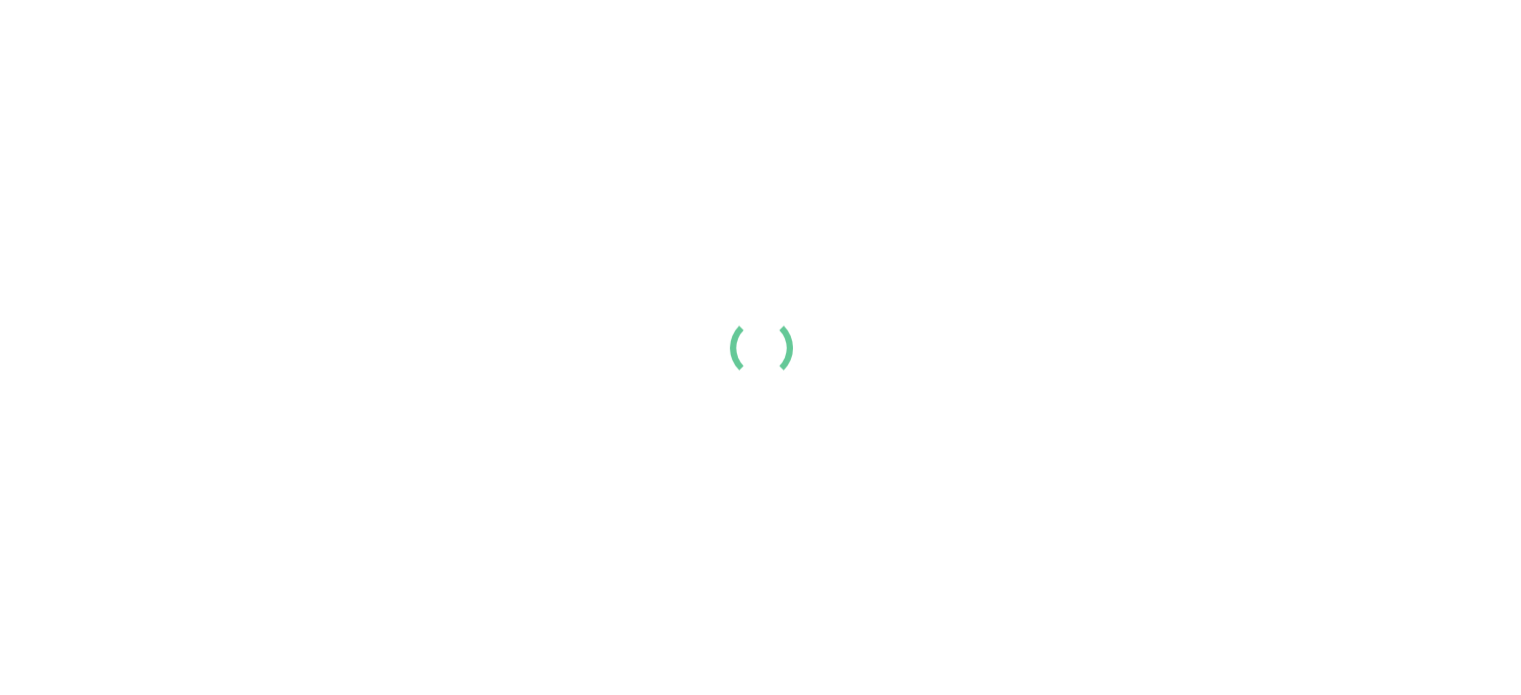 scroll, scrollTop: 0, scrollLeft: 0, axis: both 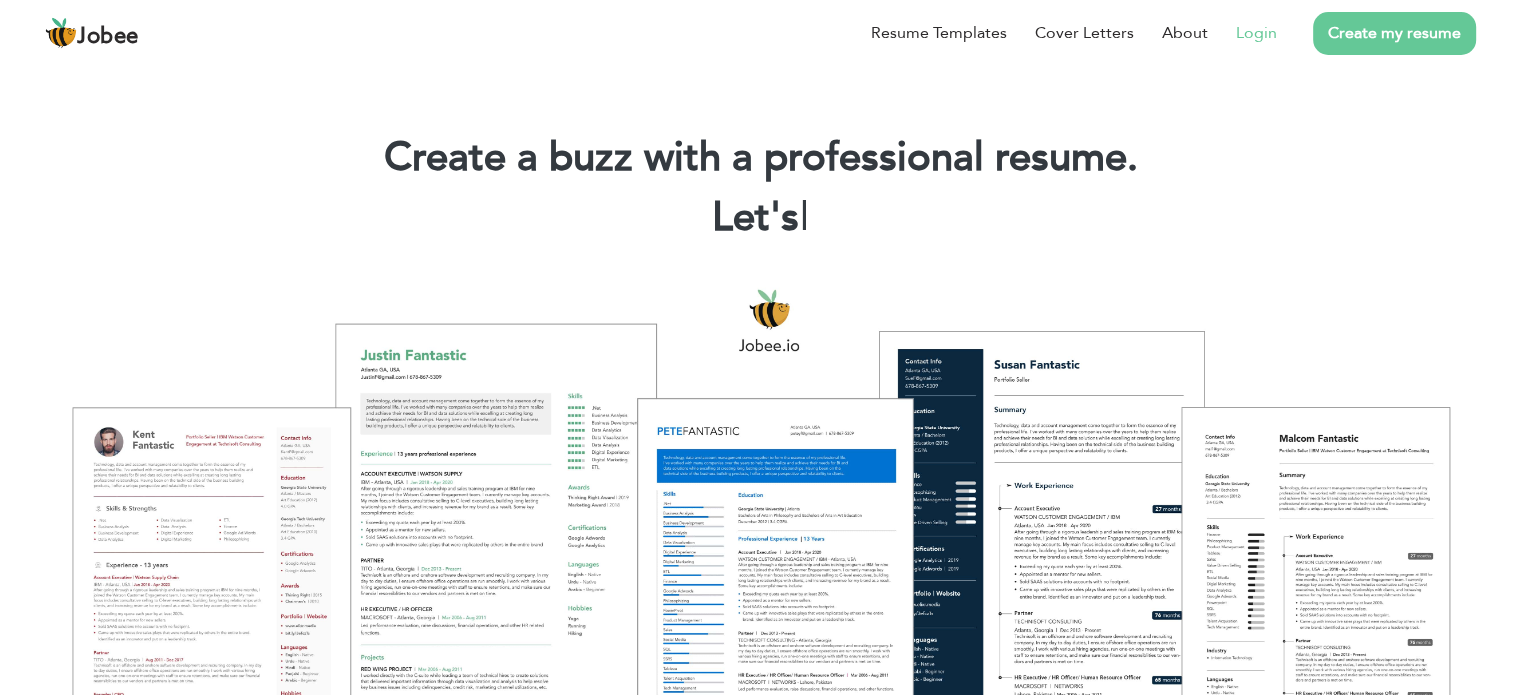 click on "Login" at bounding box center [1256, 33] 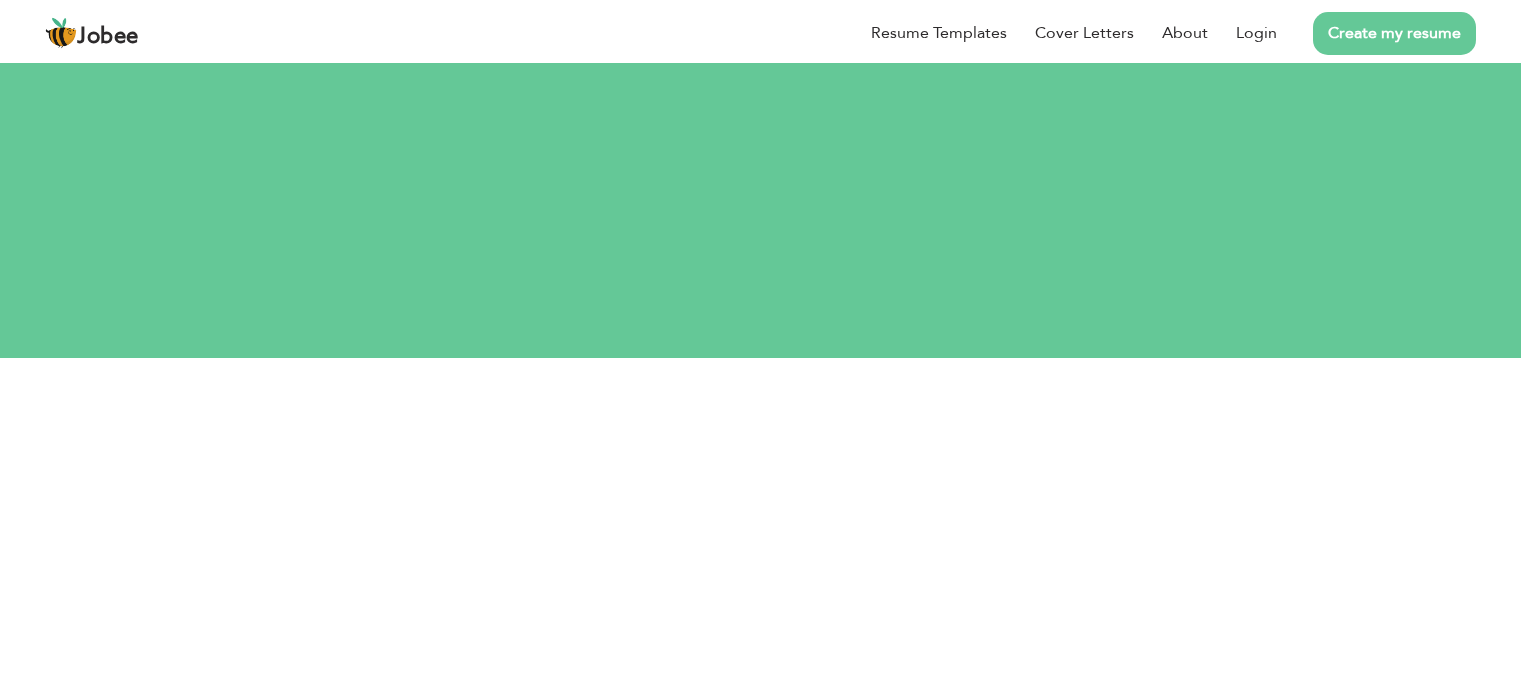 scroll, scrollTop: 0, scrollLeft: 0, axis: both 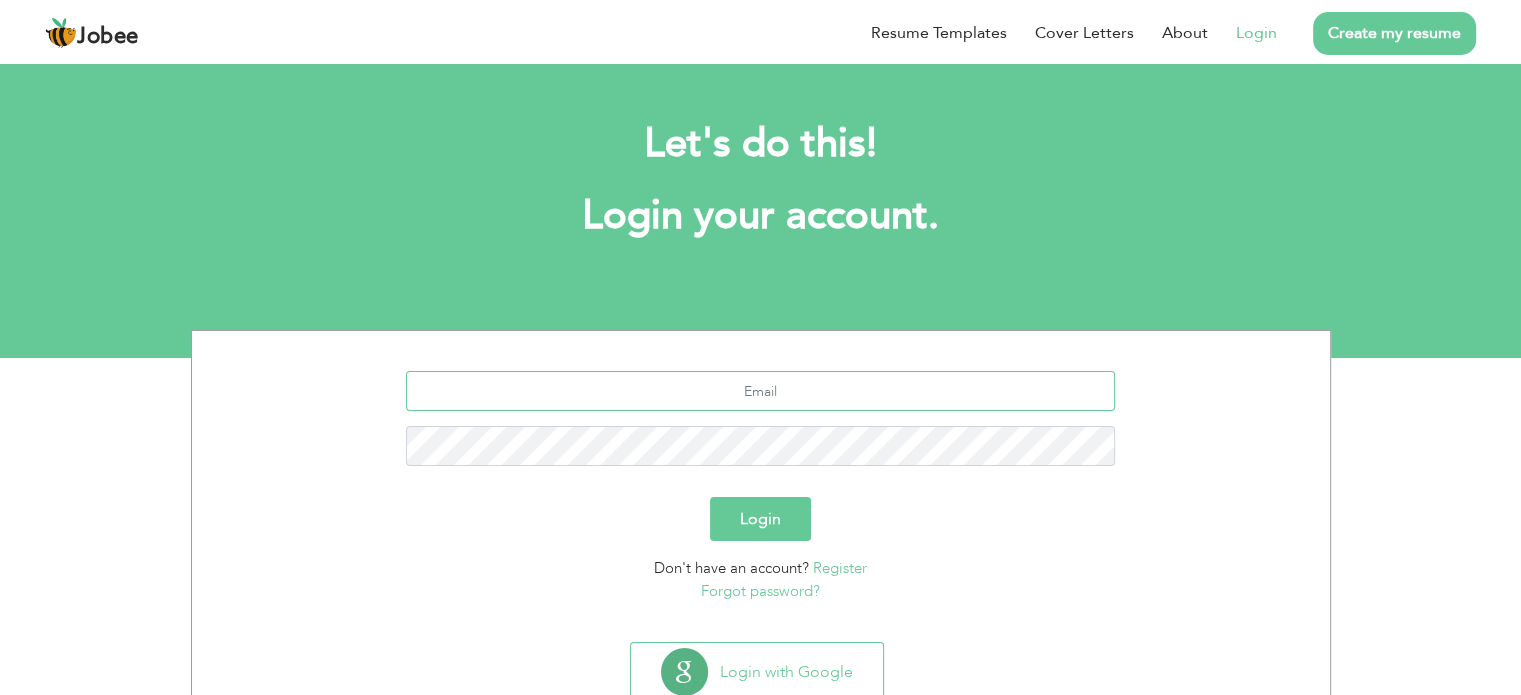 type on "imkhan3344@gmail.com" 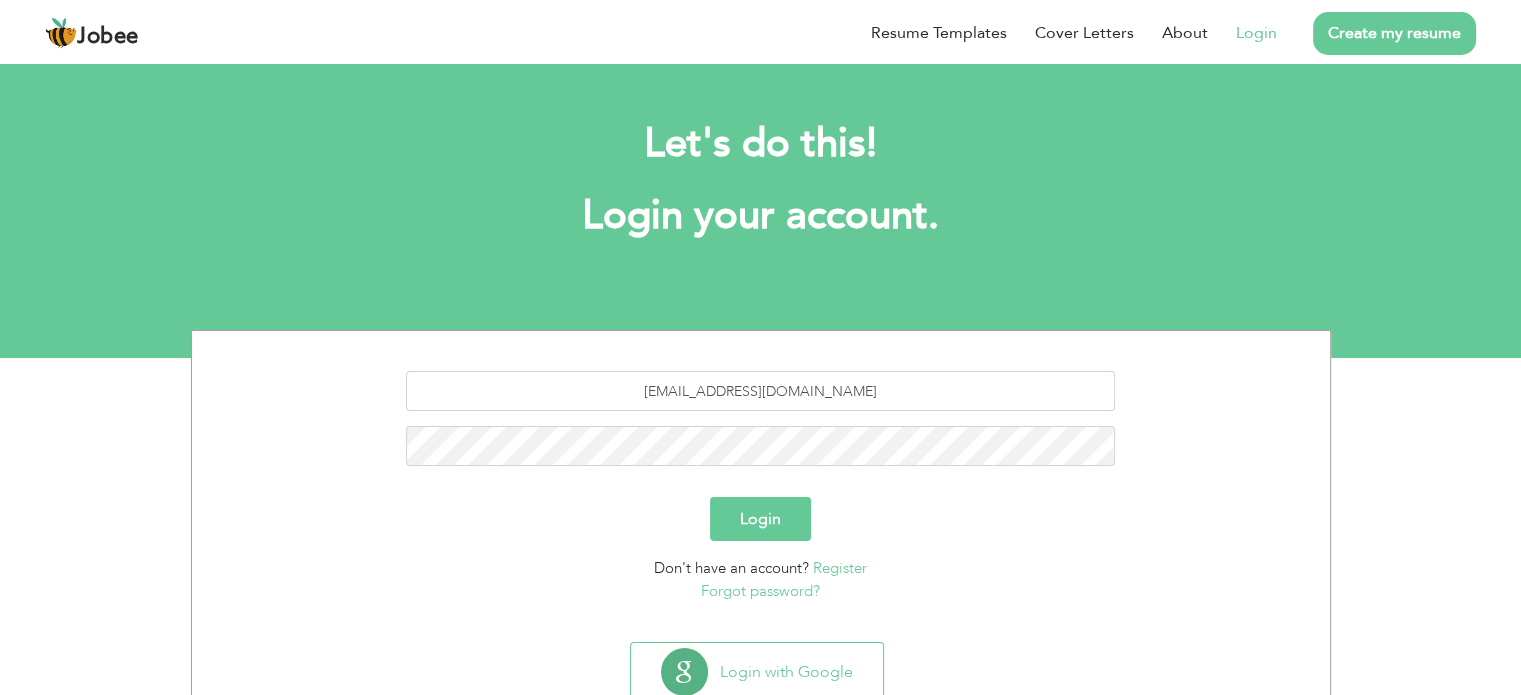 click on "Login" at bounding box center (760, 519) 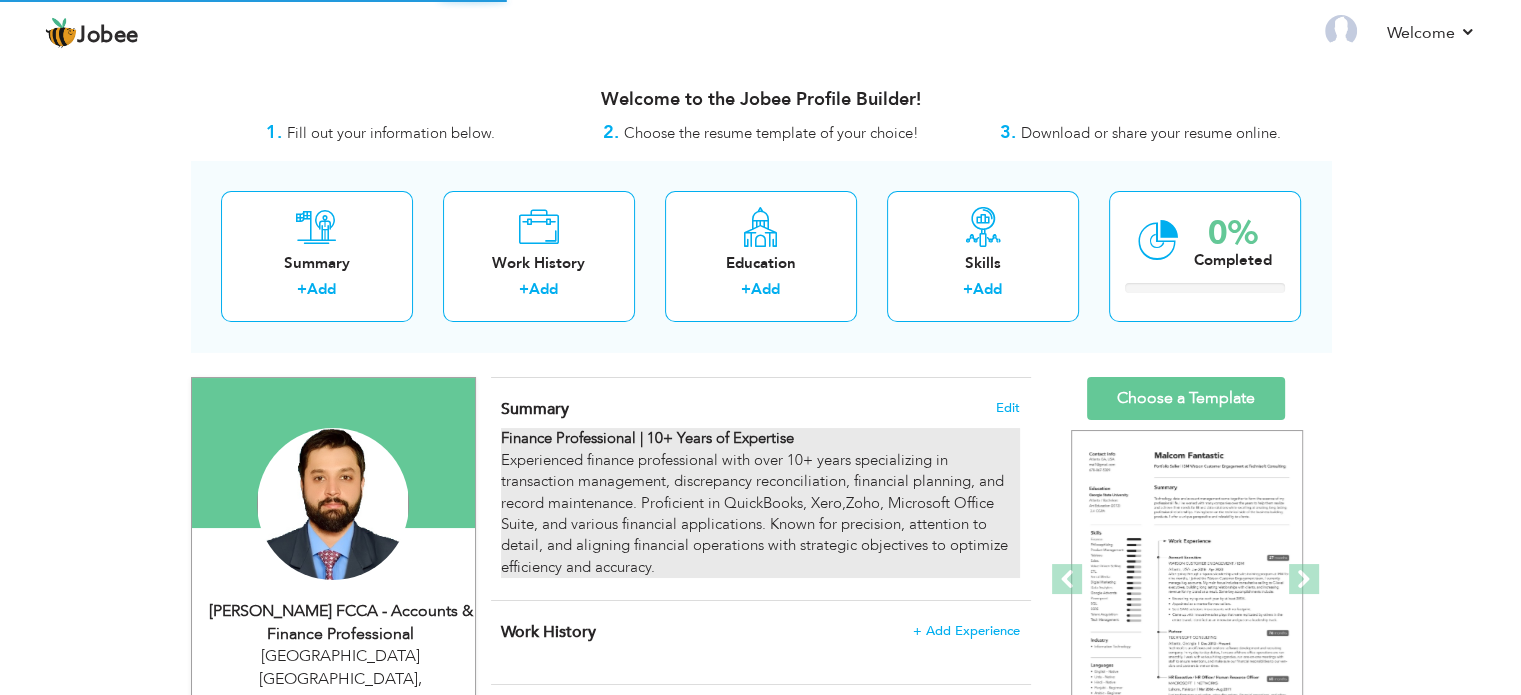 scroll, scrollTop: 0, scrollLeft: 0, axis: both 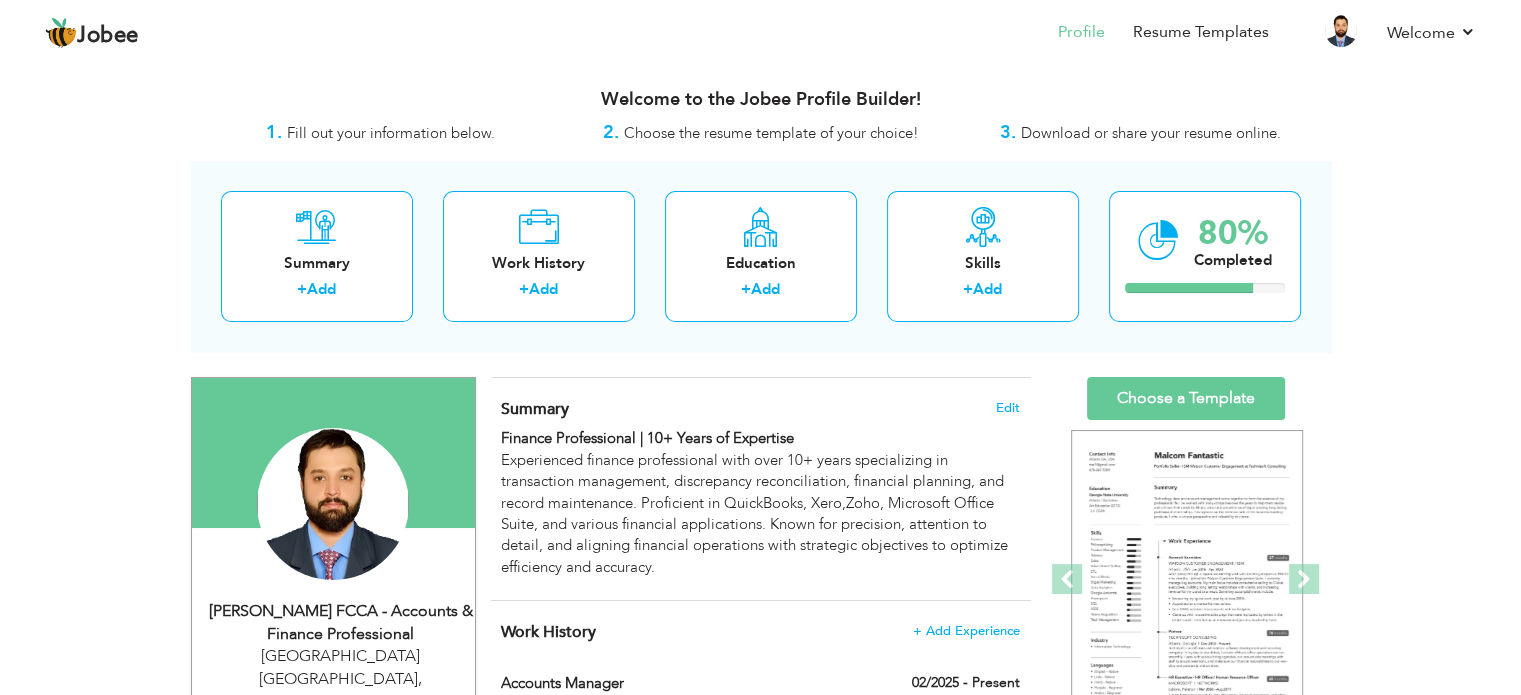 drag, startPoint x: 1516, startPoint y: 99, endPoint x: 1524, endPoint y: 130, distance: 32.01562 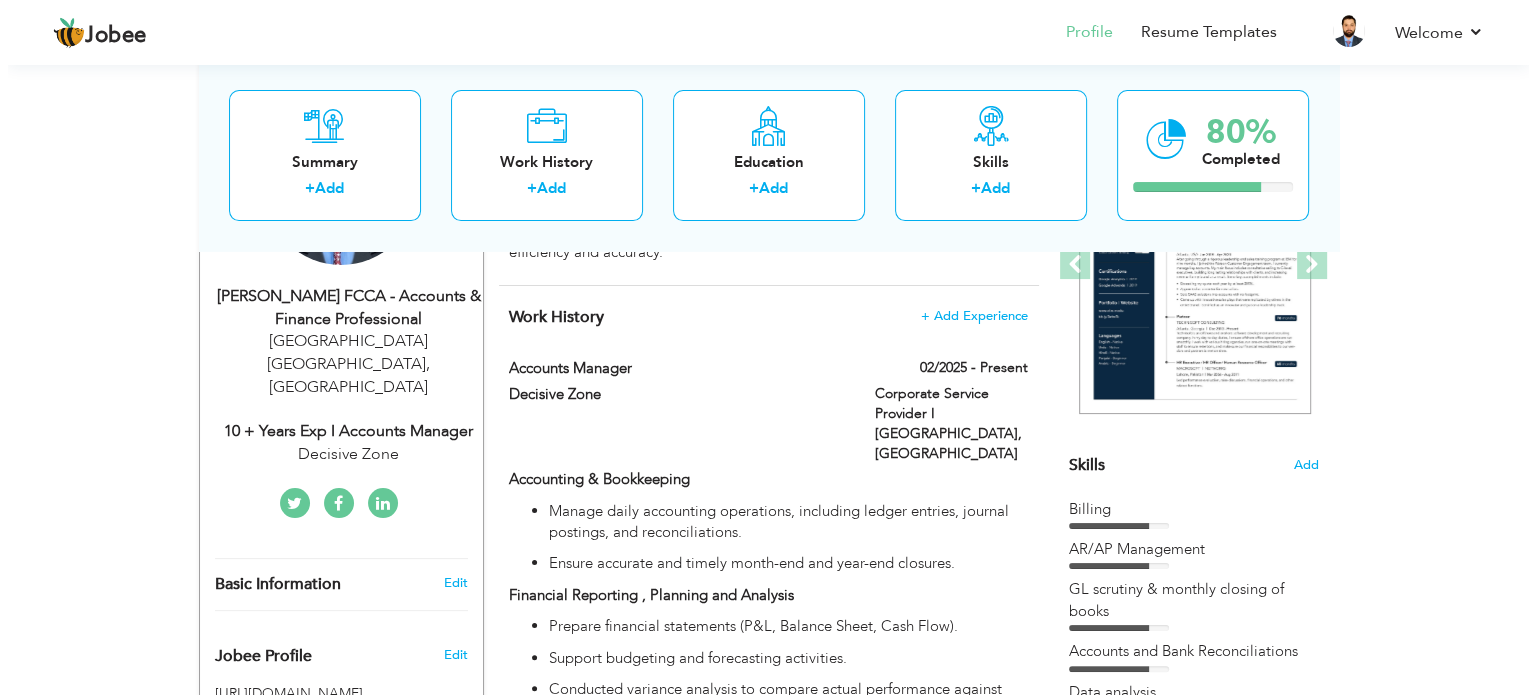 scroll, scrollTop: 499, scrollLeft: 0, axis: vertical 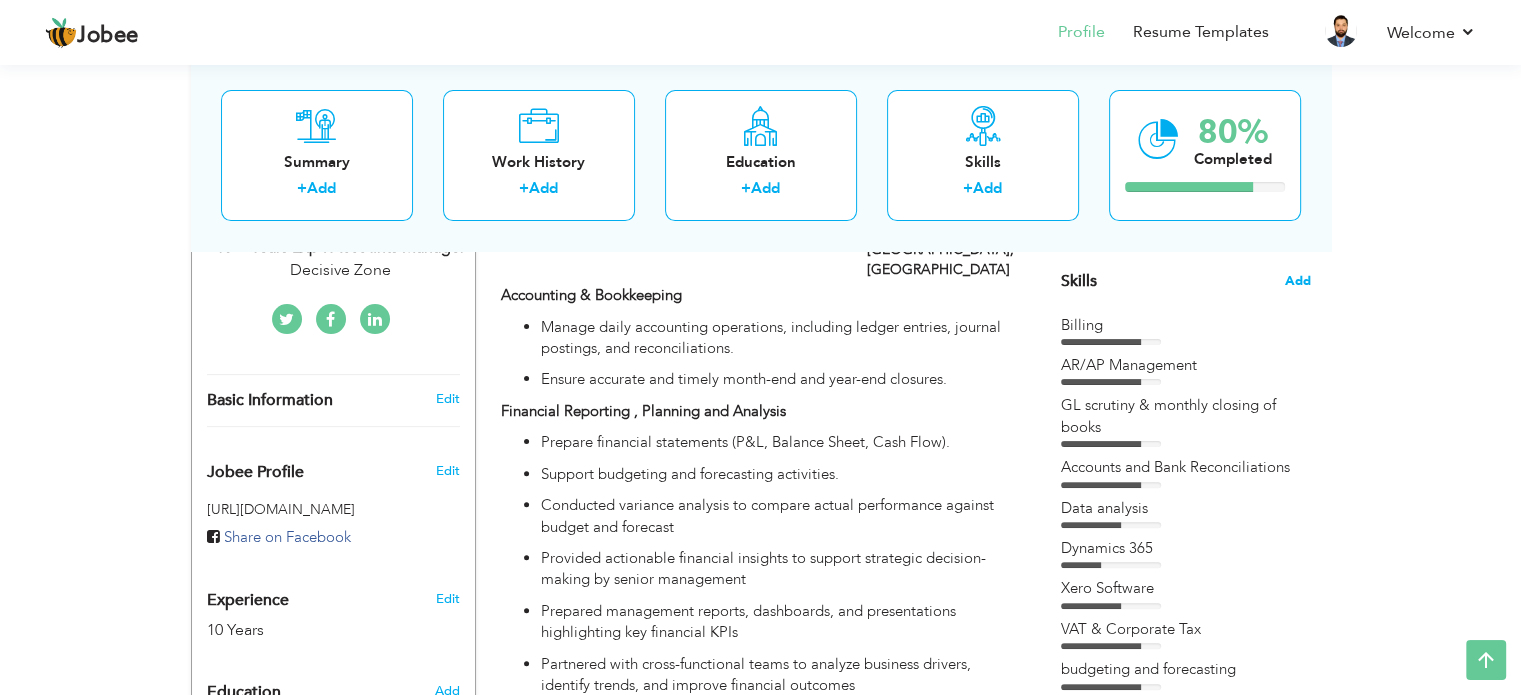 click on "Add" at bounding box center [1298, 281] 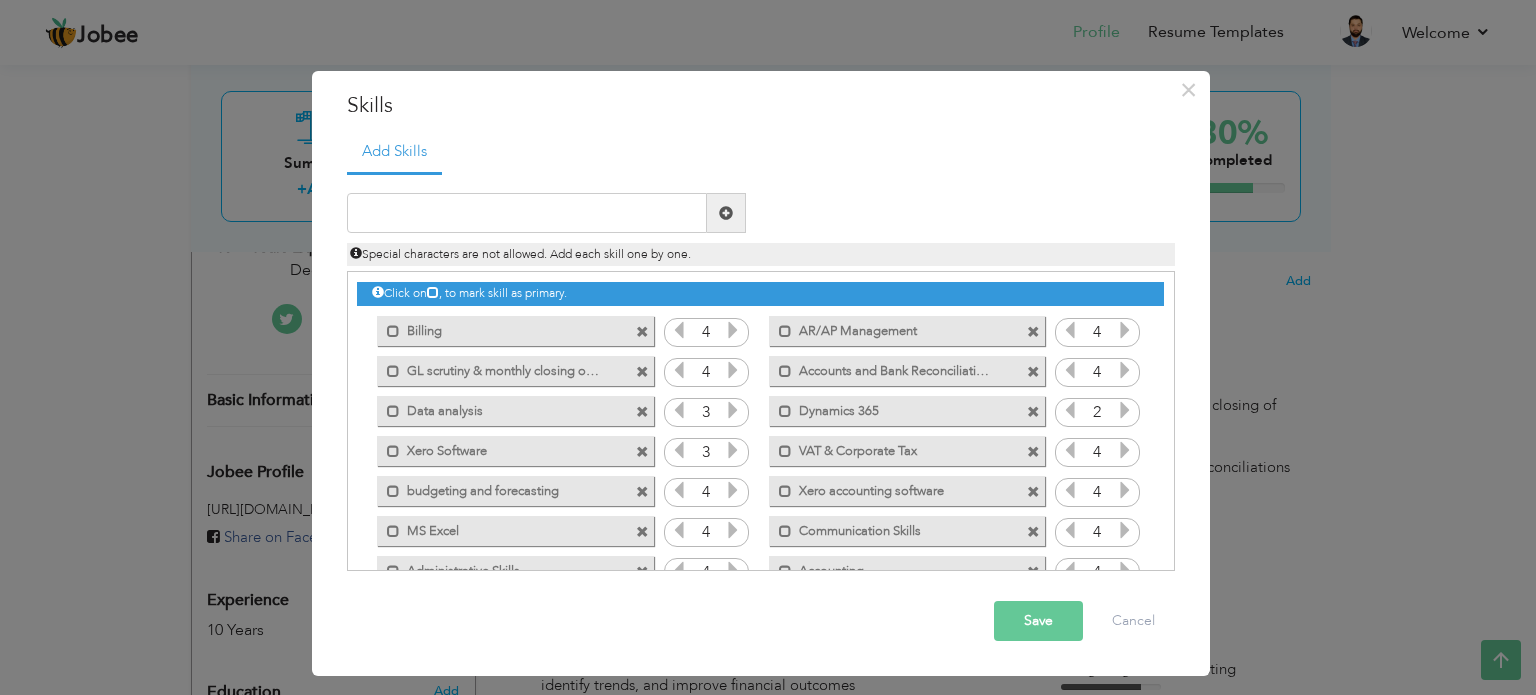 click at bounding box center [642, 452] 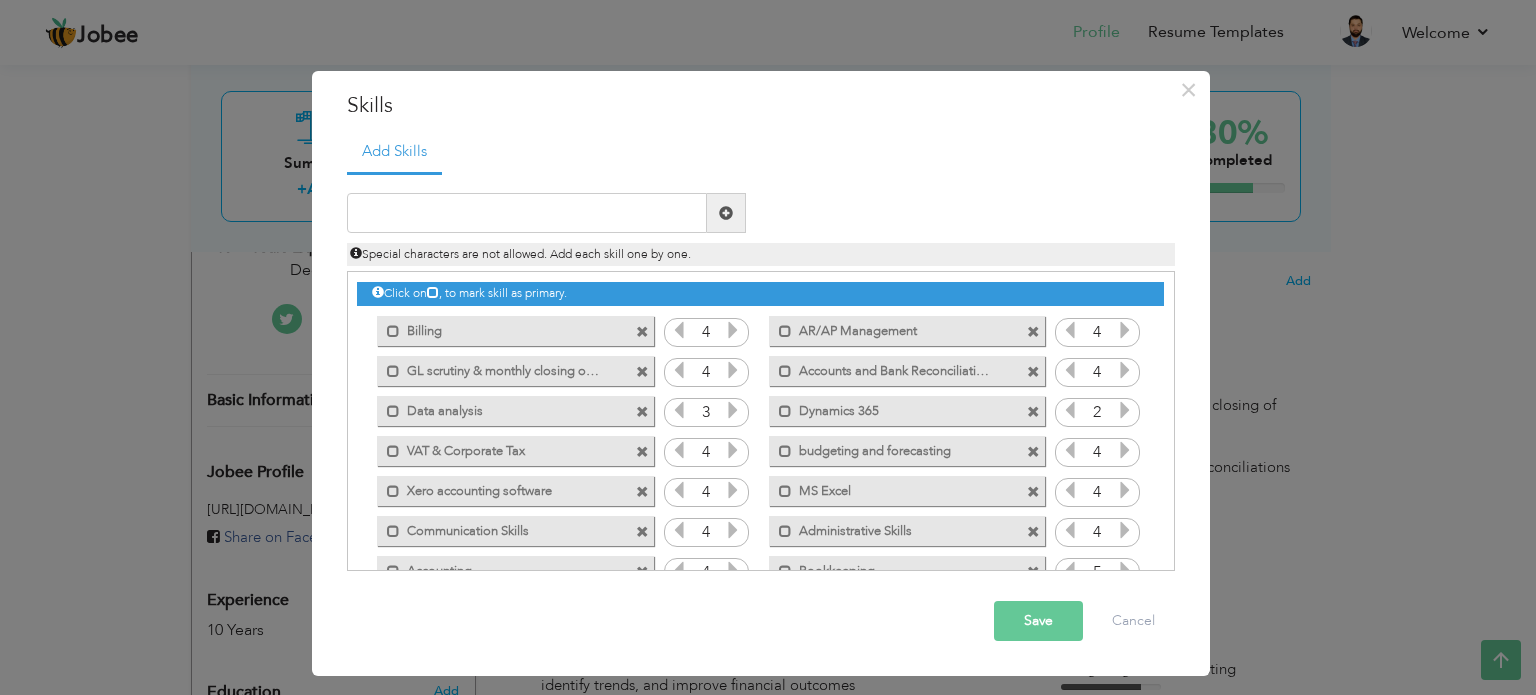 click on "Add Skills
Duplicate entry
Billing 4 4 4" at bounding box center (761, 359) 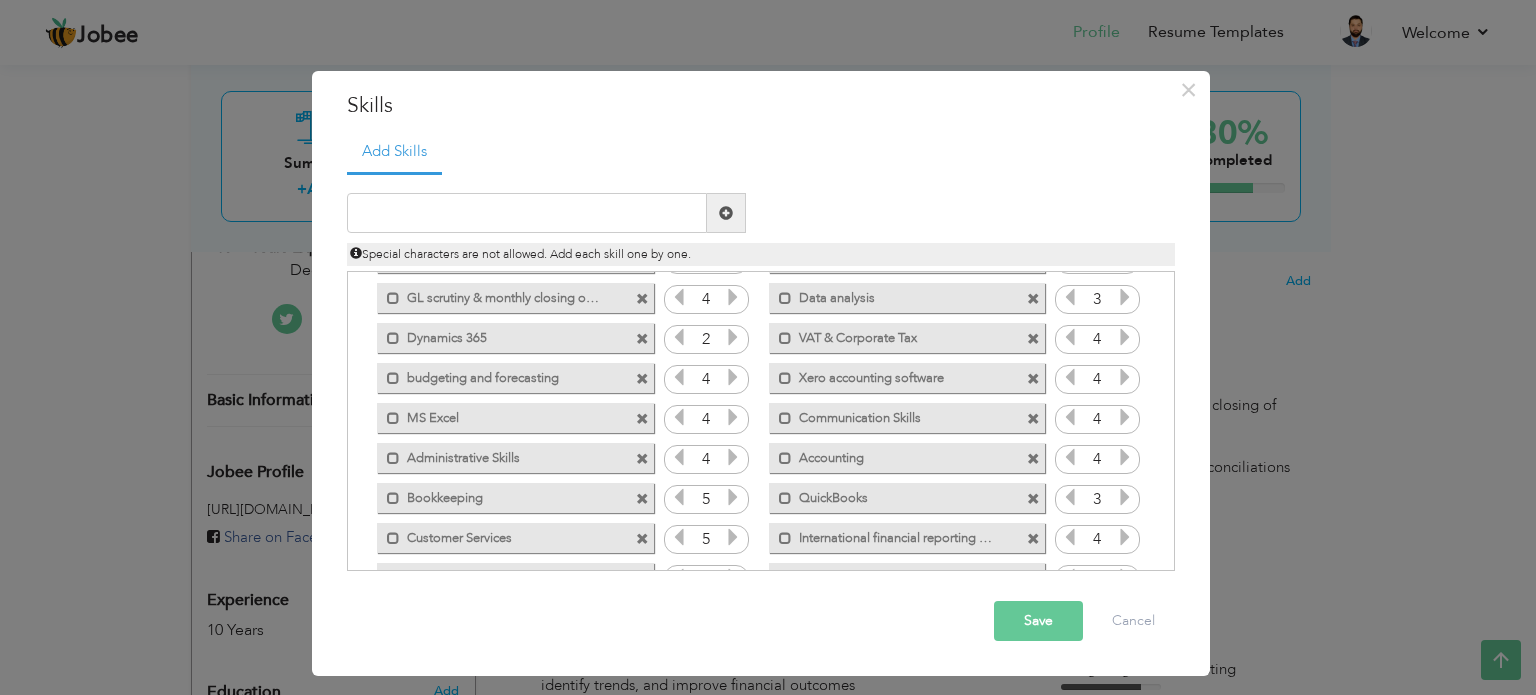 scroll, scrollTop: 76, scrollLeft: 0, axis: vertical 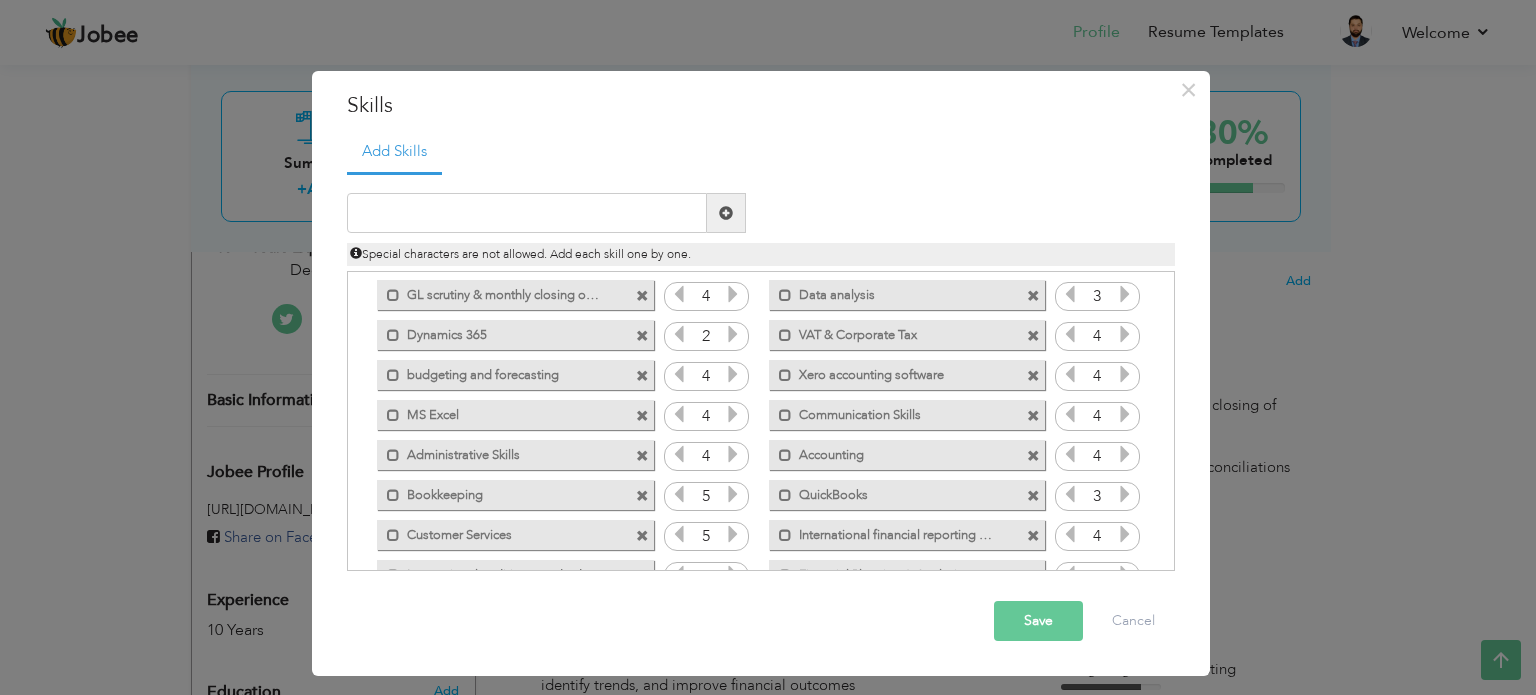 click at bounding box center (1033, 416) 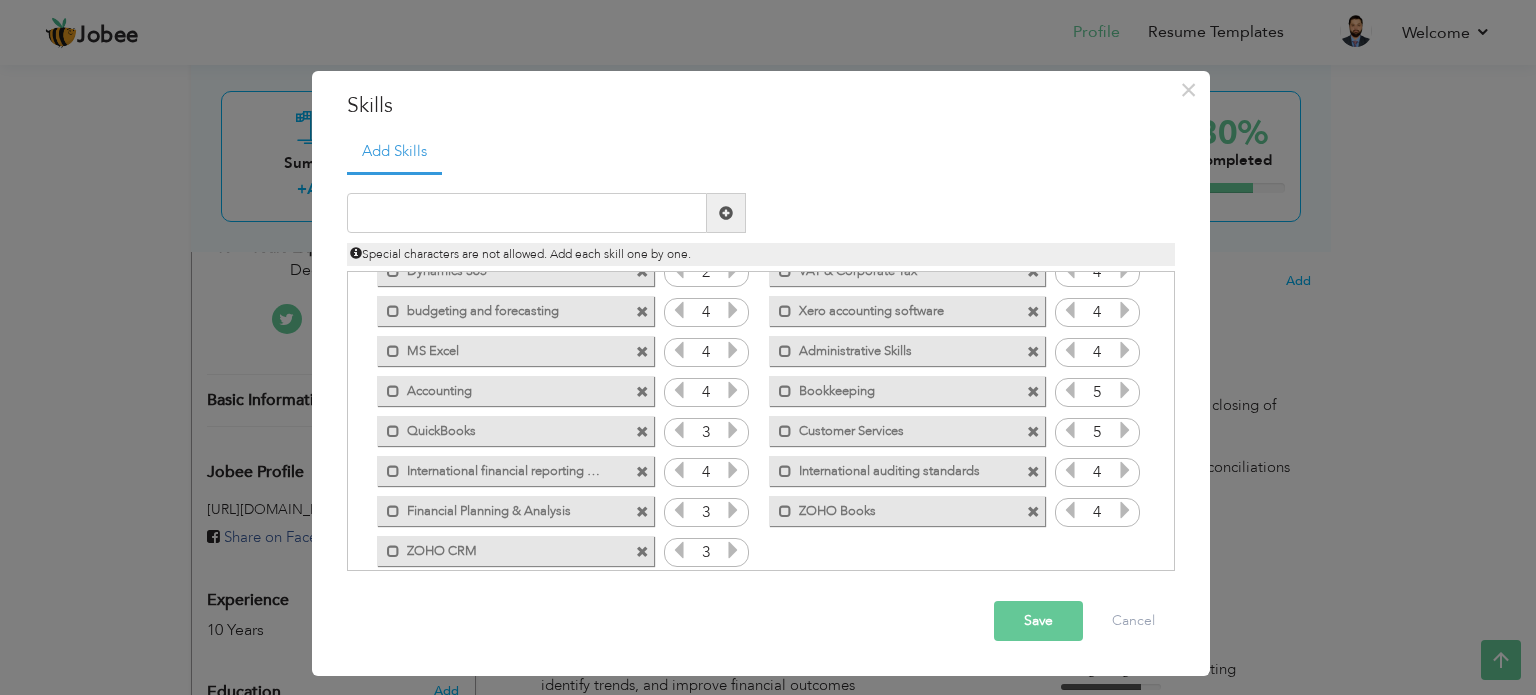 scroll, scrollTop: 140, scrollLeft: 0, axis: vertical 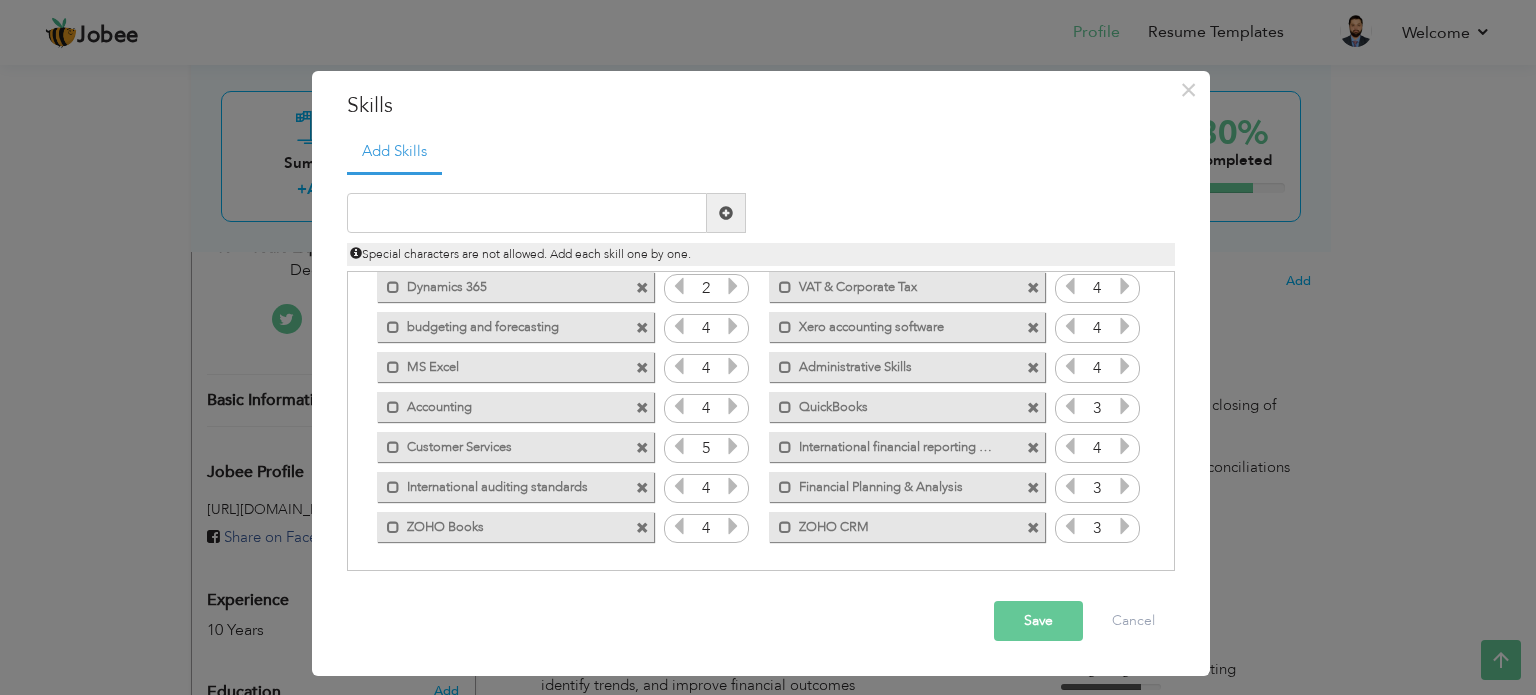 click at bounding box center (642, 488) 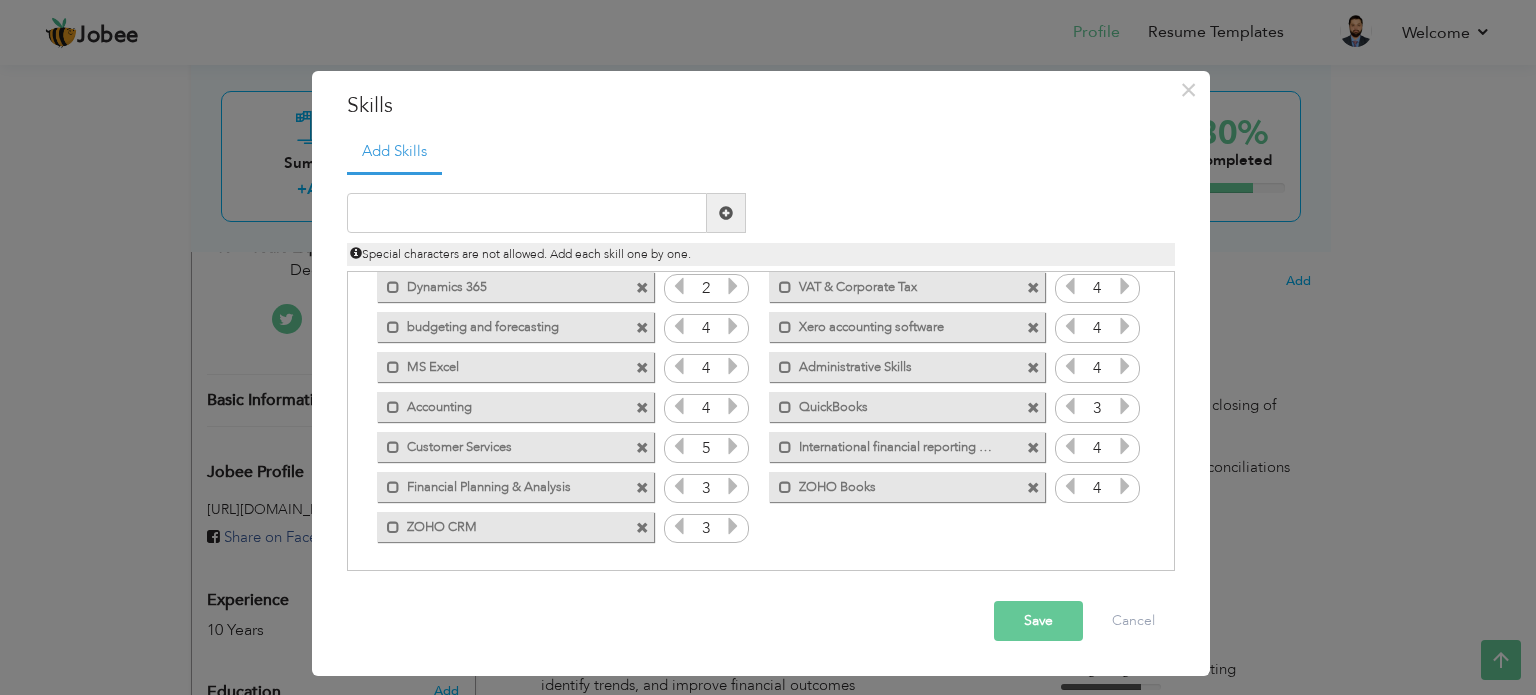 drag, startPoint x: 1173, startPoint y: 465, endPoint x: 1172, endPoint y: 392, distance: 73.00685 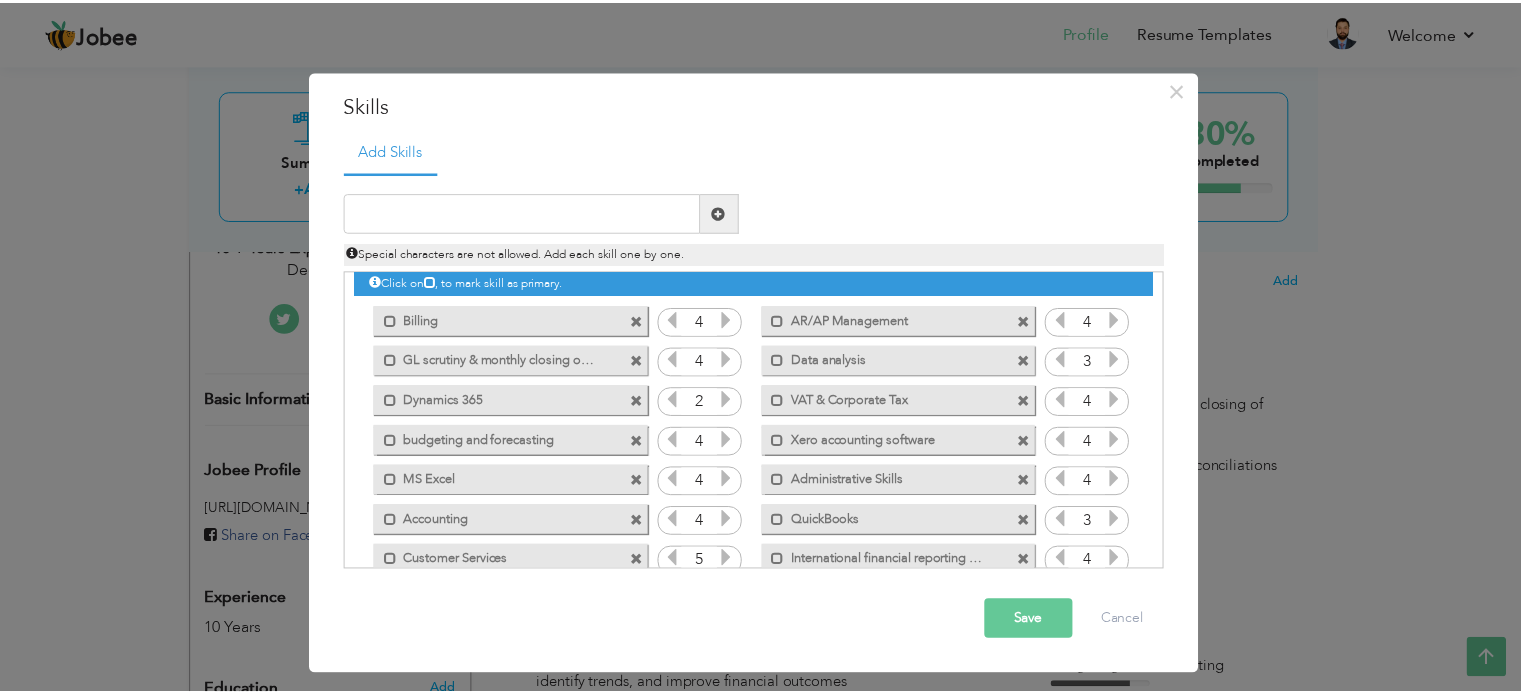 scroll, scrollTop: 0, scrollLeft: 0, axis: both 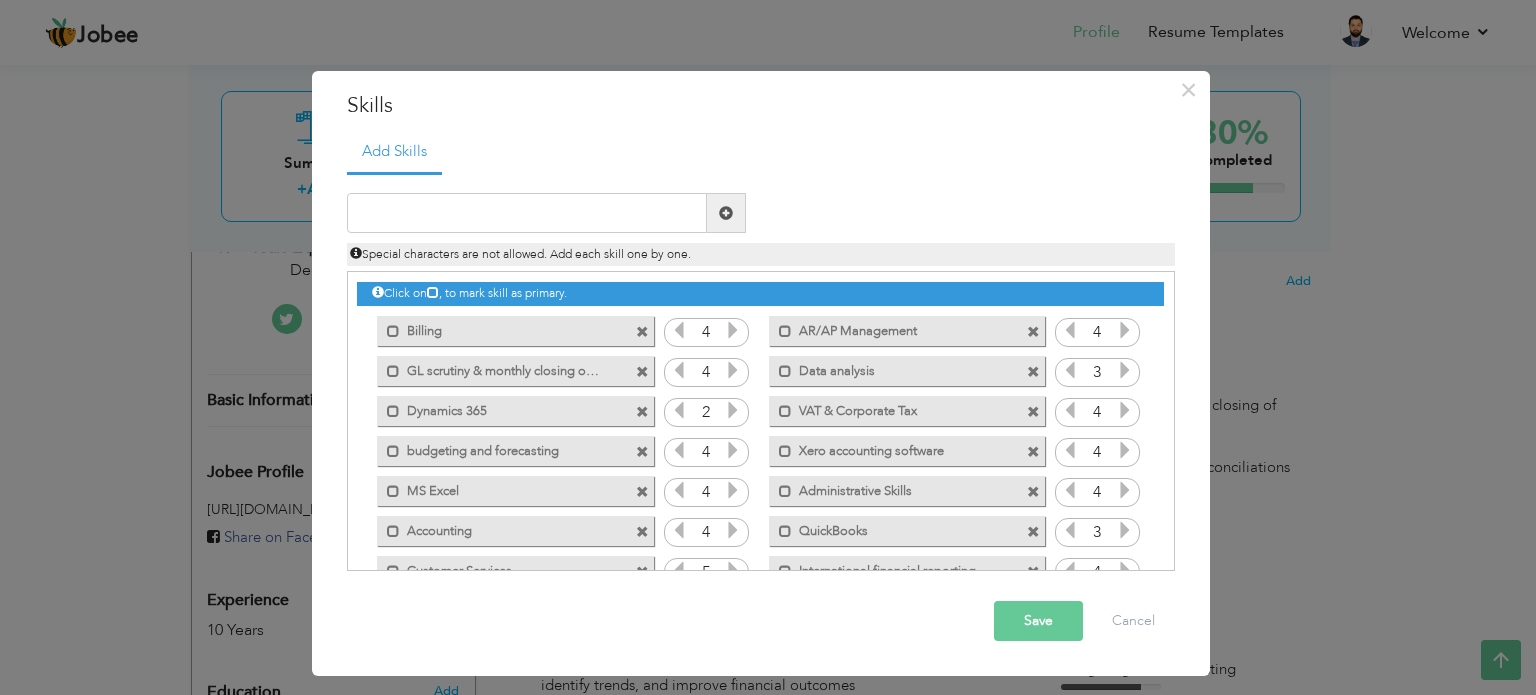 click on "Save" at bounding box center (1038, 621) 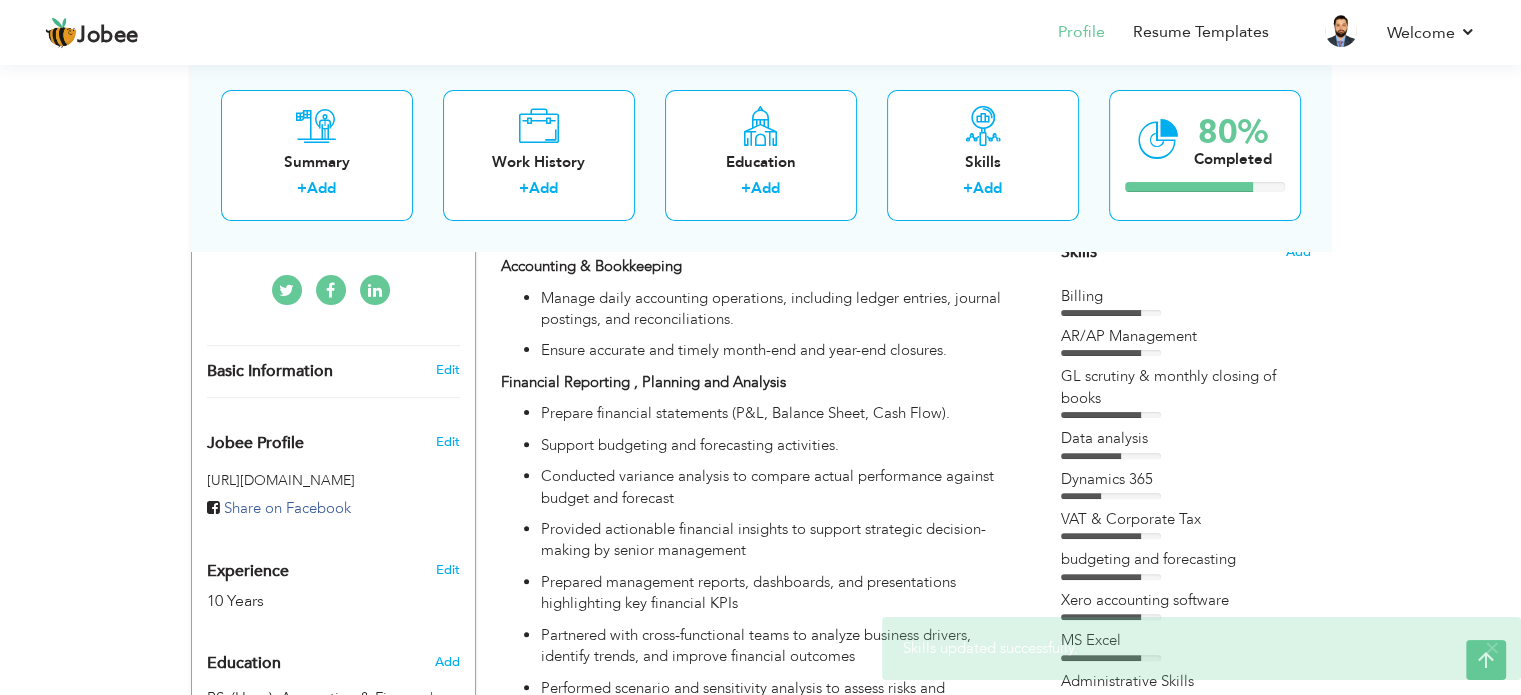 scroll, scrollTop: 0, scrollLeft: 0, axis: both 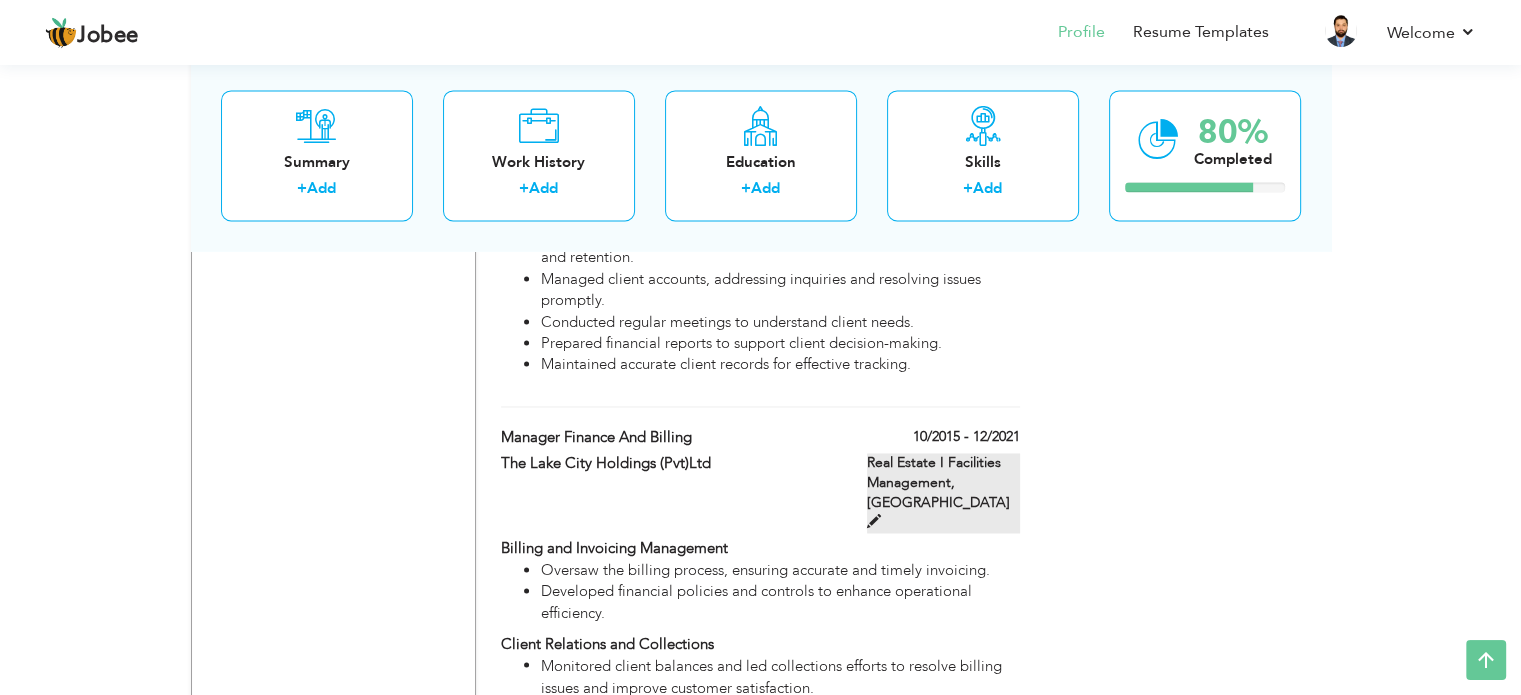 click at bounding box center (874, 521) 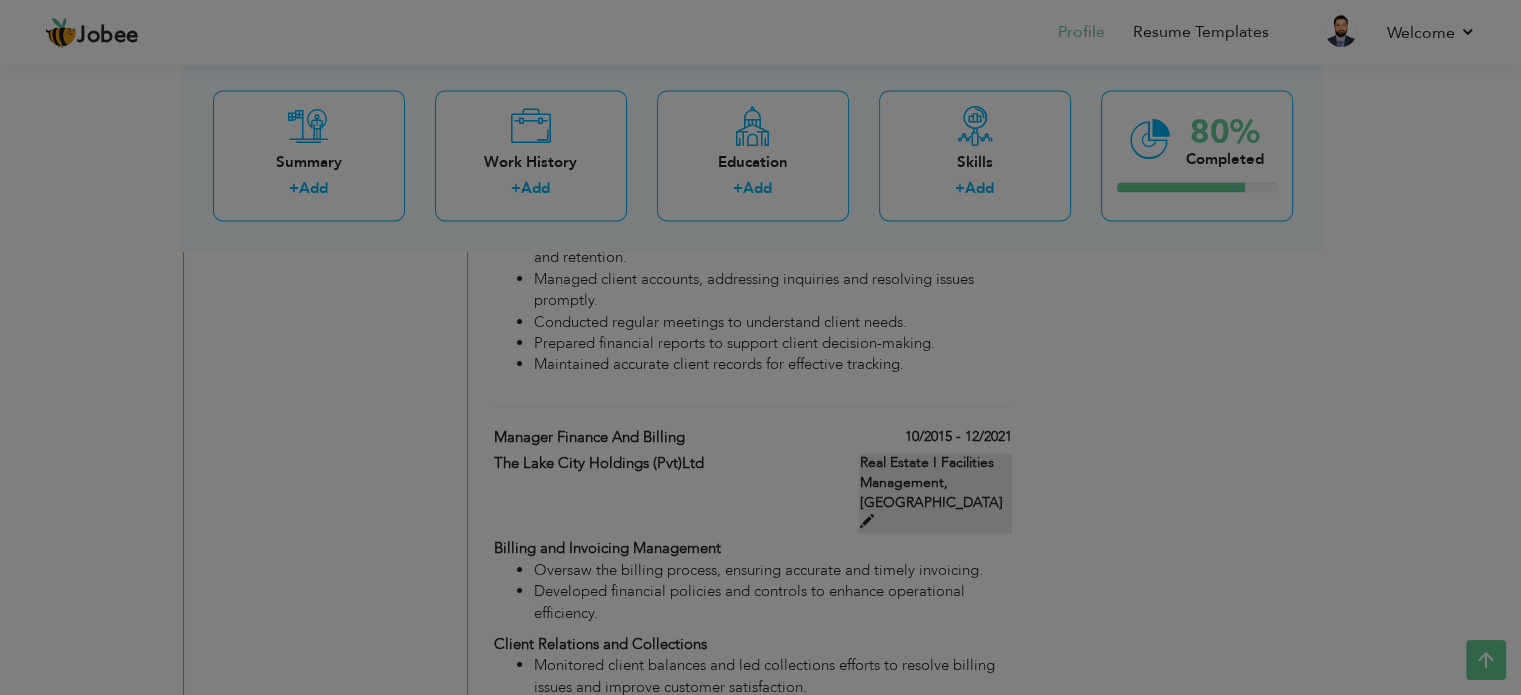 type on "Manager Finance and Billing" 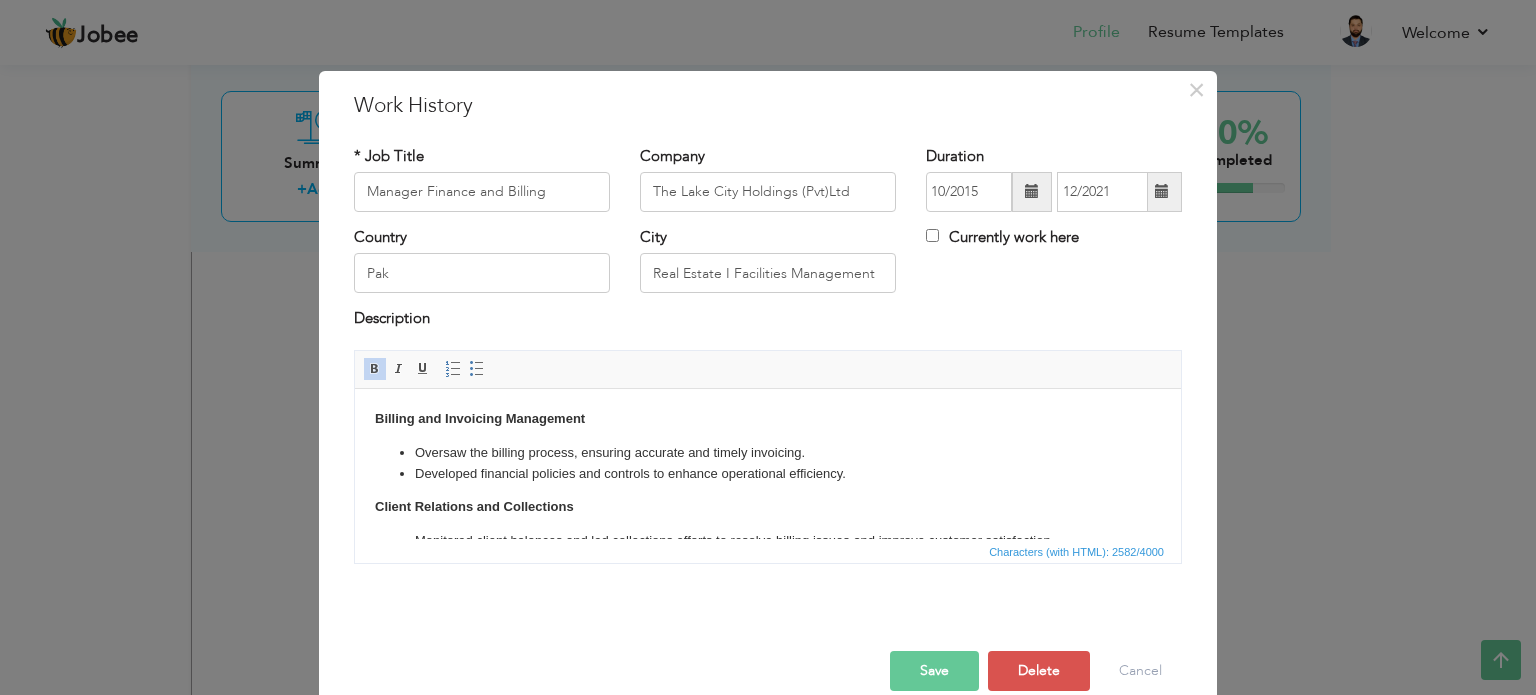 click on "Developed financial policies and controls to enhance operational efficiency." at bounding box center [768, 473] 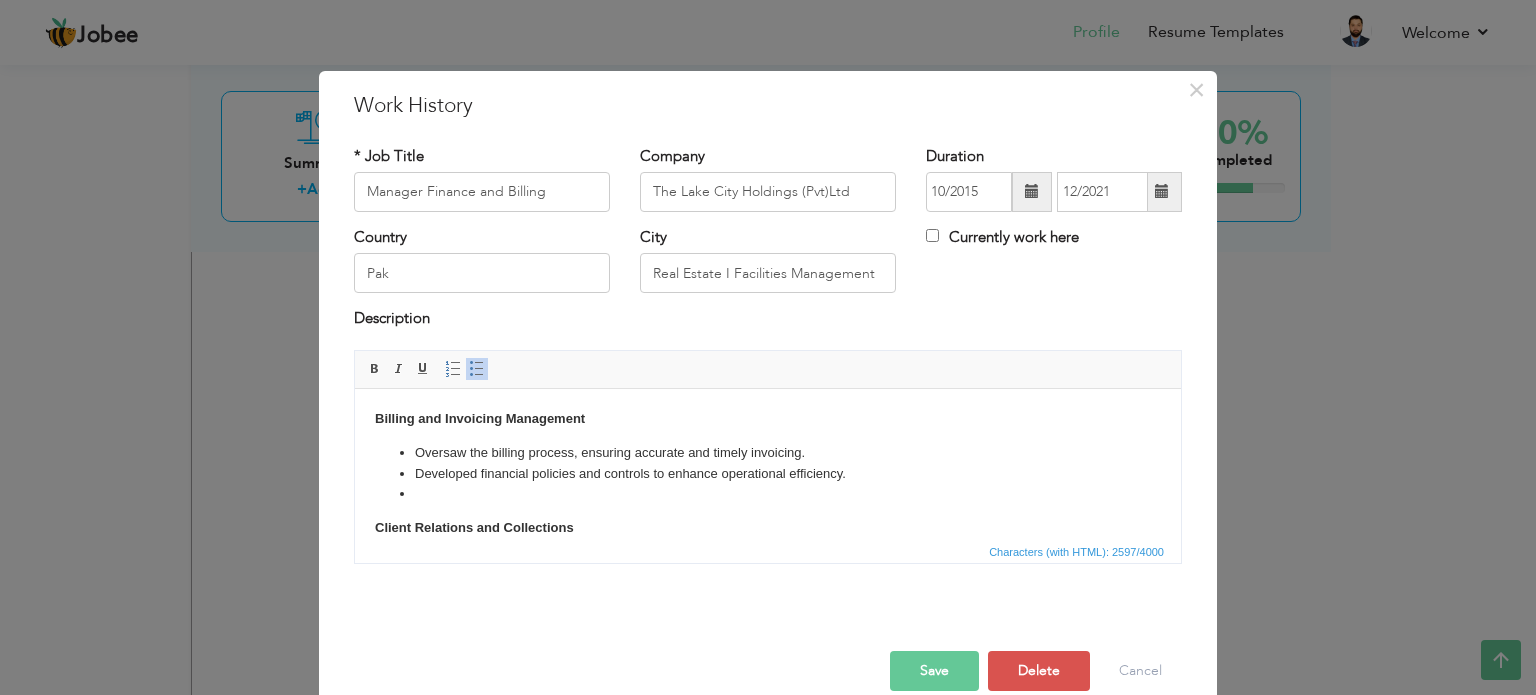 type 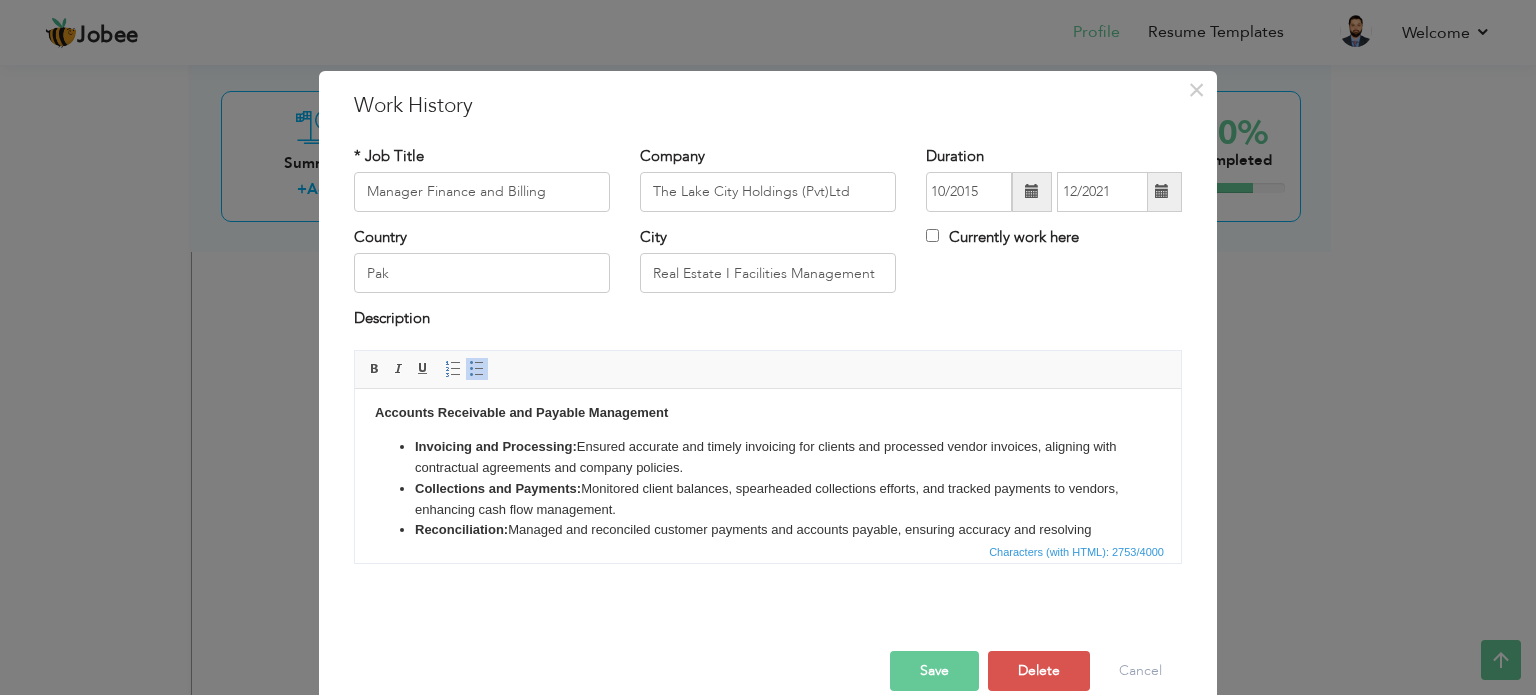 scroll, scrollTop: 176, scrollLeft: 0, axis: vertical 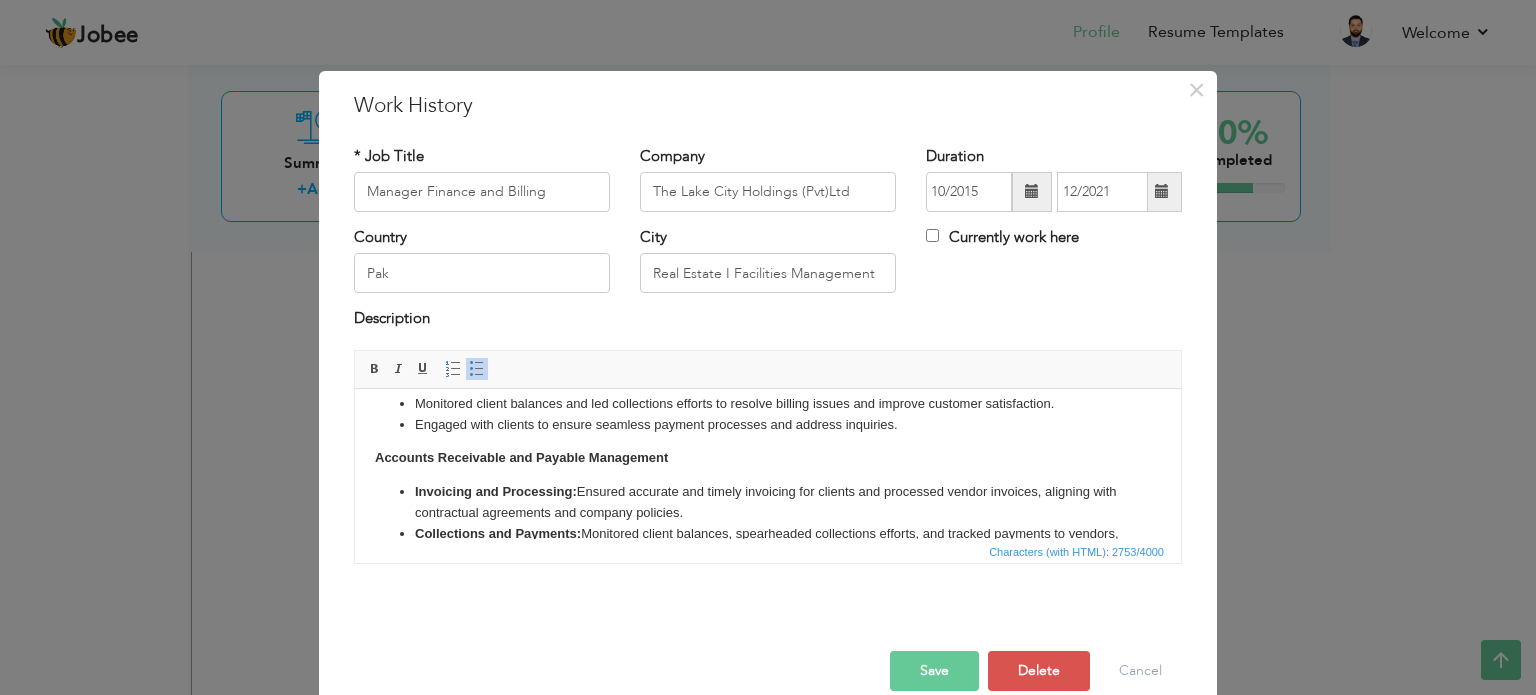 drag, startPoint x: 1170, startPoint y: 416, endPoint x: 1531, endPoint y: 827, distance: 547.03015 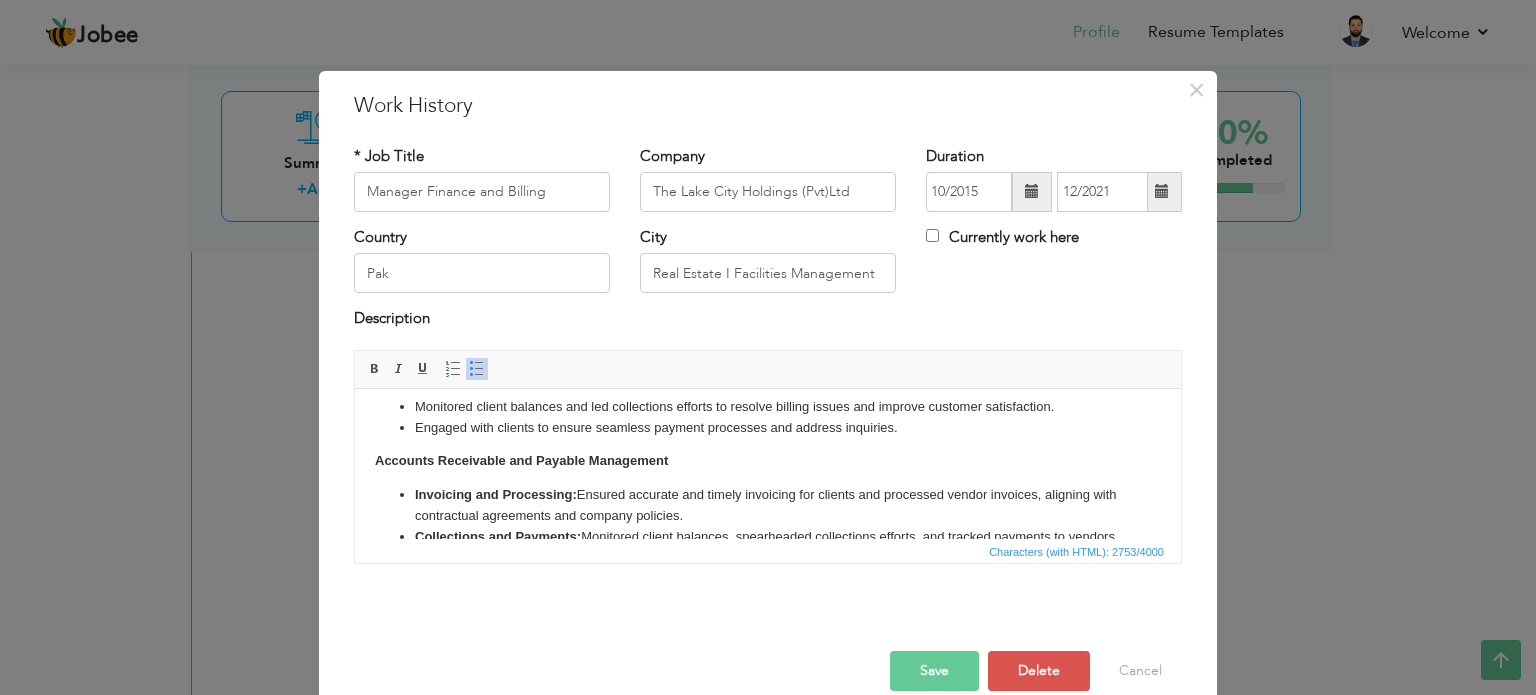 click on "Save" at bounding box center (934, 671) 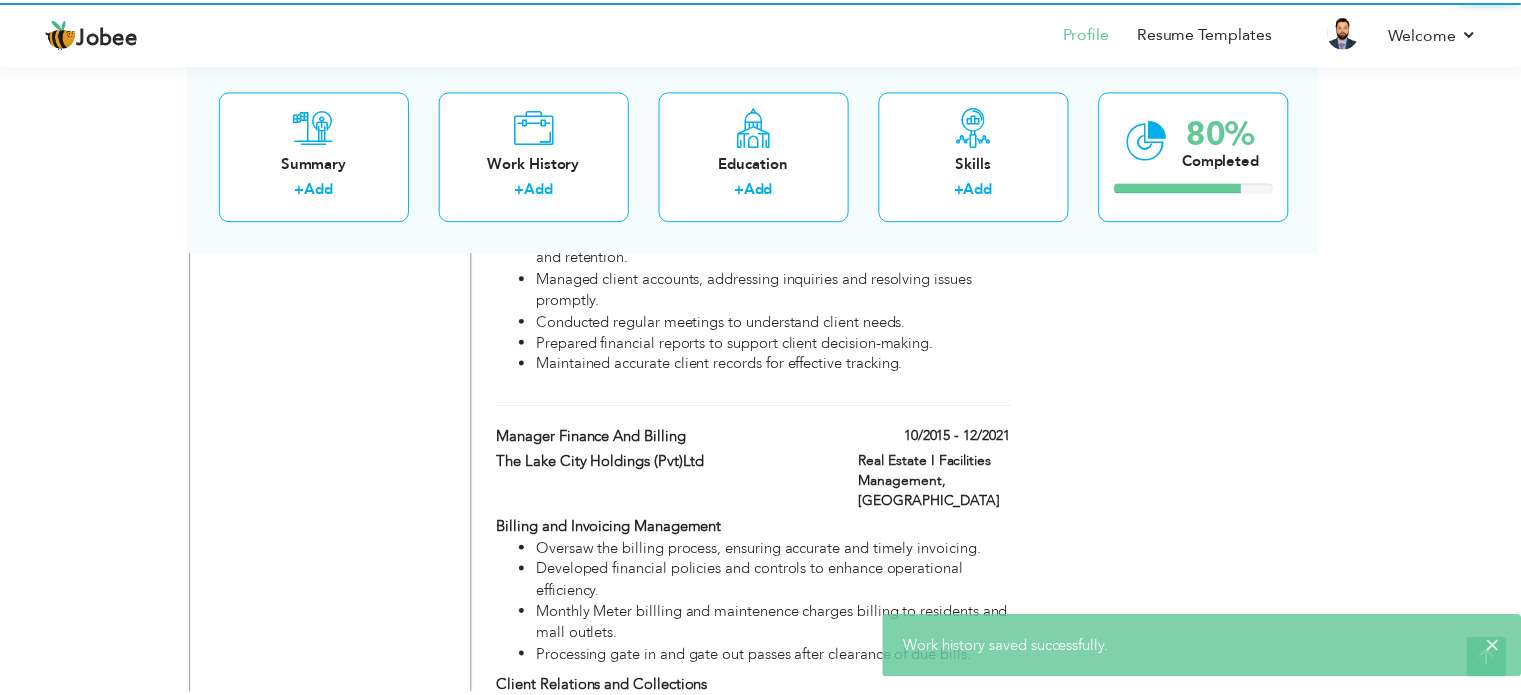 scroll, scrollTop: 0, scrollLeft: 0, axis: both 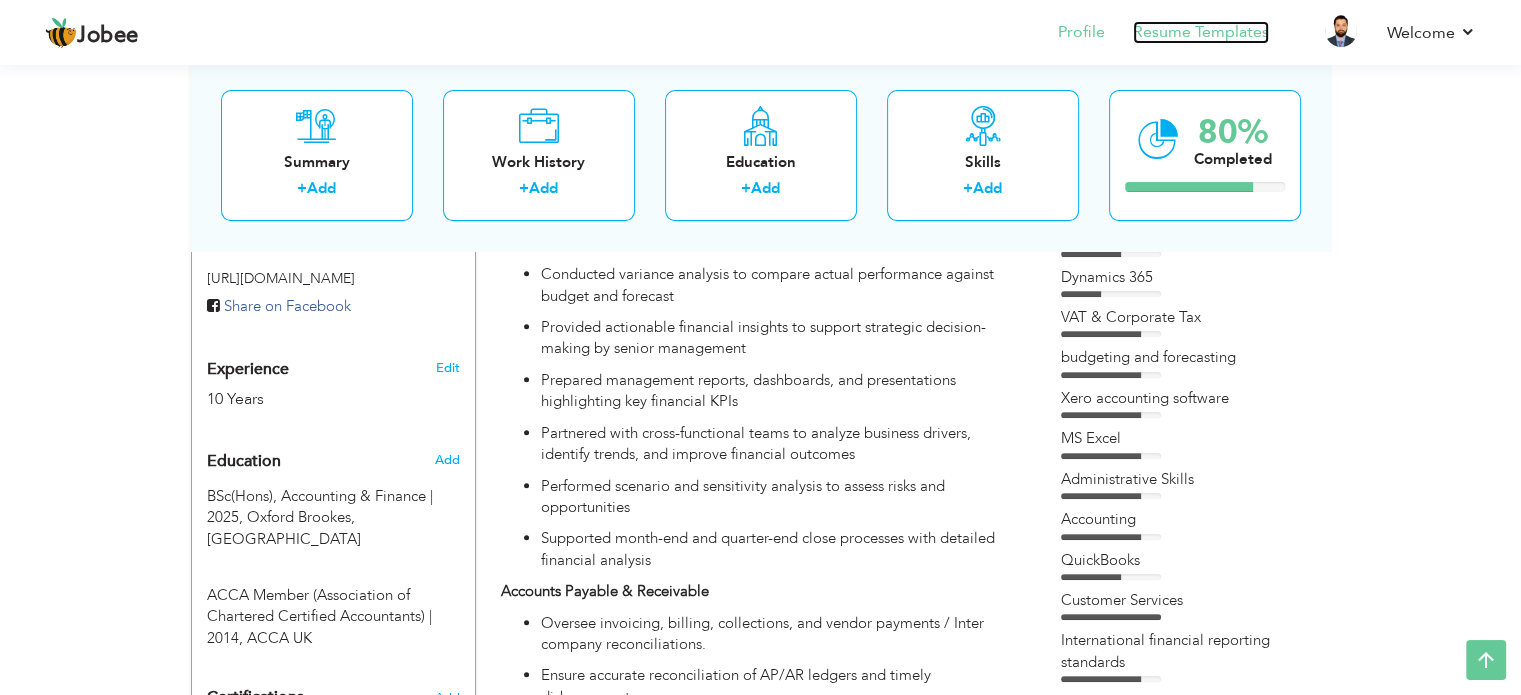 click on "Resume Templates" at bounding box center [1201, 32] 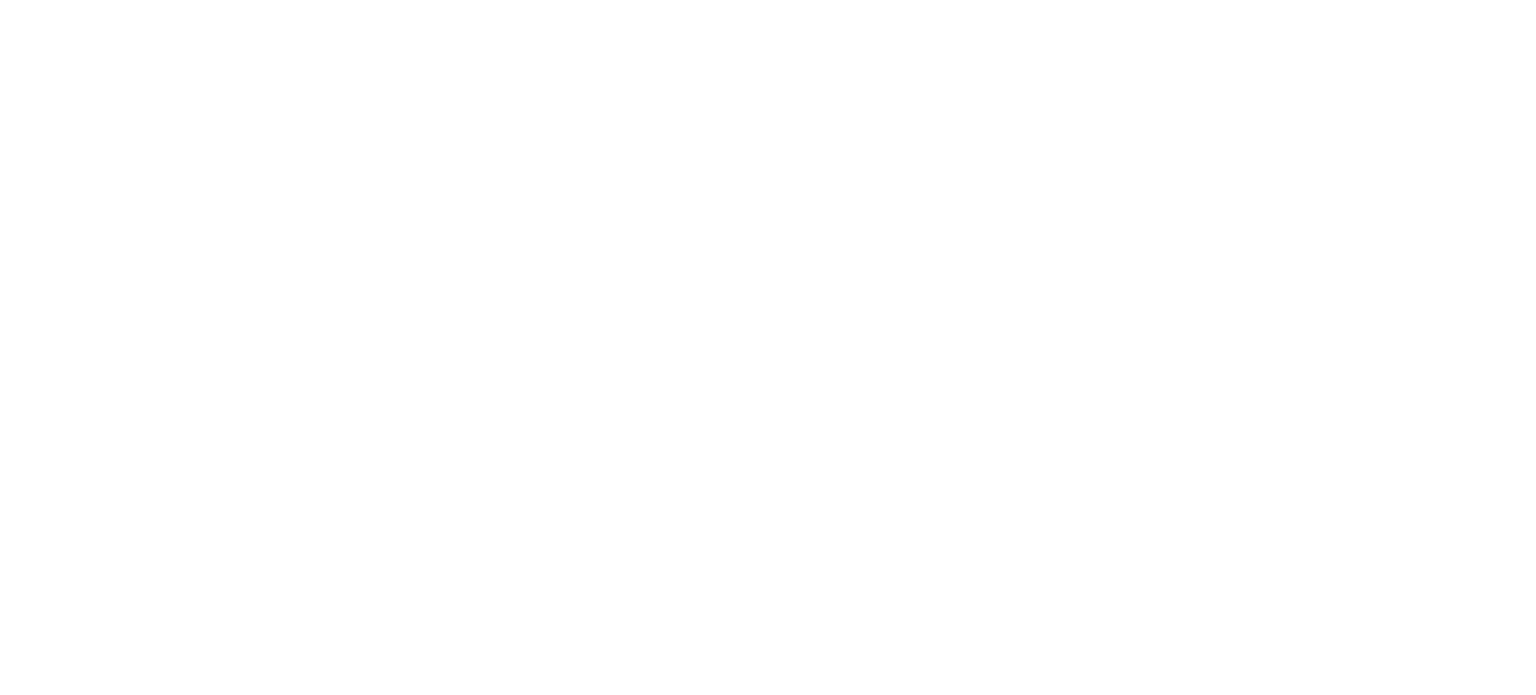scroll, scrollTop: 0, scrollLeft: 0, axis: both 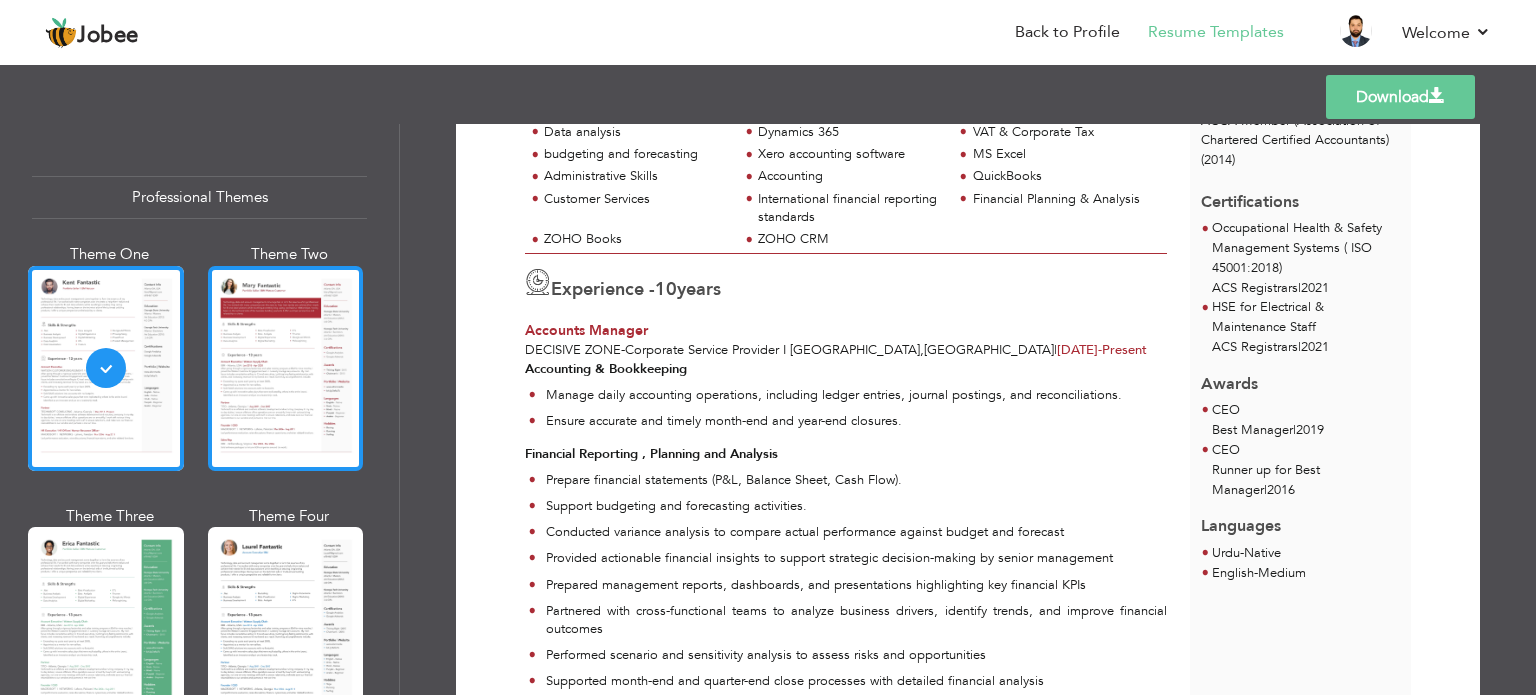 click at bounding box center [286, 368] 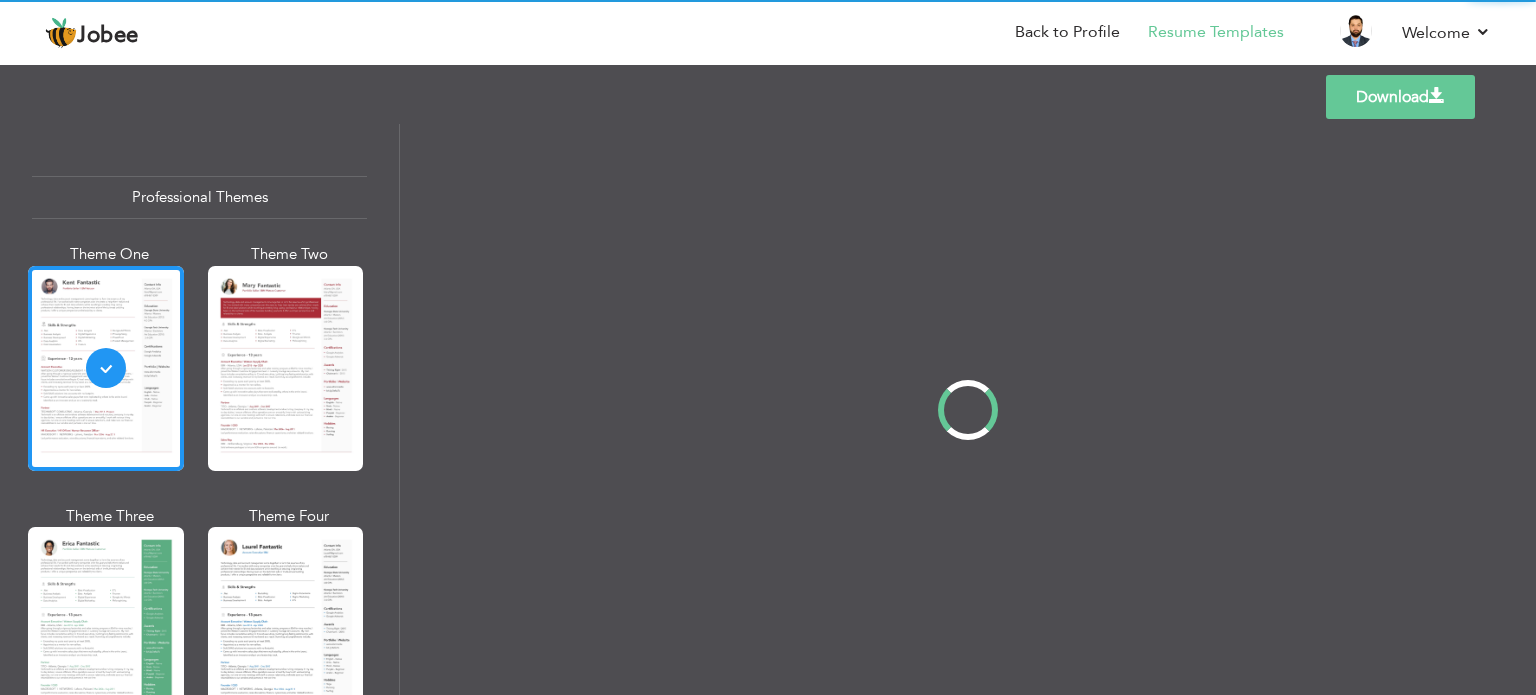 scroll, scrollTop: 0, scrollLeft: 0, axis: both 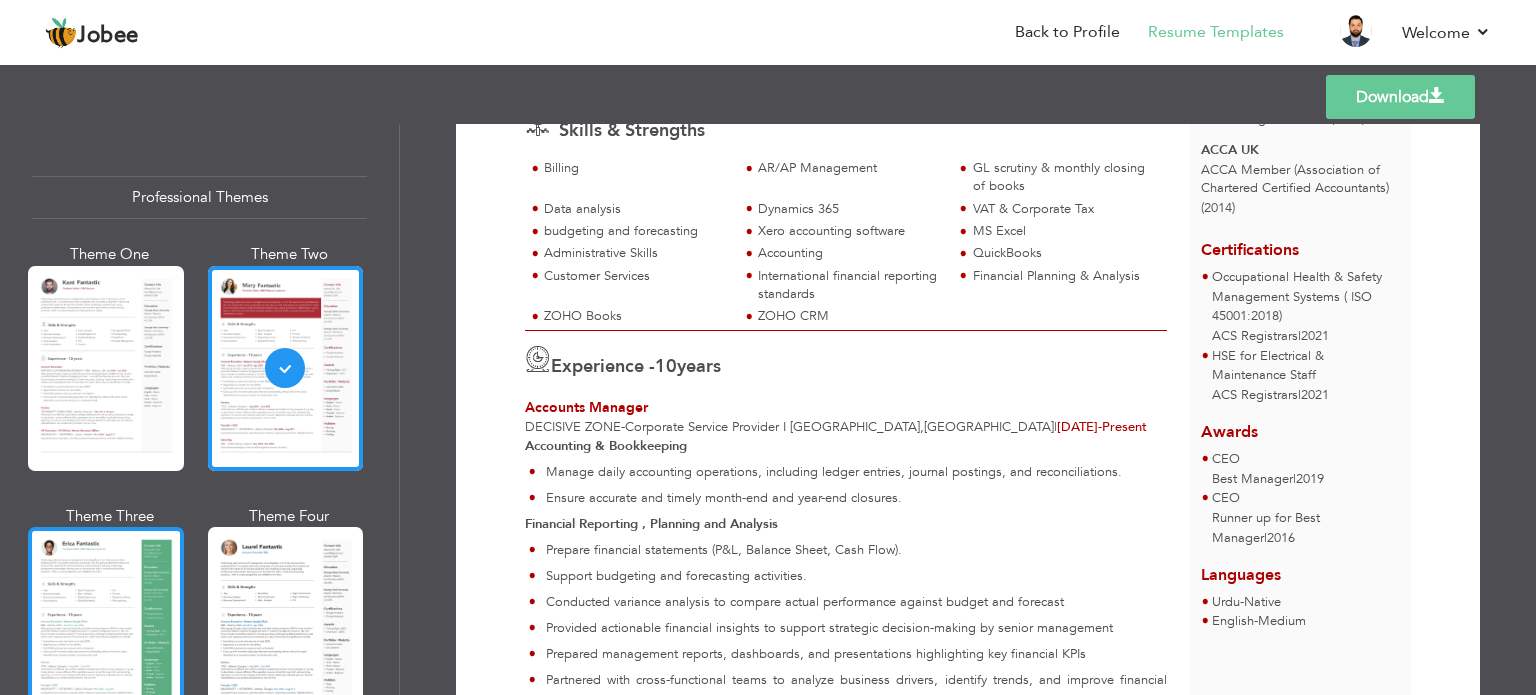 click at bounding box center [106, 629] 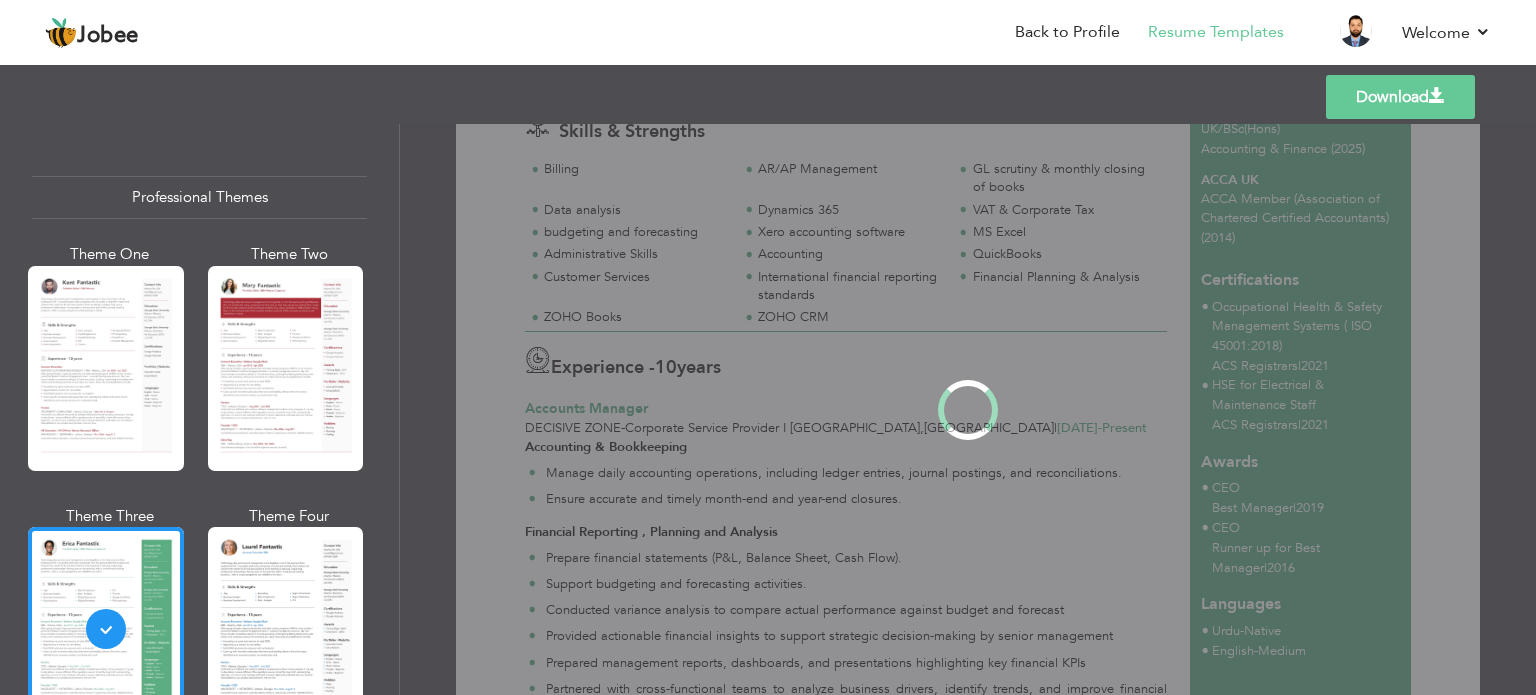 scroll, scrollTop: 0, scrollLeft: 0, axis: both 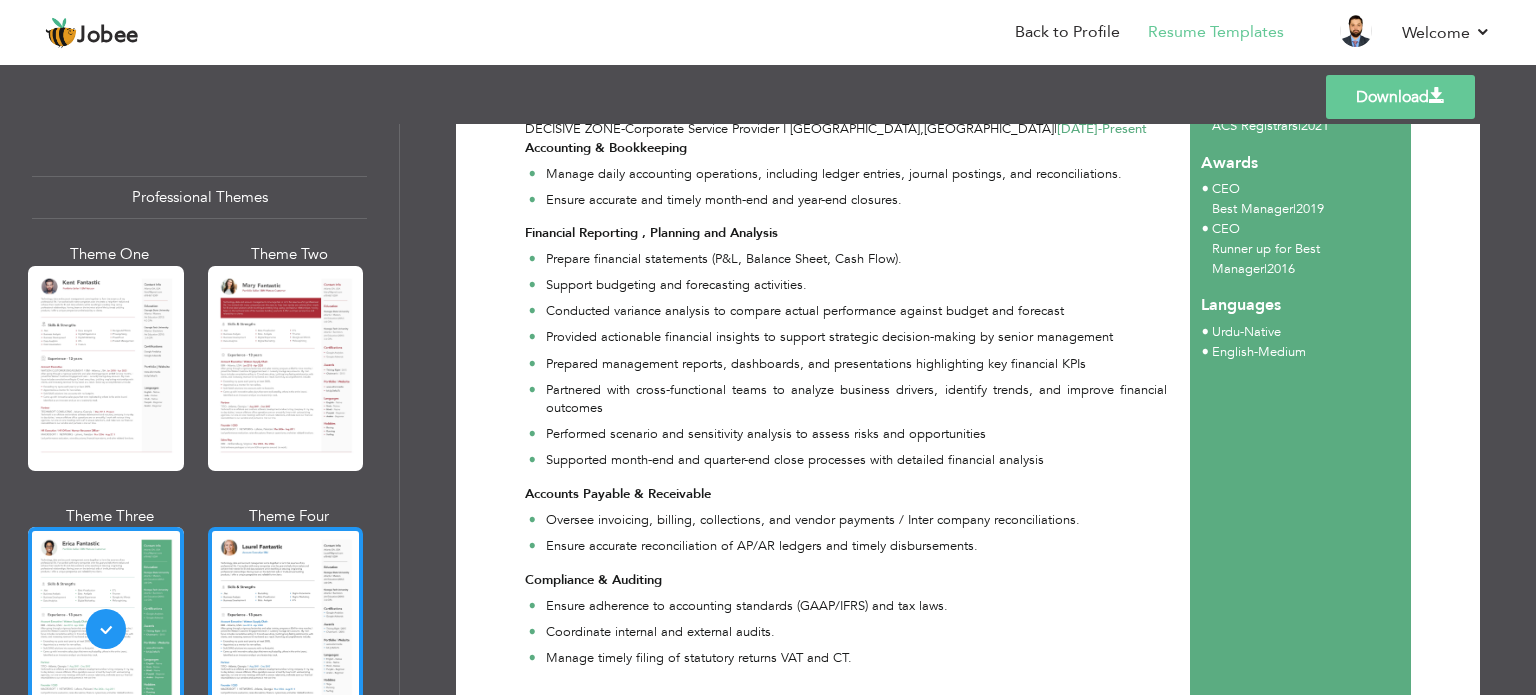 click at bounding box center (286, 629) 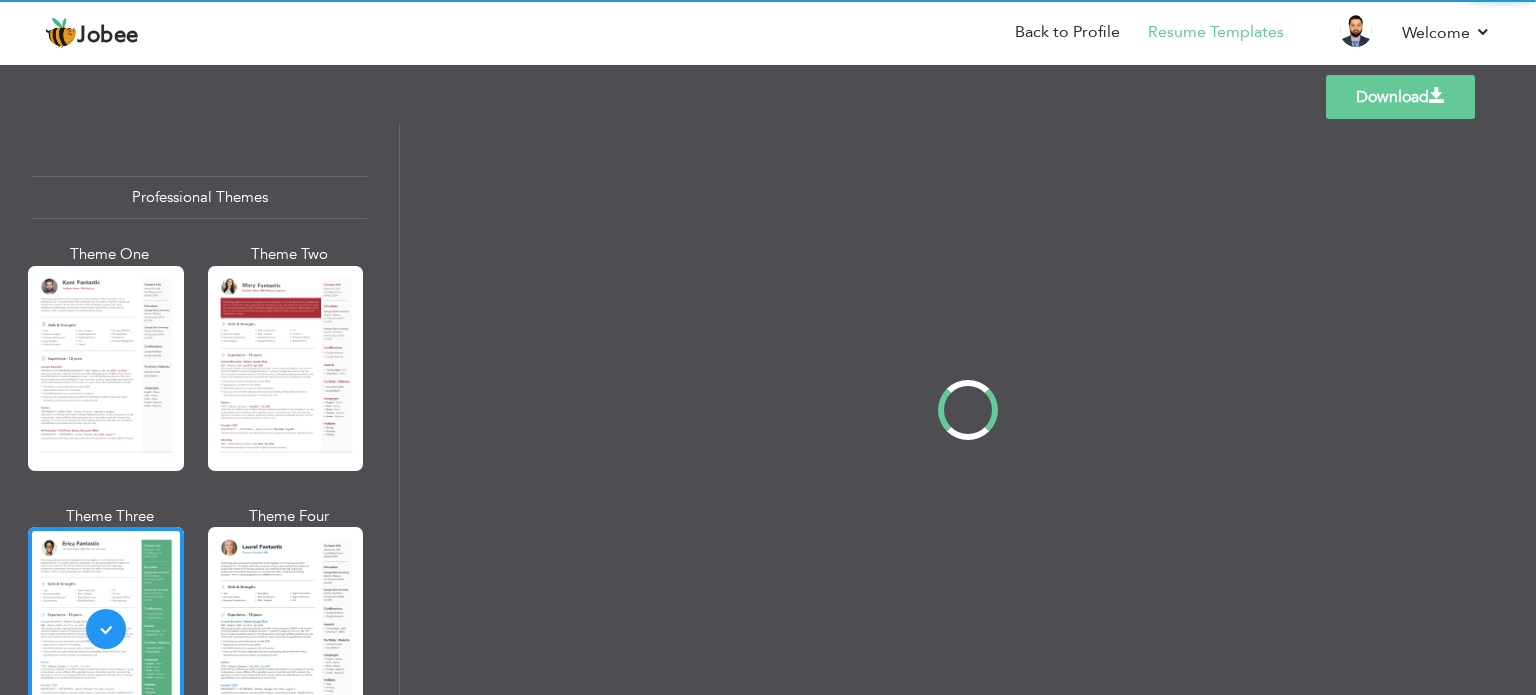 scroll, scrollTop: 0, scrollLeft: 0, axis: both 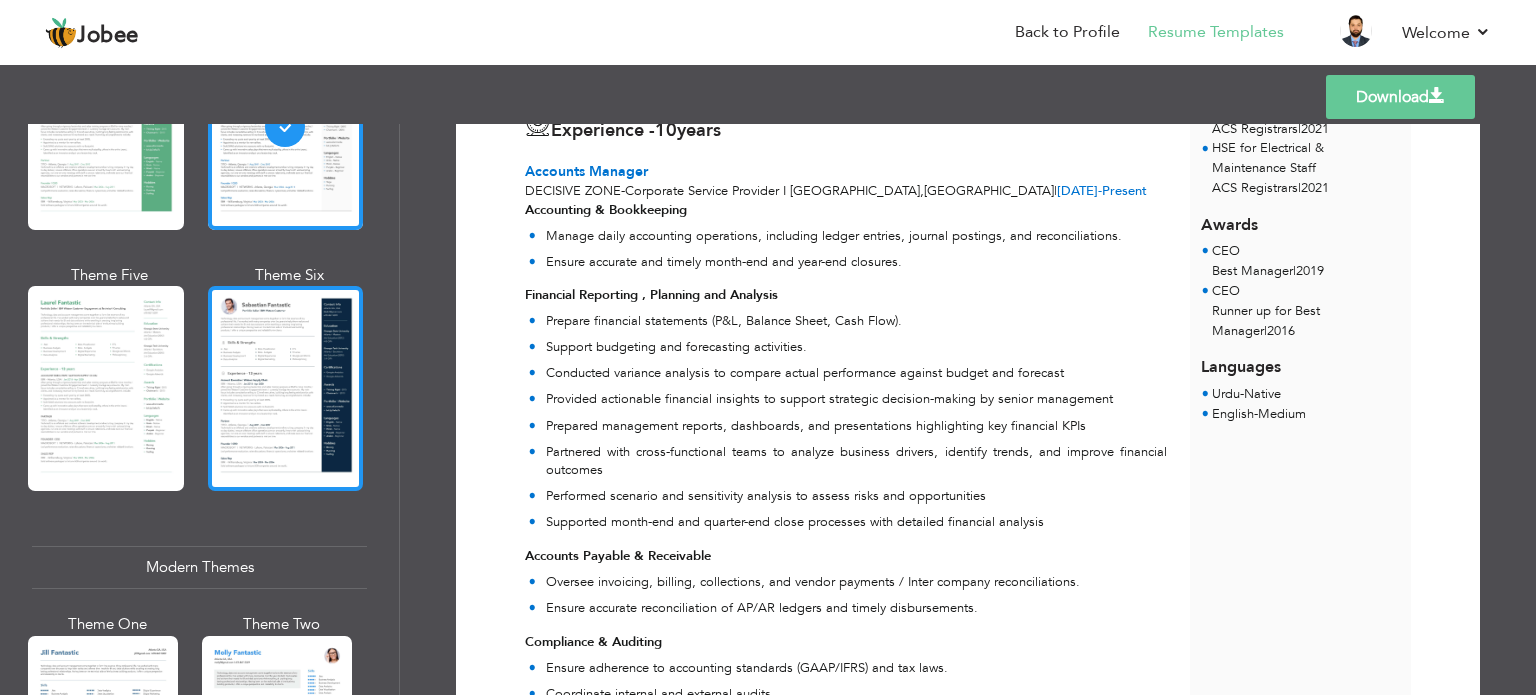 click at bounding box center [286, 388] 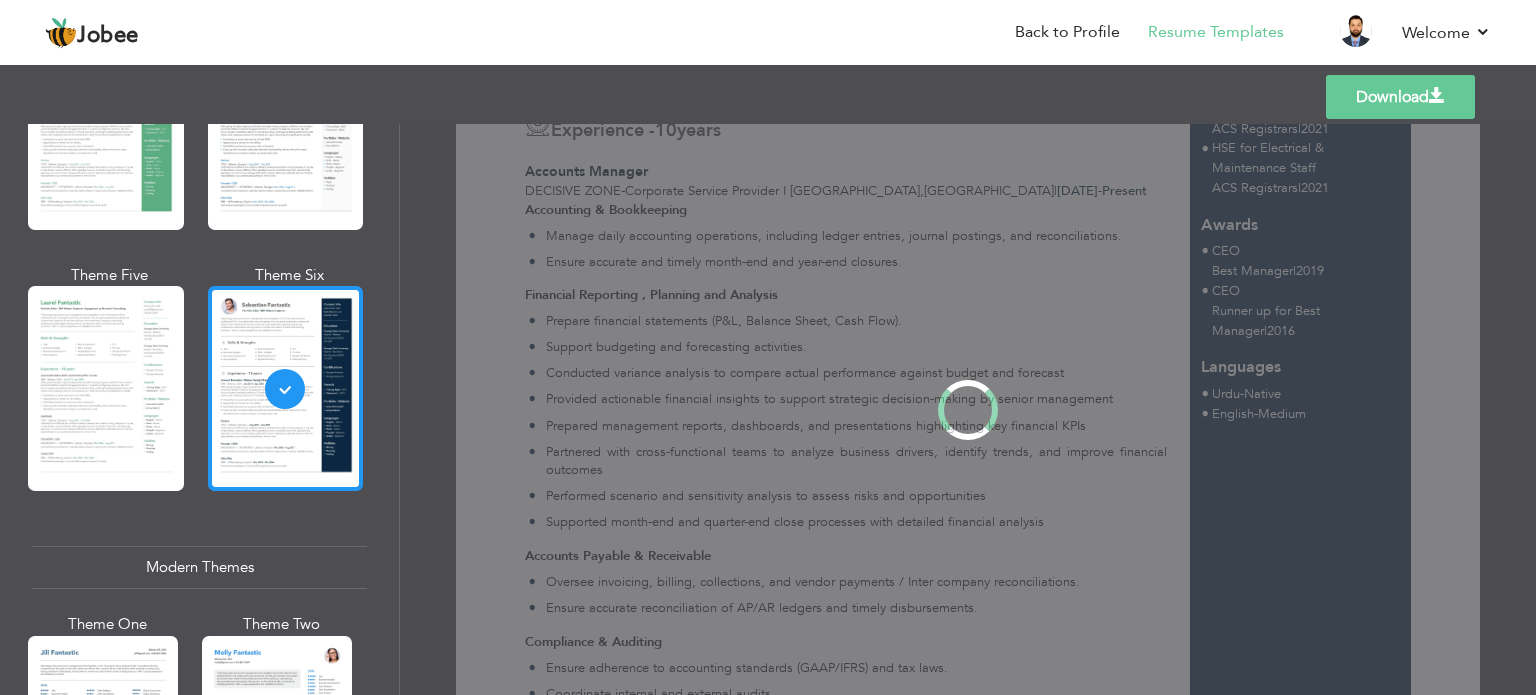 scroll, scrollTop: 0, scrollLeft: 0, axis: both 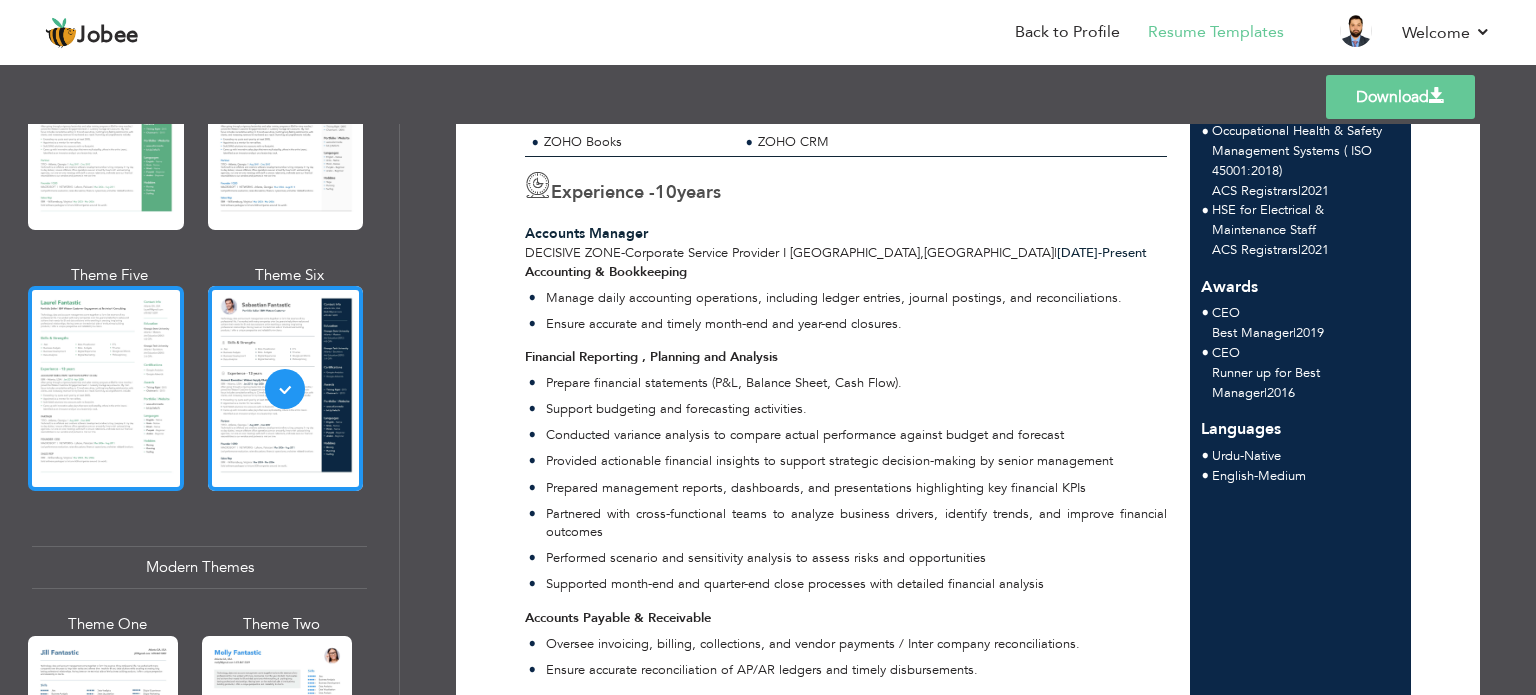 click at bounding box center (106, 388) 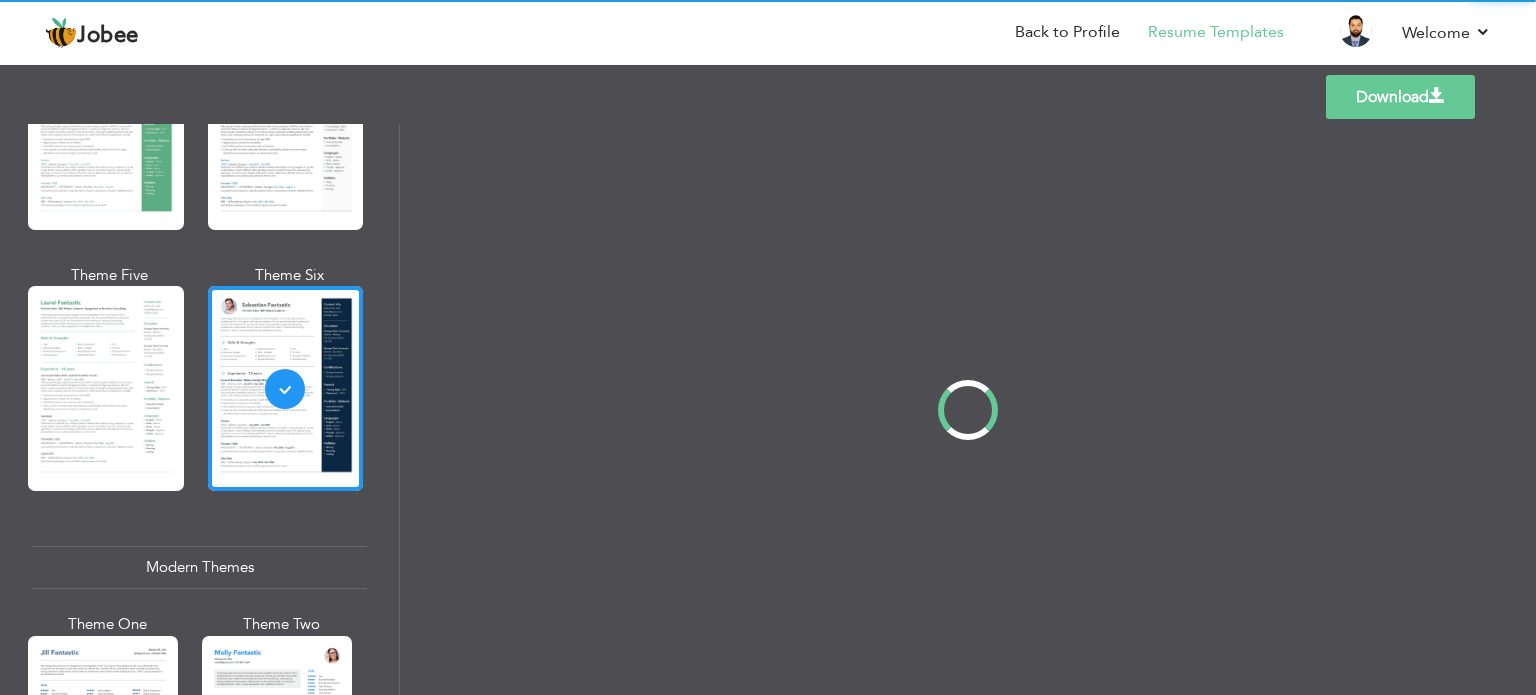 scroll, scrollTop: 0, scrollLeft: 0, axis: both 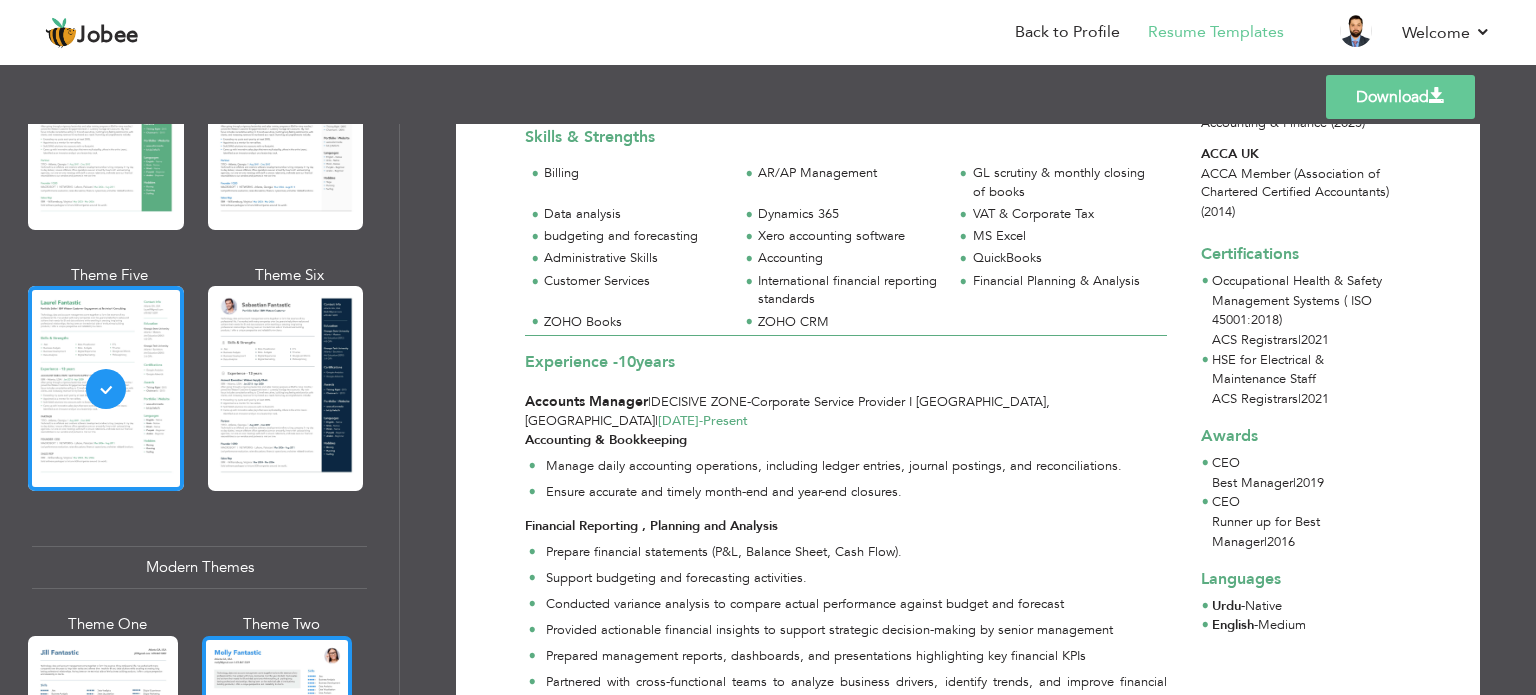 click at bounding box center [277, 735] 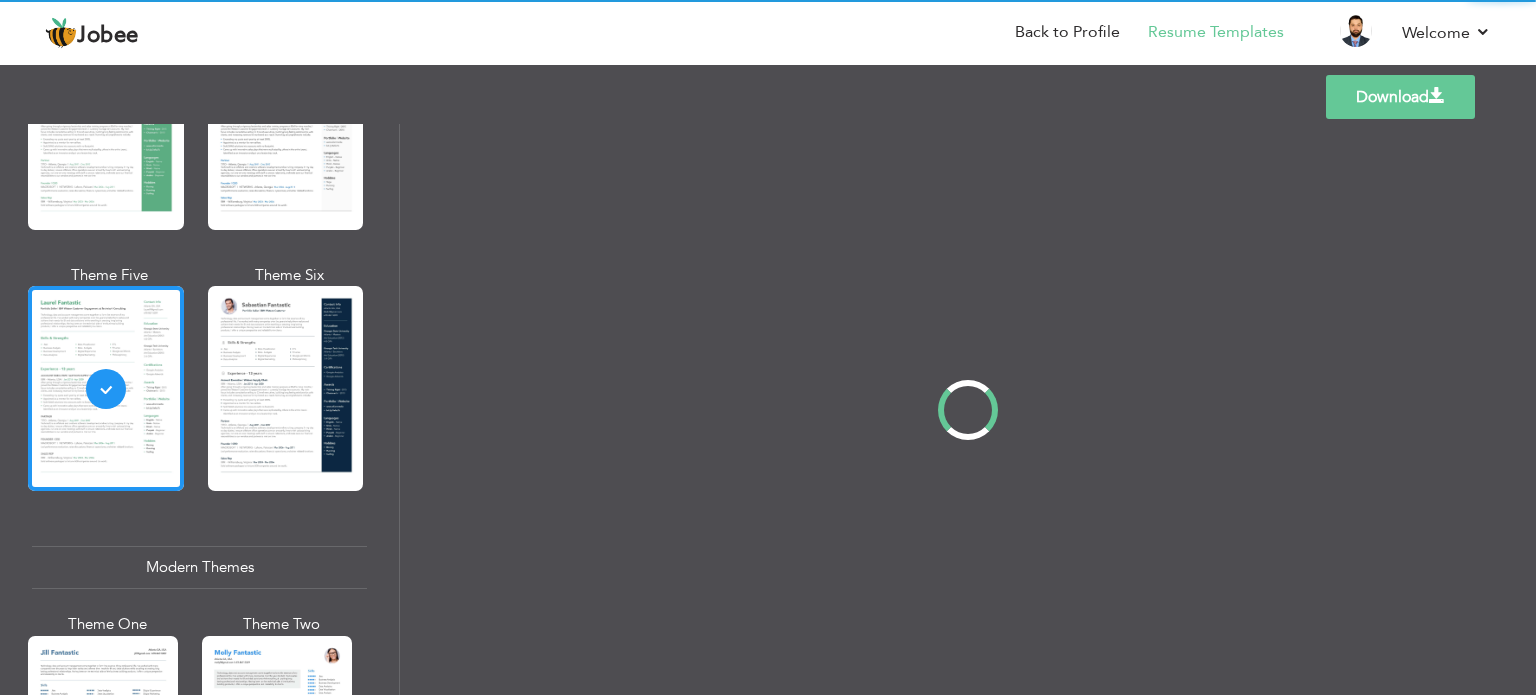 scroll, scrollTop: 0, scrollLeft: 0, axis: both 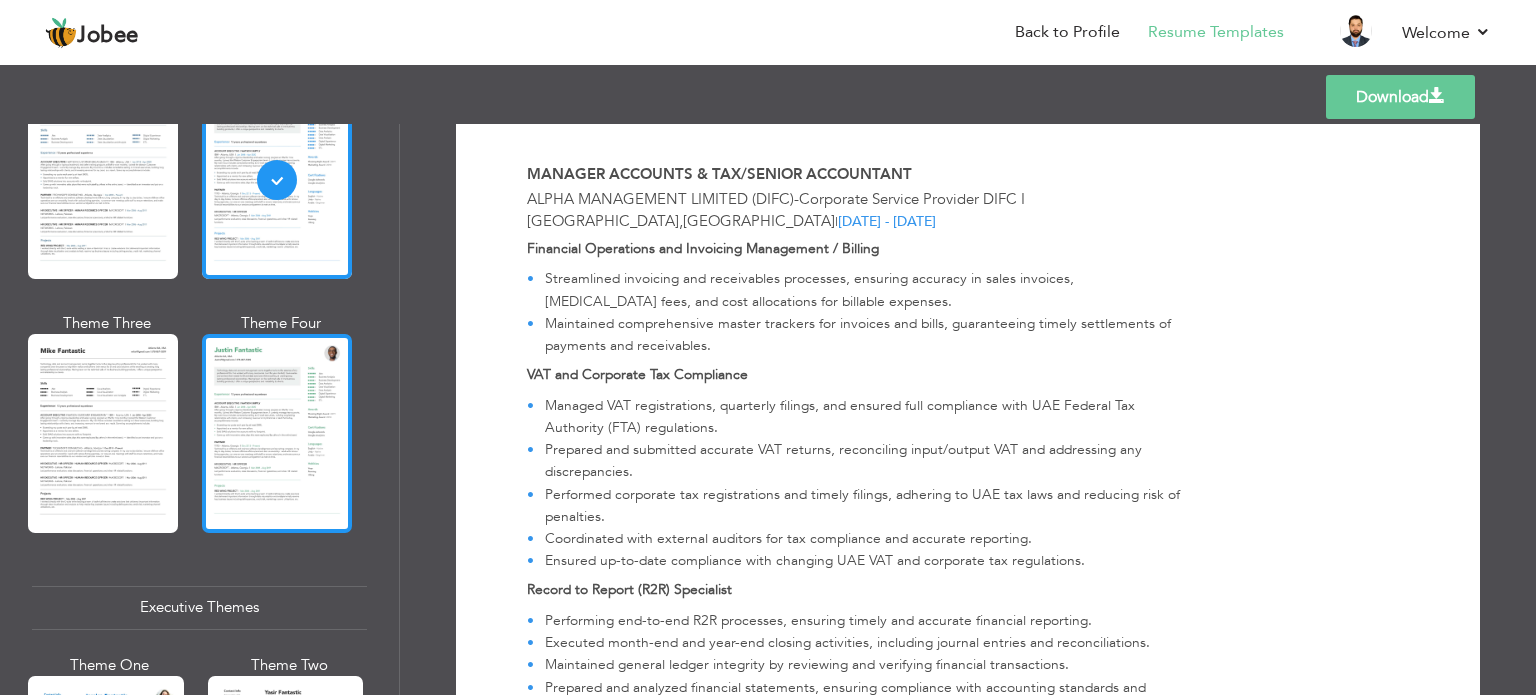 click at bounding box center [277, 433] 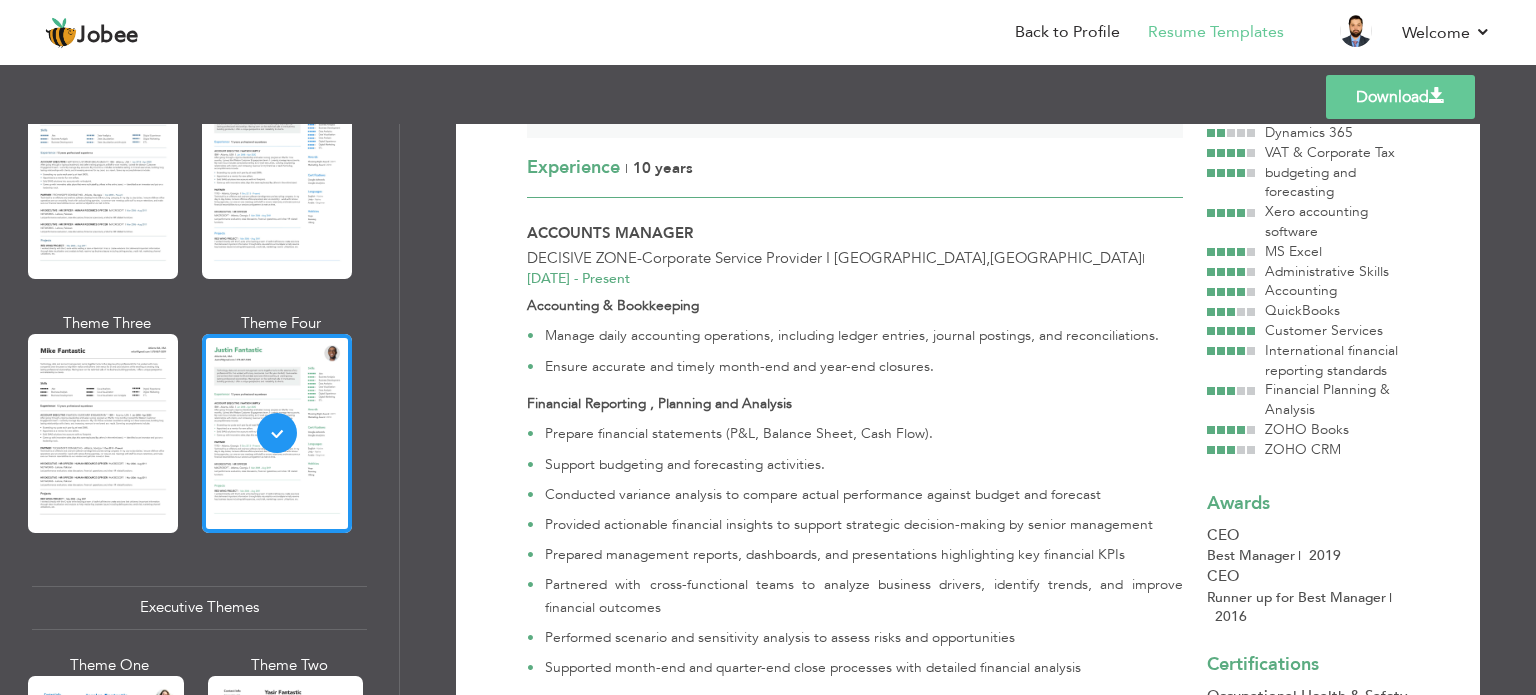 scroll, scrollTop: 357, scrollLeft: 0, axis: vertical 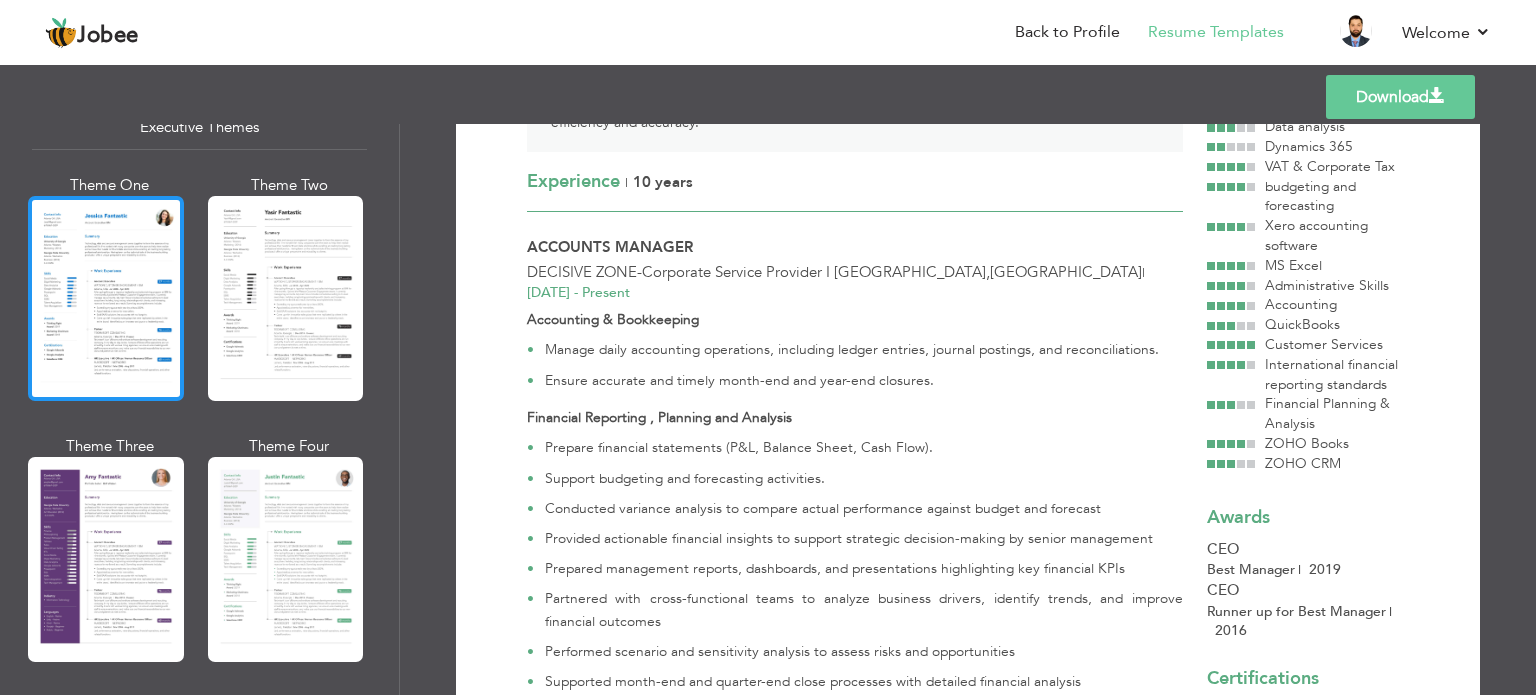 click at bounding box center [106, 298] 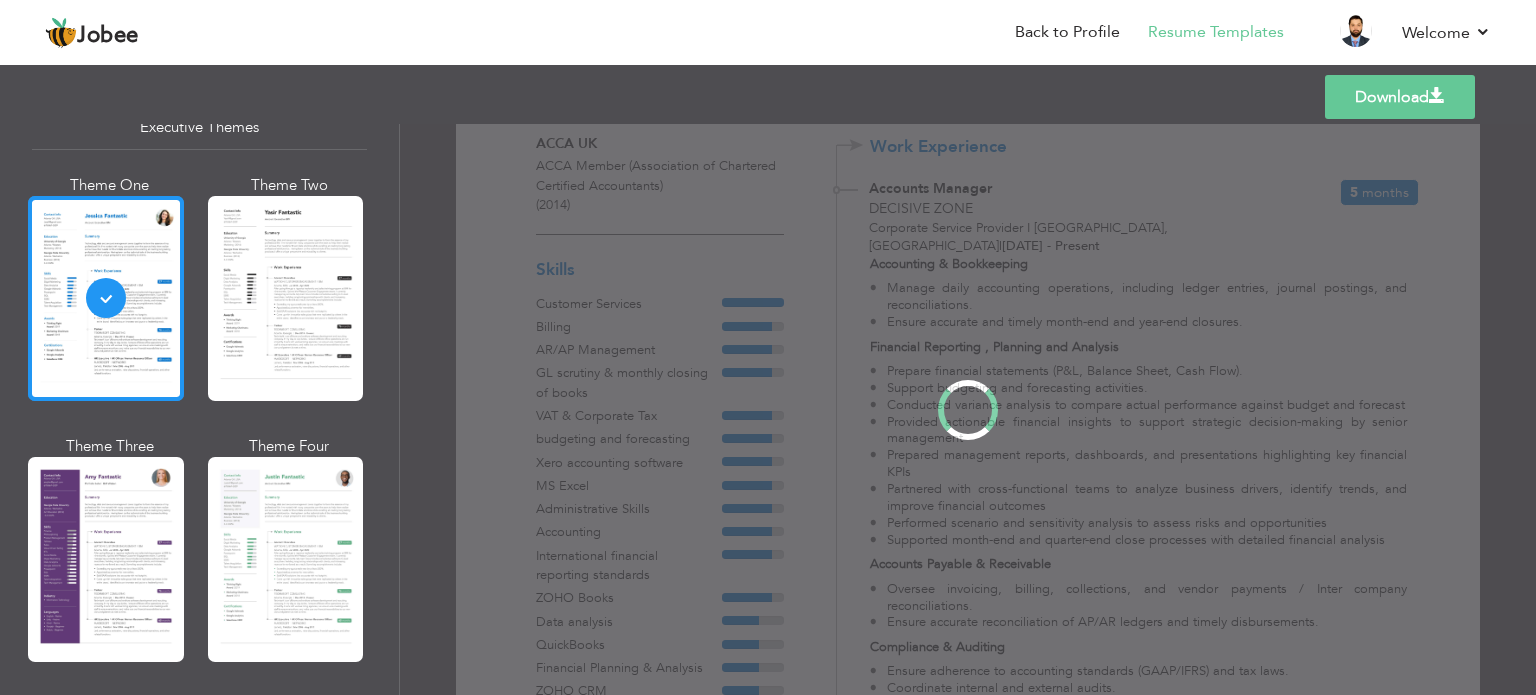 scroll, scrollTop: 0, scrollLeft: 0, axis: both 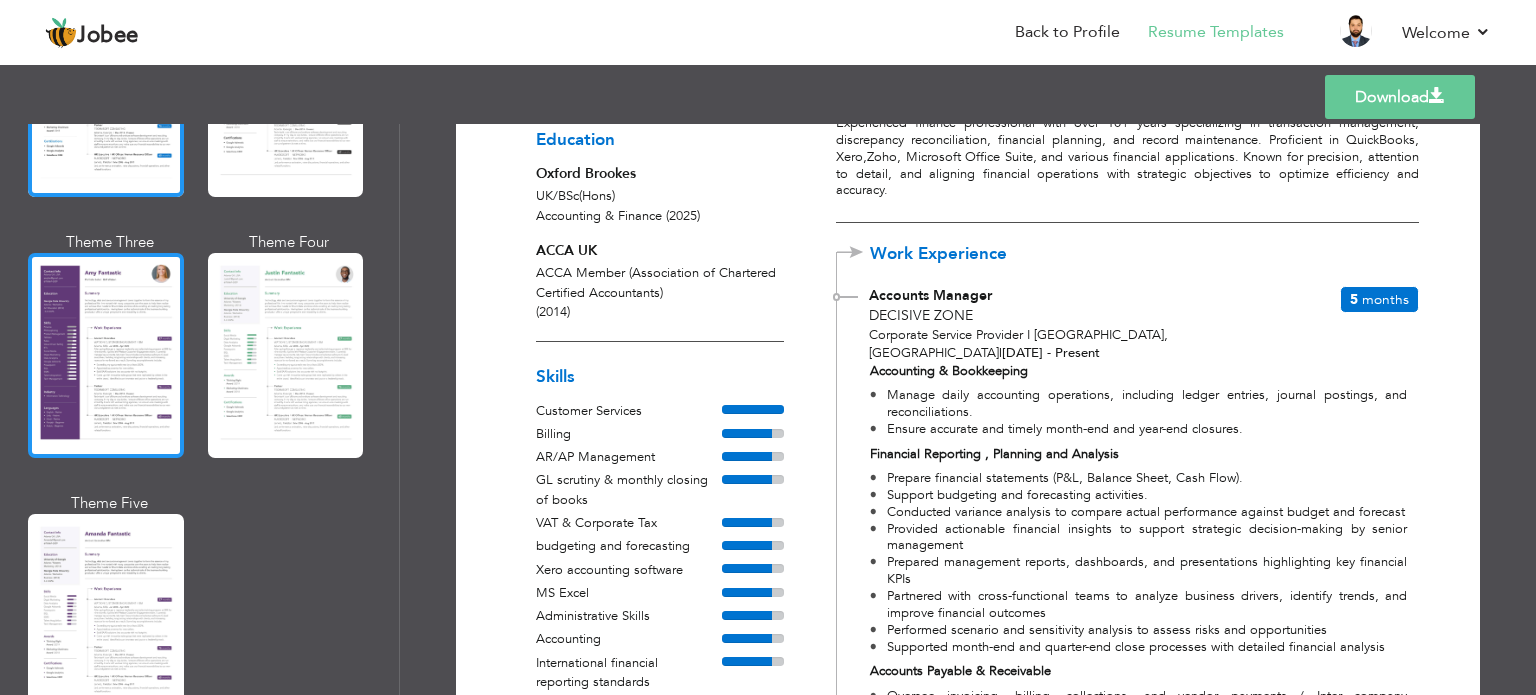 click at bounding box center [106, 355] 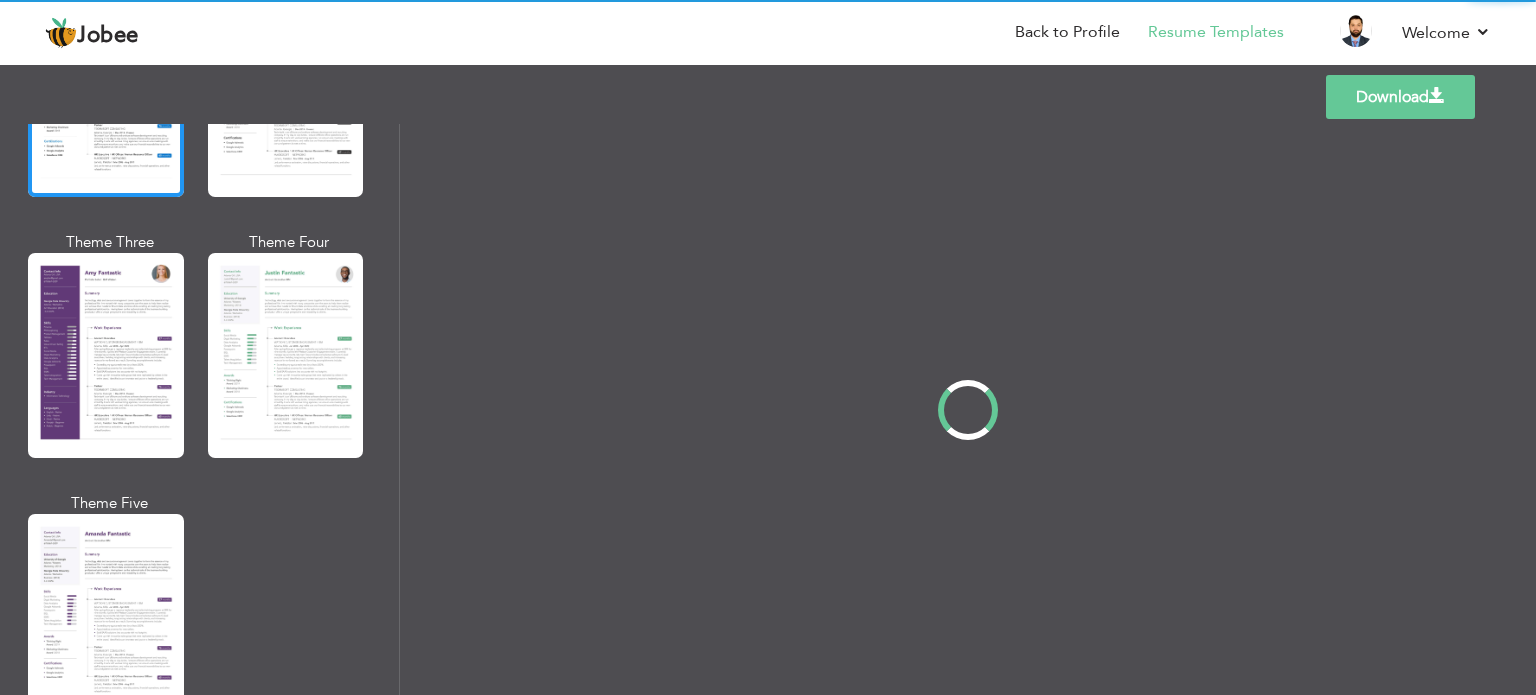 scroll, scrollTop: 1743, scrollLeft: 0, axis: vertical 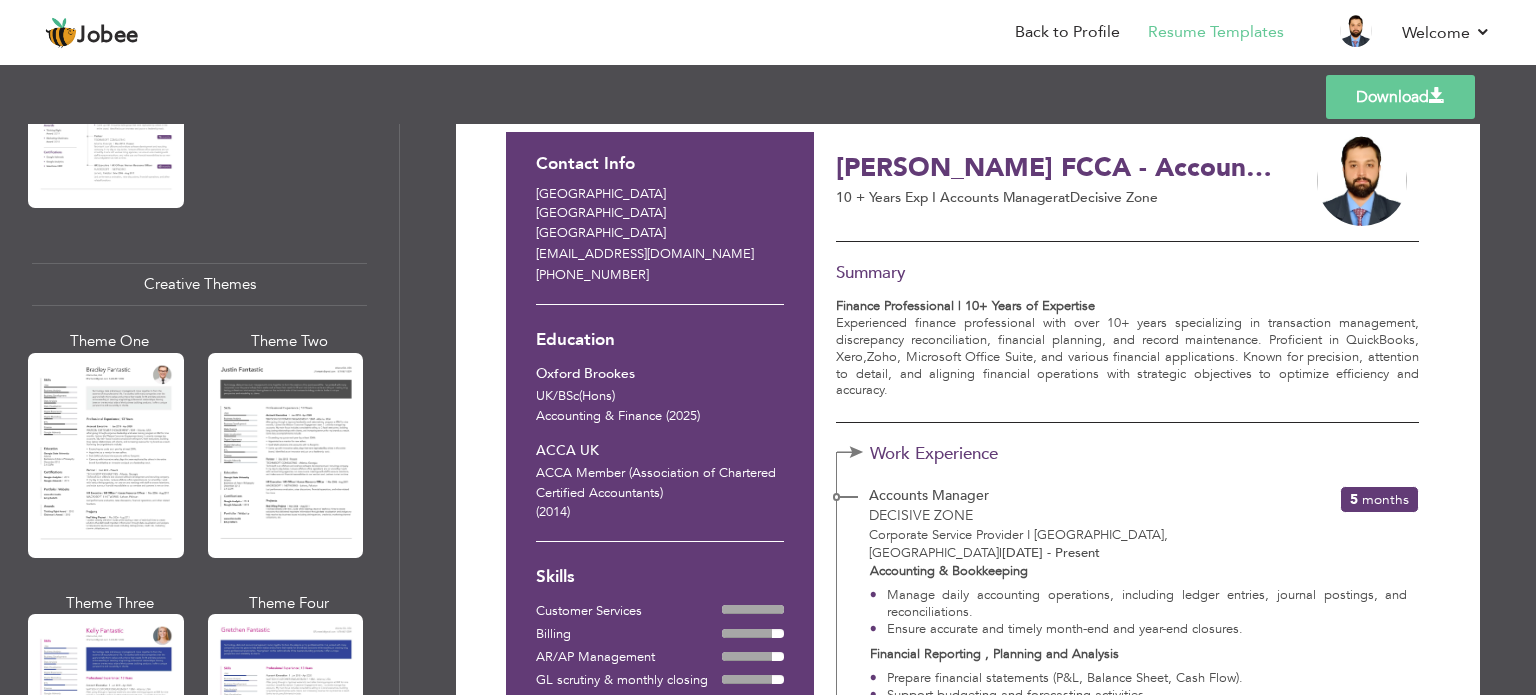 drag, startPoint x: 407, startPoint y: 480, endPoint x: 88, endPoint y: 412, distance: 326.16714 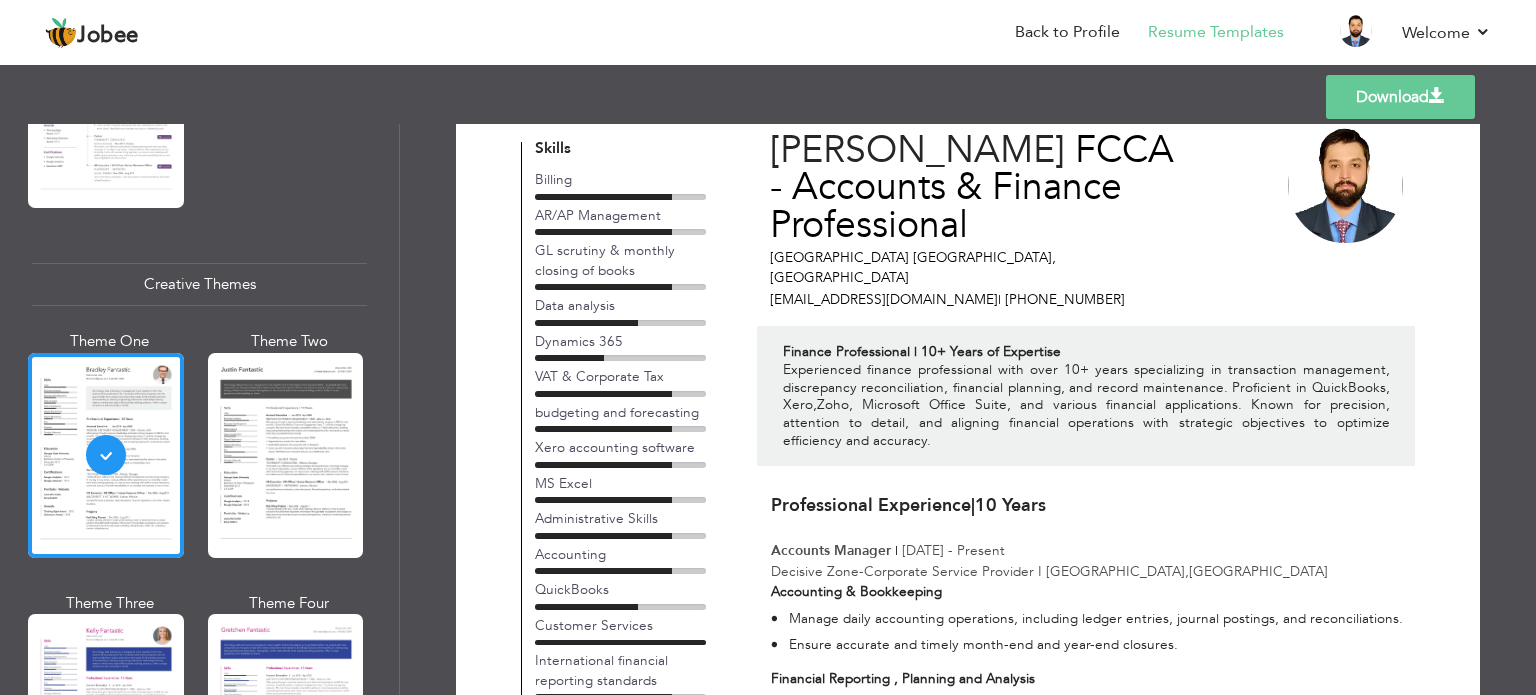 scroll, scrollTop: 196, scrollLeft: 0, axis: vertical 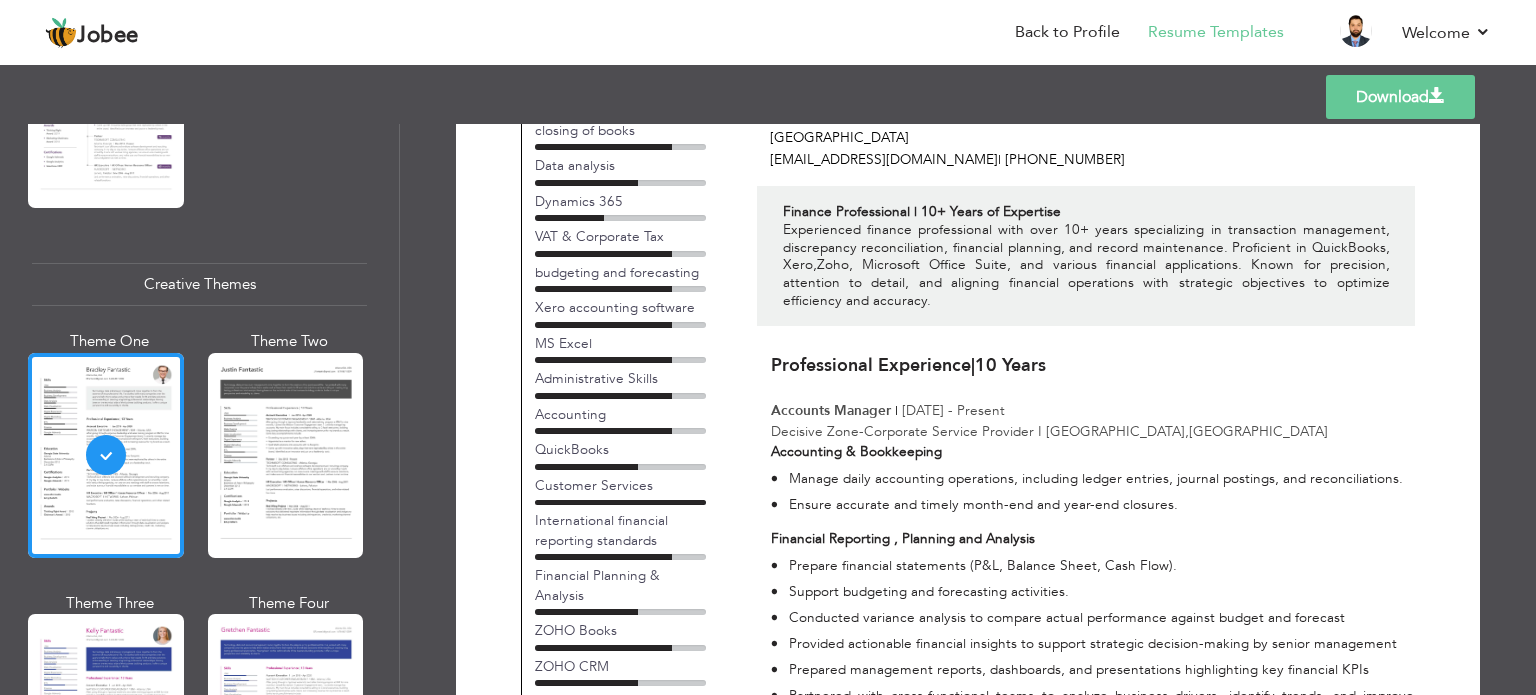 drag, startPoint x: 399, startPoint y: 475, endPoint x: 394, endPoint y: 540, distance: 65.192024 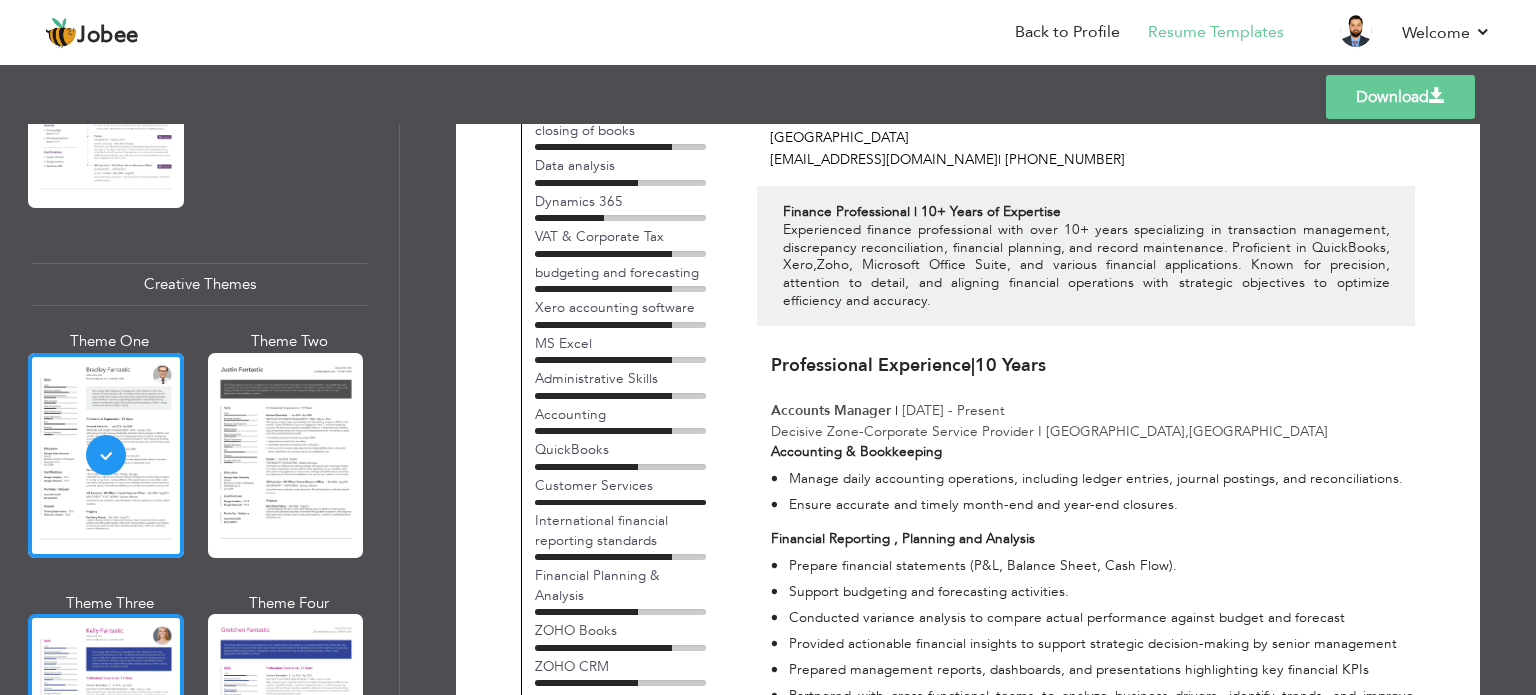 click at bounding box center [106, 716] 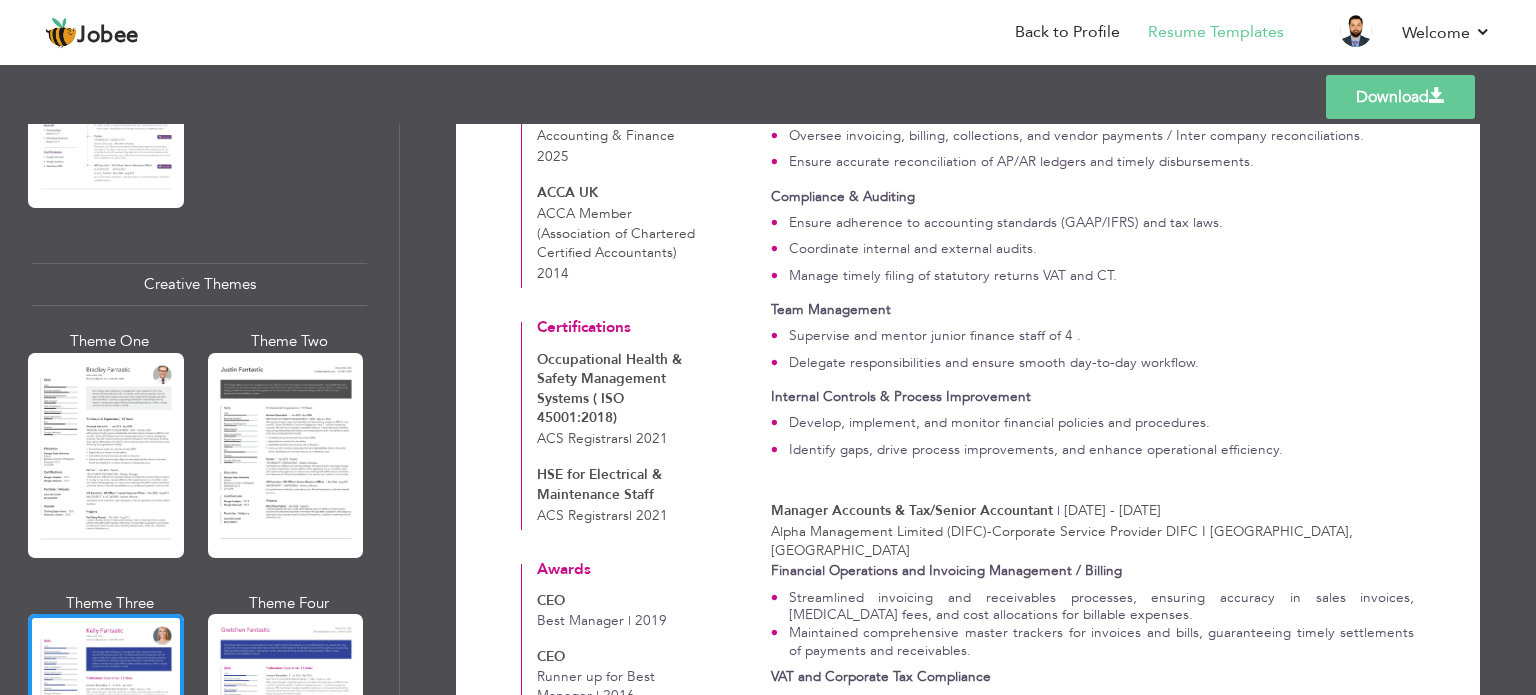 scroll, scrollTop: 567, scrollLeft: 0, axis: vertical 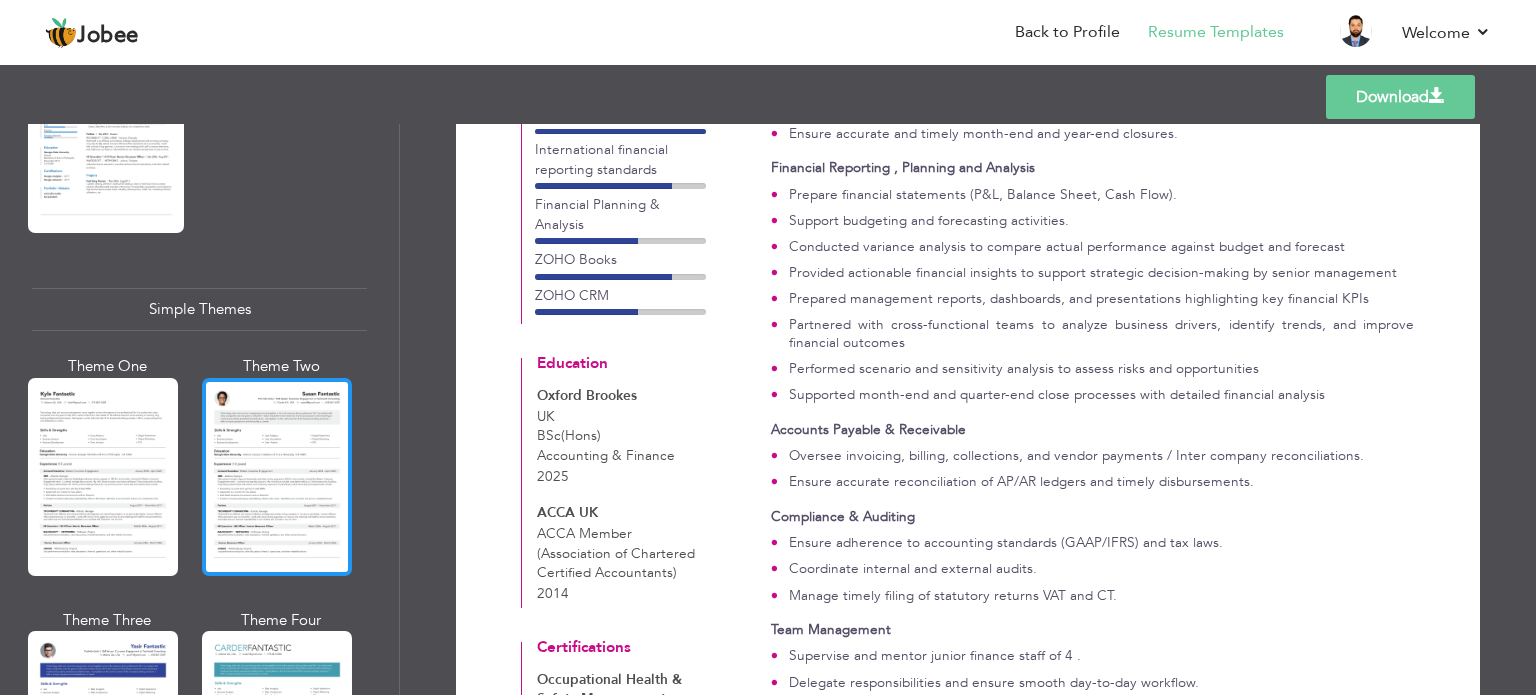 click at bounding box center (277, 477) 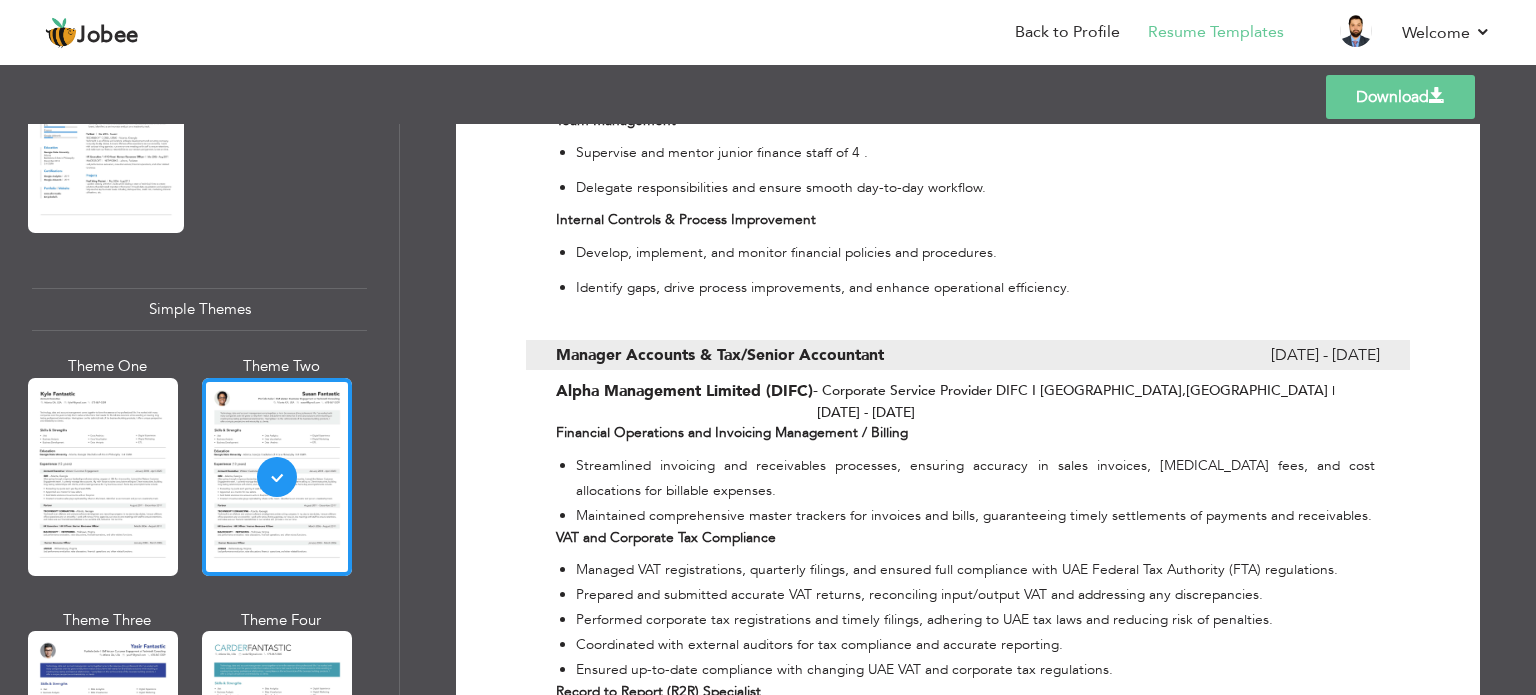 scroll, scrollTop: 0, scrollLeft: 0, axis: both 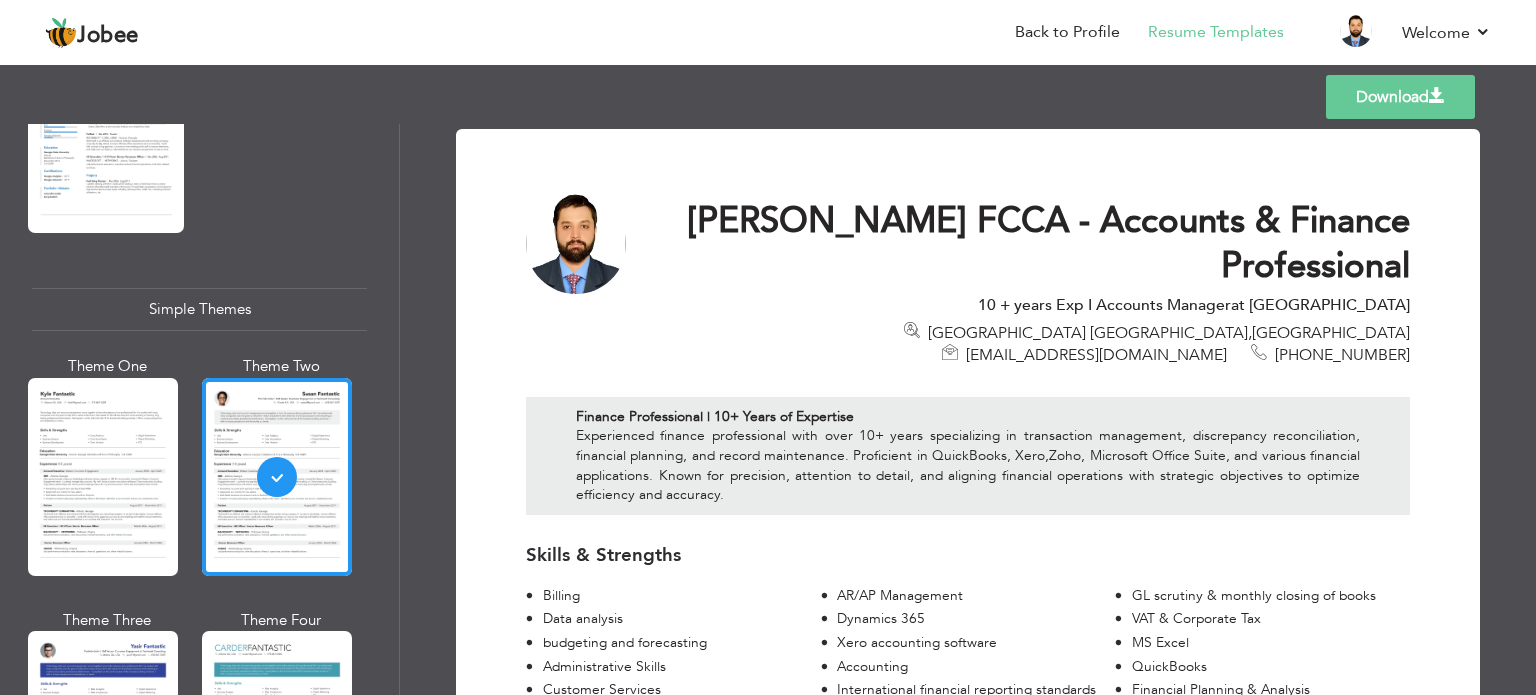 click on "Download" at bounding box center (1400, 97) 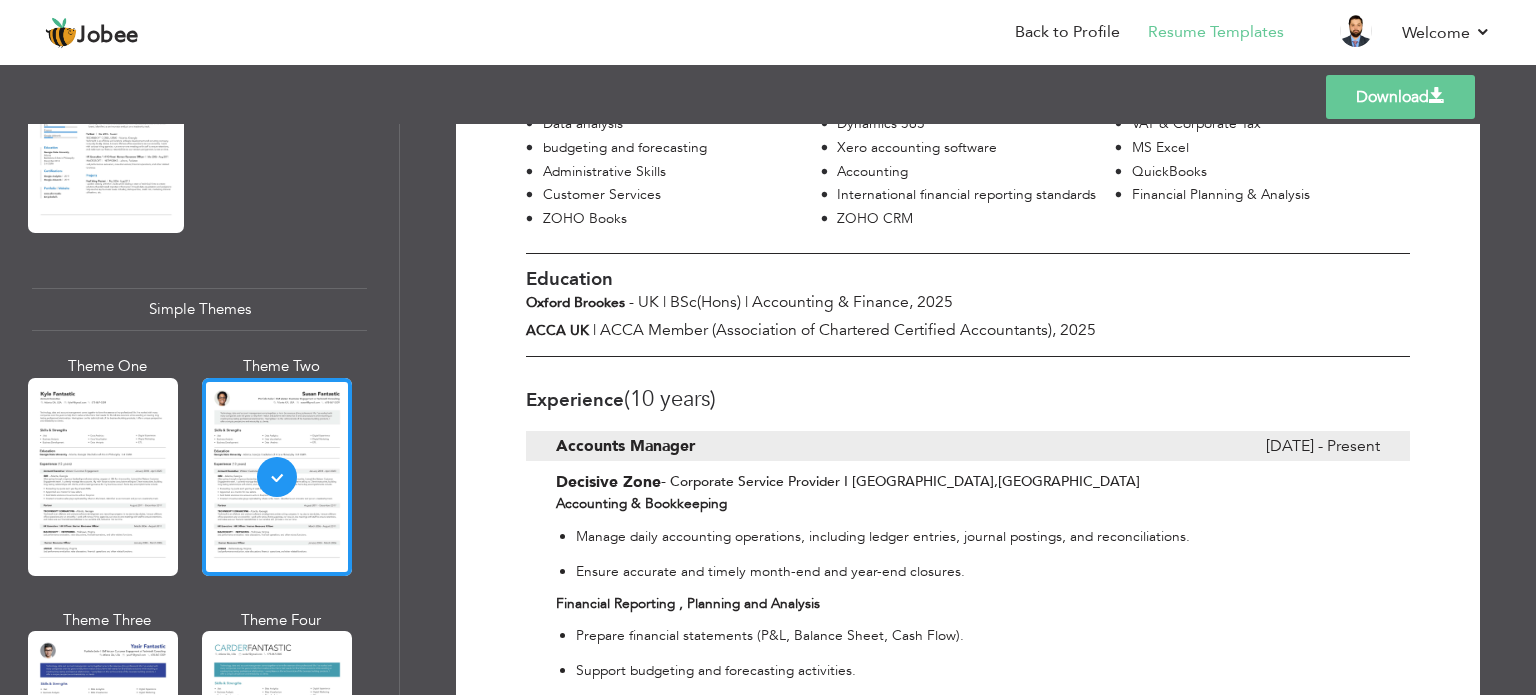 scroll, scrollTop: 502, scrollLeft: 0, axis: vertical 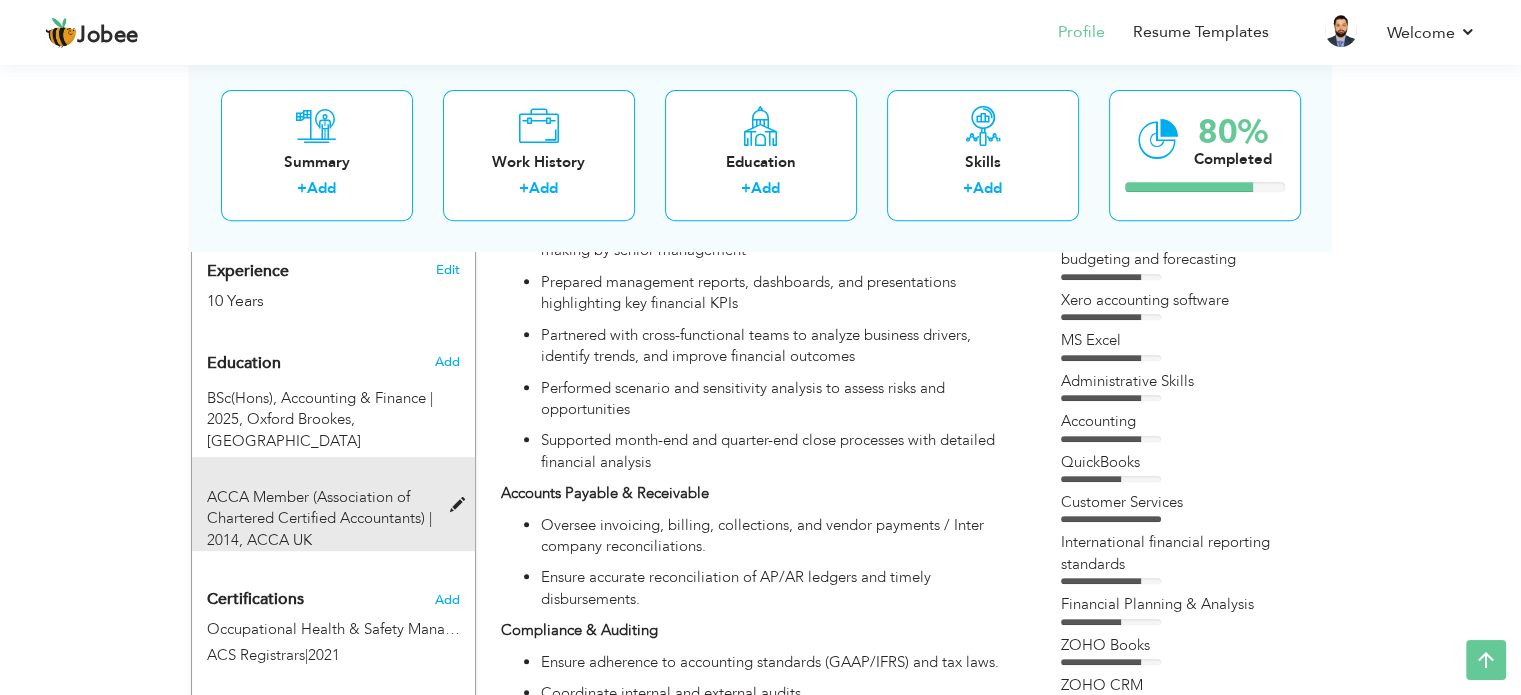 click at bounding box center (461, 505) 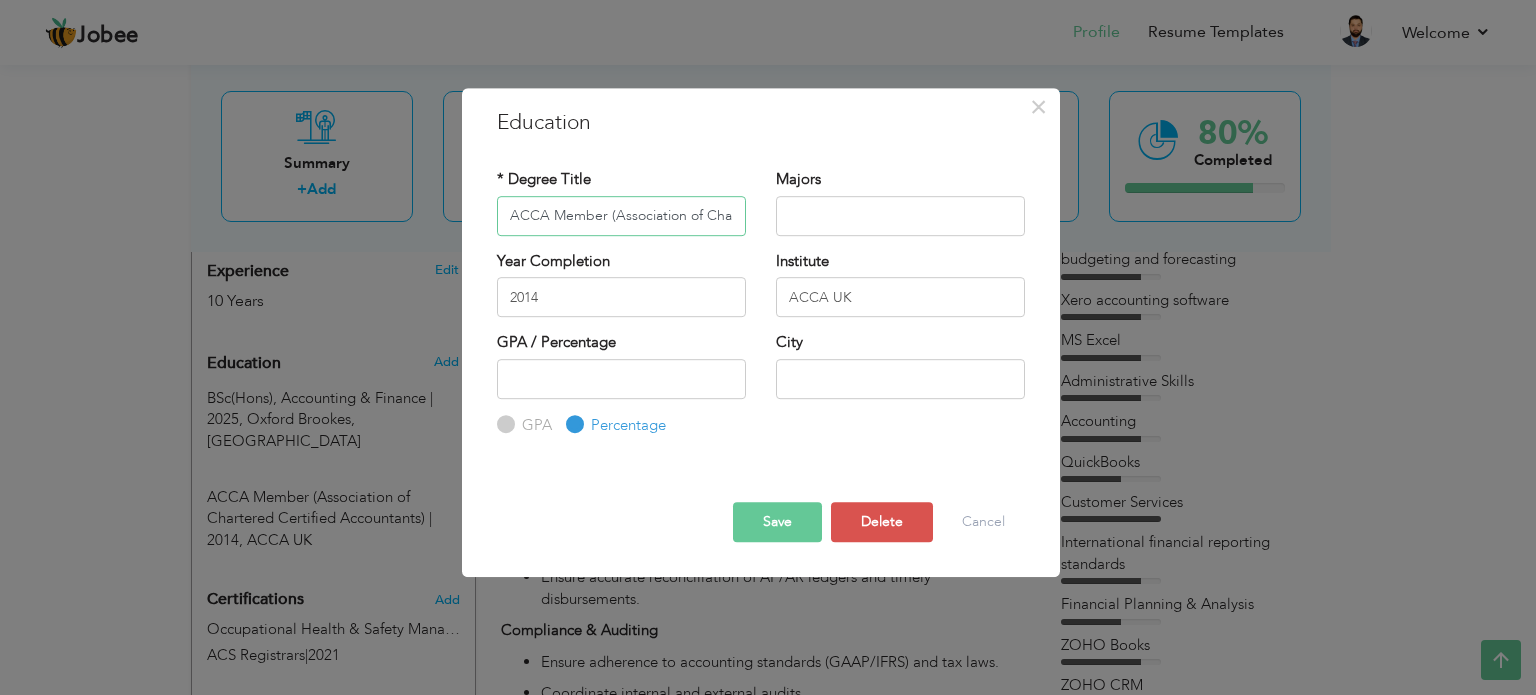 scroll, scrollTop: 0, scrollLeft: 175, axis: horizontal 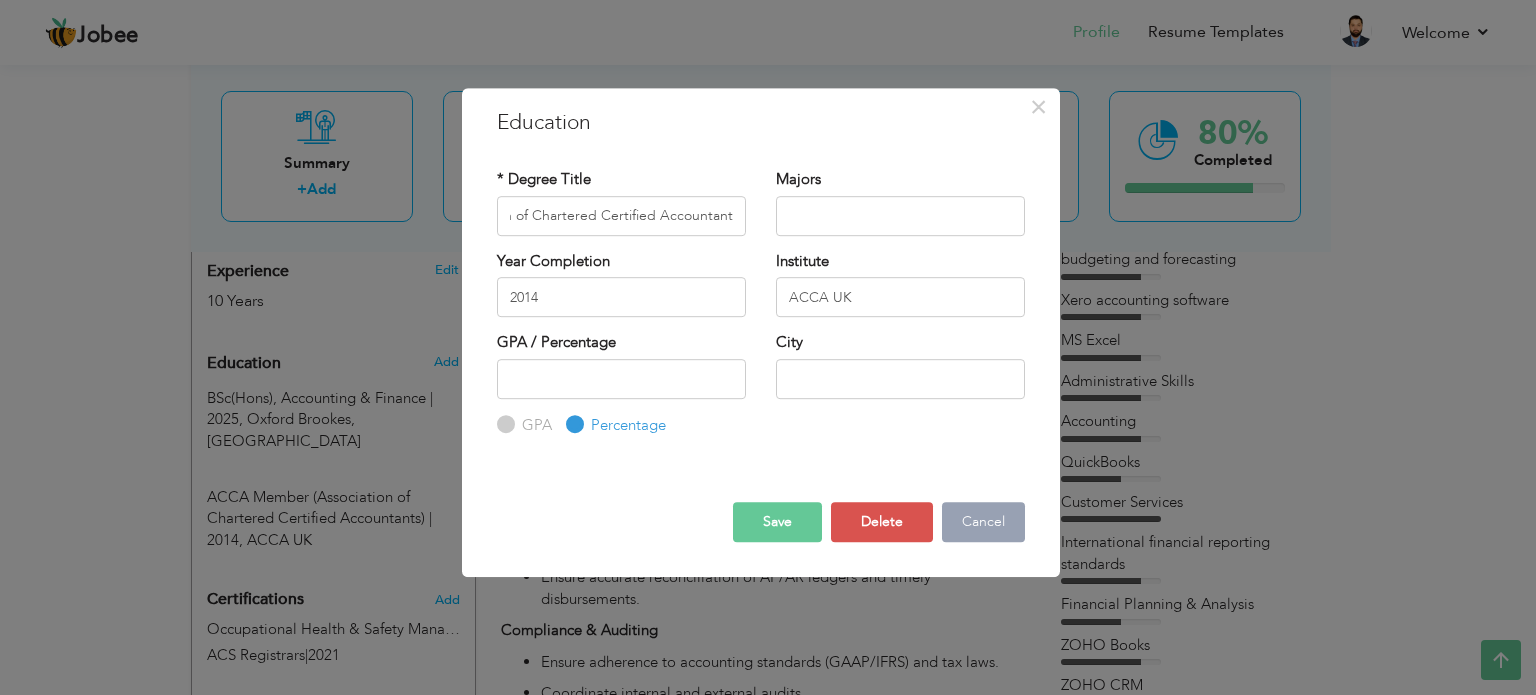 click on "Cancel" at bounding box center [983, 522] 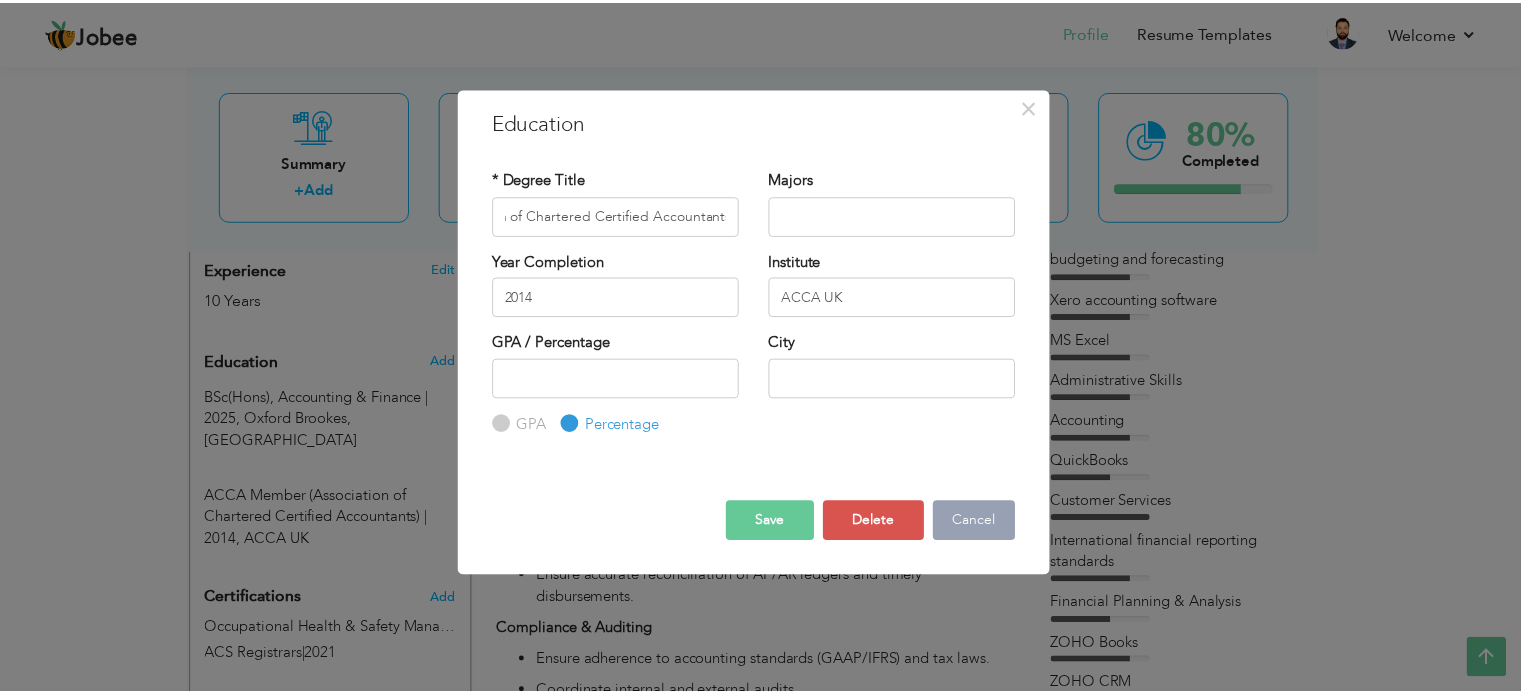 scroll, scrollTop: 0, scrollLeft: 0, axis: both 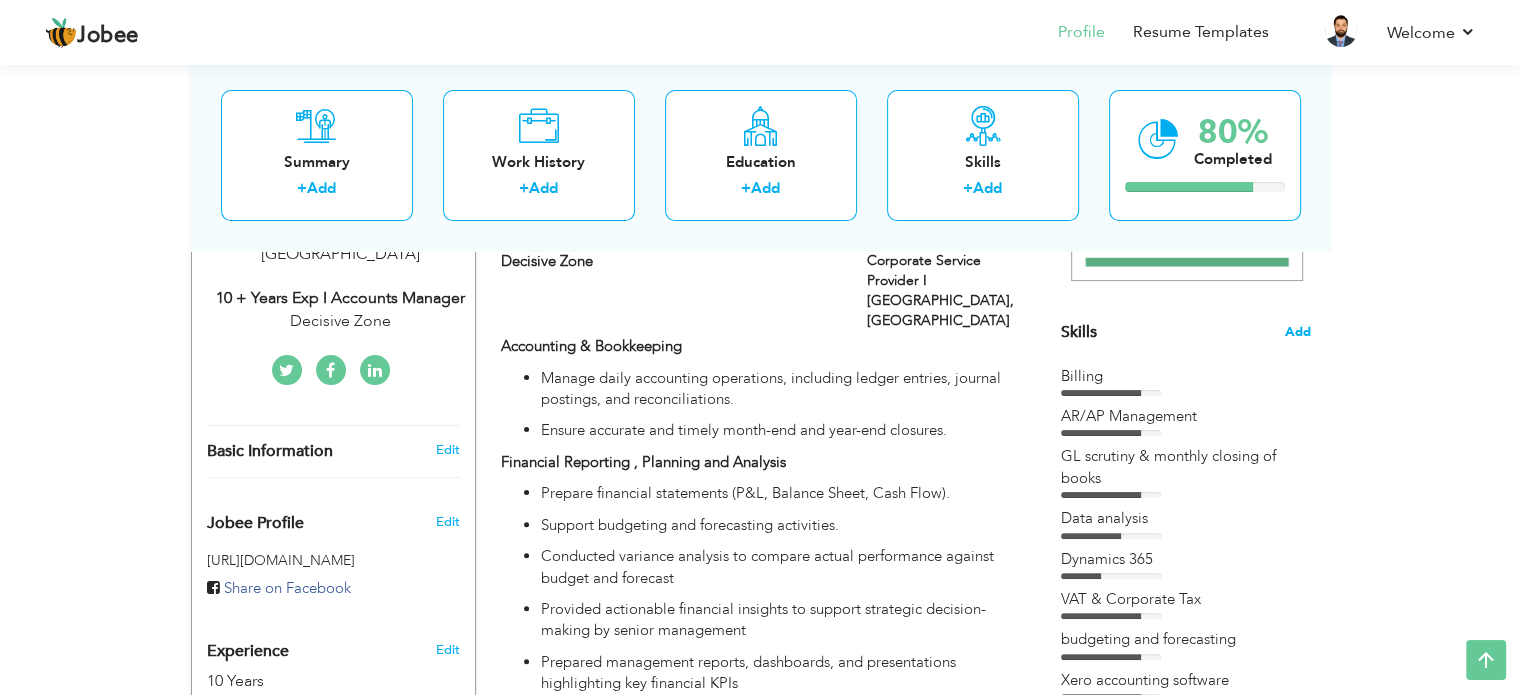 click on "Add" at bounding box center [1298, 332] 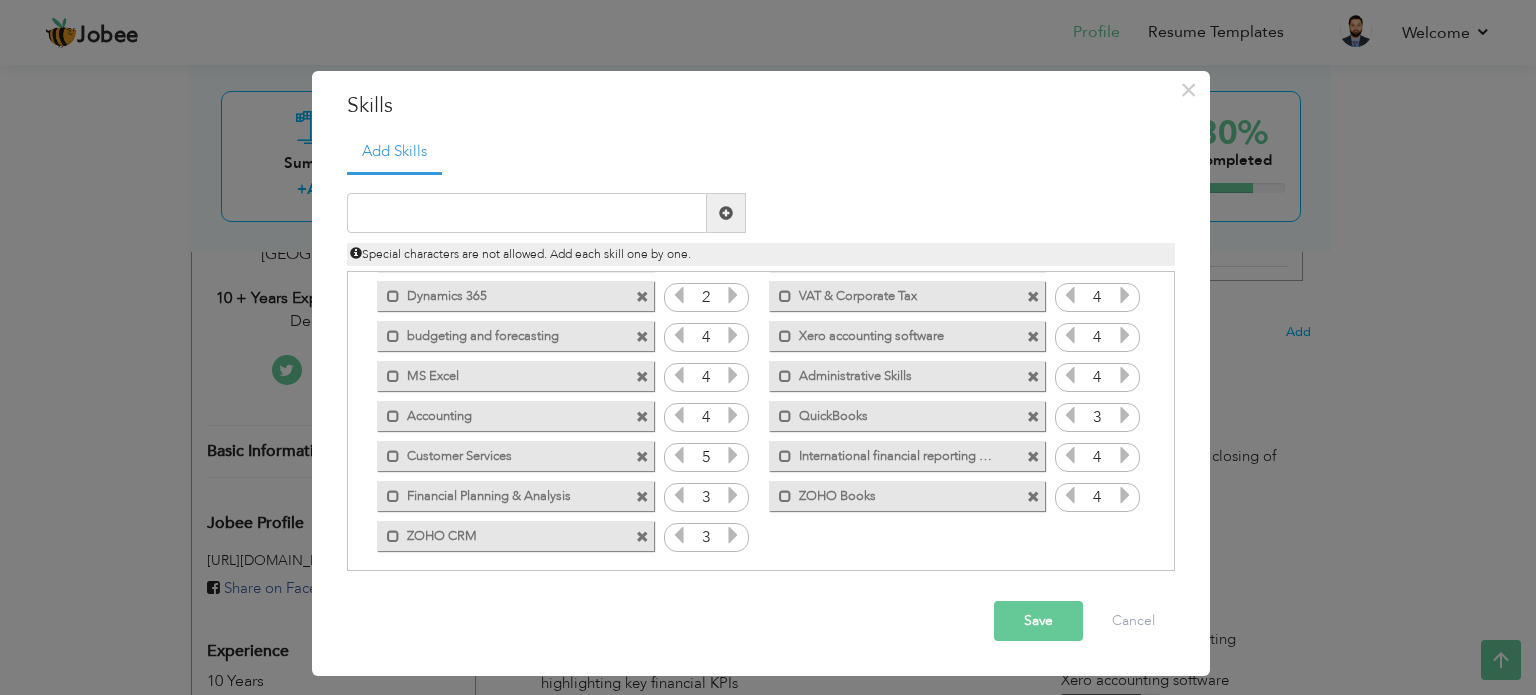 scroll, scrollTop: 124, scrollLeft: 0, axis: vertical 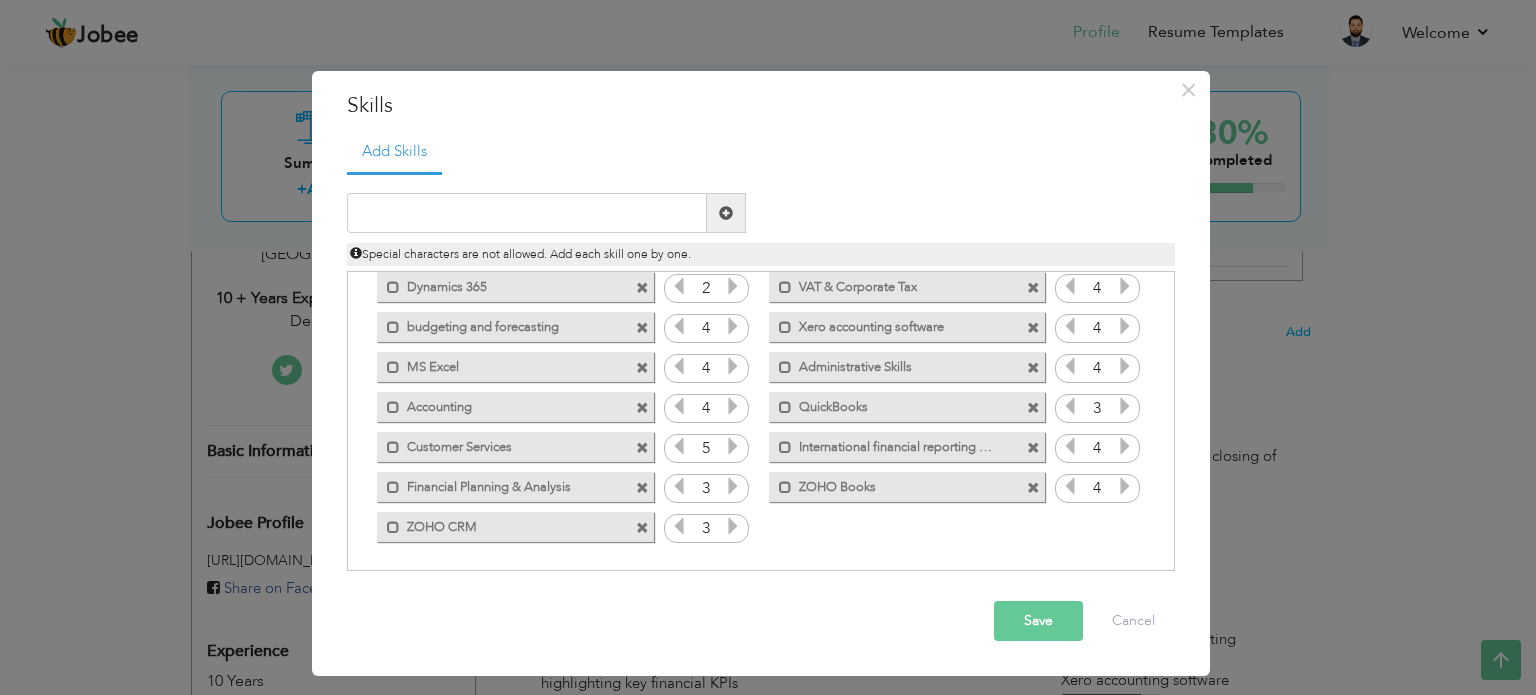 click at bounding box center (645, 522) 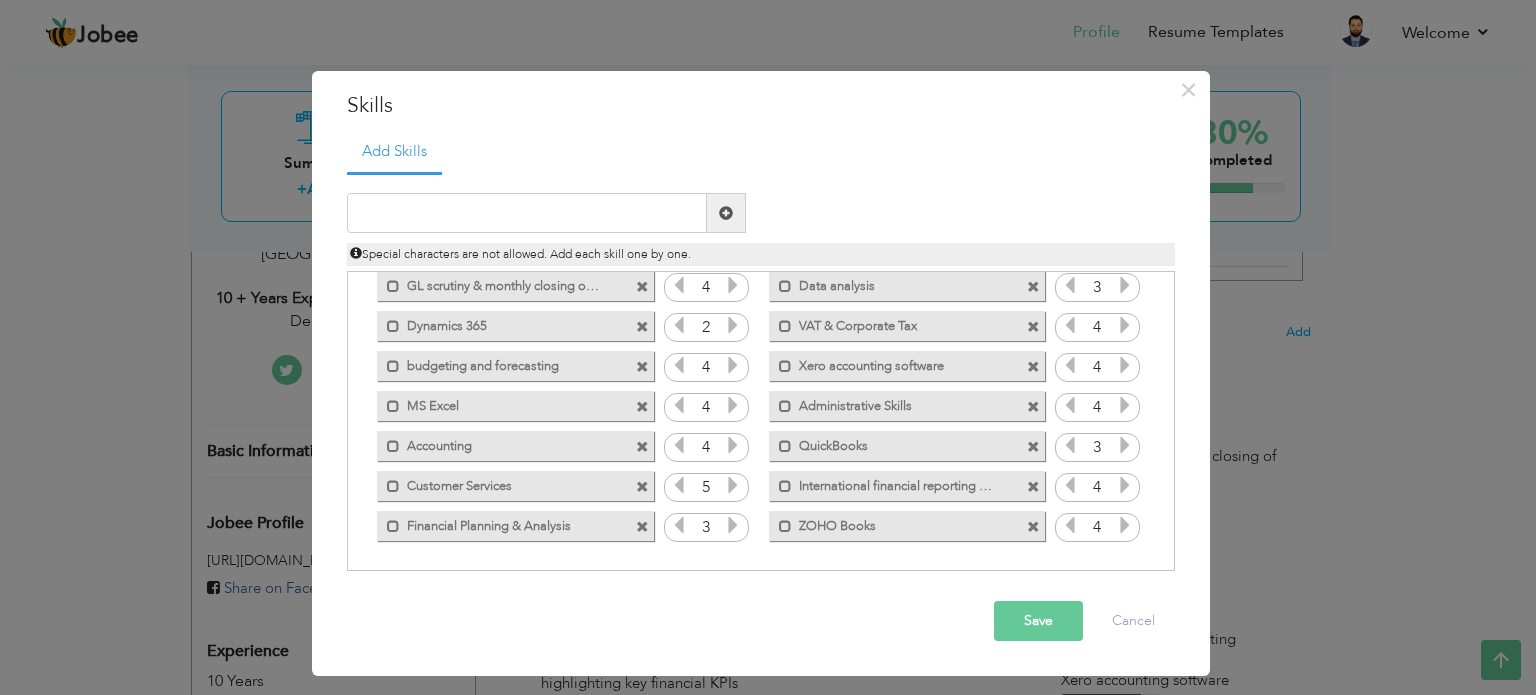 scroll, scrollTop: 84, scrollLeft: 0, axis: vertical 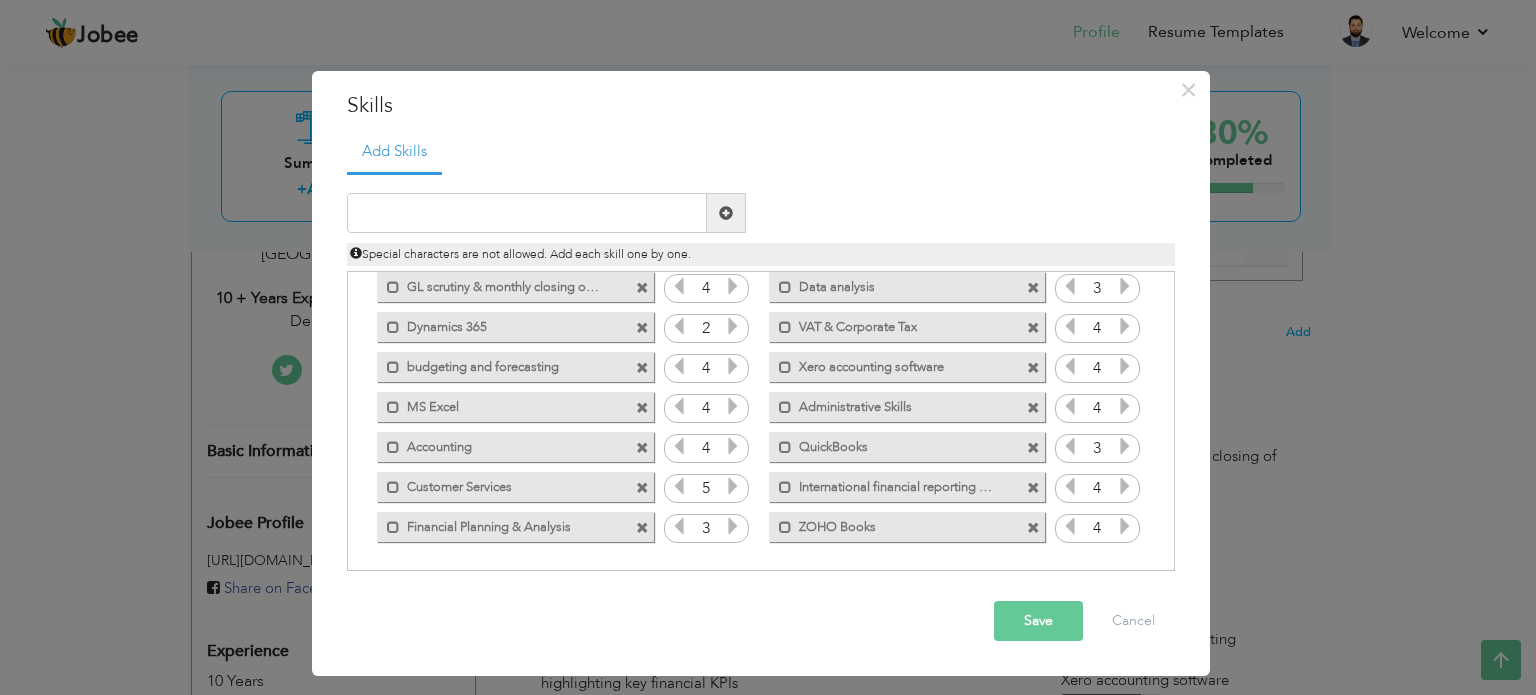 click at bounding box center [642, 408] 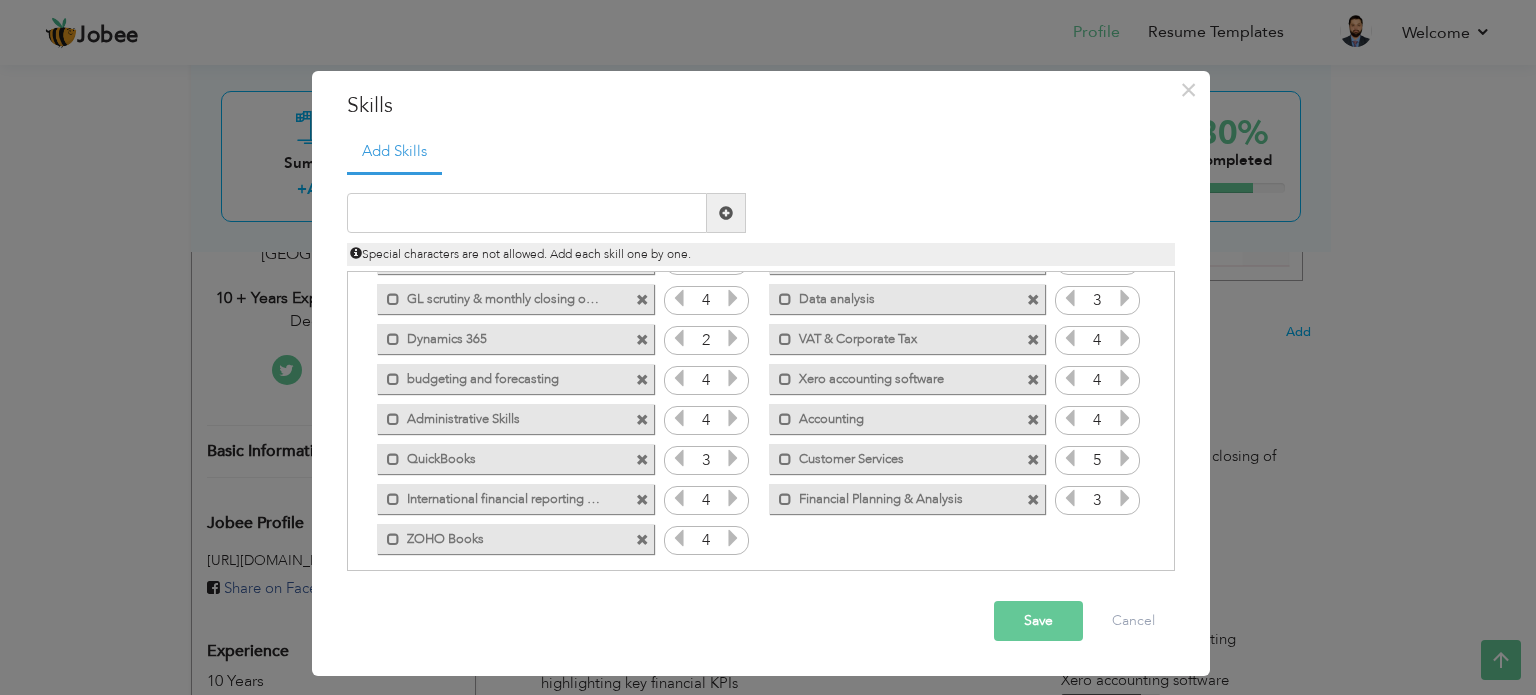 scroll, scrollTop: 84, scrollLeft: 0, axis: vertical 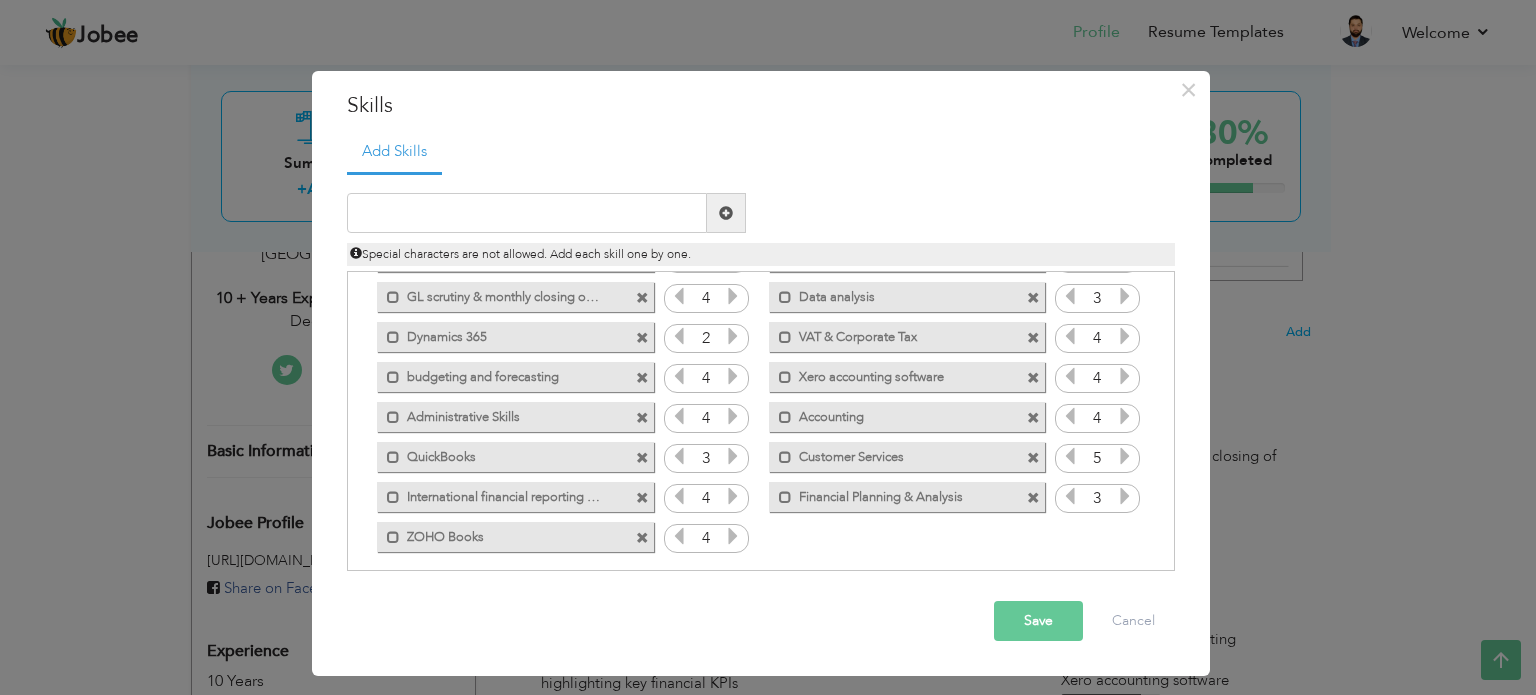 click at bounding box center (1033, 418) 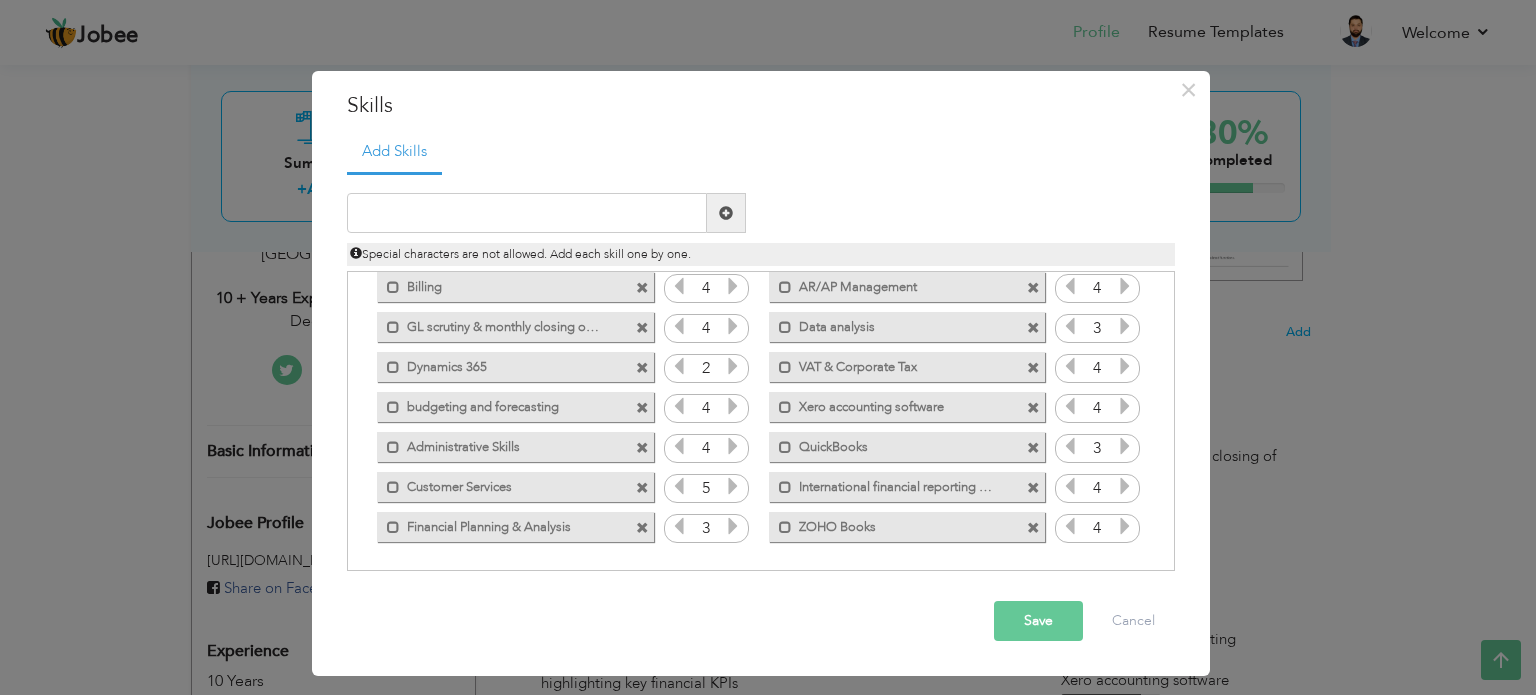click on "Add Skills
Duplicate entry
Billing 4 4 4" at bounding box center [761, 359] 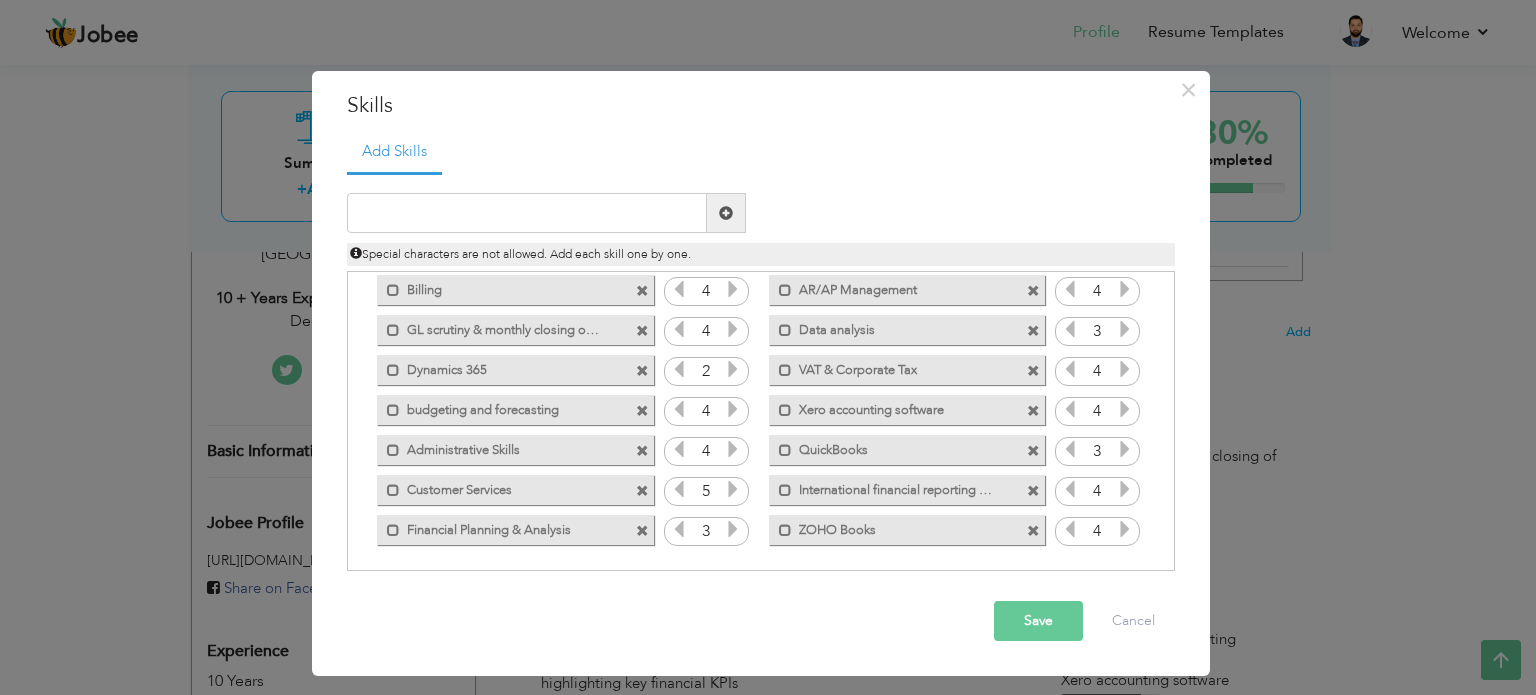 scroll, scrollTop: 44, scrollLeft: 0, axis: vertical 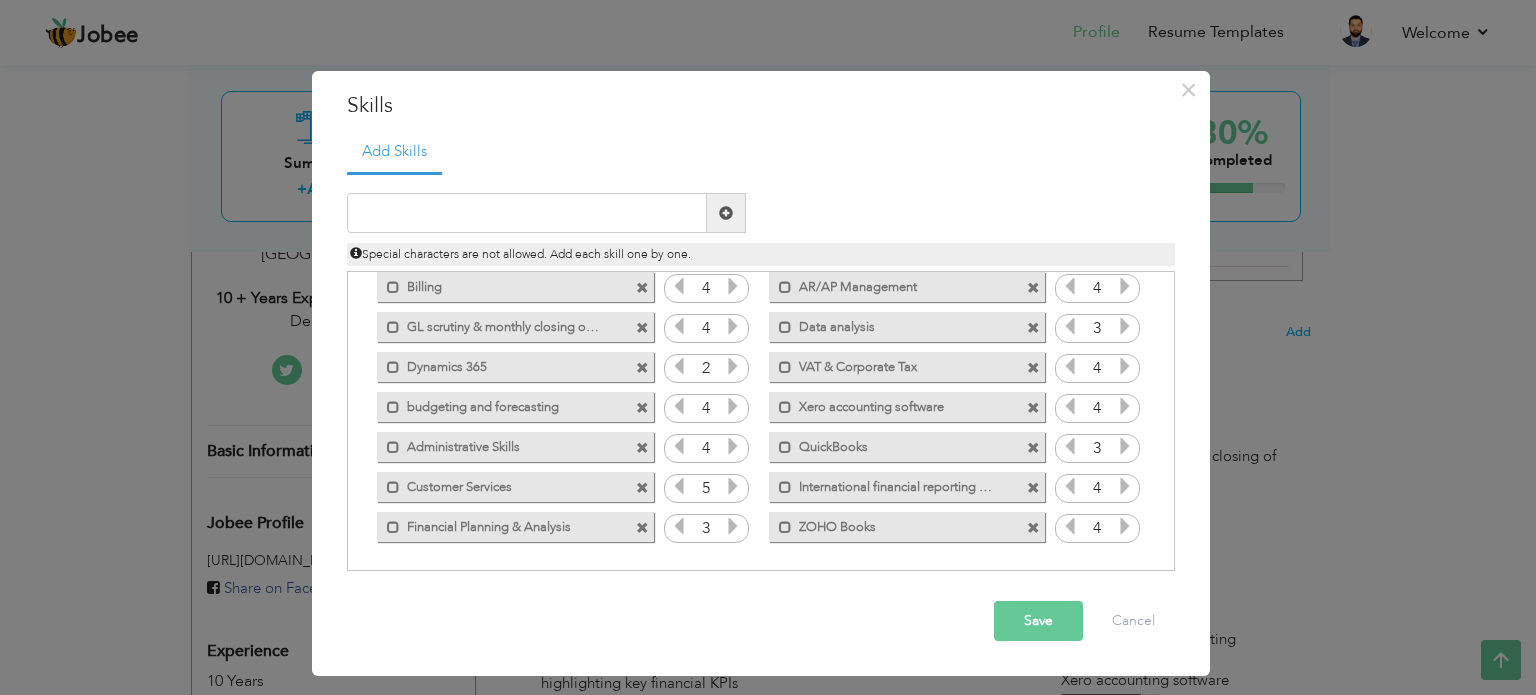 click on "Save" at bounding box center (1038, 621) 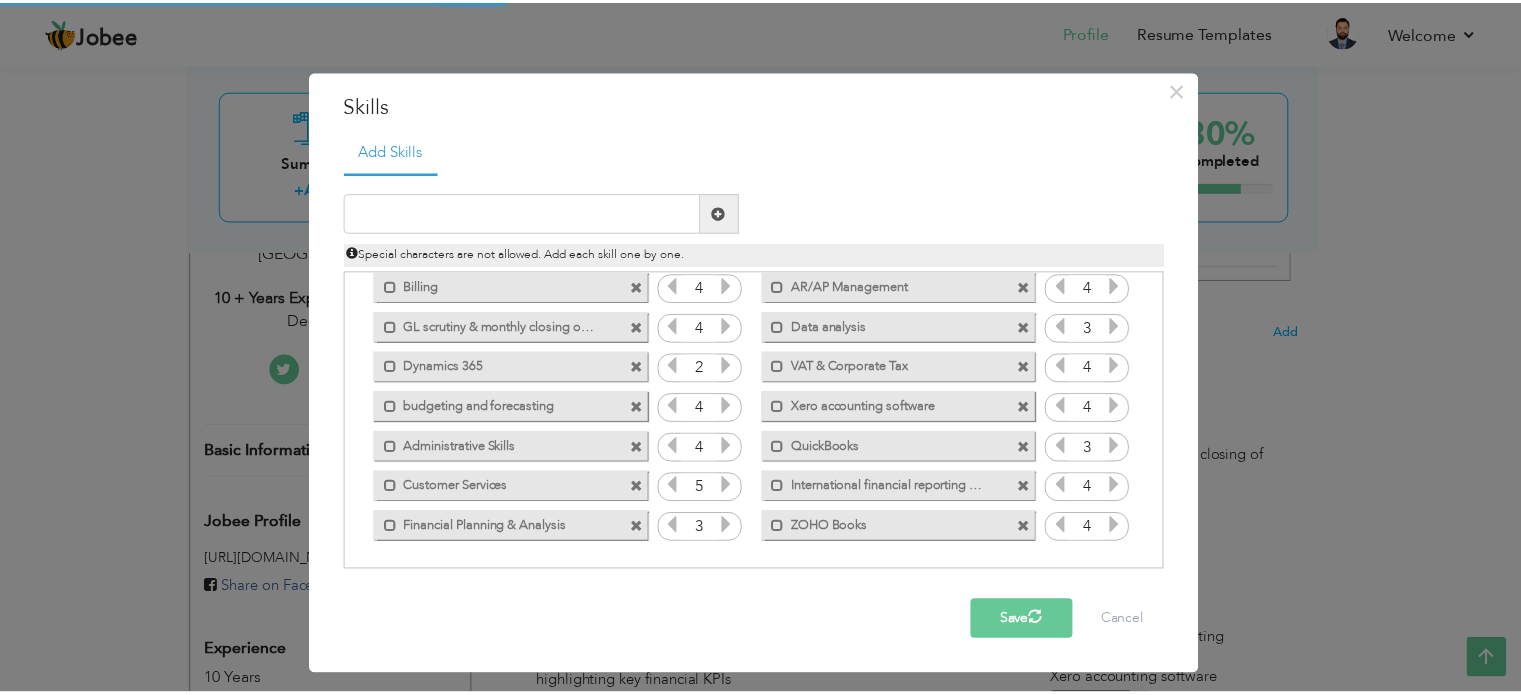 scroll, scrollTop: 0, scrollLeft: 0, axis: both 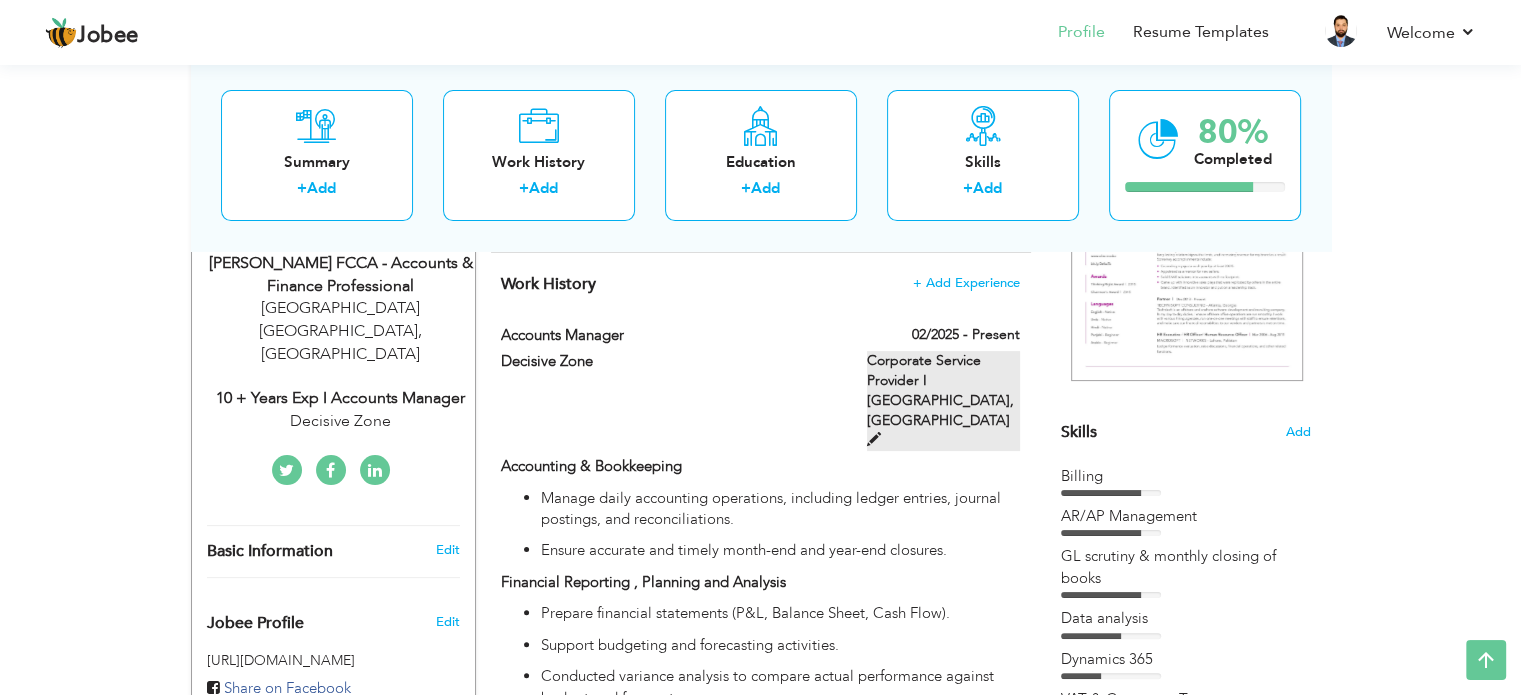click at bounding box center [874, 439] 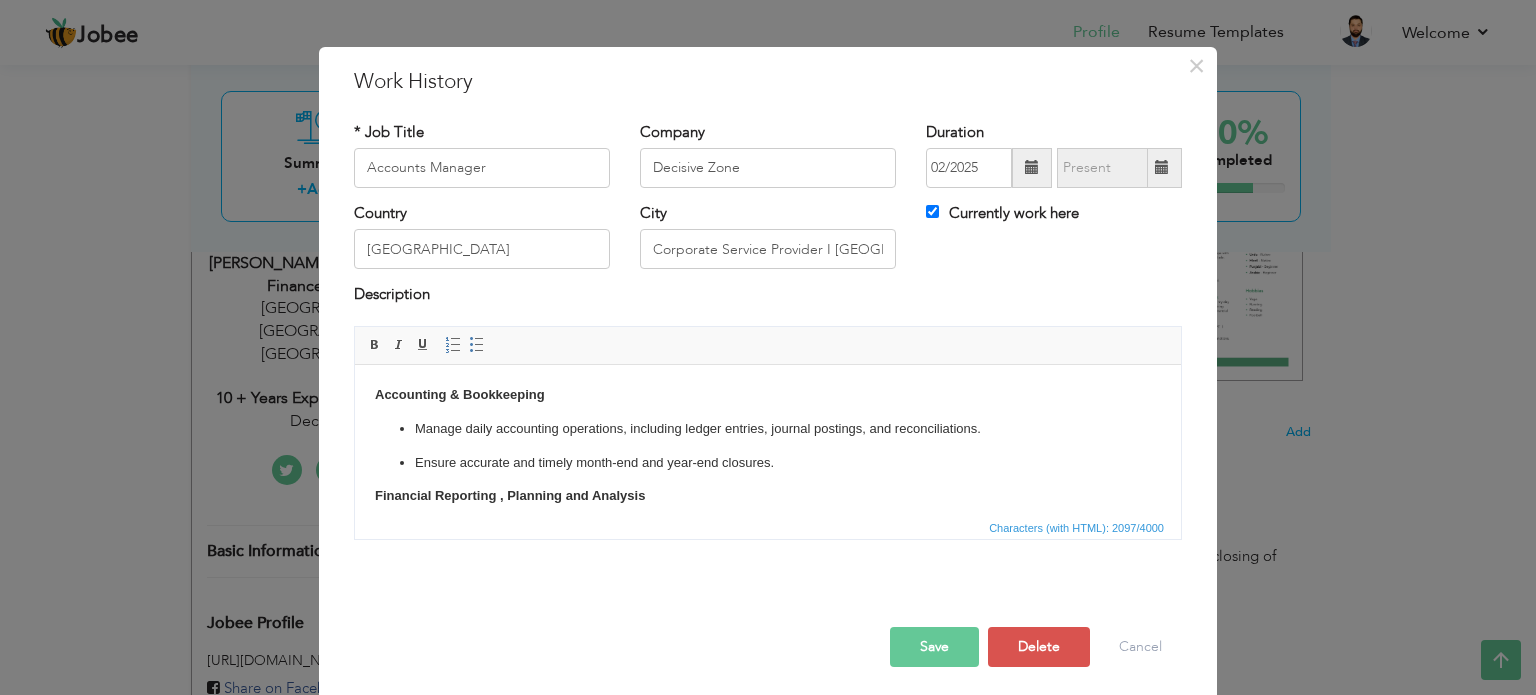scroll, scrollTop: 29, scrollLeft: 0, axis: vertical 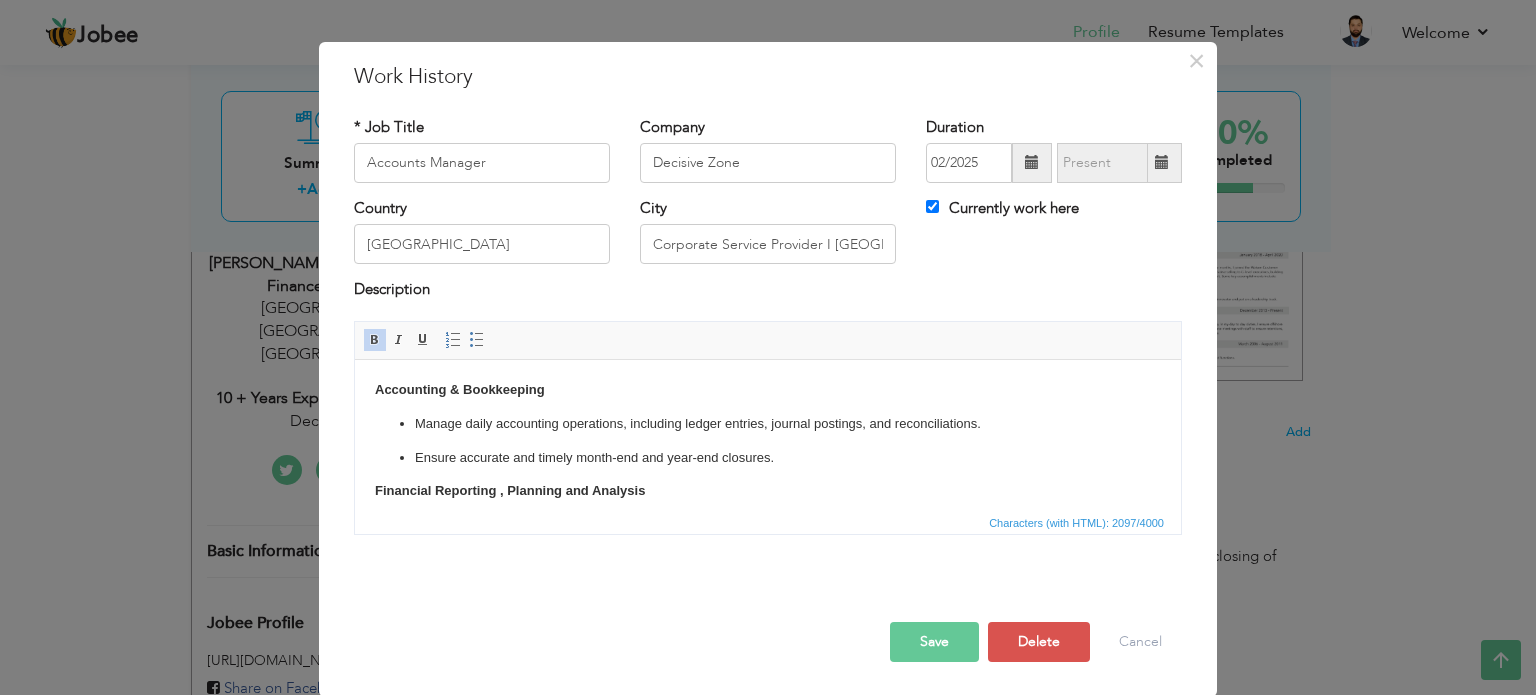 click on "Accounting & Bookkeeping Manage daily accounting operations, including ledger entries, journal postings, and reconciliations. Ensure accurate and timely month-end and year-end closures. Financial Reporting , Planning and Analysis Prepare financial statements (P&L, Balance Sheet, Cash Flow). Support budgeting and forecasting activities. Conducted variance analysis to compare actual performance against budget and forecast Provided actionable financial insights to support strategic decision-making by senior management Prepared management reports, dashboards, and presentations highlighting key financial KPIs Partnered with cross-functional teams to analyze business drivers, identify trends, and improve financial outcomes Performed scenario and sensitivity analysis to assess risks and opportunities Supported month-end and quarter-end close processes with detailed financial analysis Accounts Payable & Receivable Oversee invoicing, billing, collections, and vendor payments / Inter company reconciliations." at bounding box center [768, 805] 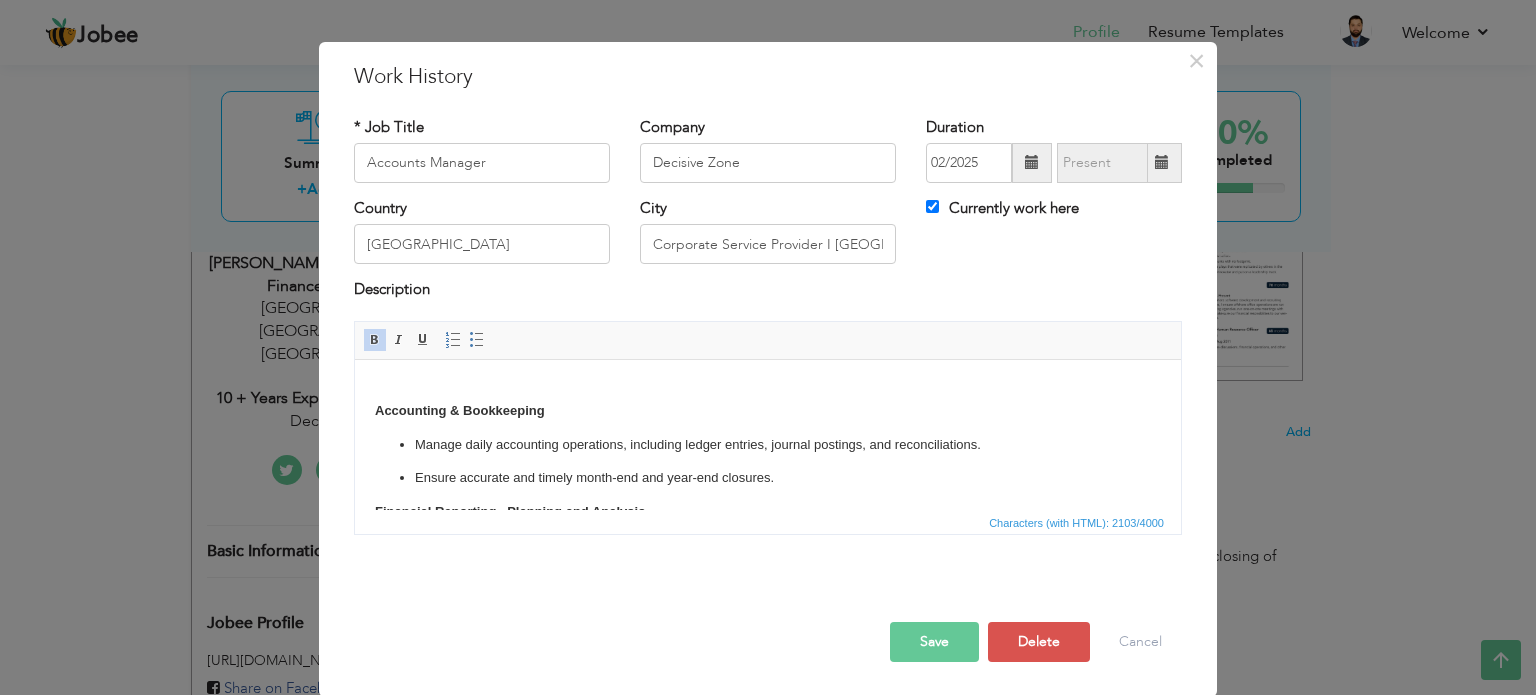 type 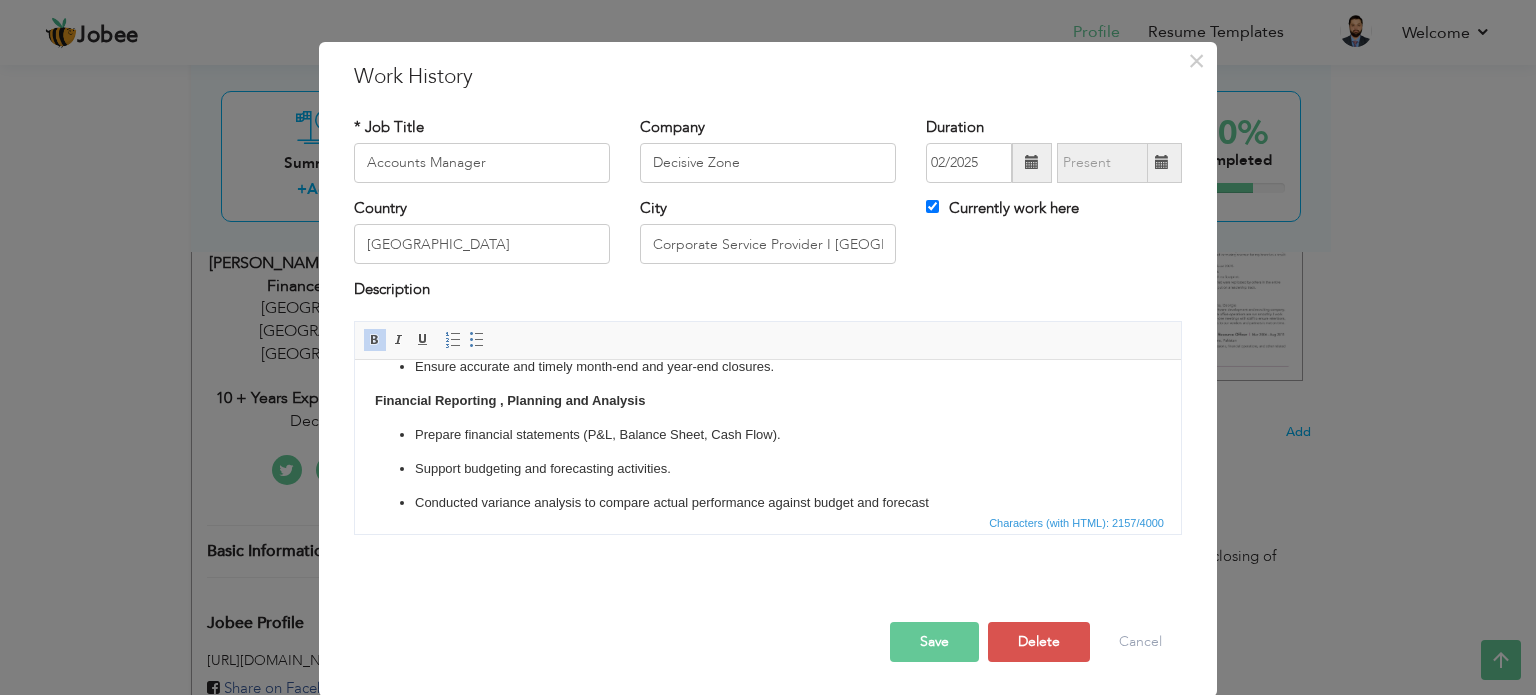 scroll, scrollTop: 23, scrollLeft: 0, axis: vertical 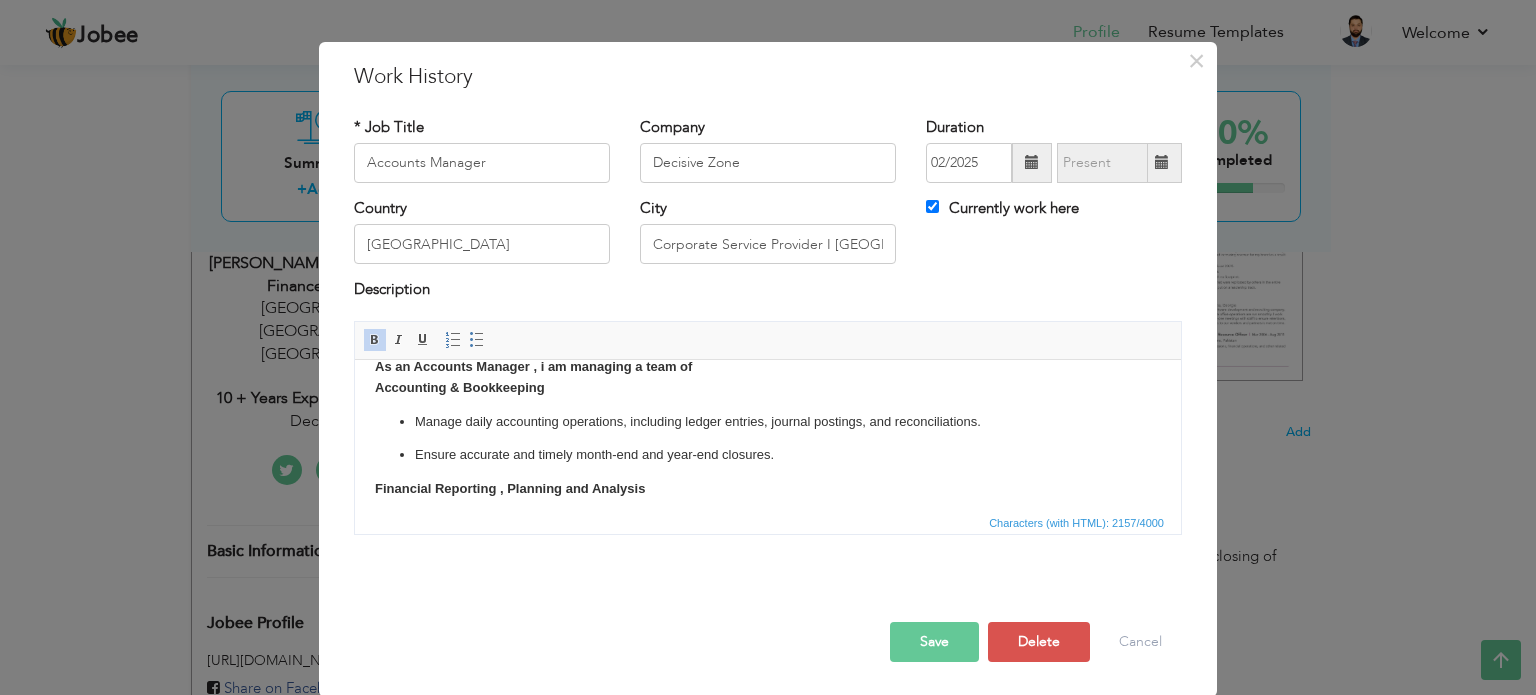 click on "As an Accounts Manager , i am managing a team of  Accounting & Bookkeeping" at bounding box center [768, 377] 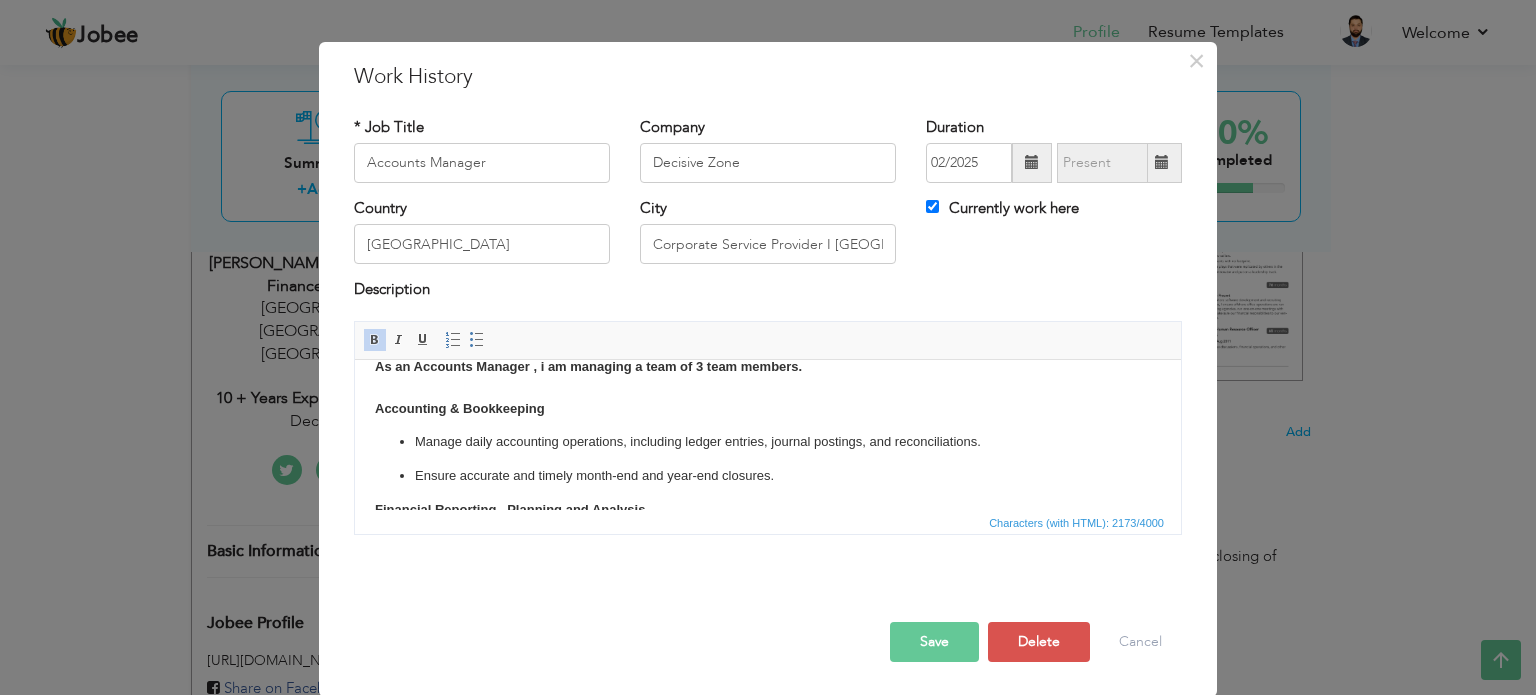 click on "As an Accounts Manager , i am managing a team of 3 team members. Accounting & Bookkeeping" at bounding box center (588, 386) 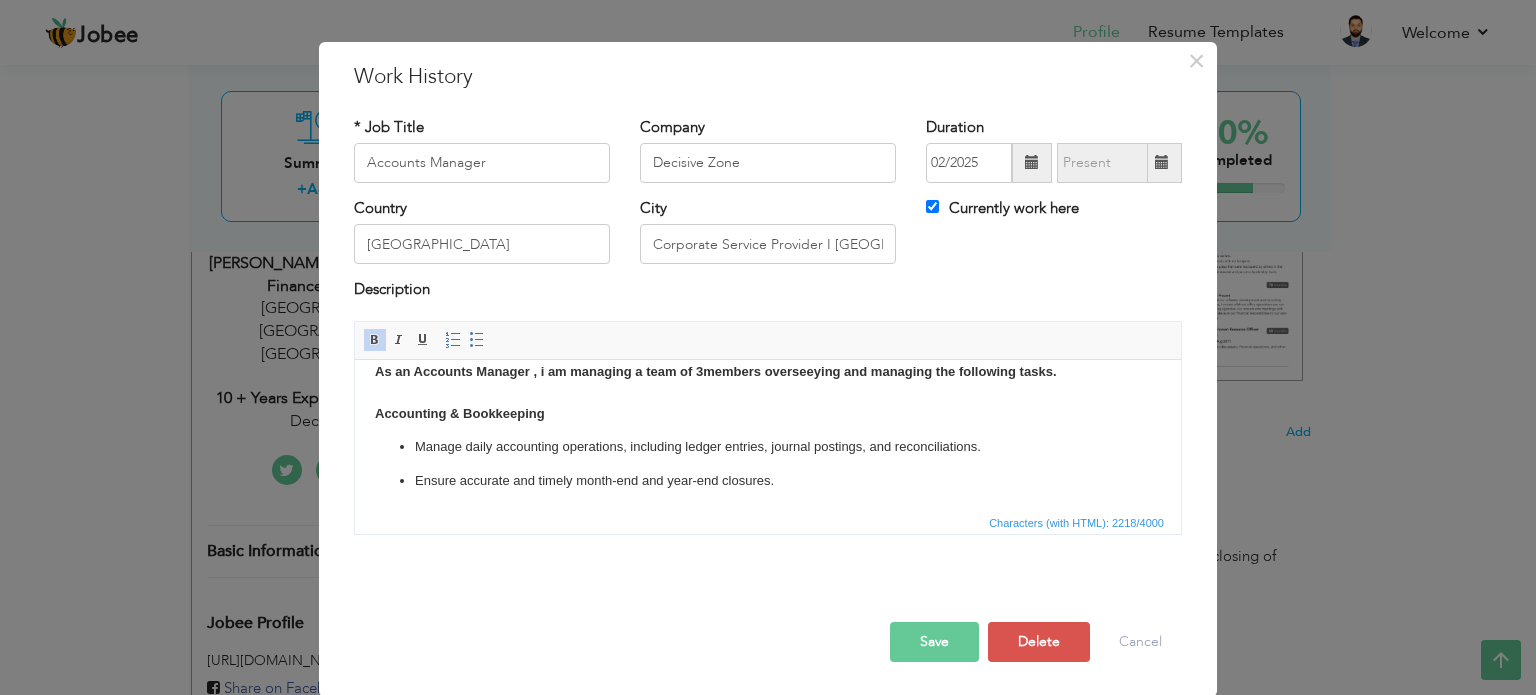 scroll, scrollTop: 12, scrollLeft: 0, axis: vertical 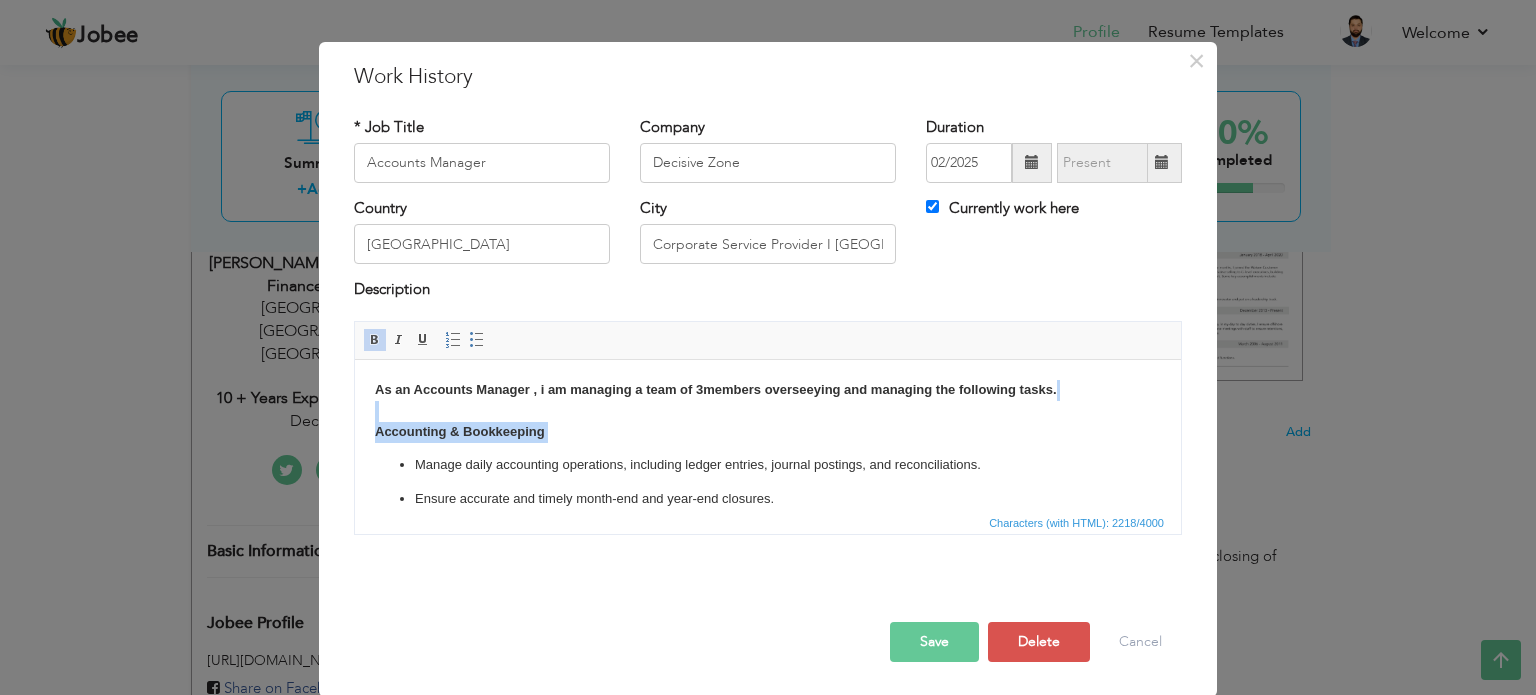 drag, startPoint x: 399, startPoint y: 439, endPoint x: 611, endPoint y: 446, distance: 212.11554 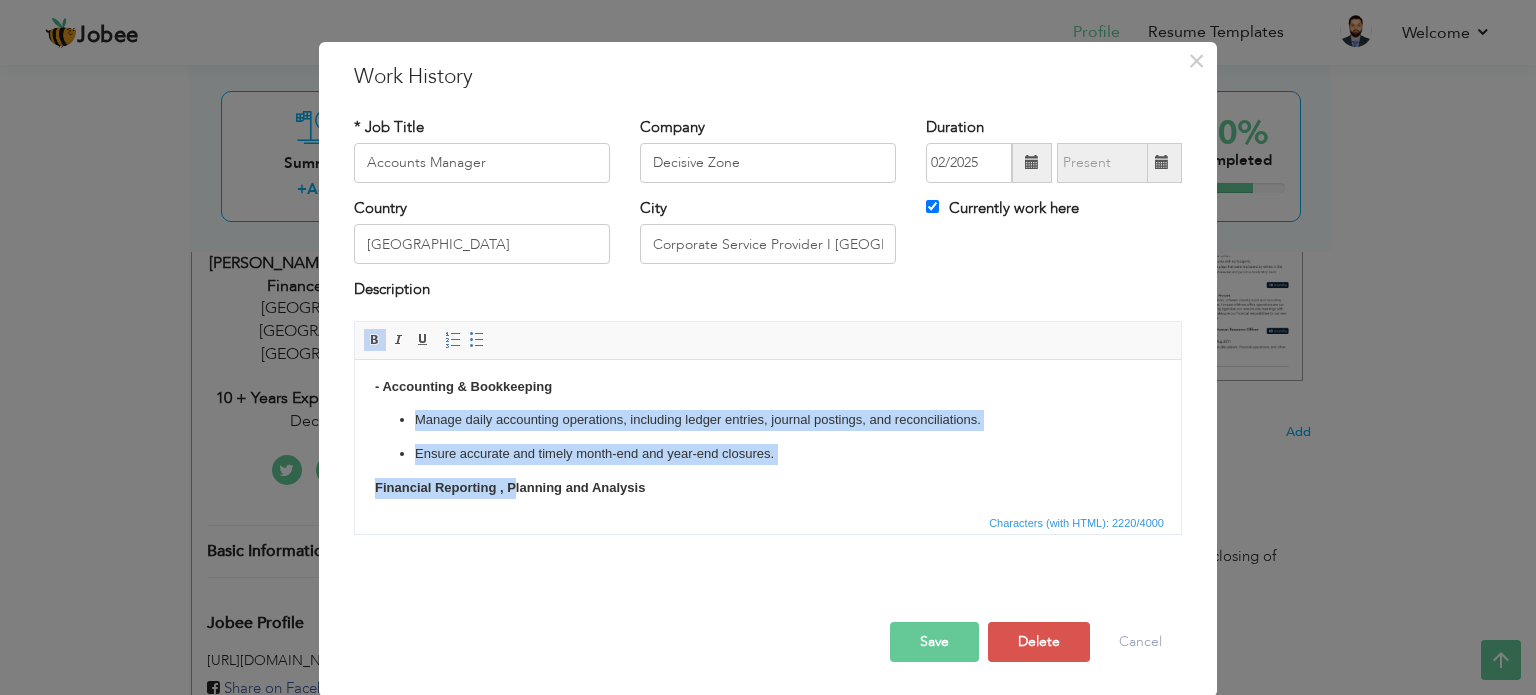 drag, startPoint x: 400, startPoint y: 452, endPoint x: 512, endPoint y: 498, distance: 121.07848 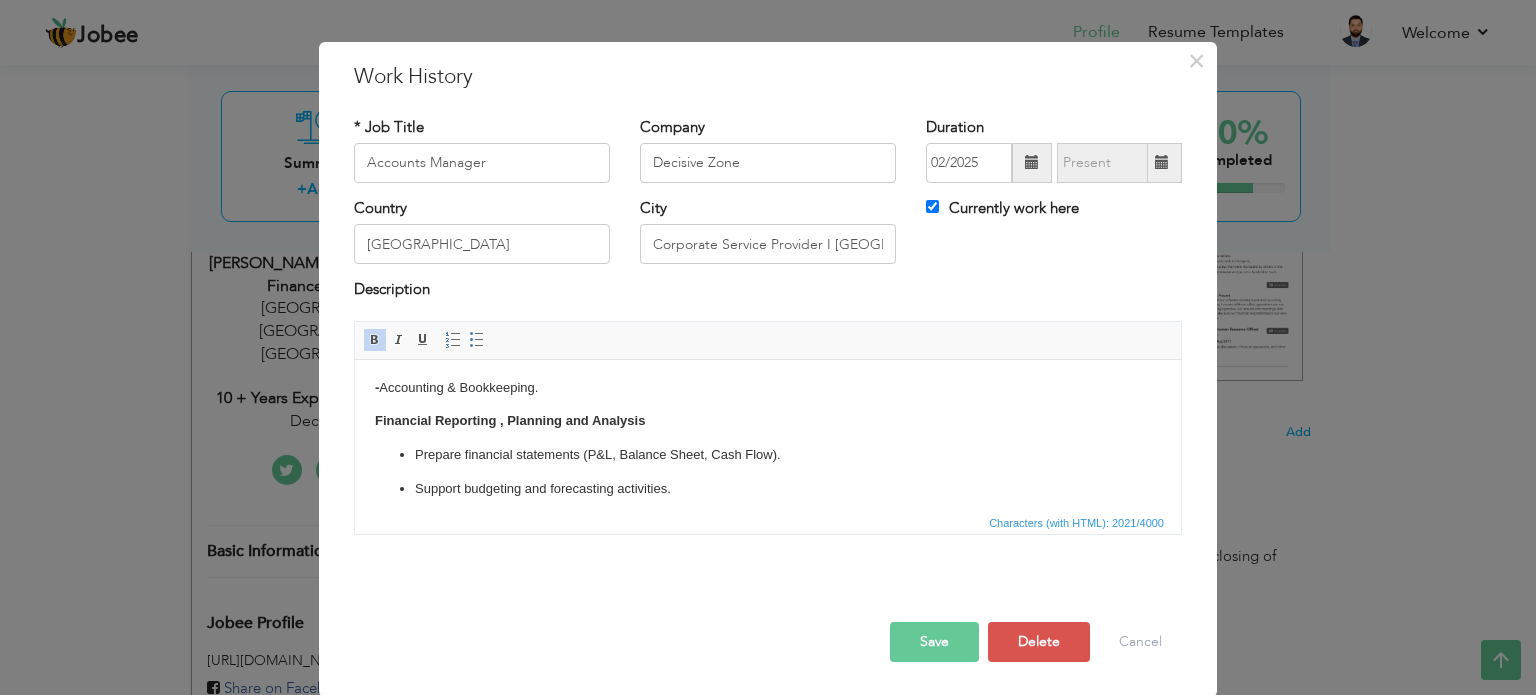 scroll, scrollTop: 23, scrollLeft: 0, axis: vertical 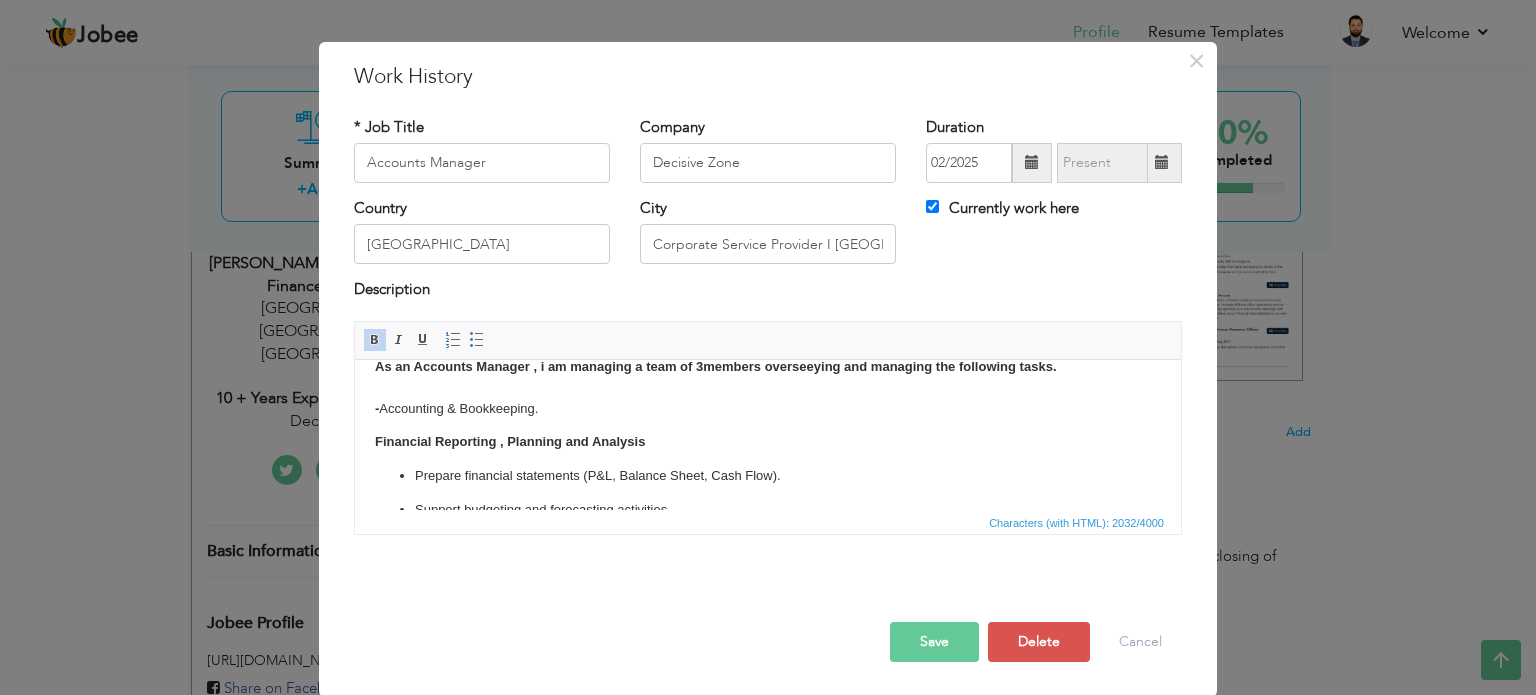 click on "Financial Reporting , Planning and Analysis" at bounding box center [510, 440] 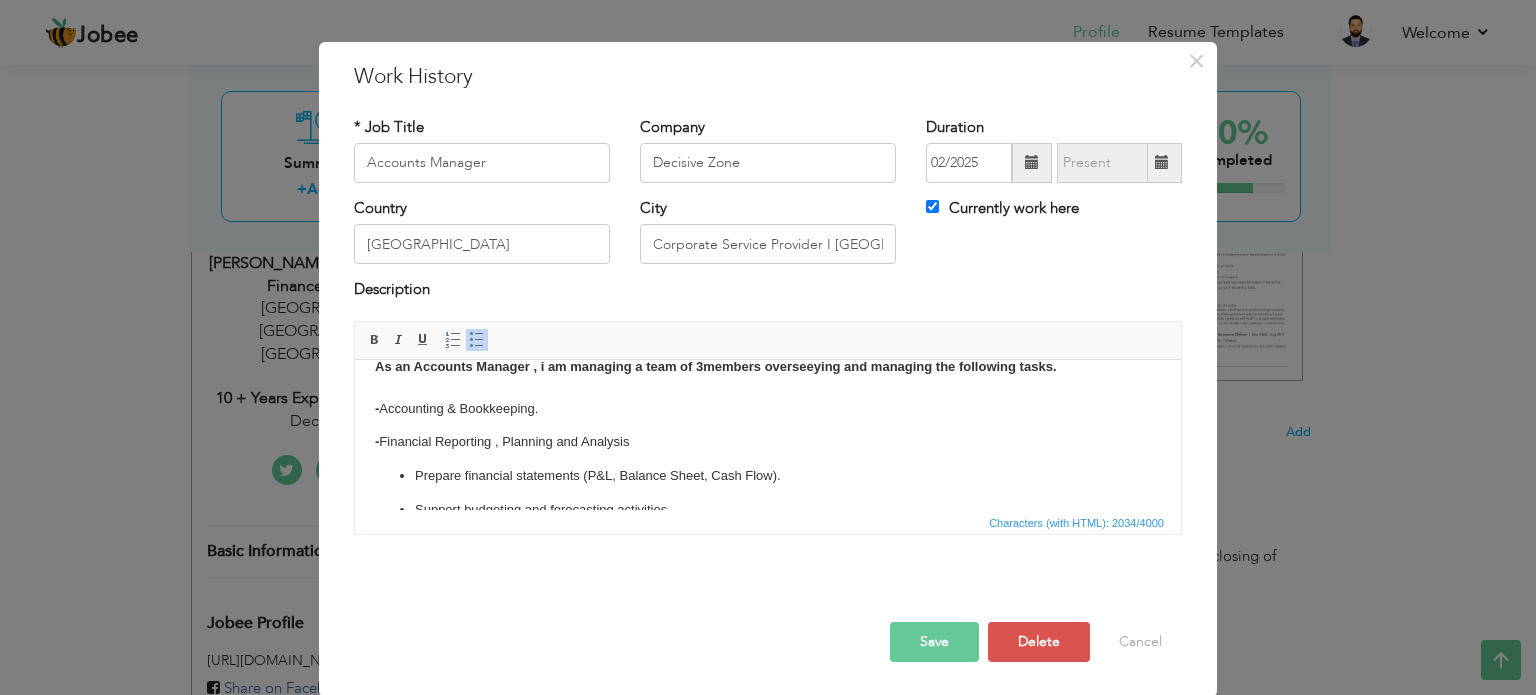 scroll, scrollTop: 0, scrollLeft: 0, axis: both 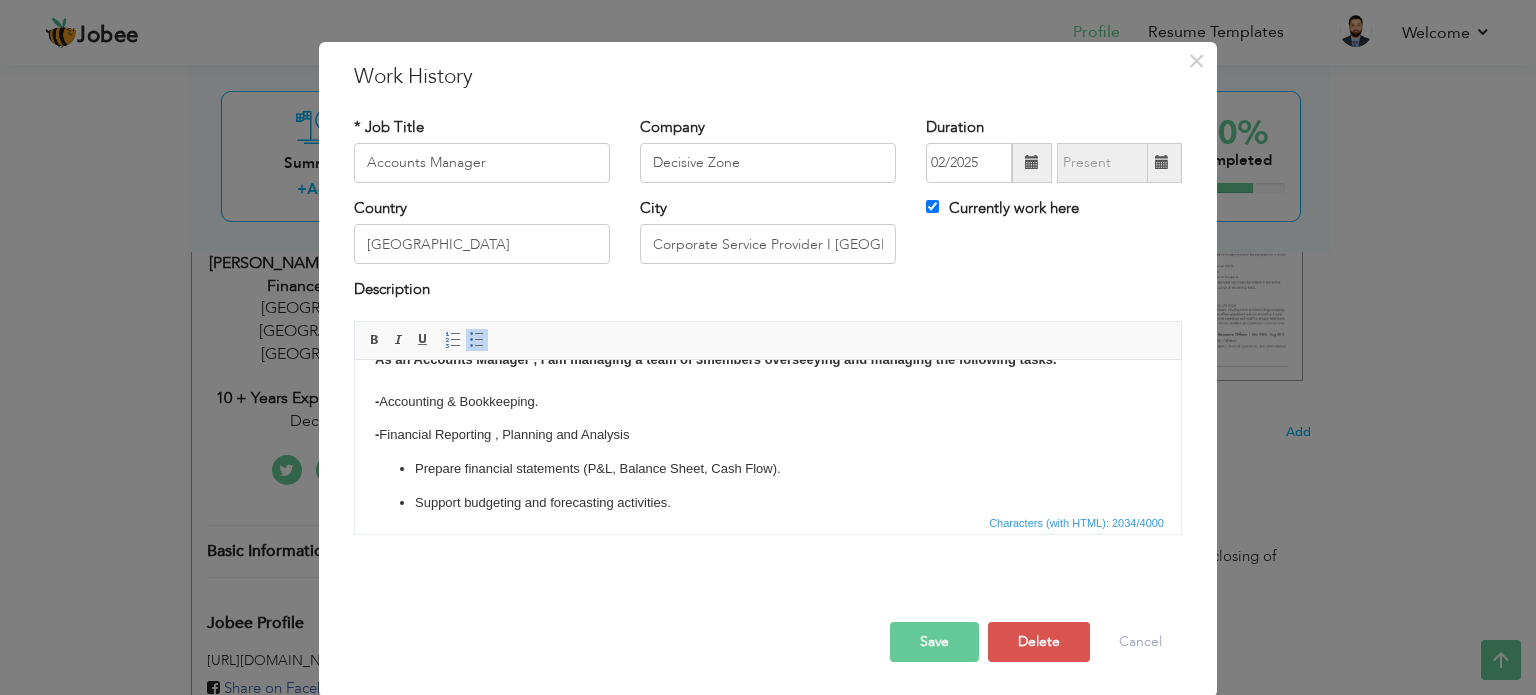 click on "Prepare financial statements (P&L, Balance Sheet, Cash Flow)." at bounding box center (768, 468) 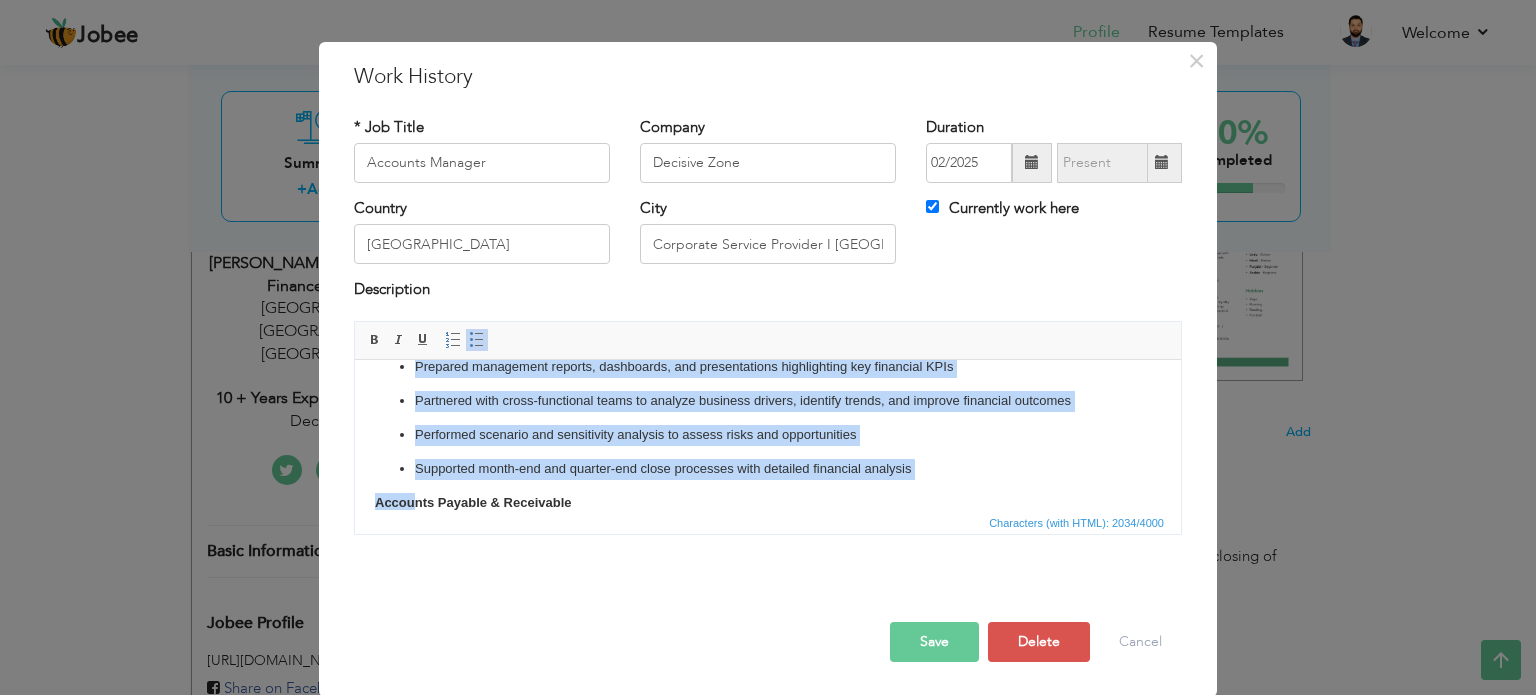 scroll, scrollTop: 300, scrollLeft: 0, axis: vertical 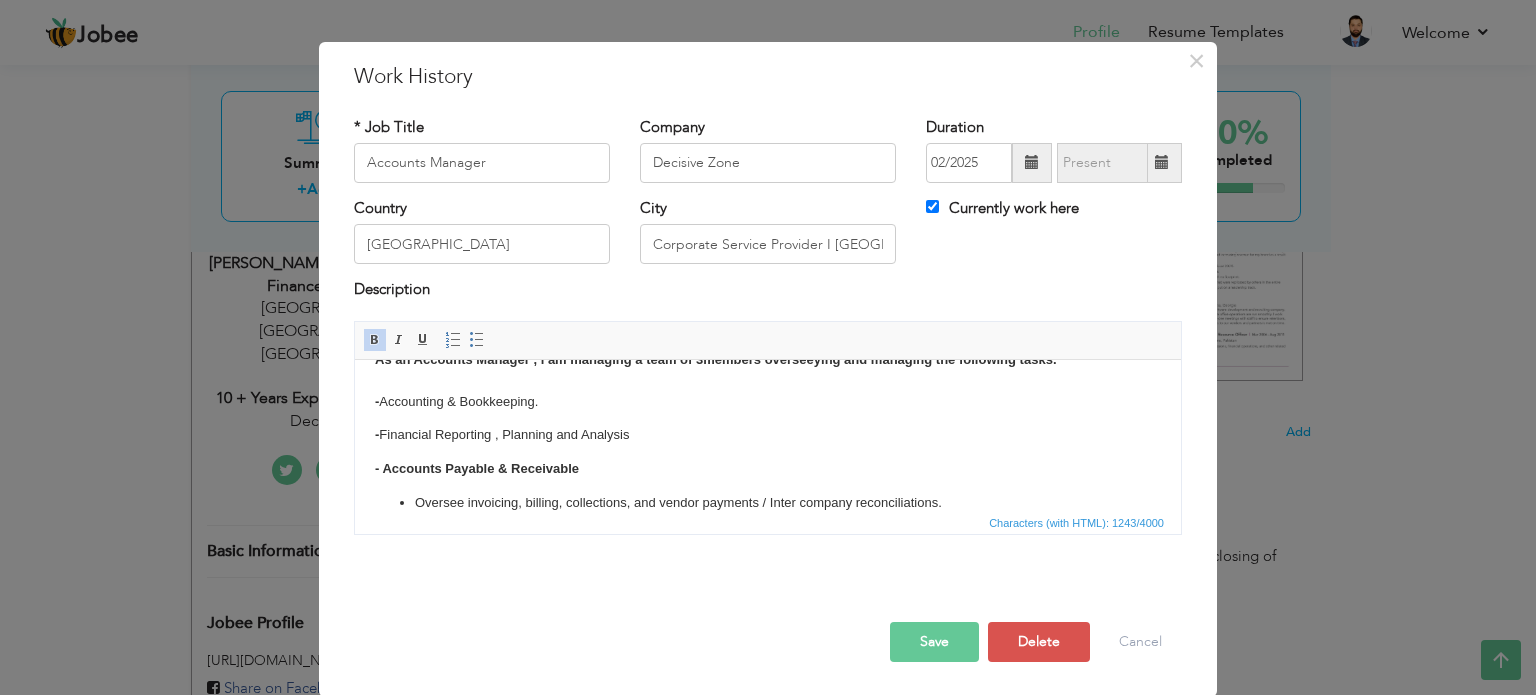 click on "- Accounts Payable & Receivable" 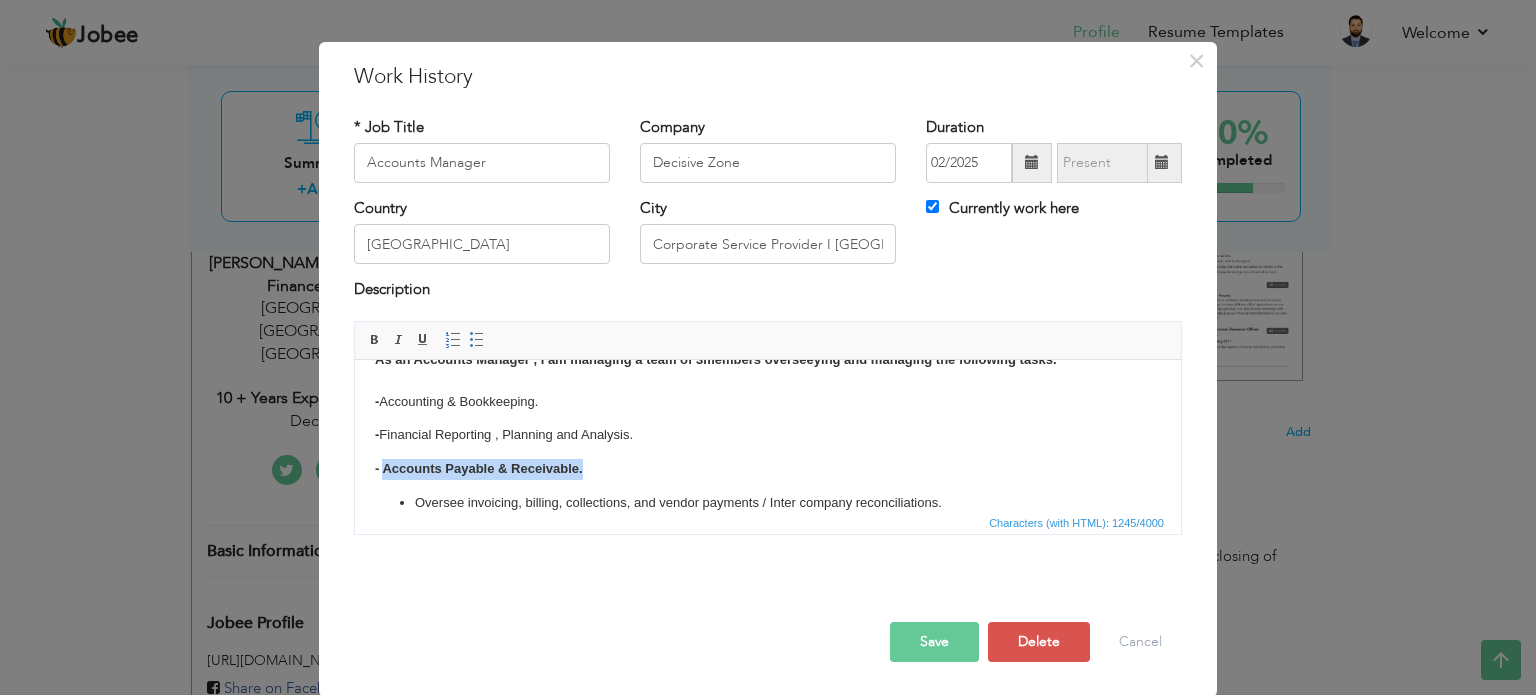 drag, startPoint x: 596, startPoint y: 464, endPoint x: 384, endPoint y: 453, distance: 212.28519 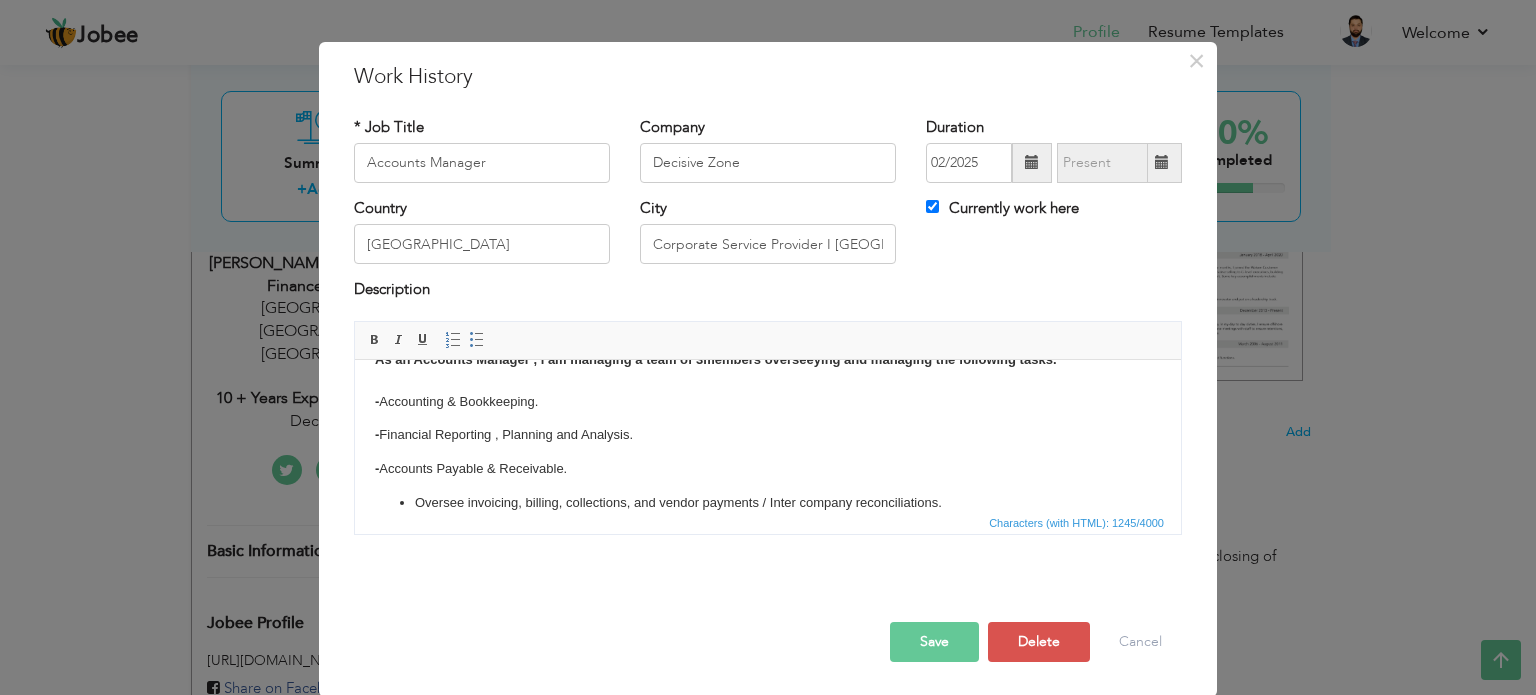 scroll, scrollTop: 27, scrollLeft: 0, axis: vertical 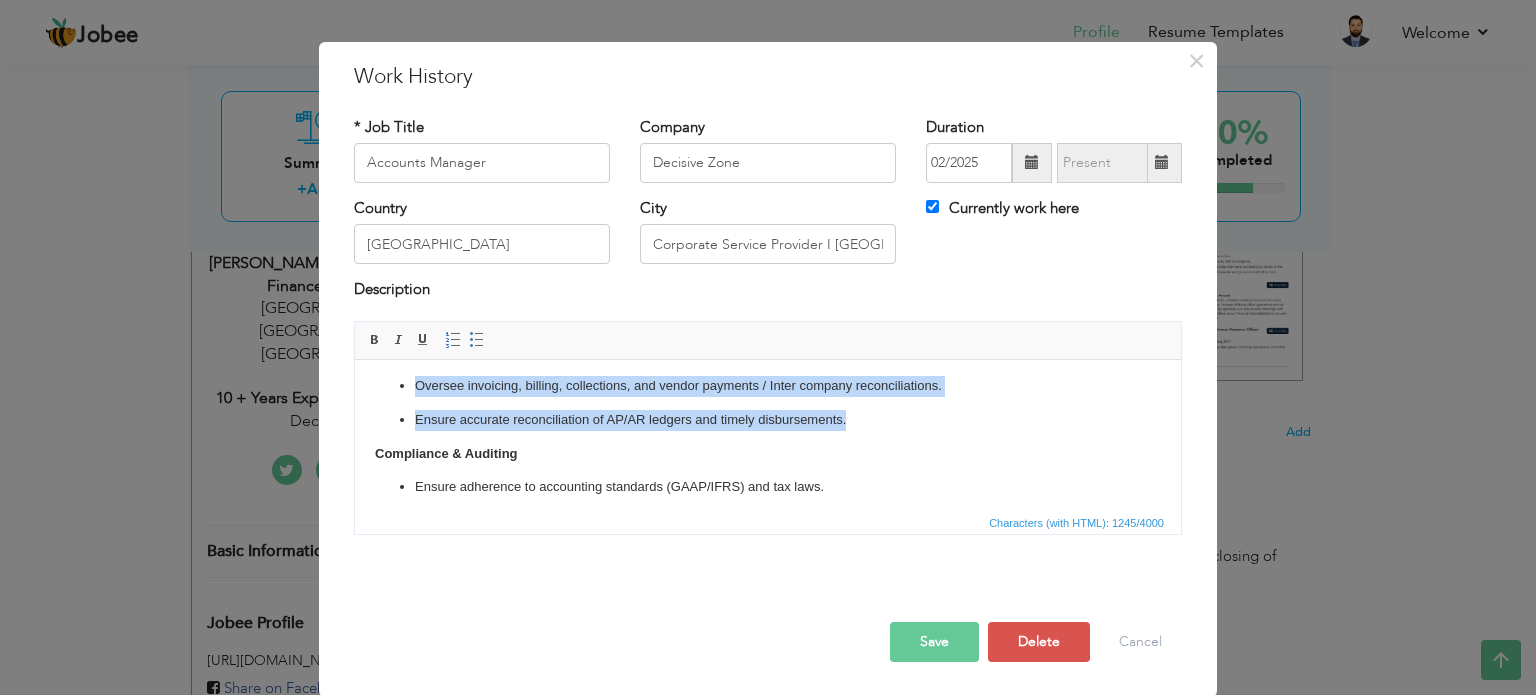 drag, startPoint x: 412, startPoint y: 382, endPoint x: 867, endPoint y: 425, distance: 457.02734 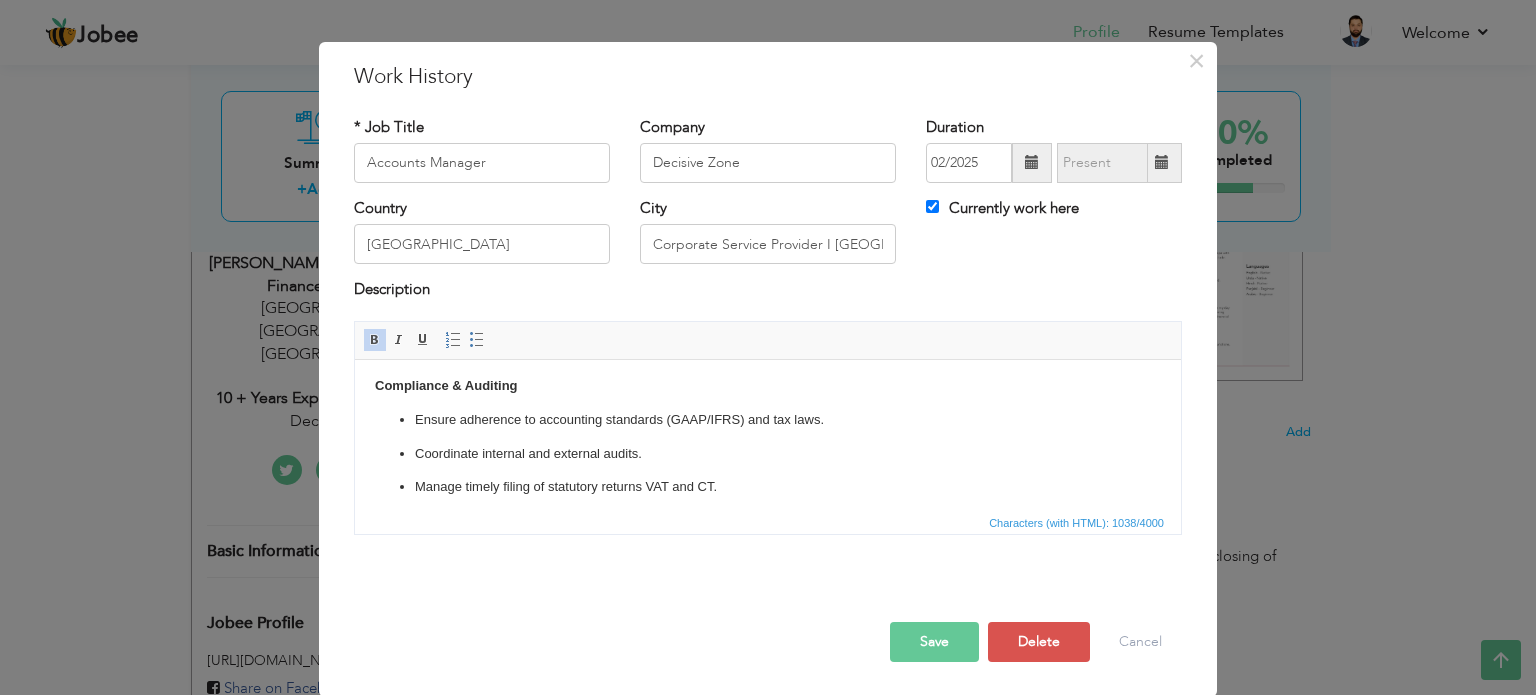 scroll, scrollTop: 0, scrollLeft: 0, axis: both 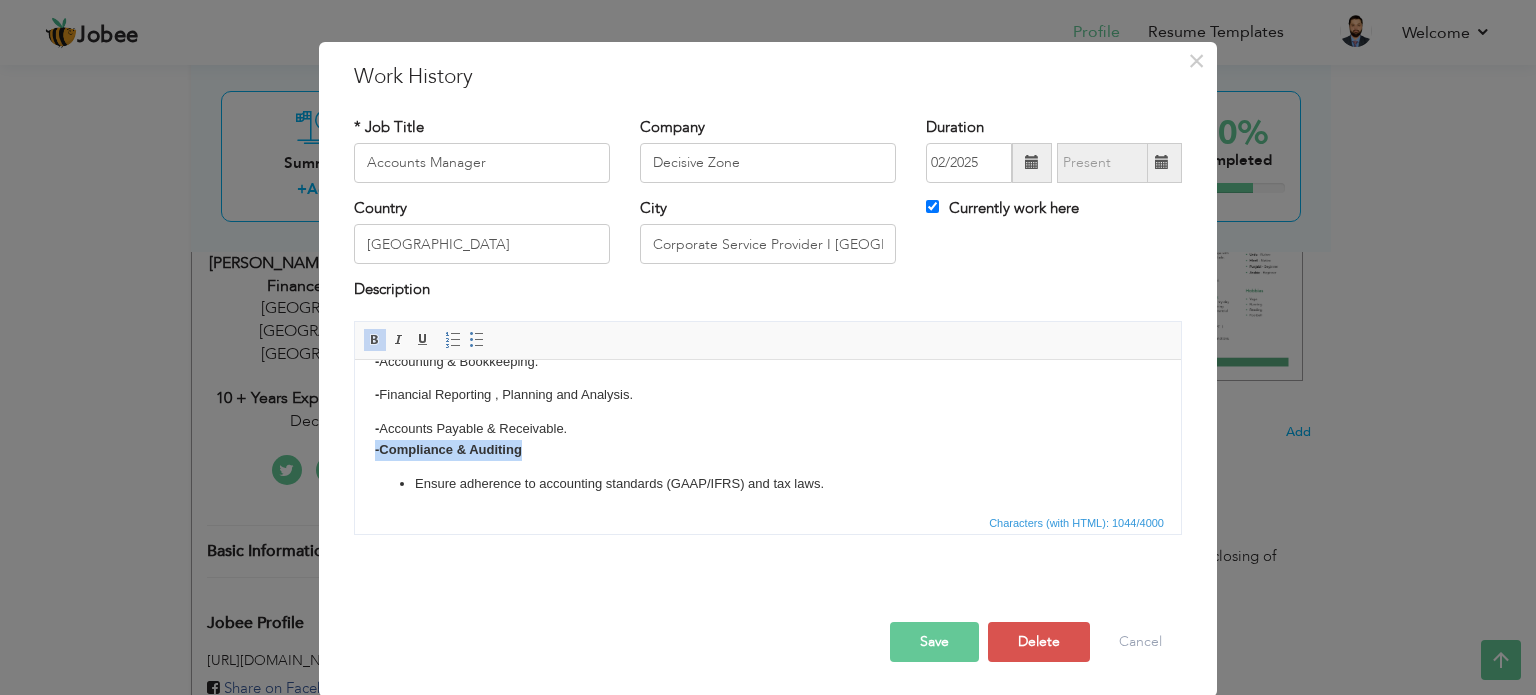 drag, startPoint x: 533, startPoint y: 446, endPoint x: 364, endPoint y: 443, distance: 169.02663 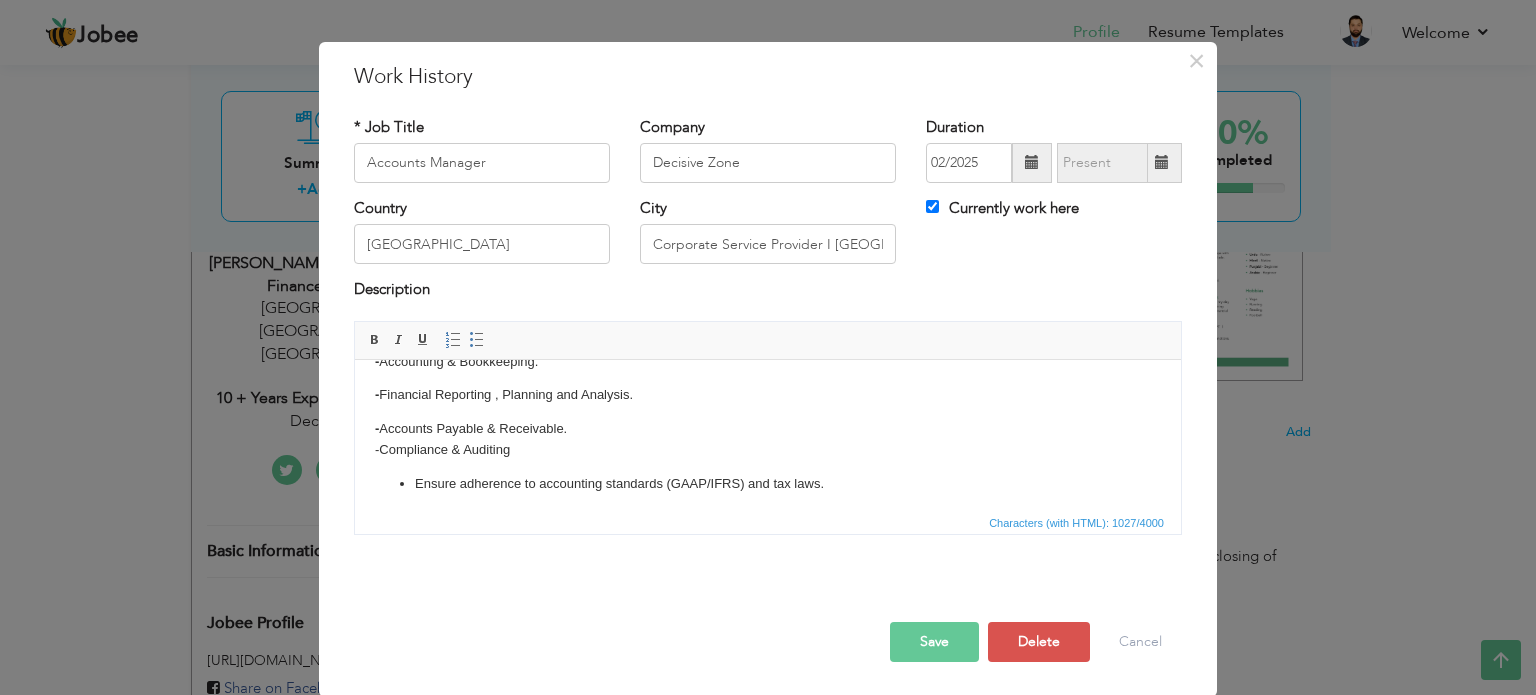 click on "-  Accounts Payable & Receivable. ​​​​​​​-  Compliance & Auditing" 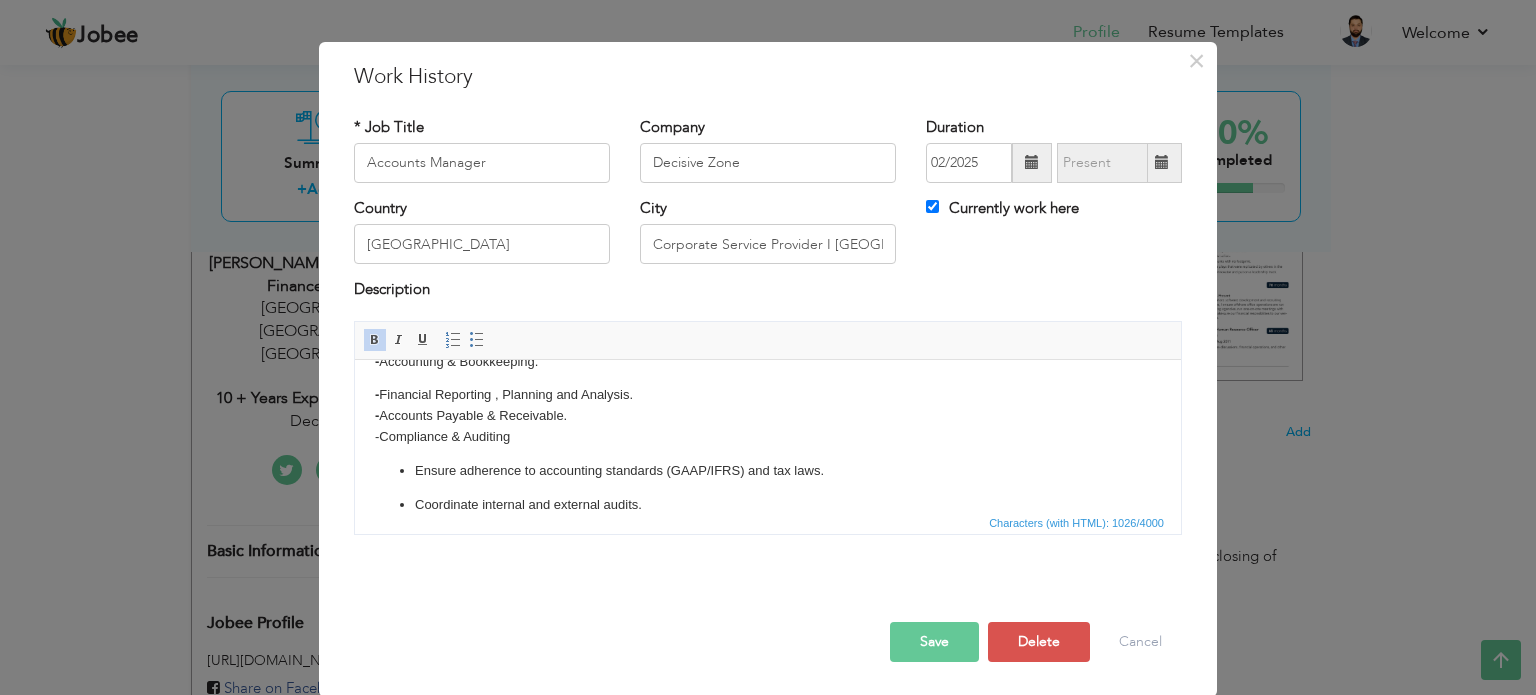 scroll, scrollTop: 64, scrollLeft: 0, axis: vertical 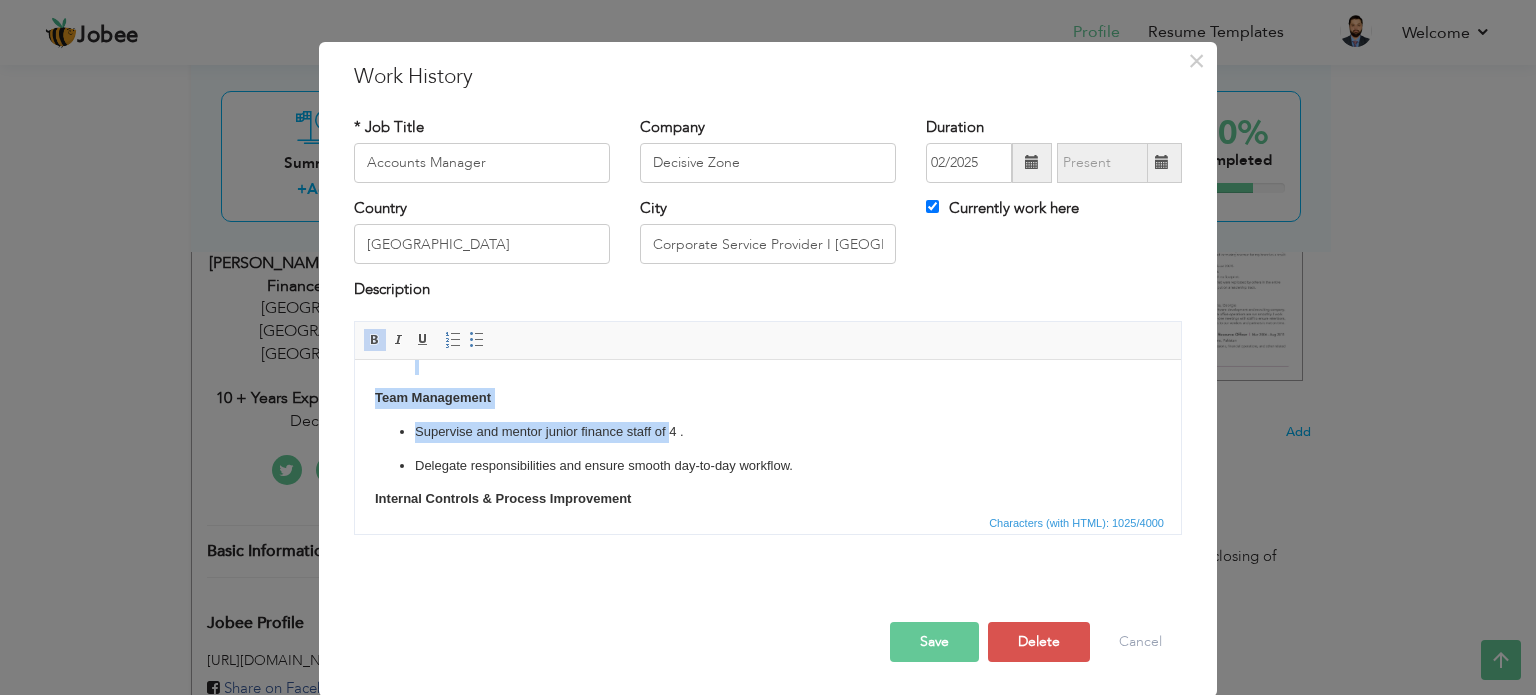 drag, startPoint x: 411, startPoint y: 456, endPoint x: 668, endPoint y: 433, distance: 258.02713 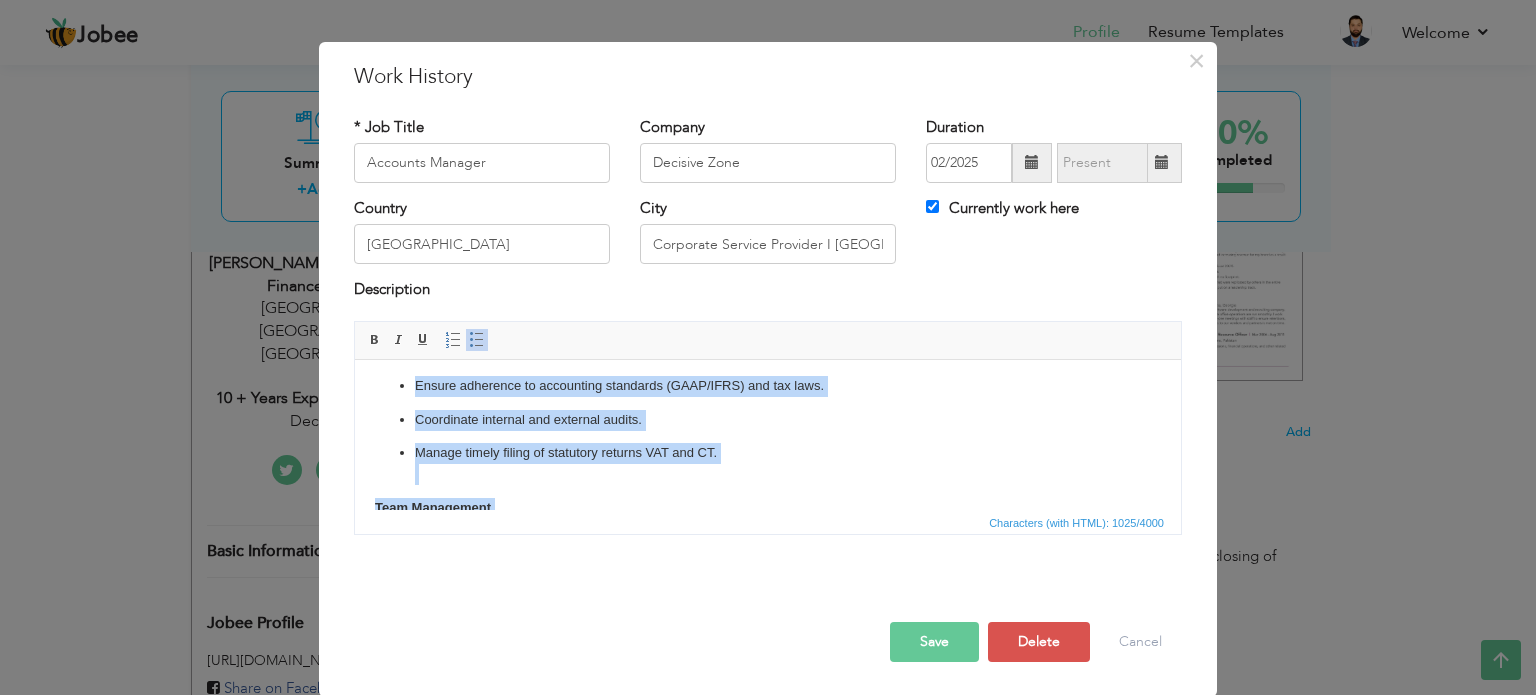scroll, scrollTop: 139, scrollLeft: 0, axis: vertical 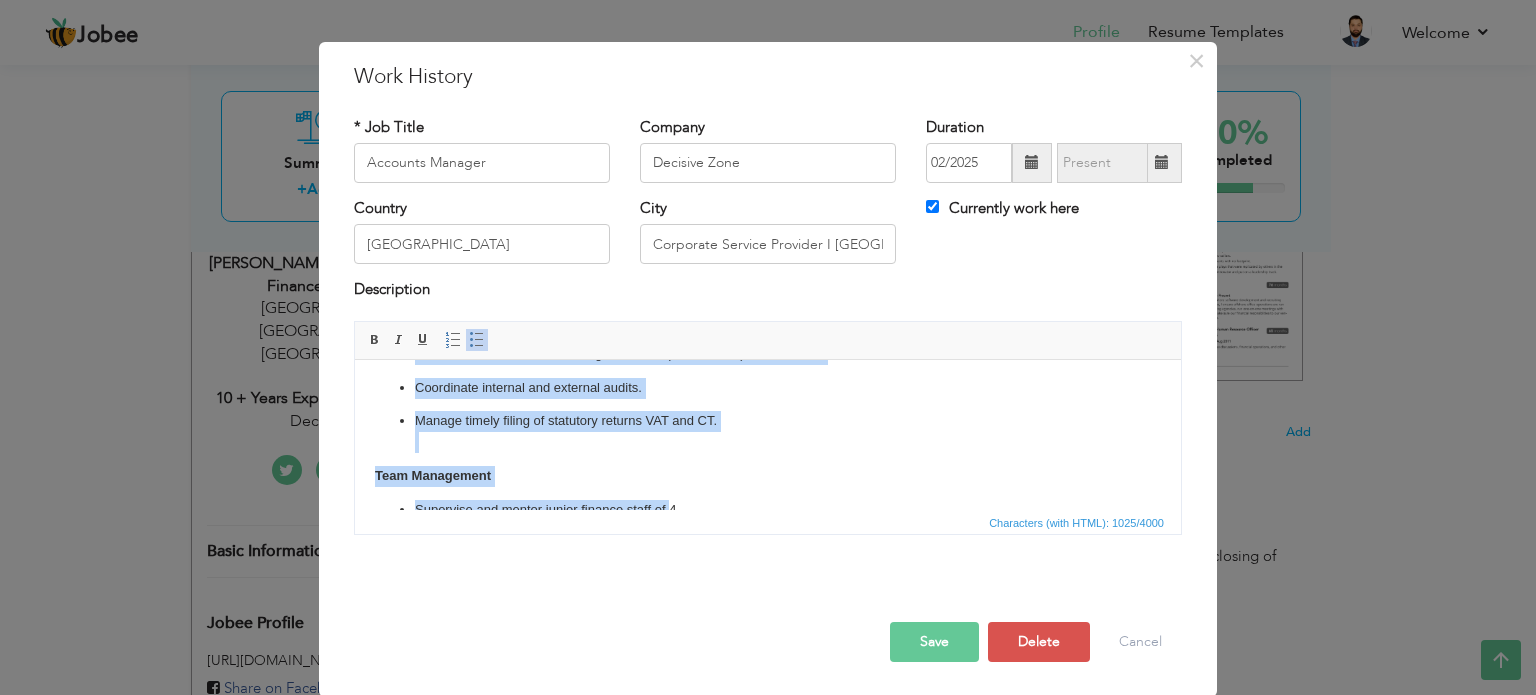 click on "As an Accounts Manager , i am managing a team of 3  members overseeying and managing the following tasks . -   Accounting & Bookkeeping . ​​​​​​​ -  Financial Reporting , Planning and Analysis. -  Accounts Payable & Receivable. -  Compliance & Auditing Ensure adherence to accounting standards (GAAP/IFRS) and tax laws. Coordinate internal and external audits. Manage timely filing of statutory returns VAT and CT. Team Management Supervise and mentor junior finance staff of 4 . Delegate responsibilities and ensure smooth day-to-day workflow. Internal Controls & Process Improvement Develop, implement, and monitor financial policies and procedures. Identify gaps, drive process improvements, and enhance operational efficiency." at bounding box center (768, 430) 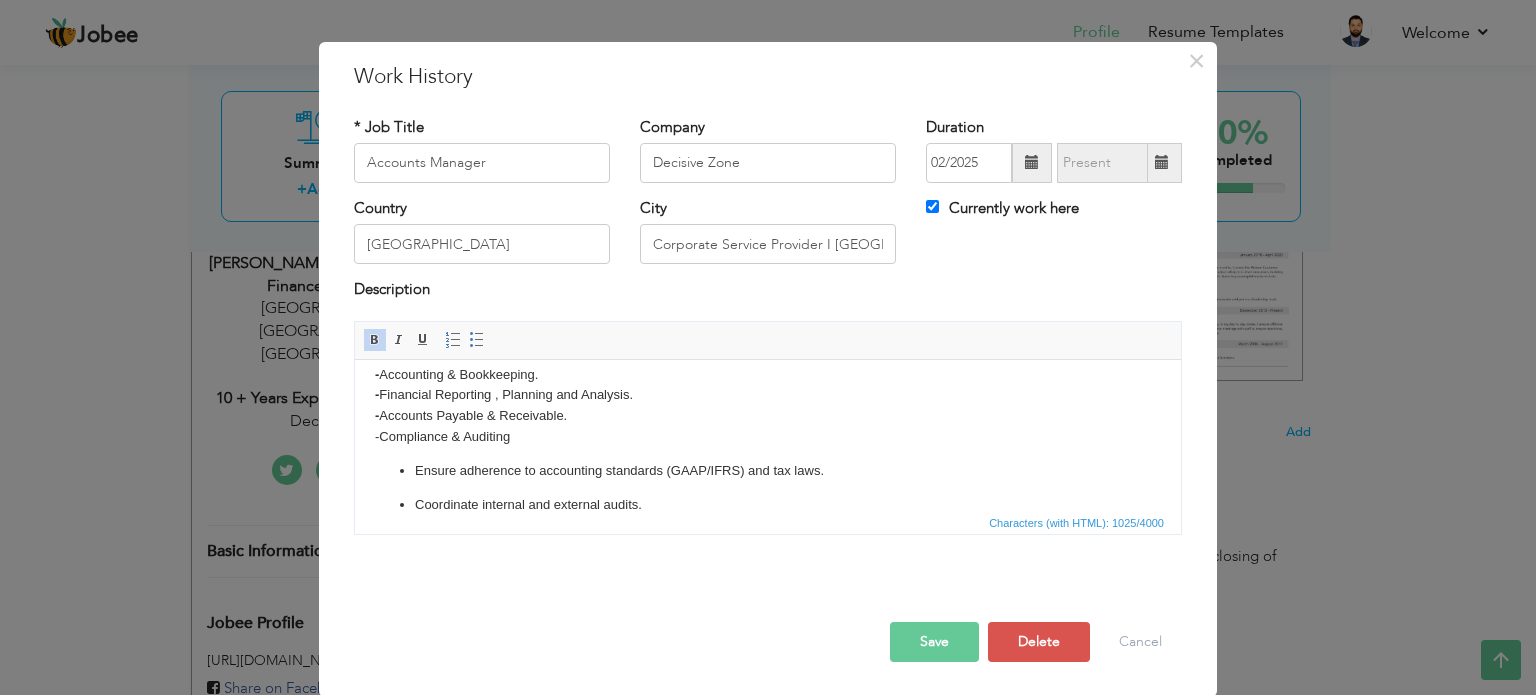 scroll, scrollTop: 64, scrollLeft: 0, axis: vertical 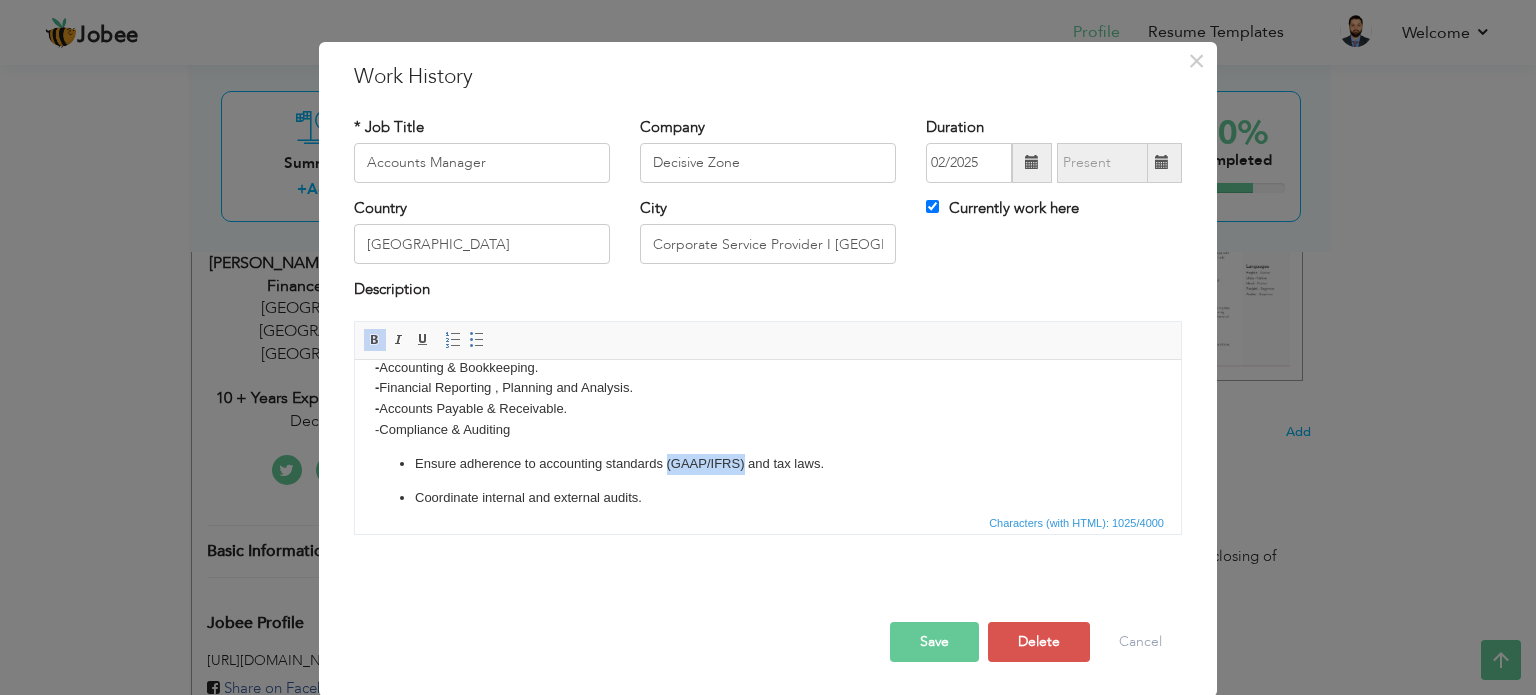 drag, startPoint x: 746, startPoint y: 462, endPoint x: 668, endPoint y: 455, distance: 78.31347 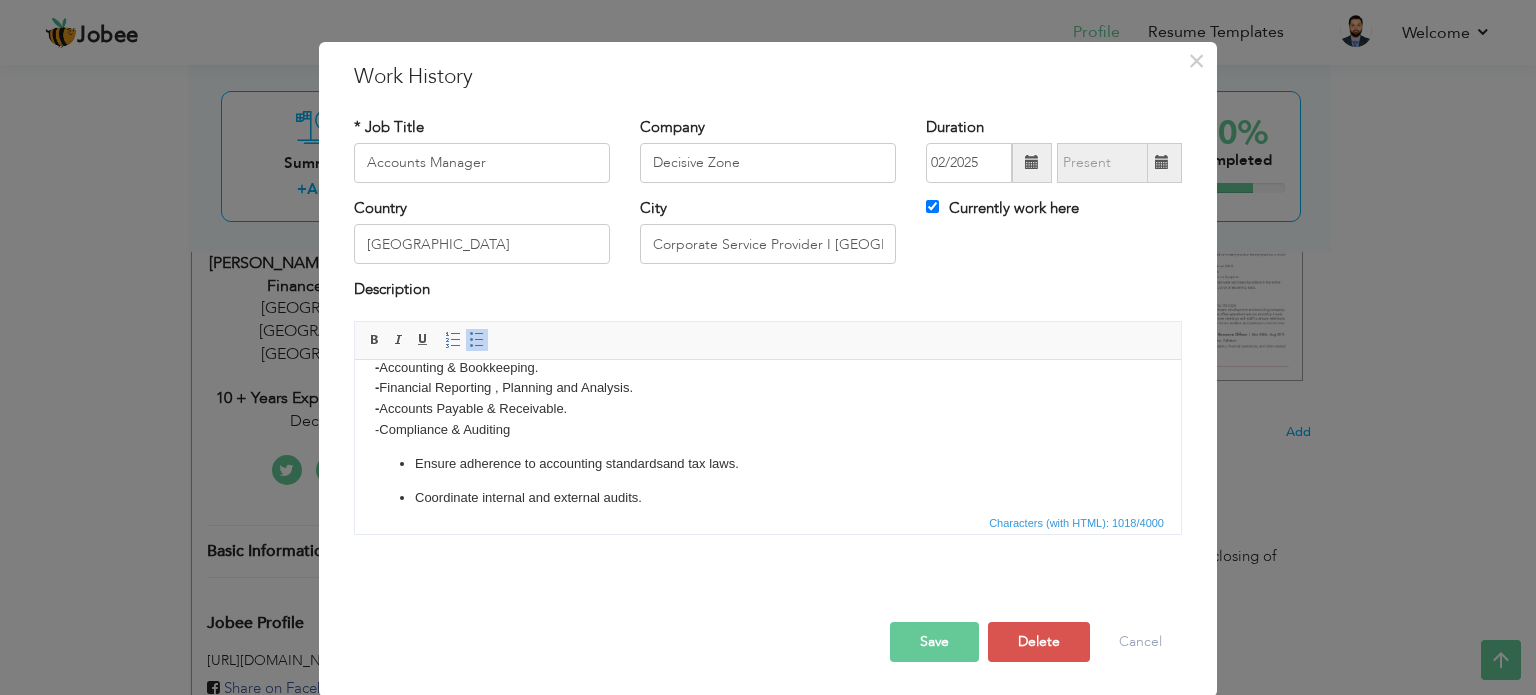 click on "Ensure adherence to accounting standards  and tax laws." at bounding box center [768, 463] 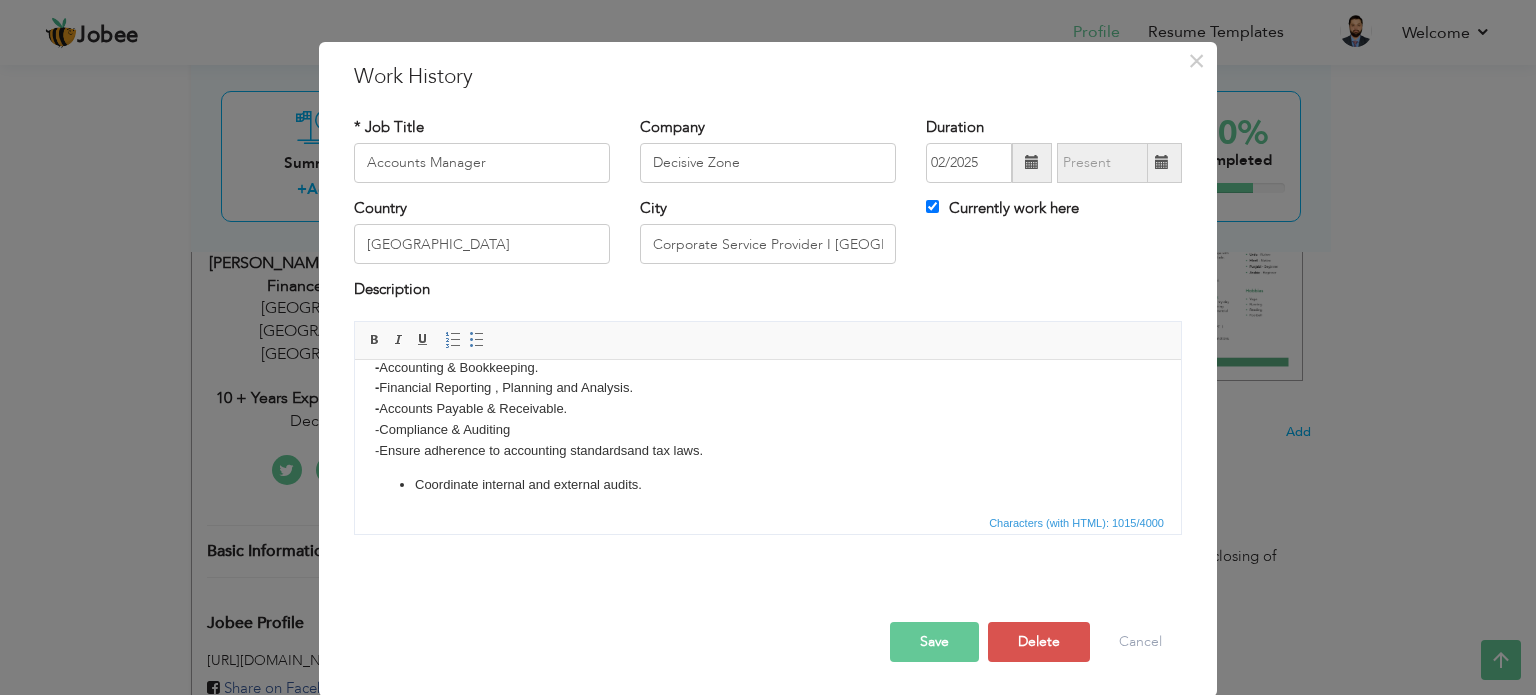 click on "Coordinate internal and external audits." at bounding box center [768, 484] 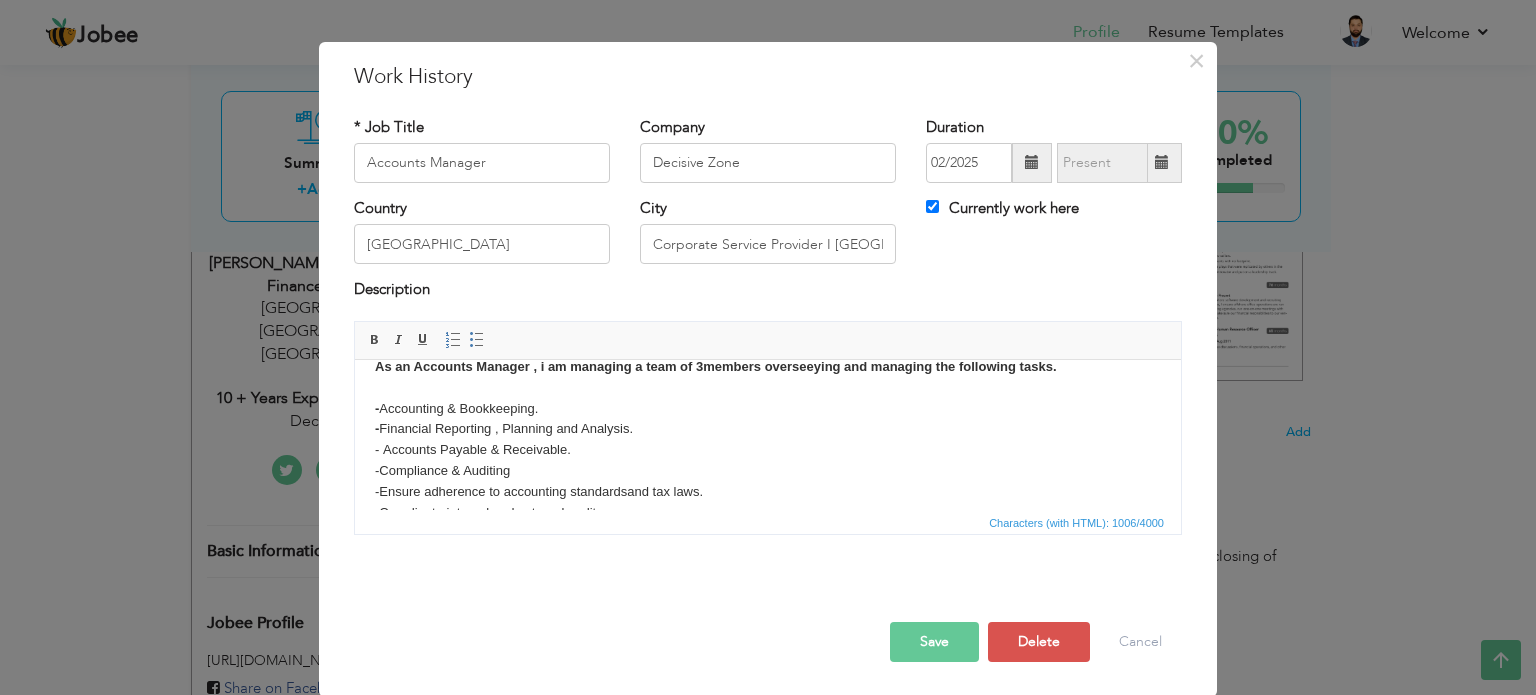 scroll, scrollTop: 32, scrollLeft: 0, axis: vertical 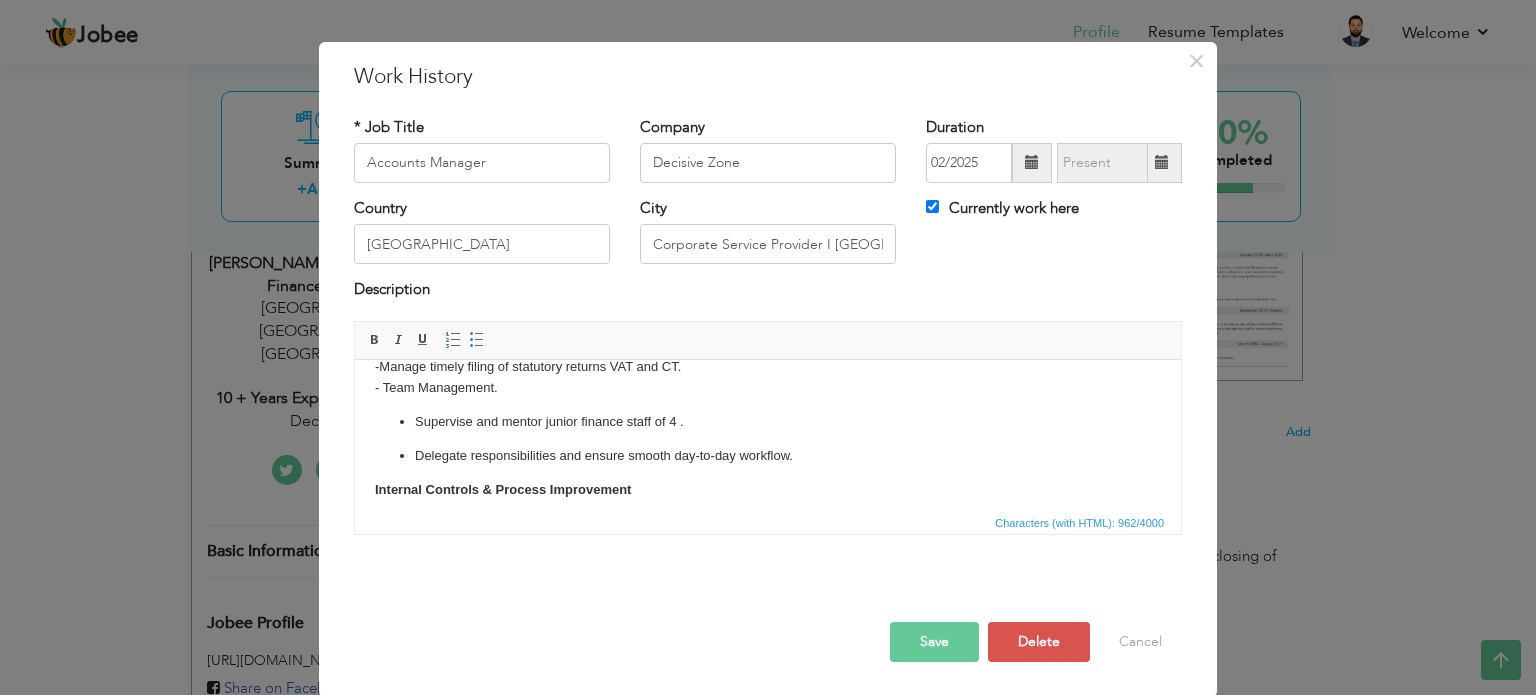 click on "As an Accounts Manager , i am managing a team of 3  members overseeying and managing the following tasks . -  Accounting & Bookkeeping . -  Financial Reporting , Planning and Analysis. -   Accounts Payable & Receivable. -  Compliance & Auditing -  Ensure adherence to accounting standards  and tax laws. -  Coordinate internal and external audits. -  Manage timely filing of statutory returns VAT and CT. - Team Management." at bounding box center (768, 294) 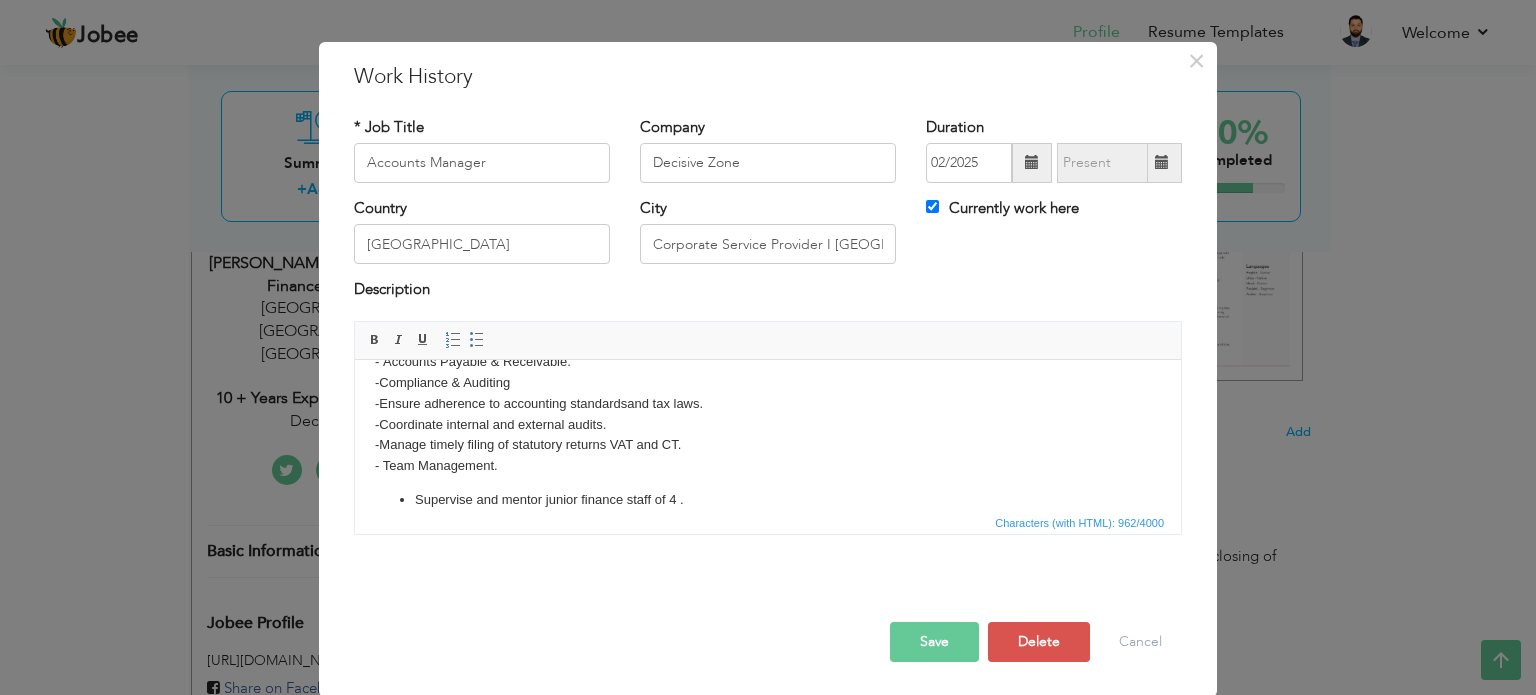 scroll, scrollTop: 113, scrollLeft: 0, axis: vertical 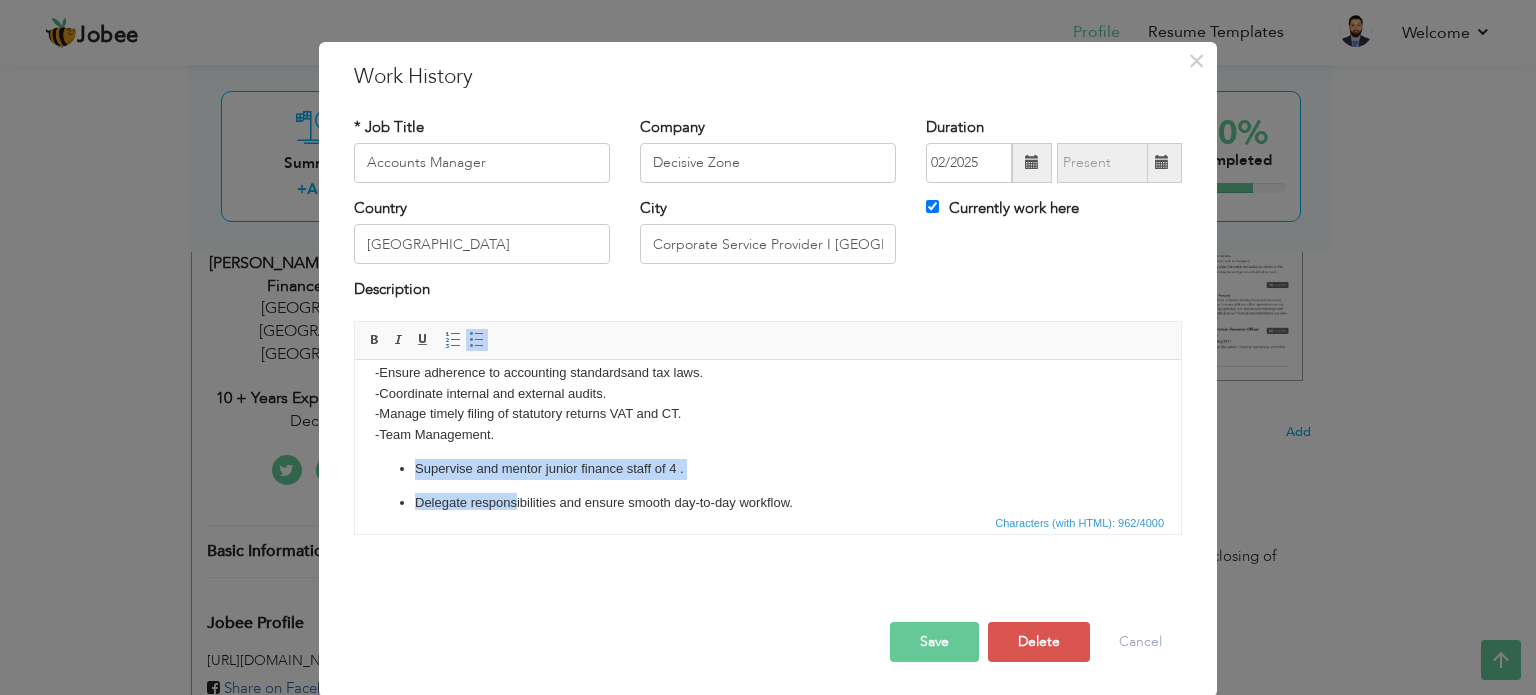 drag, startPoint x: 415, startPoint y: 467, endPoint x: 515, endPoint y: 495, distance: 103.84604 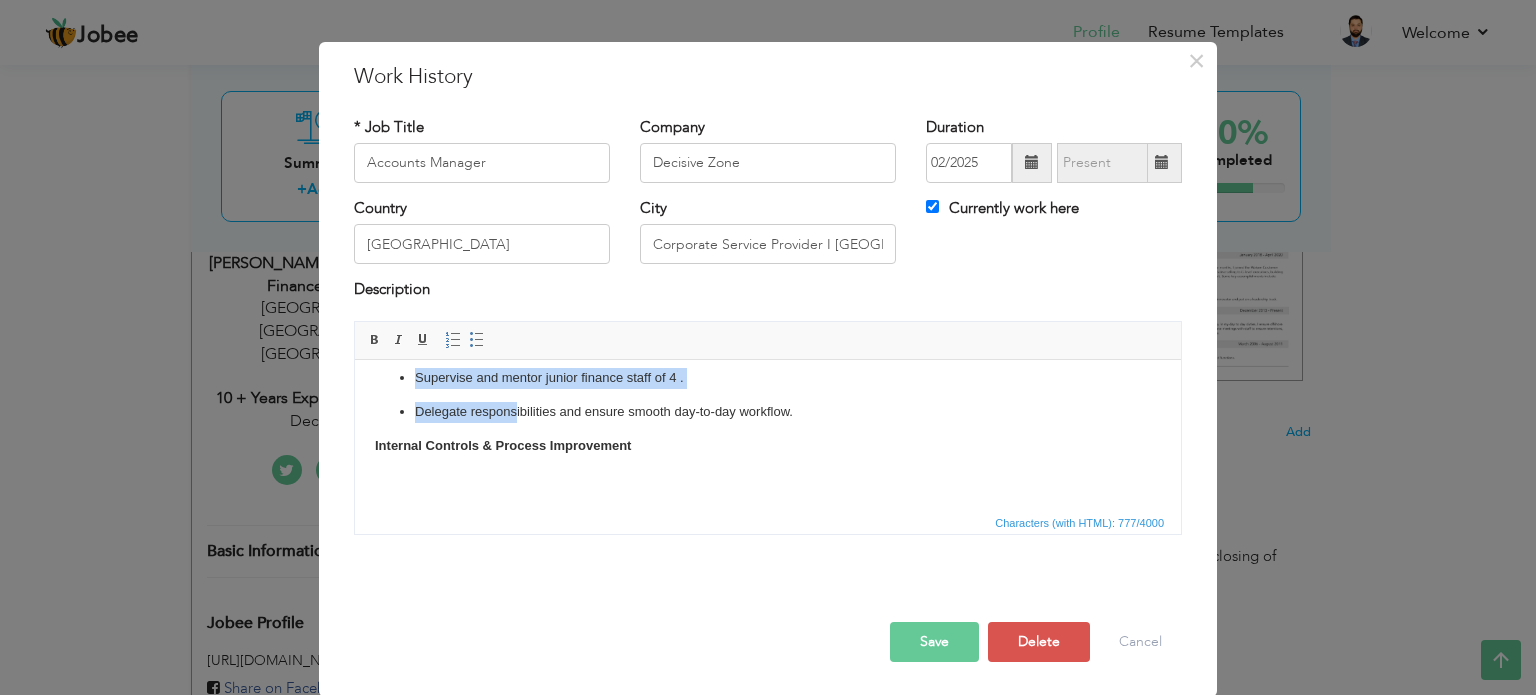 scroll, scrollTop: 232, scrollLeft: 0, axis: vertical 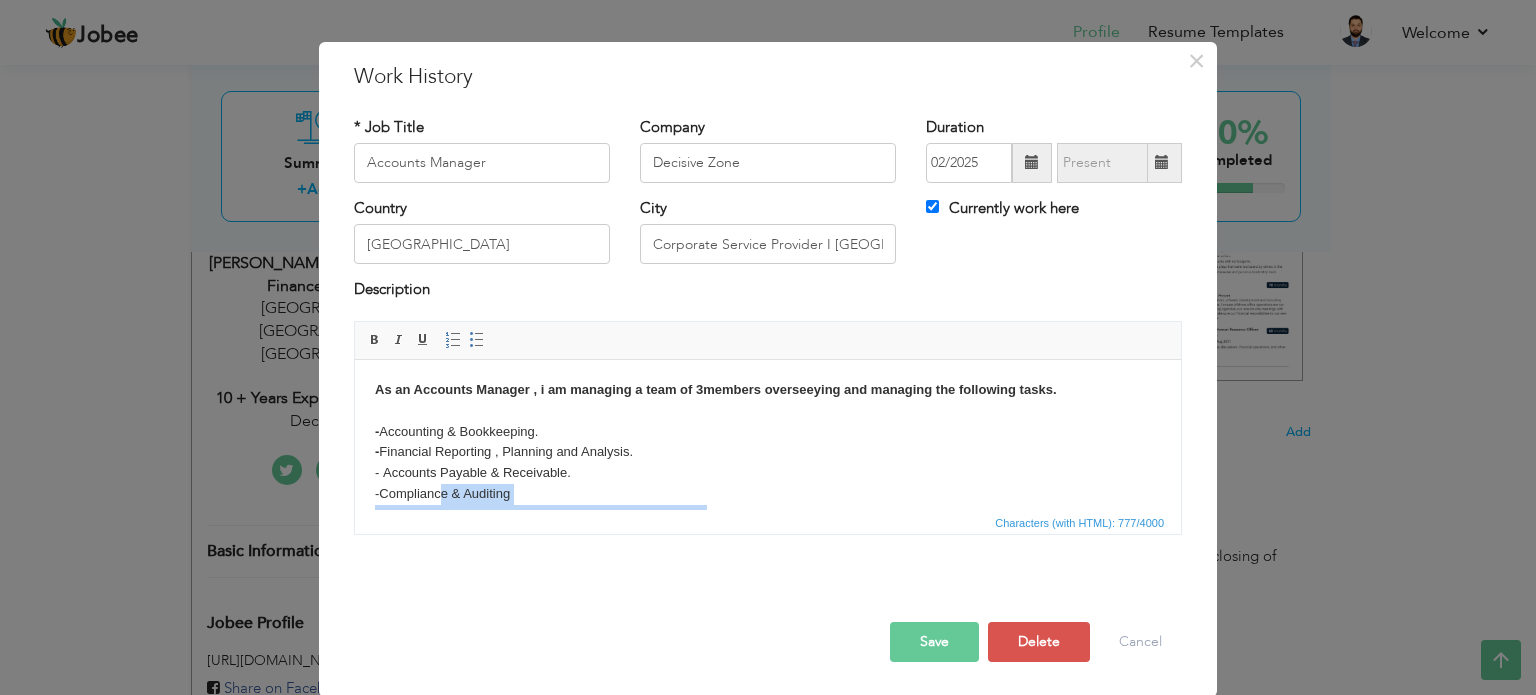 drag, startPoint x: 644, startPoint y: 452, endPoint x: 441, endPoint y: 488, distance: 206.1674 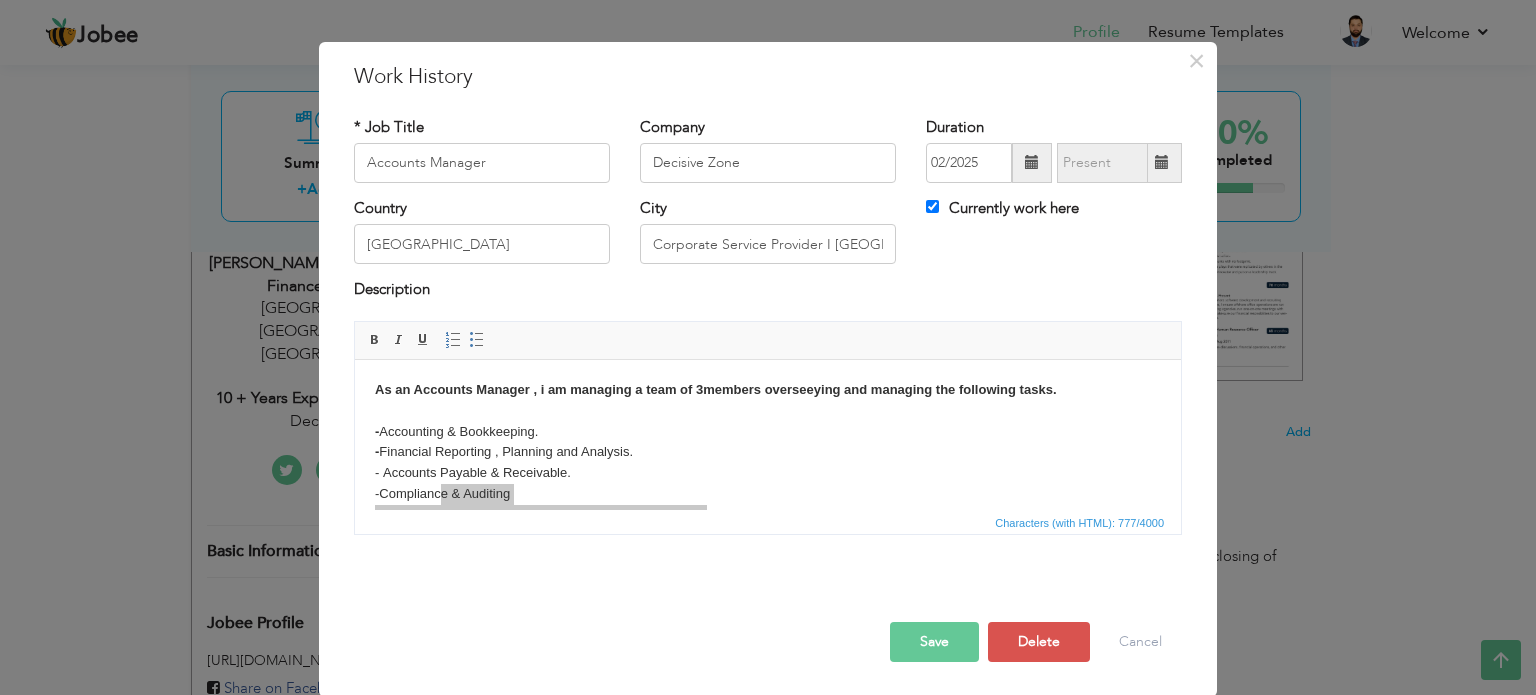 drag, startPoint x: 826, startPoint y: 43, endPoint x: 1174, endPoint y: 404, distance: 501.42297 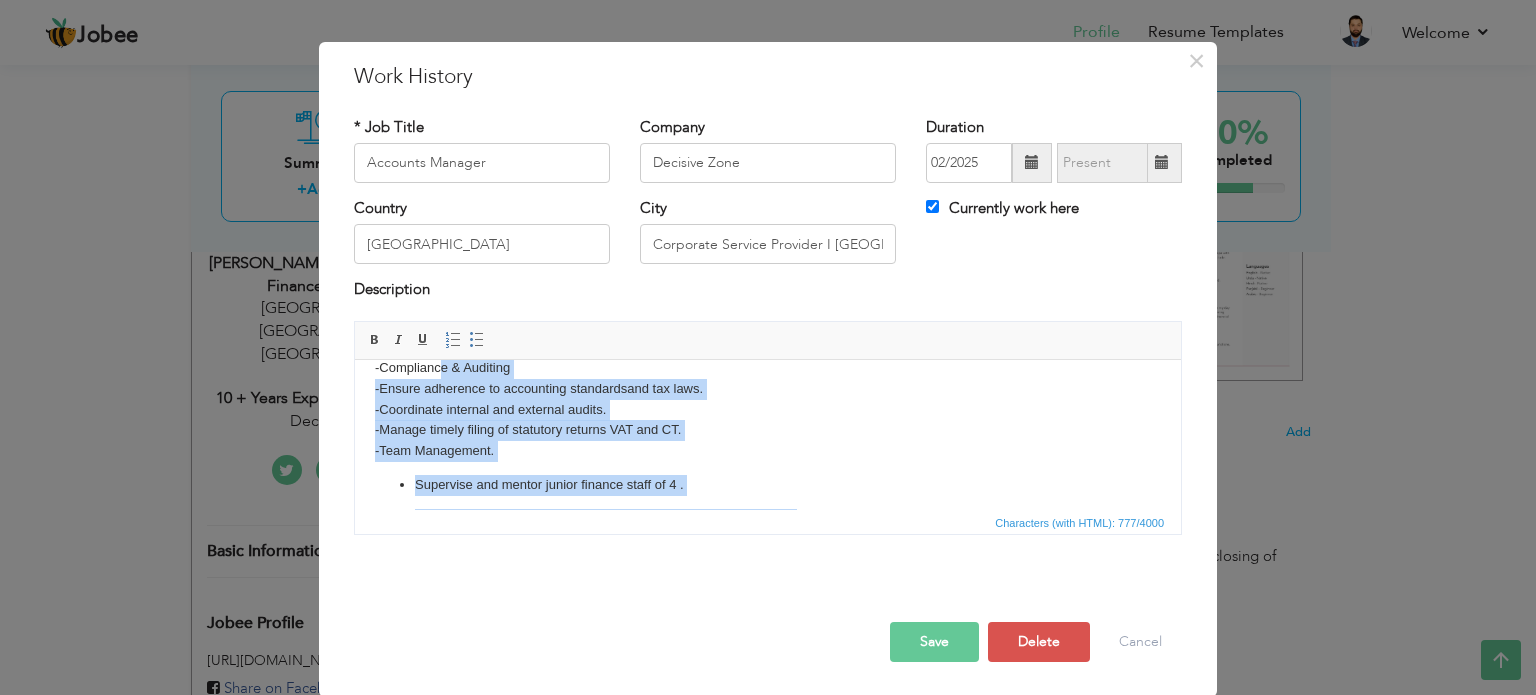 scroll, scrollTop: 131, scrollLeft: 0, axis: vertical 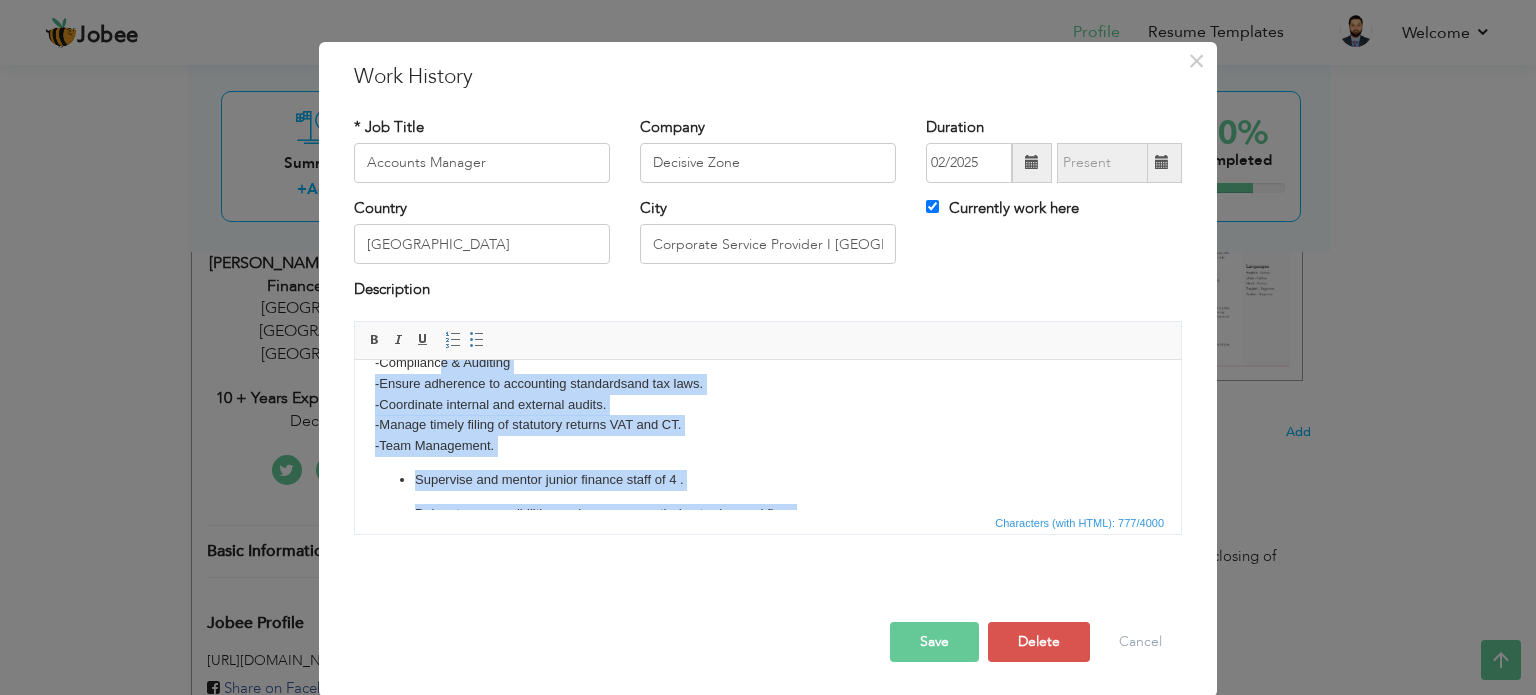 click on "Supervise and mentor junior finance staff of 4 . Delegate responsibilities and ensure smooth day-to-day workflow." 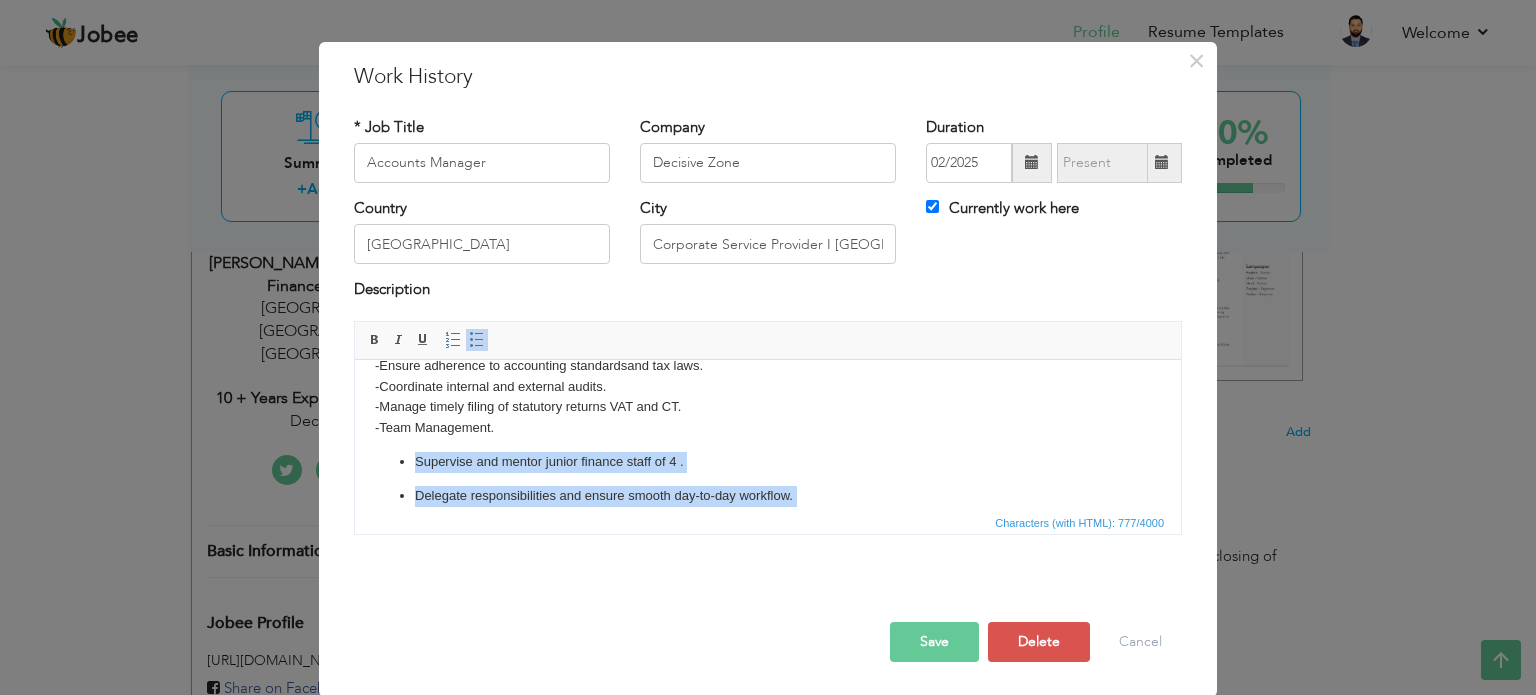 scroll, scrollTop: 199, scrollLeft: 0, axis: vertical 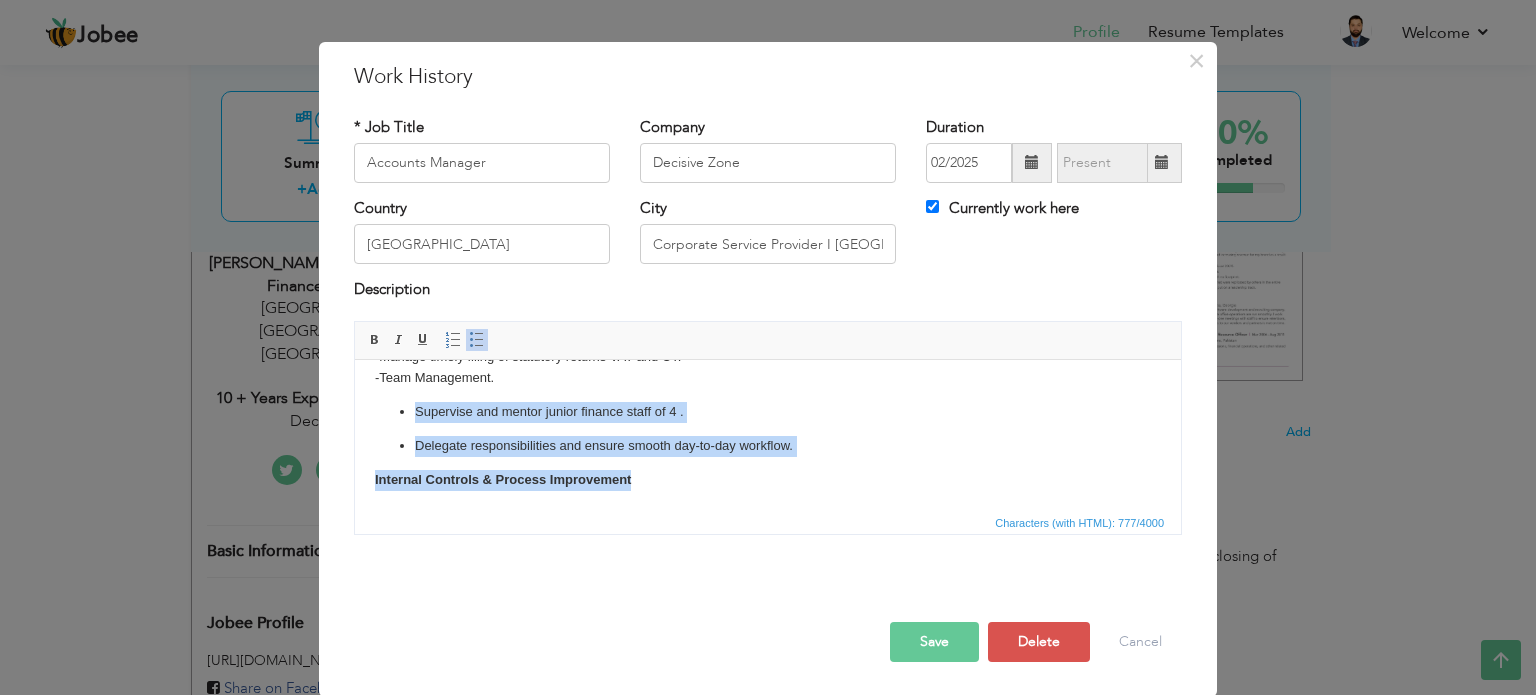 drag, startPoint x: 412, startPoint y: 474, endPoint x: 634, endPoint y: 476, distance: 222.009 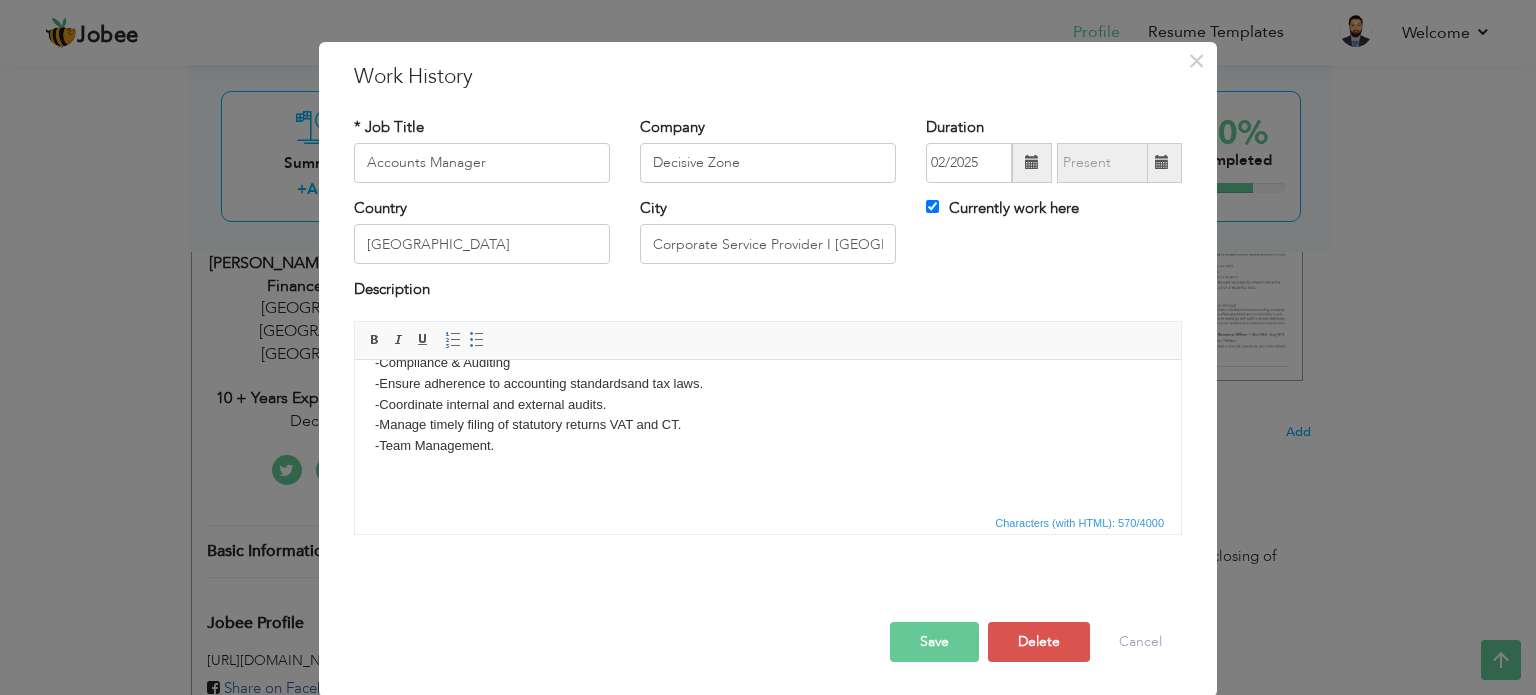 scroll, scrollTop: 97, scrollLeft: 0, axis: vertical 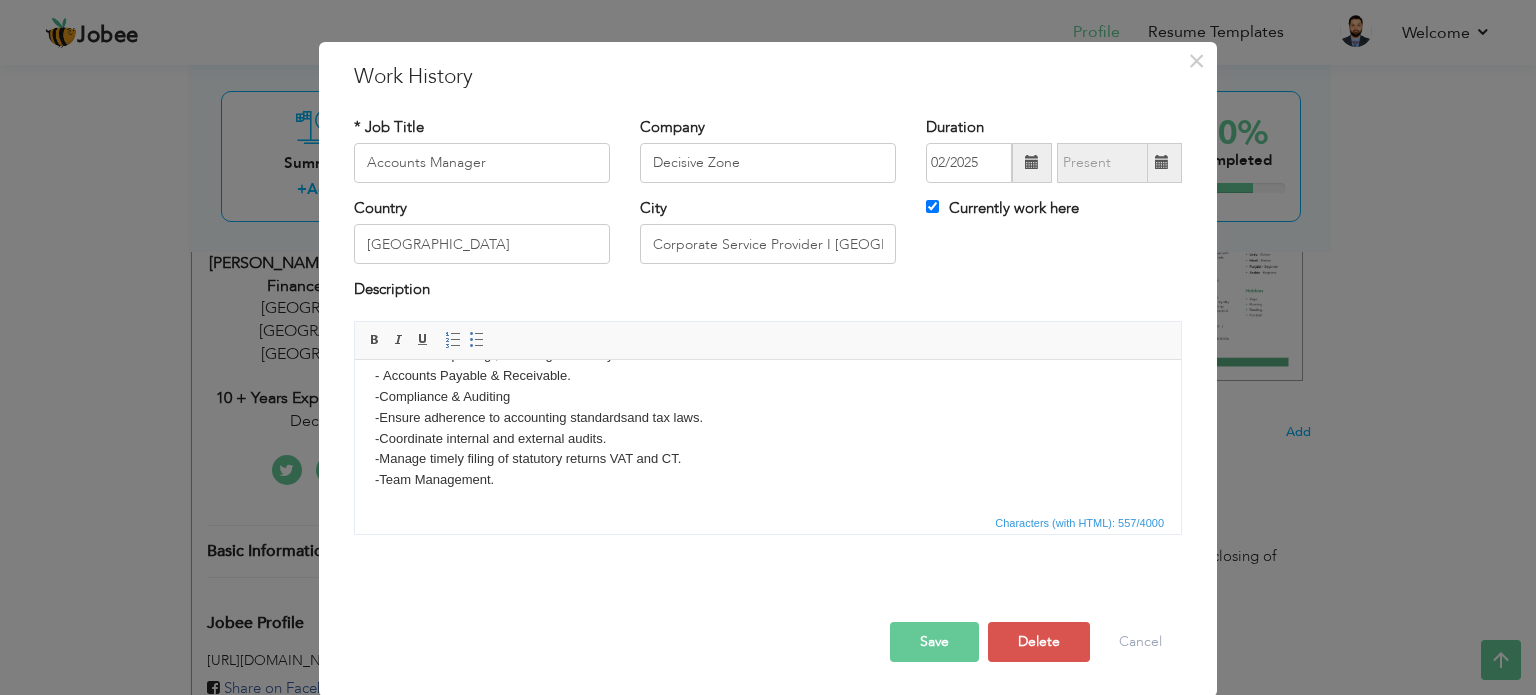 click on "Characters (with HTML): 557/4000" at bounding box center [768, 522] 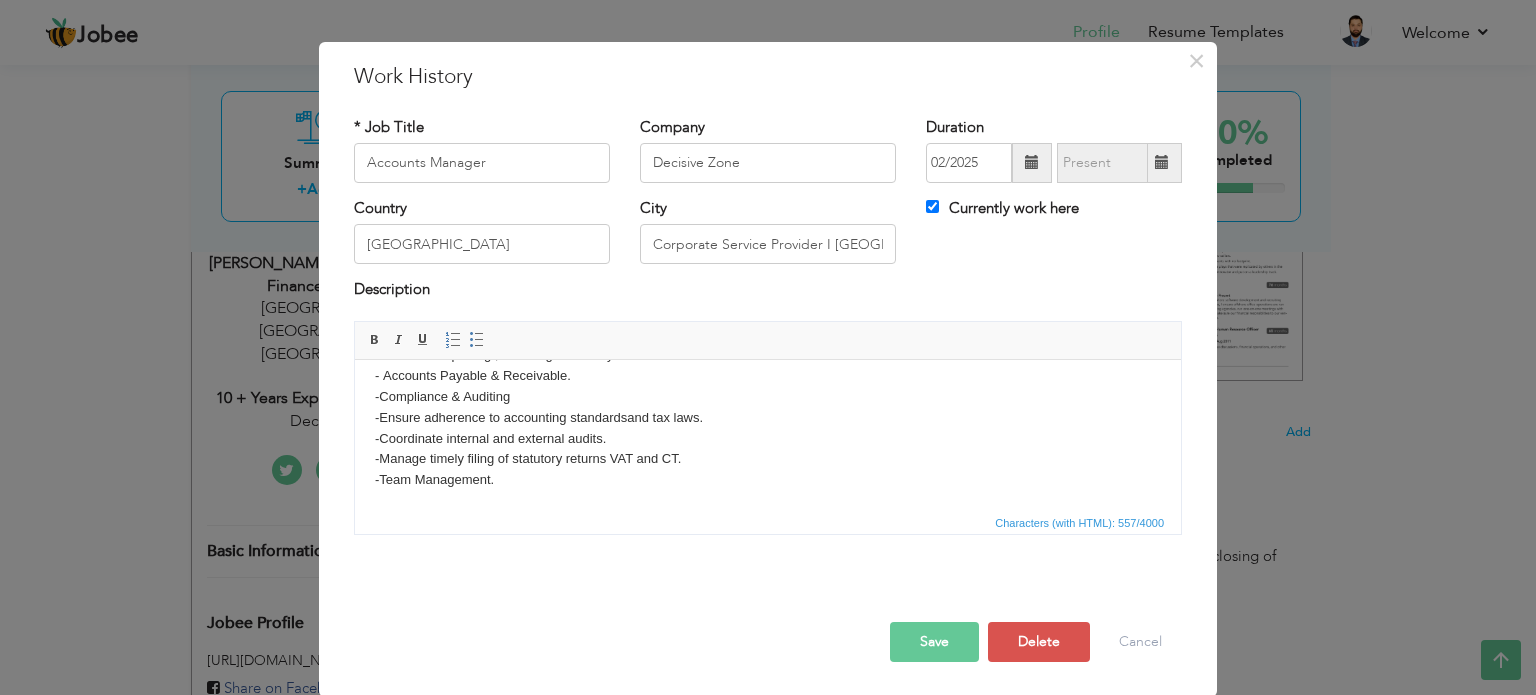 scroll, scrollTop: 0, scrollLeft: 0, axis: both 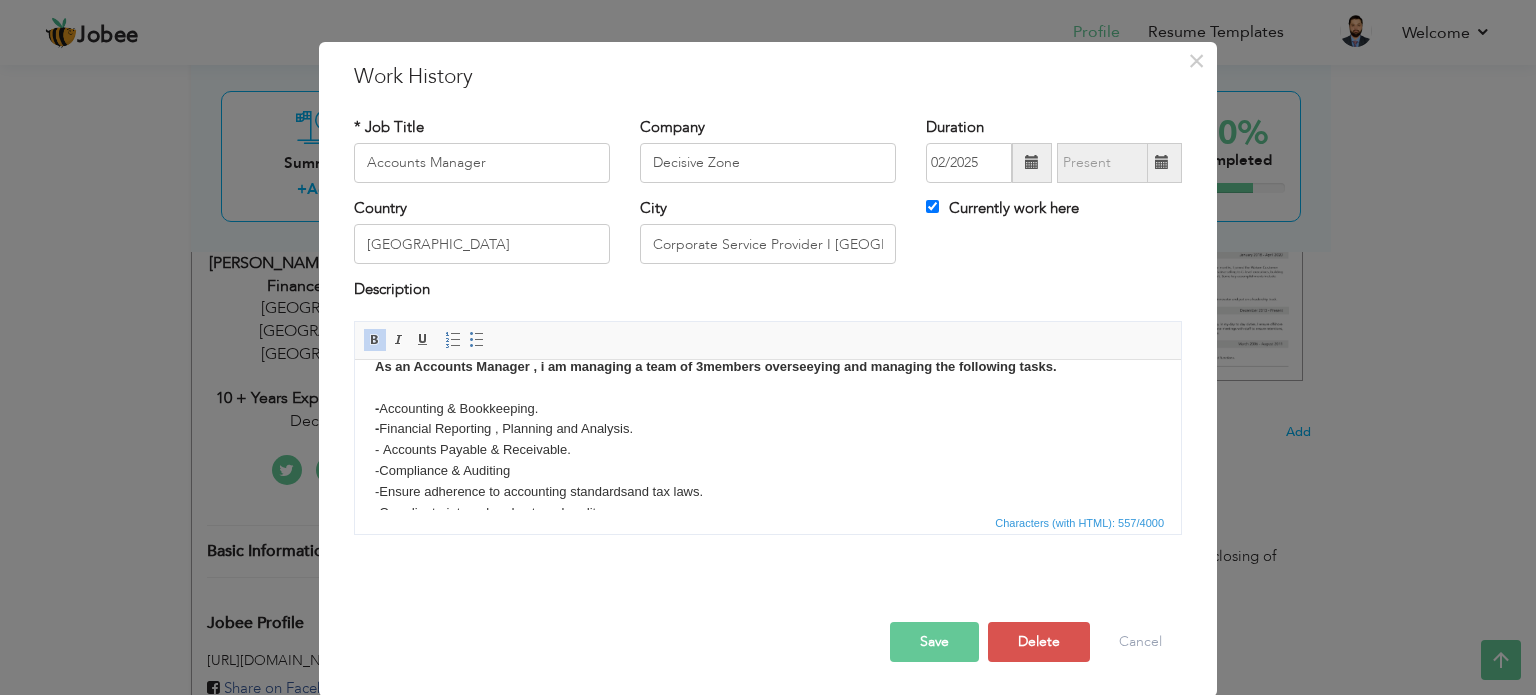 click on "As an Accounts Manager , i am managing a team of 3  members overseeying and managing the following tasks . -" at bounding box center (716, 386) 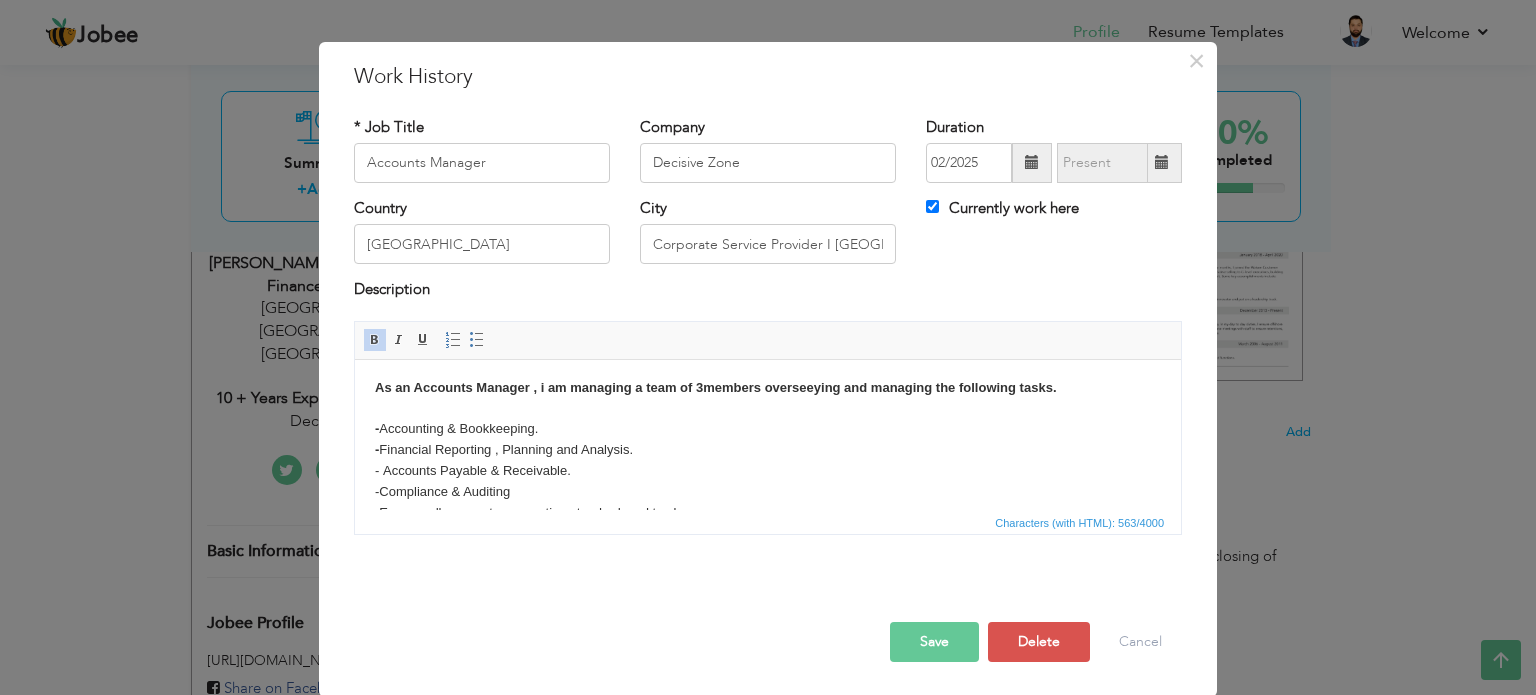 click on "​​​​​​​ As an Accounts Manager , i am managing a team of 3  members overseeying and managing the following tasks . -  Accounting & Bookkeeping . -  Financial Reporting , Planning and Analysis. -   Accounts Payable & Receivable. -  Compliance & Auditing -  Ensure adherence to accounting standards  and tax laws. -  Coordinate internal and external audits. -  Manage timely filing of statutory returns VAT and CT. -  T eam Management." at bounding box center (768, 470) 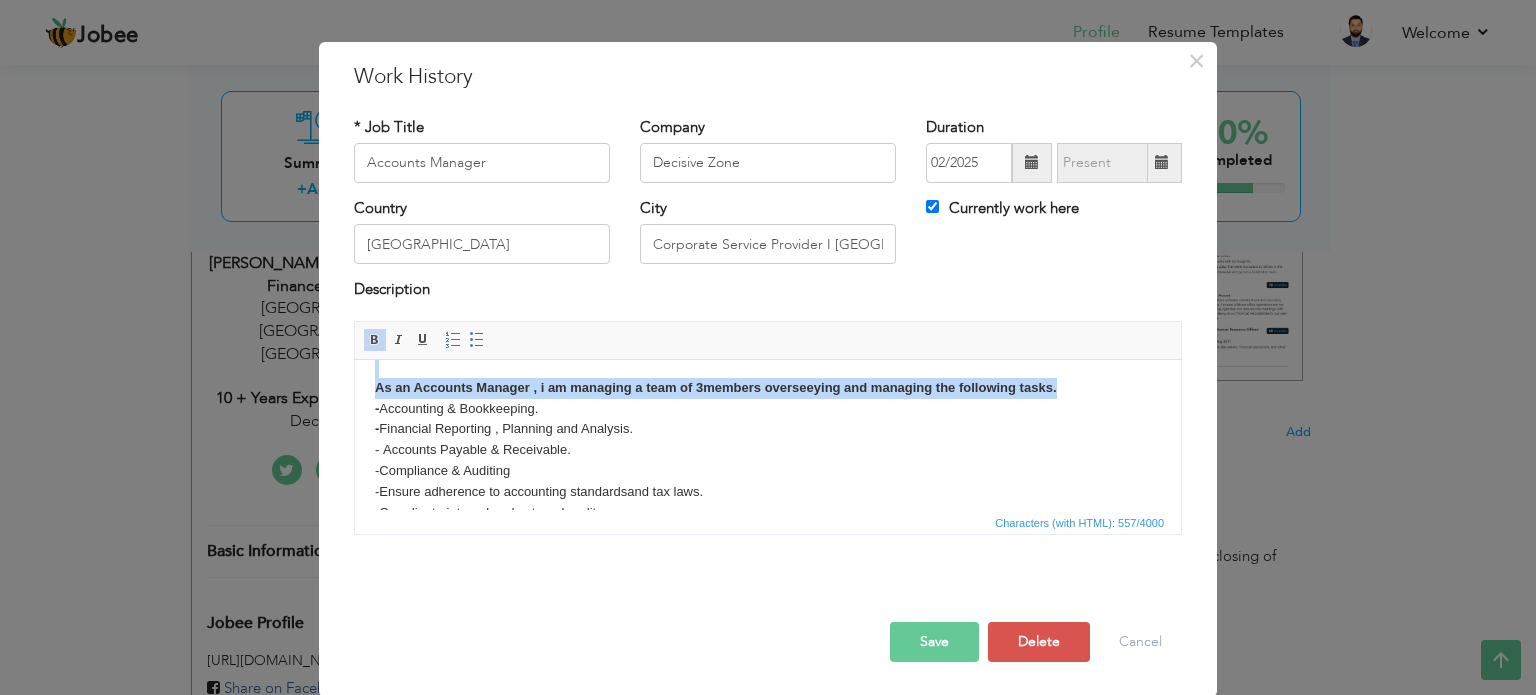 scroll, scrollTop: 0, scrollLeft: 0, axis: both 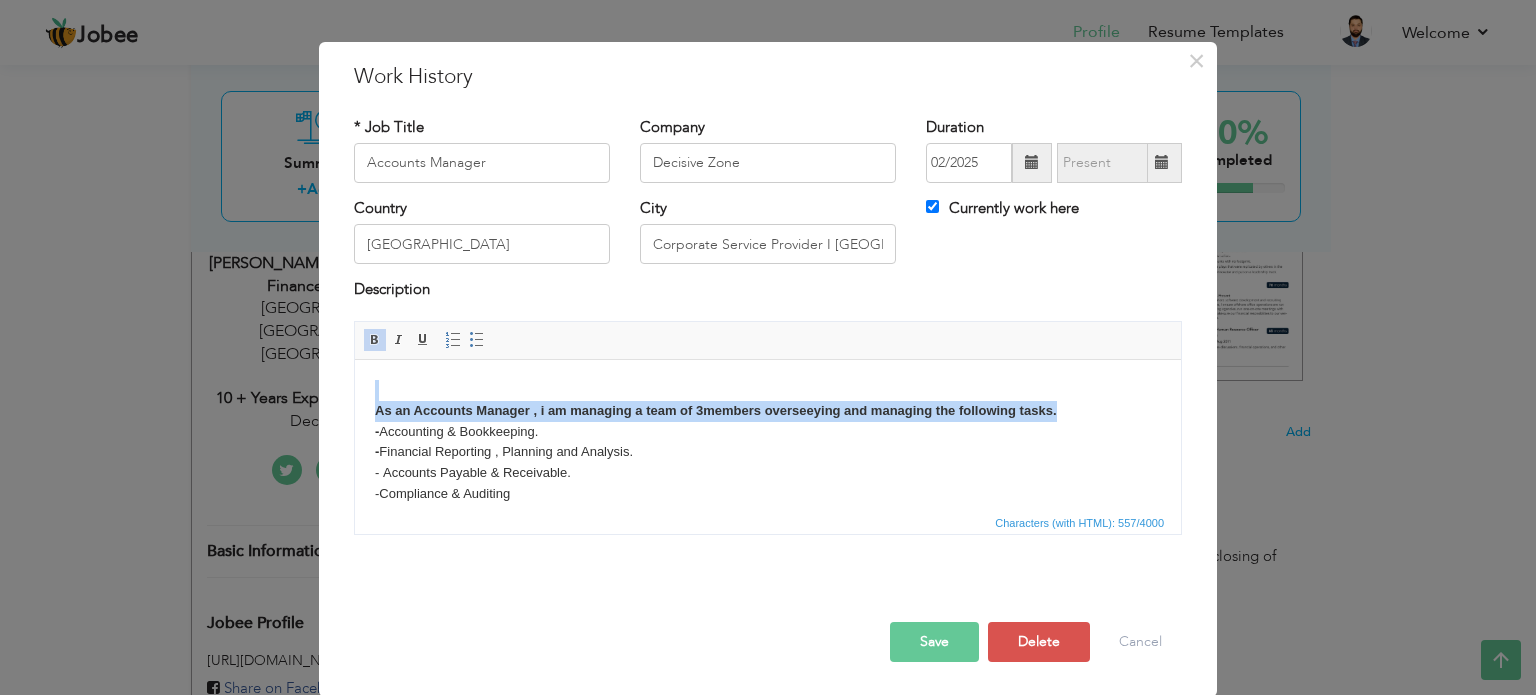 drag, startPoint x: 1064, startPoint y: 386, endPoint x: 797, endPoint y: 386, distance: 267 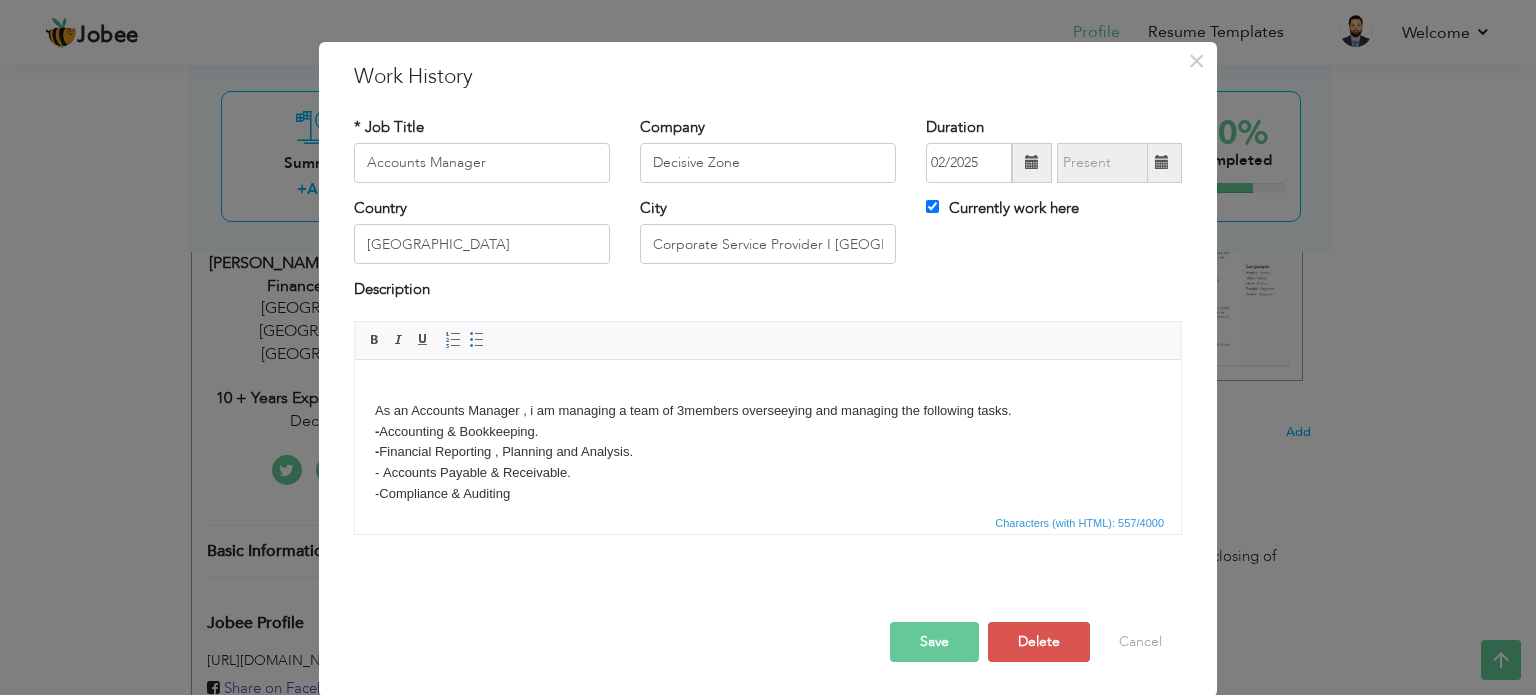 click on "As an Accounts Manager , i am managing a team of 3  members overseeying and managing the following tasks . -  Accounting & Bookkeeping . -  Financial Reporting , Planning and Analysis. -   Accounts Payable & Receivable. -  Compliance & Auditing -  Ensure adherence to accounting standards  and tax laws. -  Coordinate internal and external audits. -  Manage timely filing of statutory returns VAT and CT. -  T eam Management." at bounding box center (768, 483) 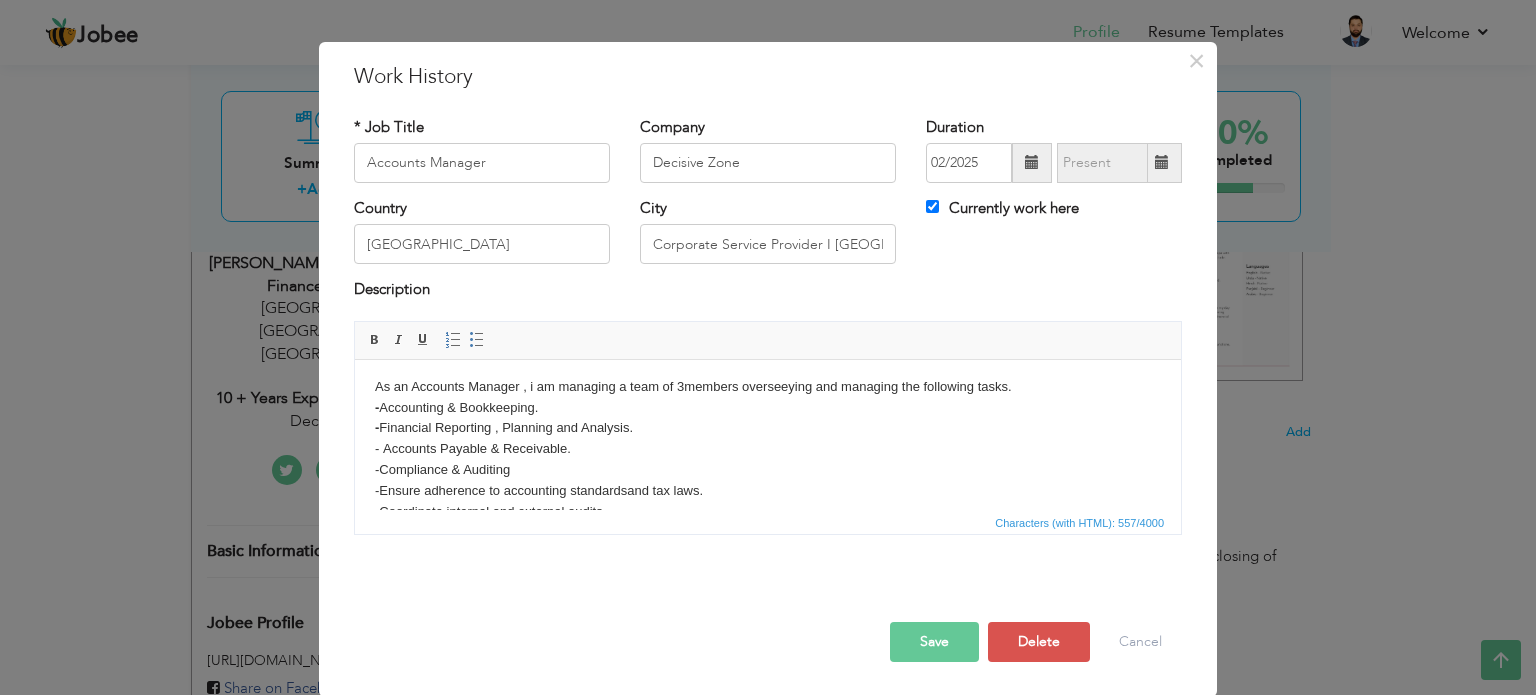 scroll, scrollTop: 21, scrollLeft: 0, axis: vertical 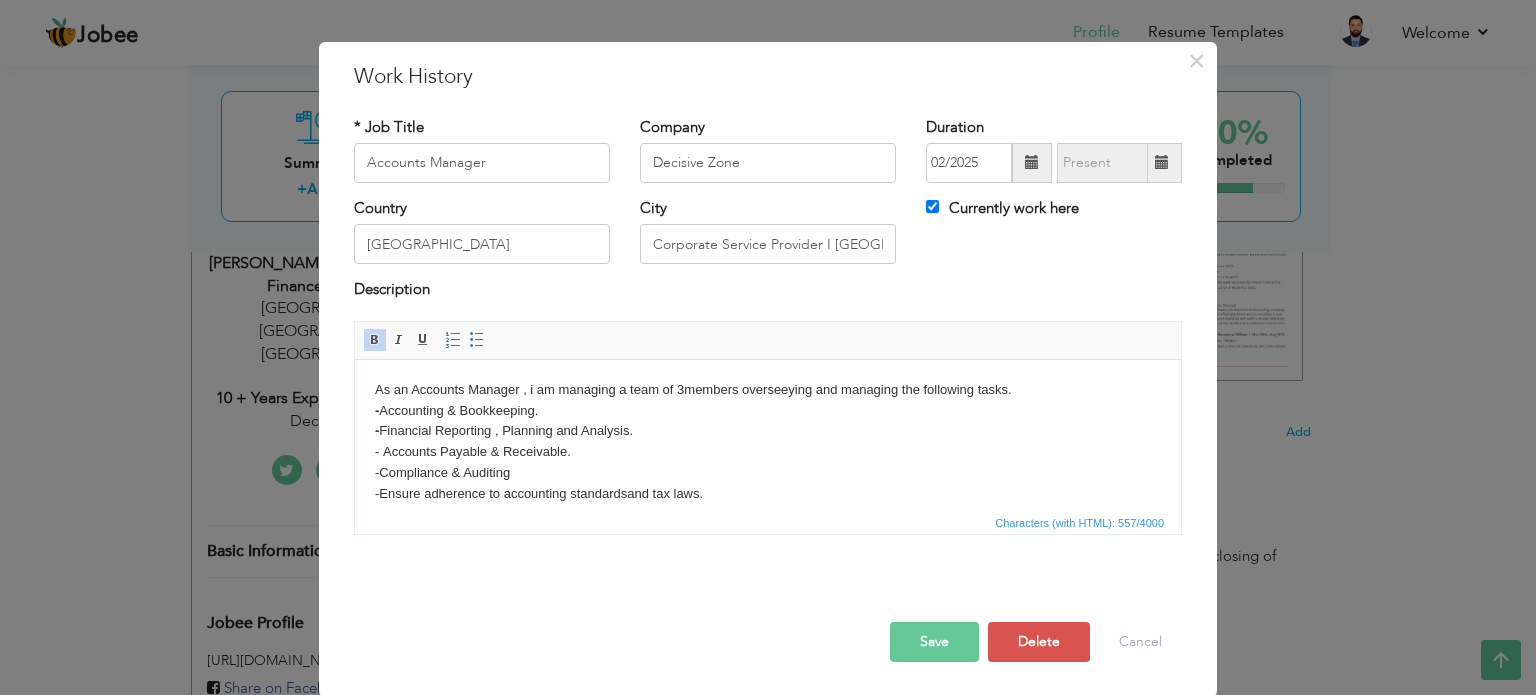 drag, startPoint x: 373, startPoint y: 411, endPoint x: 381, endPoint y: 424, distance: 15.264338 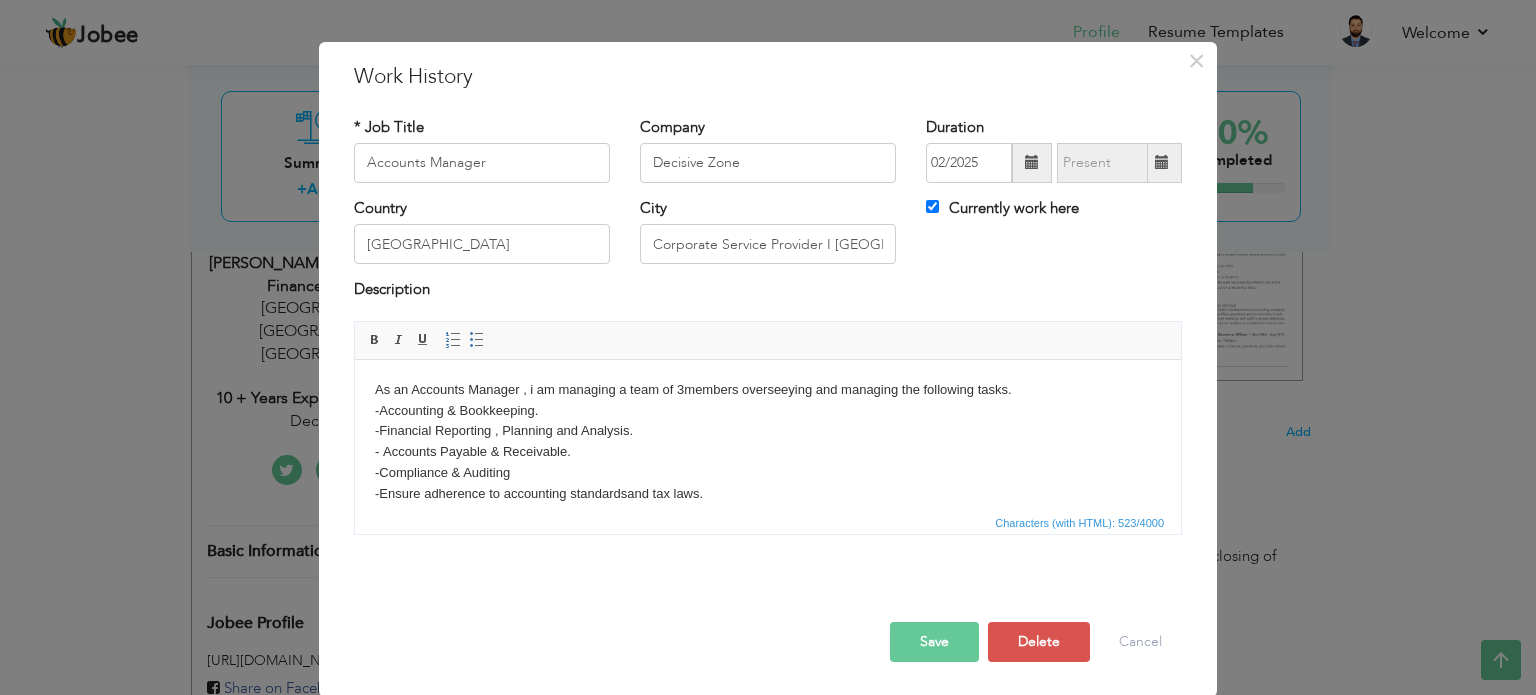 click on "As an Accounts Manager , i am managing a team of 3  members overseeying and managing the following tasks . -  Accounting & Bookkeeping . -  Financial Reporting , Planning and Analysis. -   Accounts Payable & Receivable. -  Compliance & Auditing -  Ensure adherence to accounting standards  and tax laws. -  Coordinate internal and external audits. -  Manage timely filing of statutory returns VAT and CT. -  T eam Management." at bounding box center (768, 462) 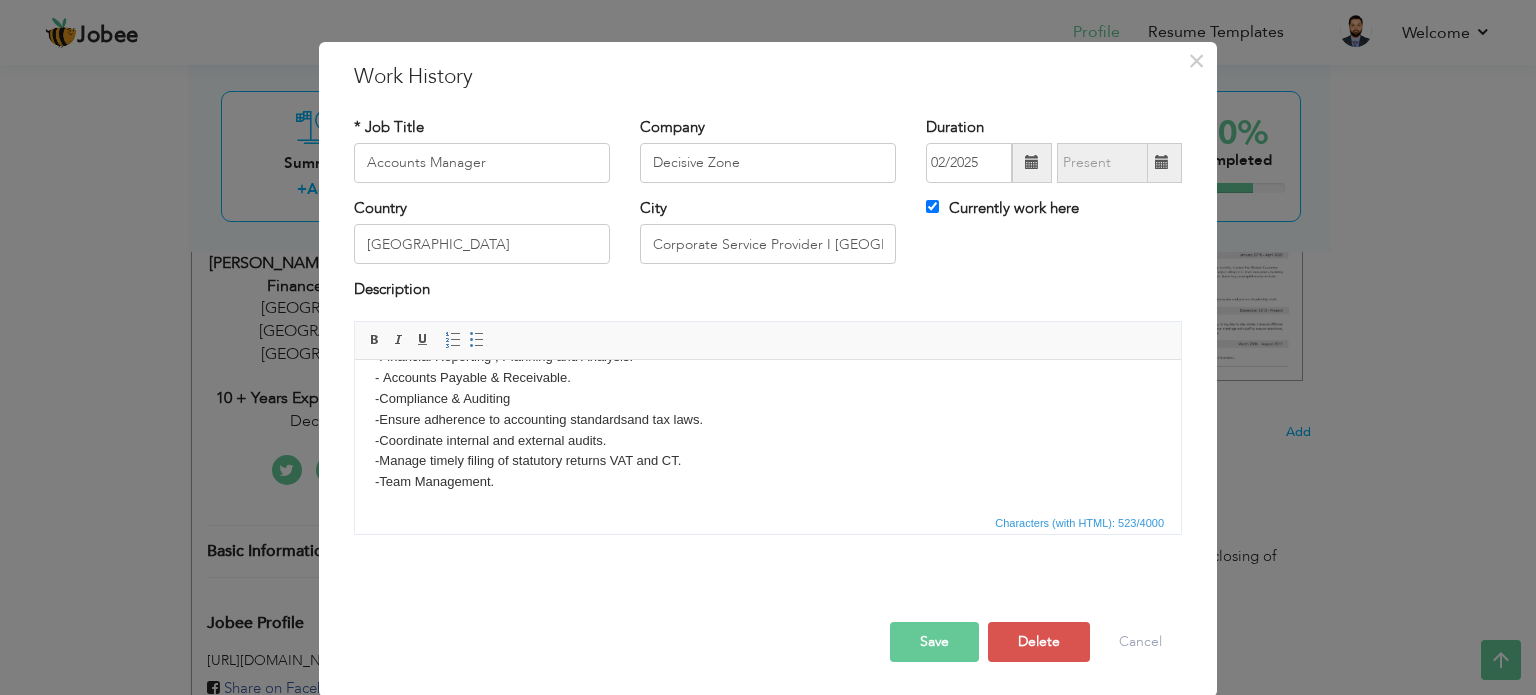 scroll, scrollTop: 97, scrollLeft: 0, axis: vertical 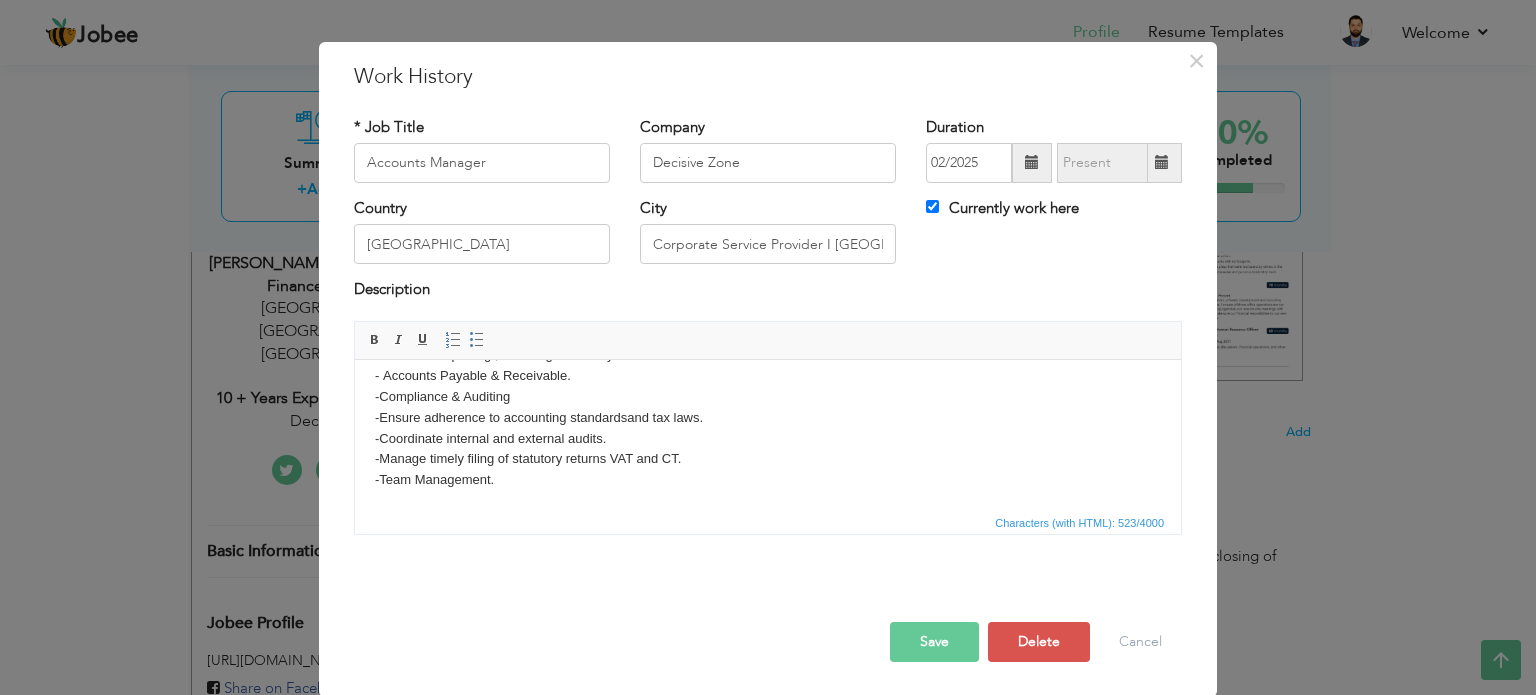 click on "As an Accounts Manager , i am managing a team of 3  members overseeying and managing the following tasks . -  Accounting & Bookkeeping . -  Financial Reporting , Planning and Analysis. -   Accounts Payable & Receivable. -  Compliance & Auditing -  Ensure adherence to accounting standards  and tax laws. -  Coordinate internal and external audits. -  Manage timely filing of statutory returns VAT and CT. -  T eam Management." at bounding box center [768, 386] 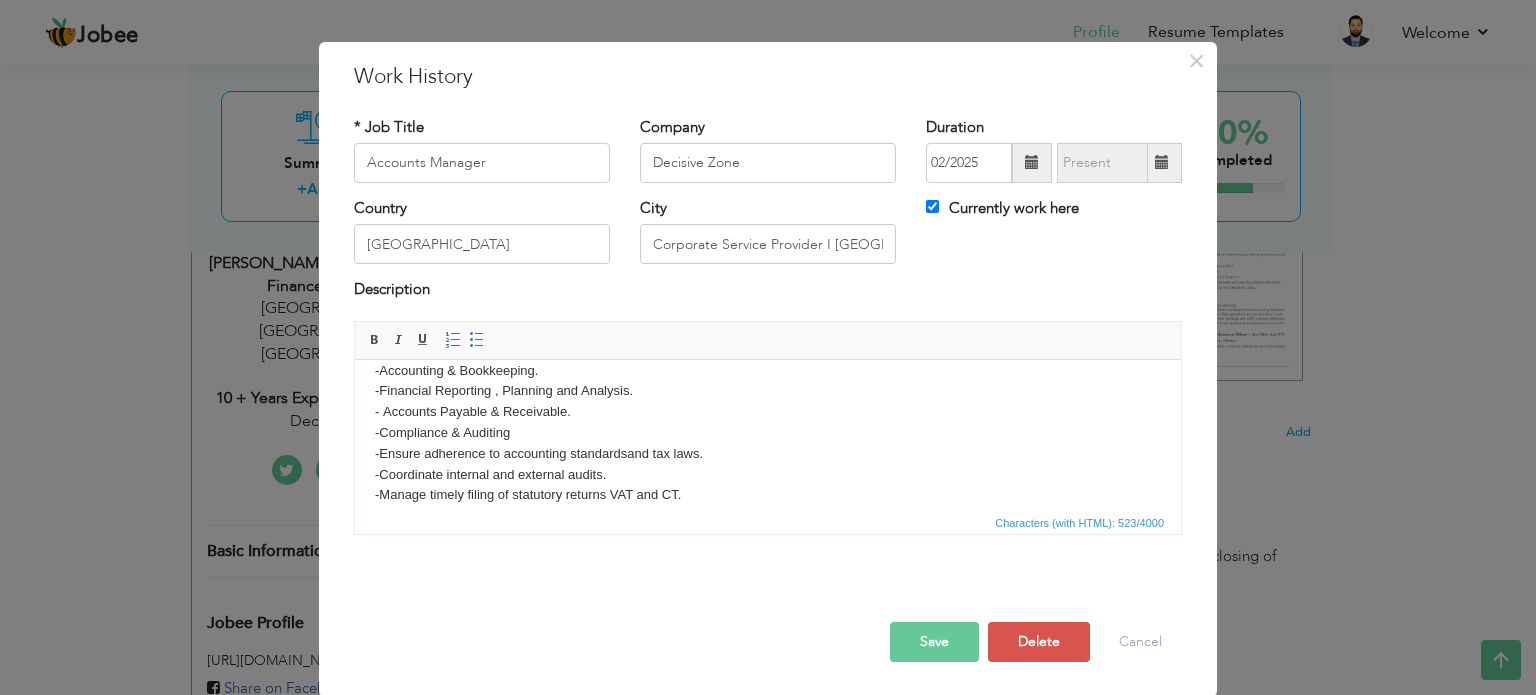 scroll, scrollTop: 60, scrollLeft: 0, axis: vertical 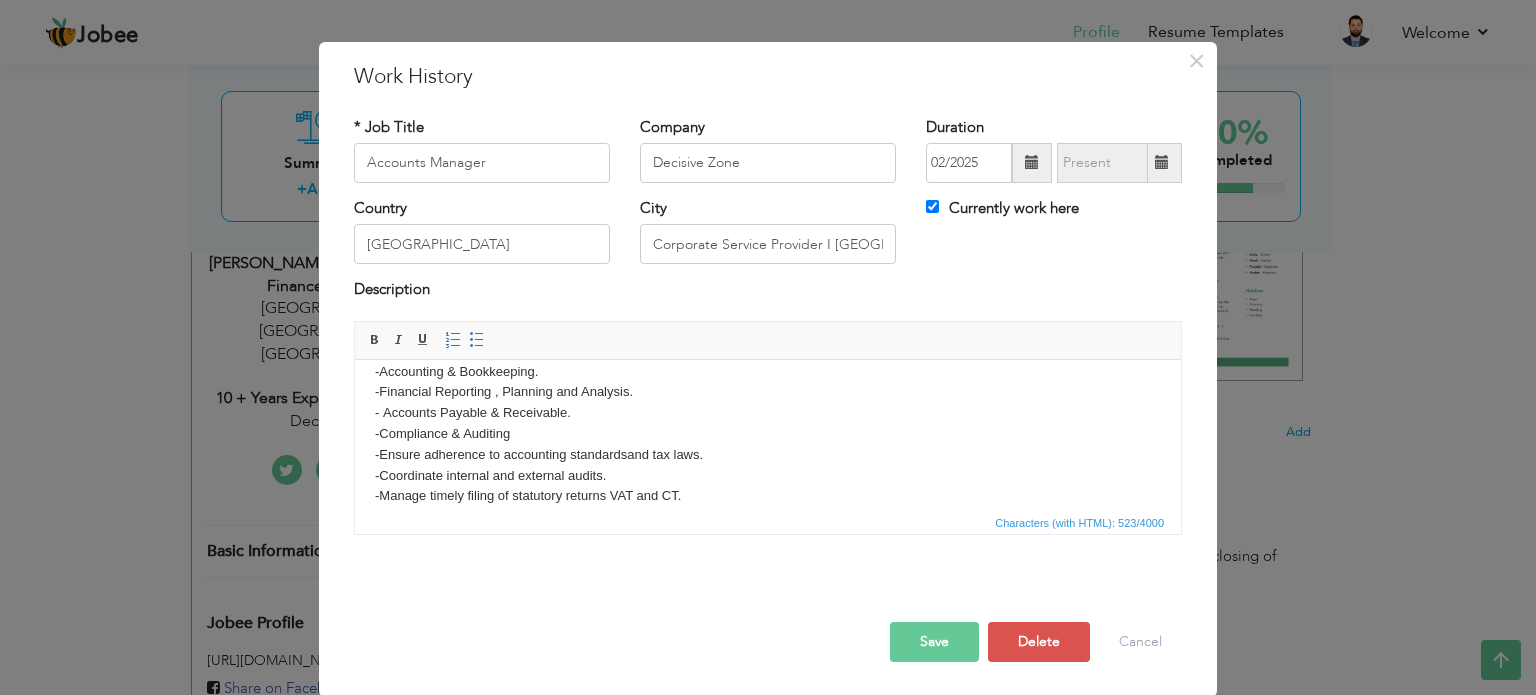 click on "As an Accounts Manager , i am managing a team of 3  members overseeying and managing the following tasks . -  Accounting & Bookkeeping . -  Financial Reporting , Planning and Analysis. -   Accounts Payable & Receivable. -  Compliance & Auditing -  Ensure adherence to accounting standards  and tax laws. -  Coordinate internal and external audits. -  Manage timely filing of statutory returns VAT and CT. -  T eam Management." at bounding box center (768, 423) 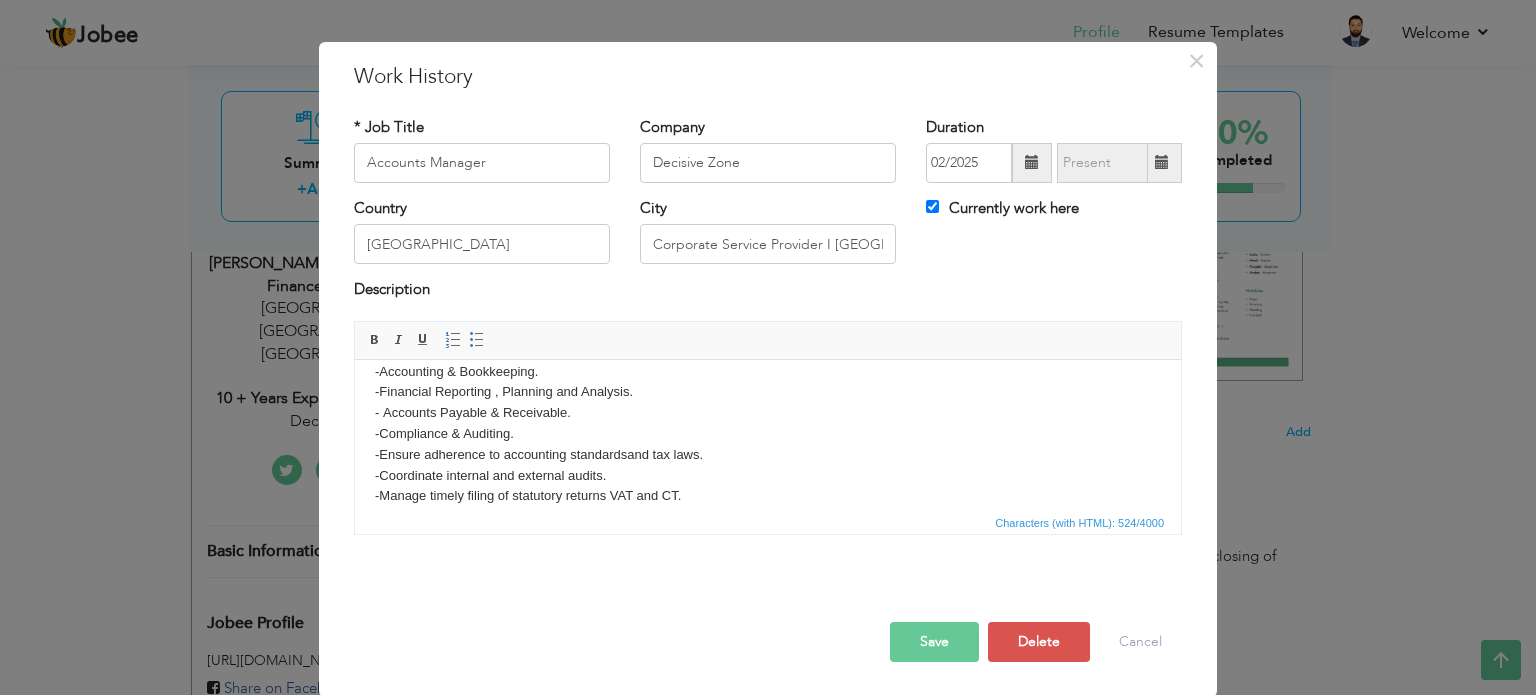 click on "As an Accounts Manager , i am managing a team of 3  members overseeying and managing the following tasks . -  Accounting & Bookkeeping . -  Financial Reporting , Planning and Analysis. -   Accounts Payable & Receivable. -  Compliance & Auditing. -  Ensure adherence to accounting standards  and tax laws. -  Coordinate internal and external audits. -  Manage timely filing of statutory returns VAT and CT. -  T eam Management." at bounding box center (768, 423) 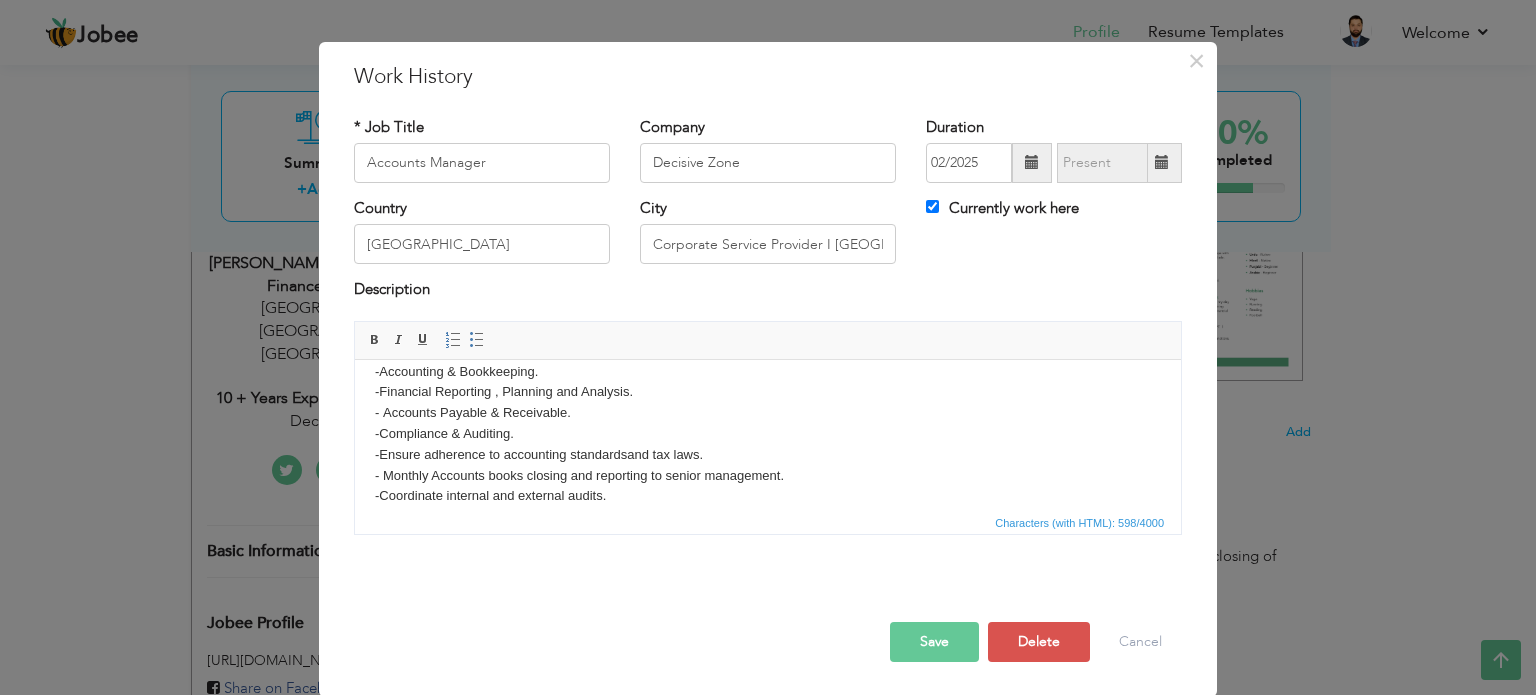 click on "Save" at bounding box center [934, 642] 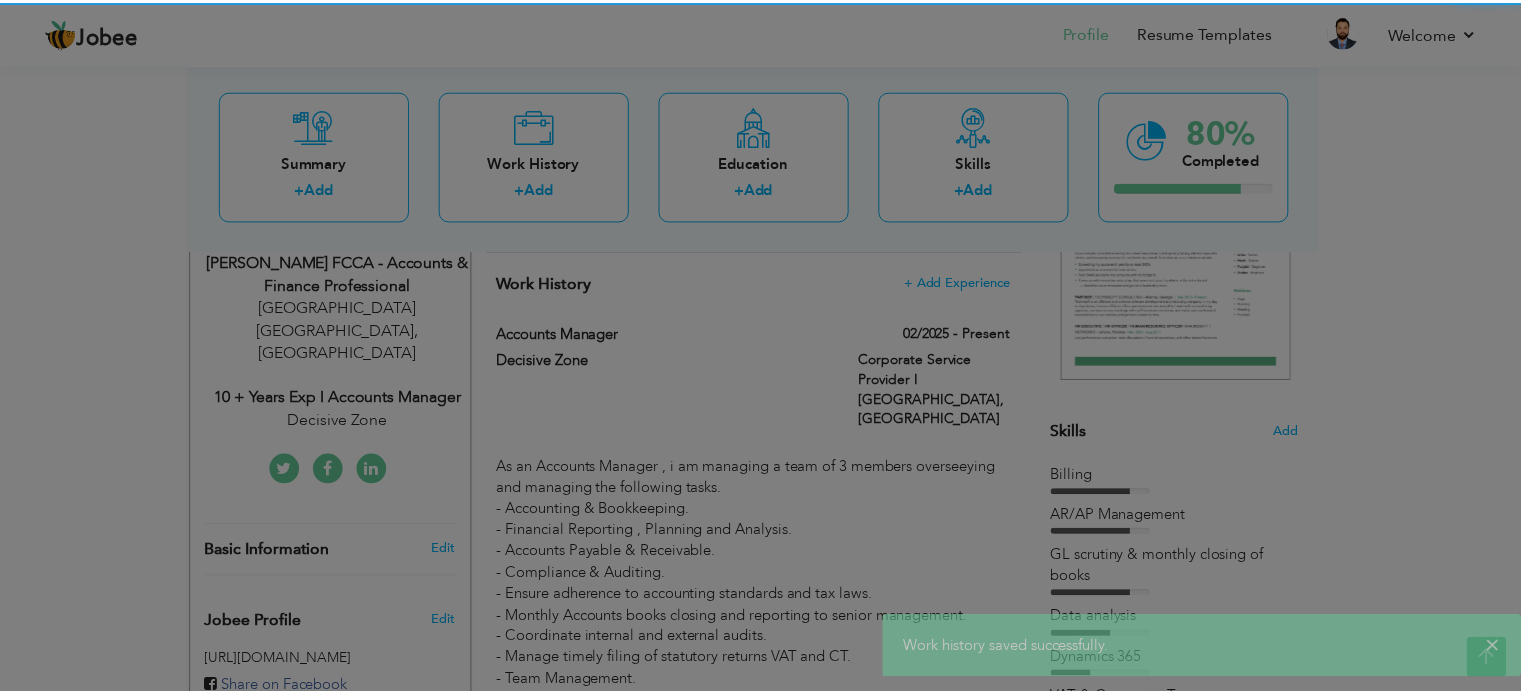 scroll, scrollTop: 0, scrollLeft: 0, axis: both 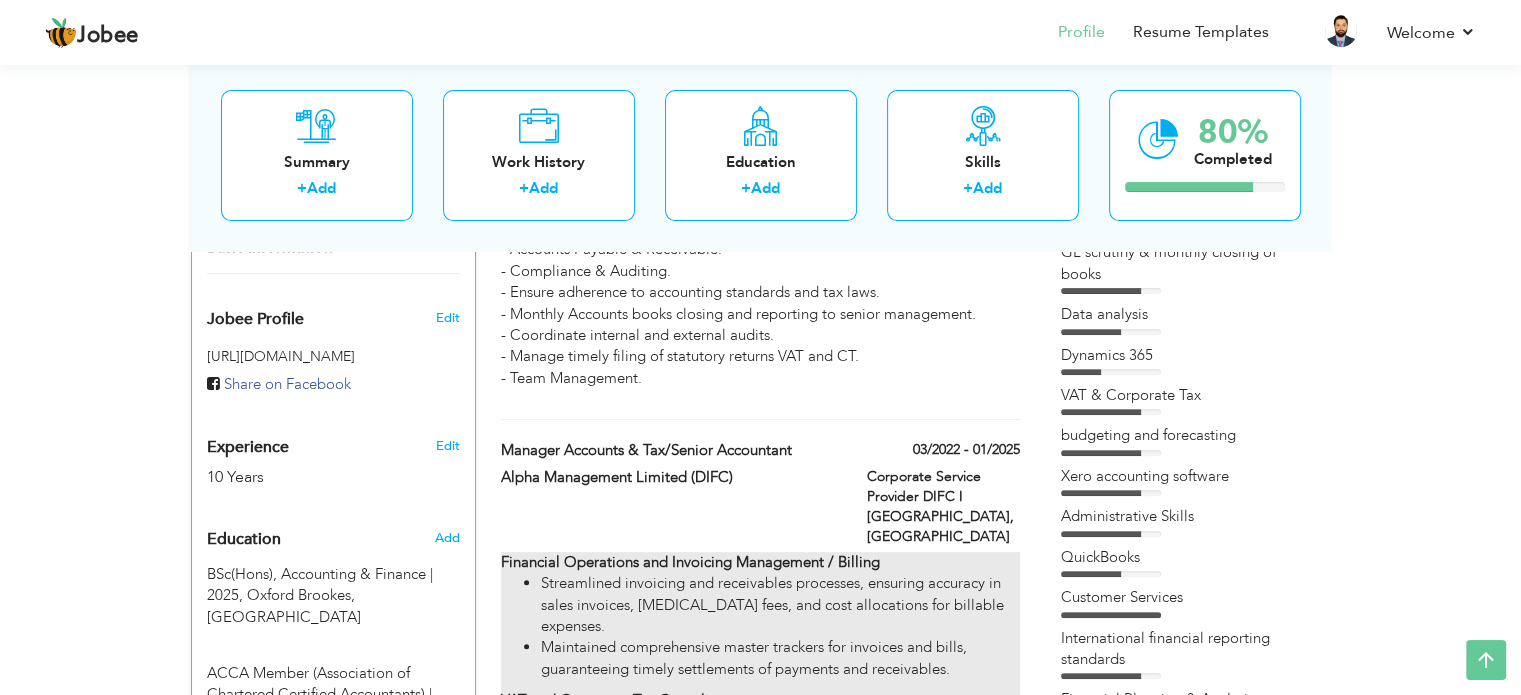 click on "Financial Operations and Invoicing Management / Billing" at bounding box center (690, 562) 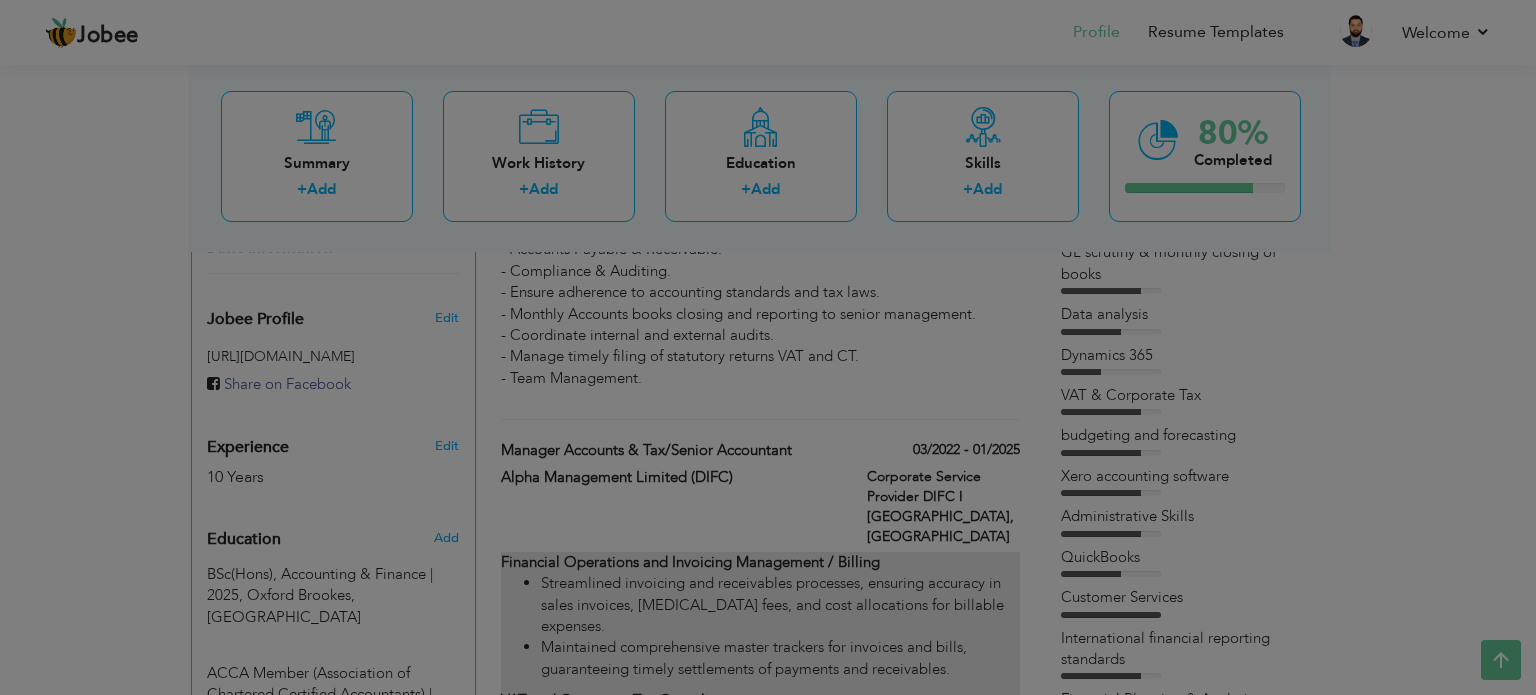 scroll, scrollTop: 0, scrollLeft: 0, axis: both 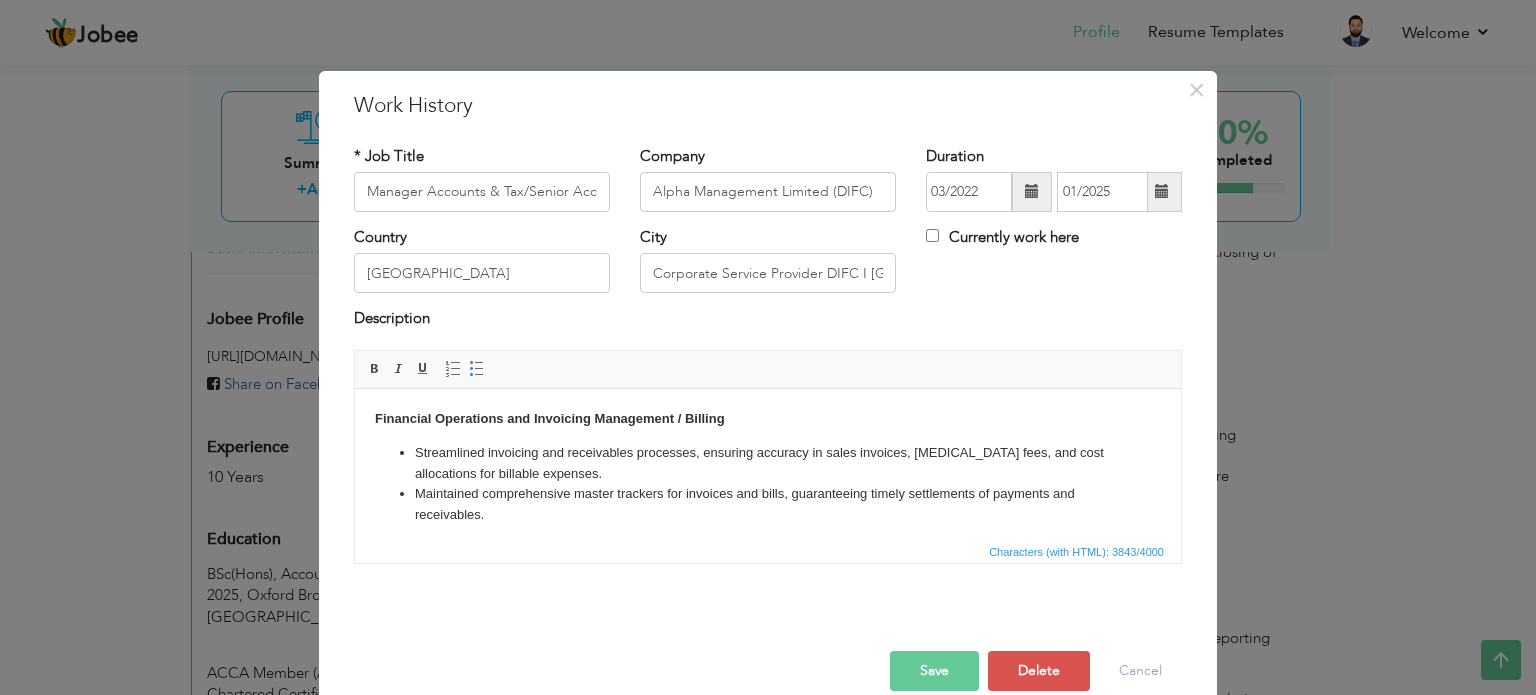 click on "Financial Operations and Invoicing Management / Billing" at bounding box center (550, 417) 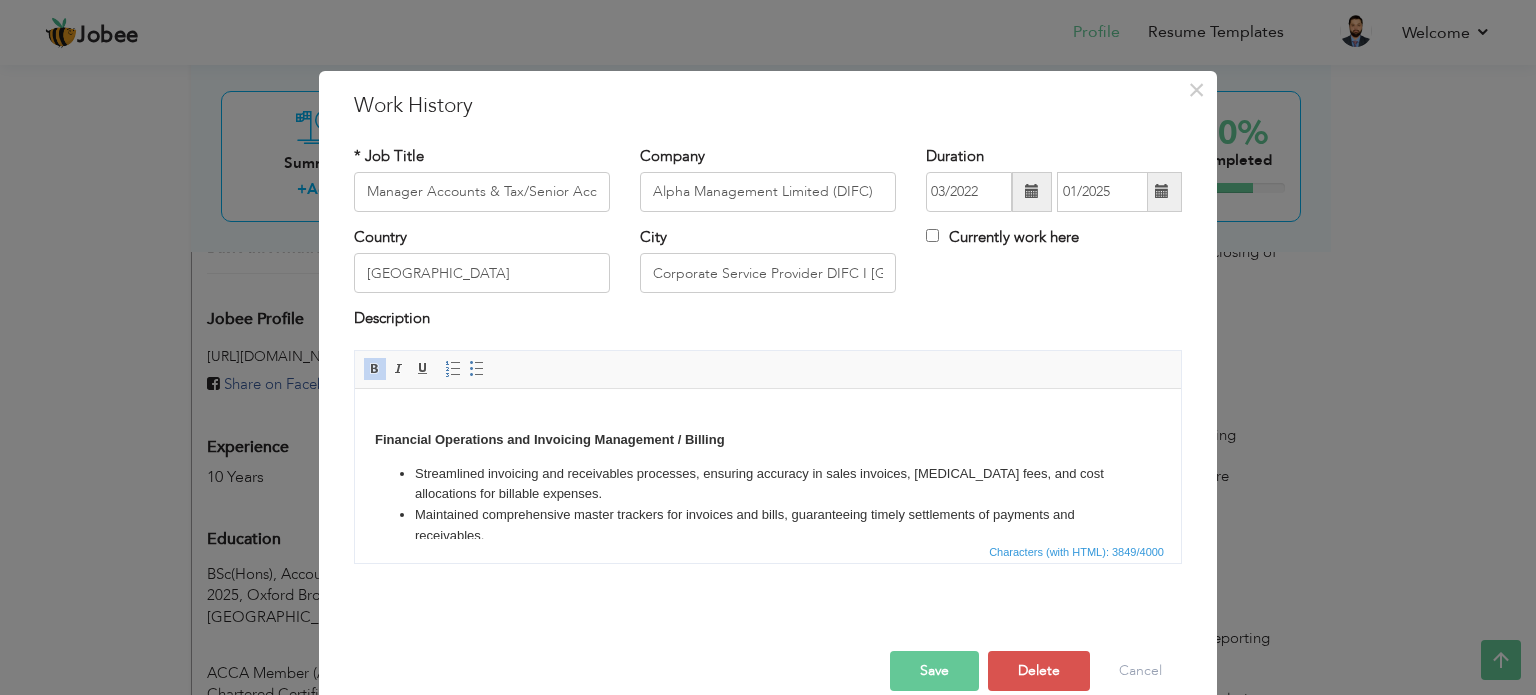 type 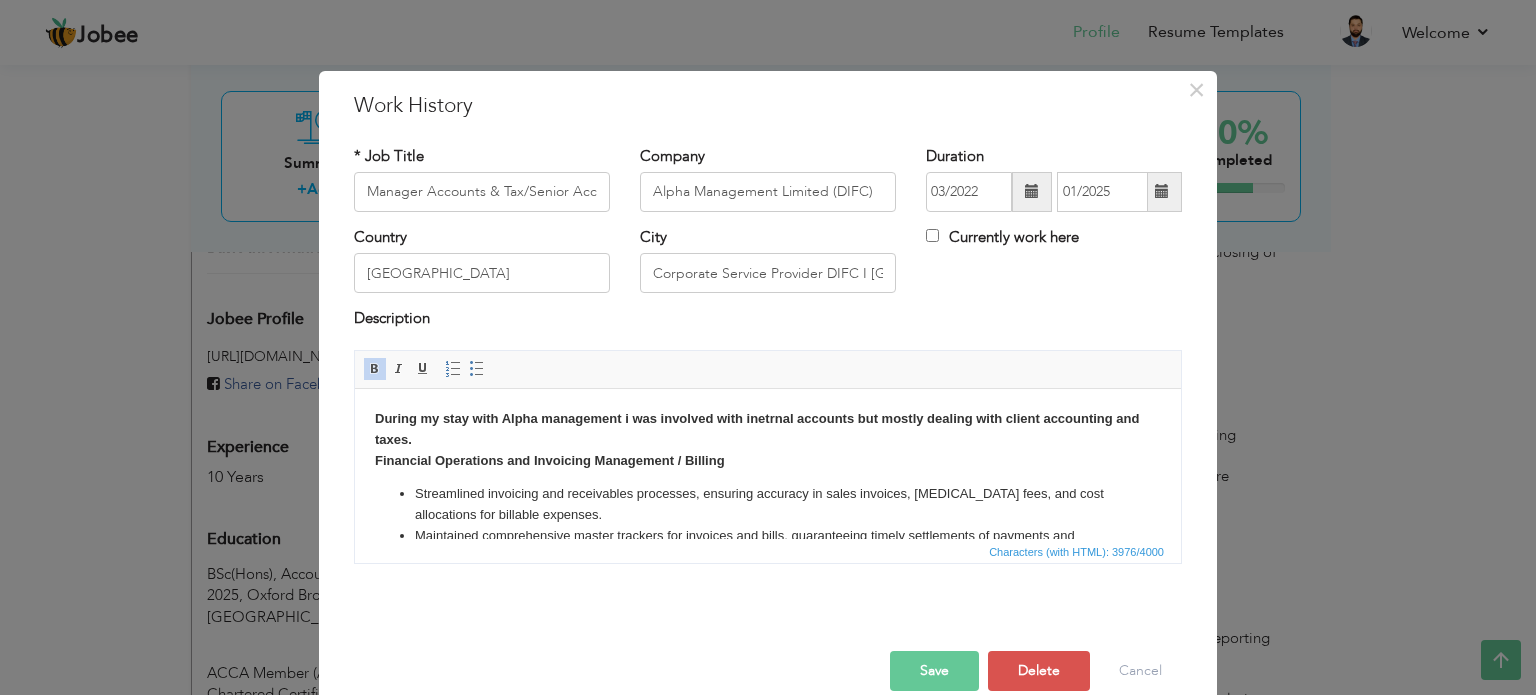 click on "During my stay with Alpha management i was involved with inetrnal accounts but mostly dealing with client accounting and taxes. Financial Operations and Invoicing Management / Billing" at bounding box center (757, 438) 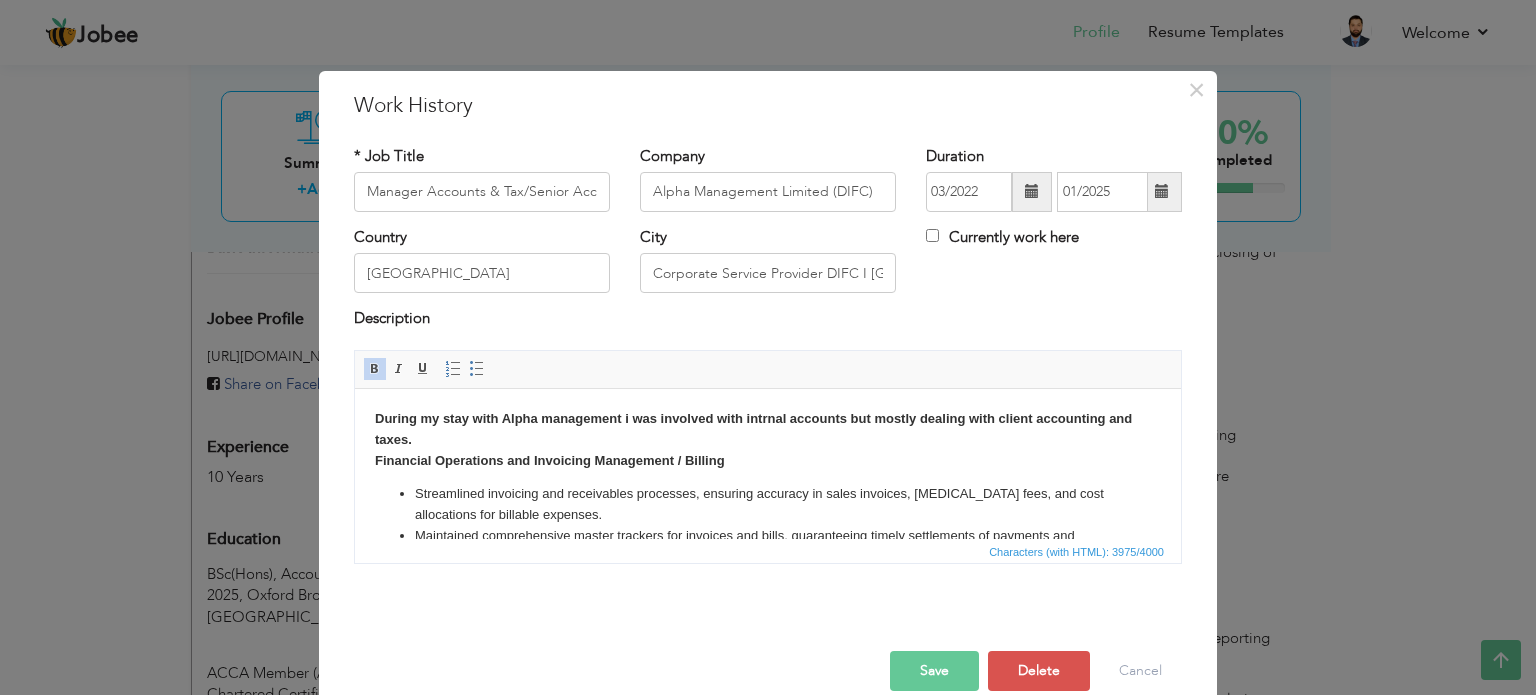 click on "During my stay with Alpha management i was involved with intrnal accounts but mostly dealing with client accounting and taxes. Financial Operations and Invoicing Management / Billing Streamlined invoicing and receivables processes, ensuring accuracy in sales invoices, retainer fees, and cost allocations for billable expenses. Maintained comprehensive master trackers for invoices and bills, guaranteeing timely settlements of payments and receivables.   VAT and Corporate Tax Compliance Managed VAT registrations, quarterly filings, and ensured full compliance with UAE Federal Tax Authority (FTA) regulations. Prepared and submitted accurate VAT returns, reconciling input/output VAT and addressing any discrepancies. Performed corporate tax registrations and timely filings, adhering to UAE tax laws and reducing risk of penalties. Coordinated with external auditors for tax compliance and accurate reporting. Ensured up-to-date compliance with changing UAE VAT and corporate tax regulations." at bounding box center (768, 1028) 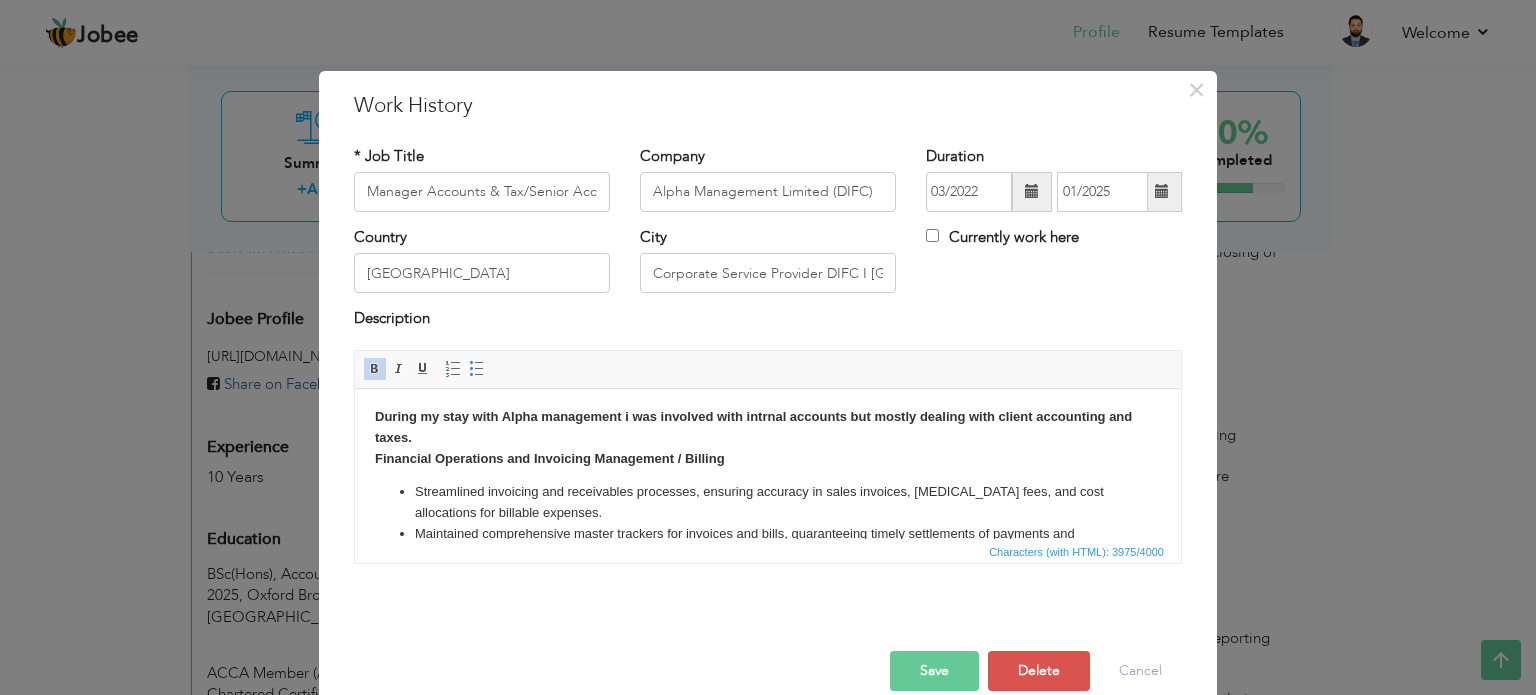 scroll, scrollTop: 0, scrollLeft: 0, axis: both 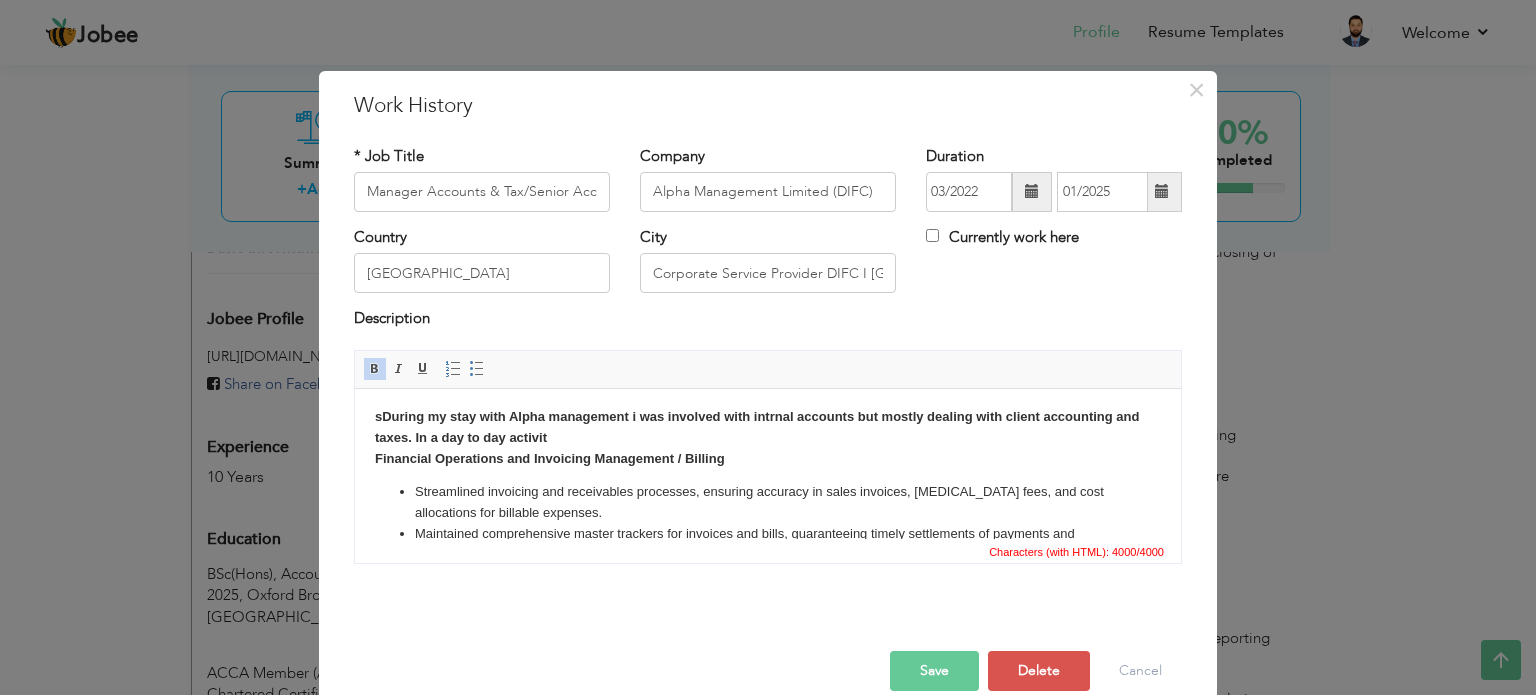 click on "sDuring my stay with Alpha management i was involved with intrnal accounts but mostly dealing with client accounting and taxes. In a day to day activit Financial Operations and Invoicing Management / Billing" at bounding box center (757, 436) 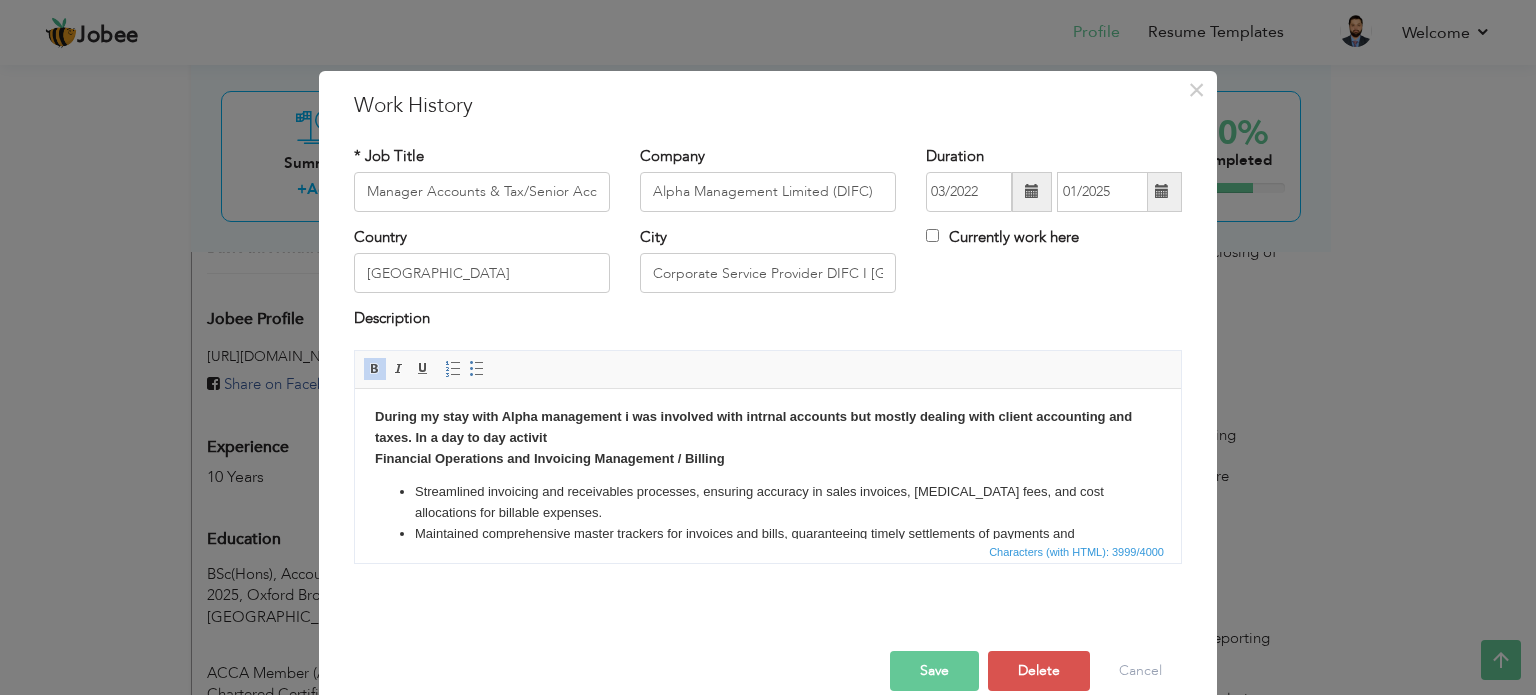 click on "During my stay with Alpha management i was involved with intrnal accounts but mostly dealing with client accounting and taxes. In a day to day activit Financial Operations and Invoicing Management / Billing Streamlined invoicing and receivables processes, ensuring accuracy in sales invoices, retainer fees, and cost allocations for billable expenses. Maintained comprehensive master trackers for invoices and bills, guaranteeing timely settlements of payments and receivables.   VAT and Corporate Tax Compliance Managed VAT registrations, quarterly filings, and ensured full compliance with UAE Federal Tax Authority (FTA) regulations. Prepared and submitted accurate VAT returns, reconciling input/output VAT and addressing any discrepancies. Performed corporate tax registrations and timely filings, adhering to UAE tax laws and reducing risk of penalties. Coordinated with external auditors for tax compliance and accurate reporting. Ensured up-to-date compliance with changing UAE VAT and corporate tax regulations." at bounding box center [768, 1026] 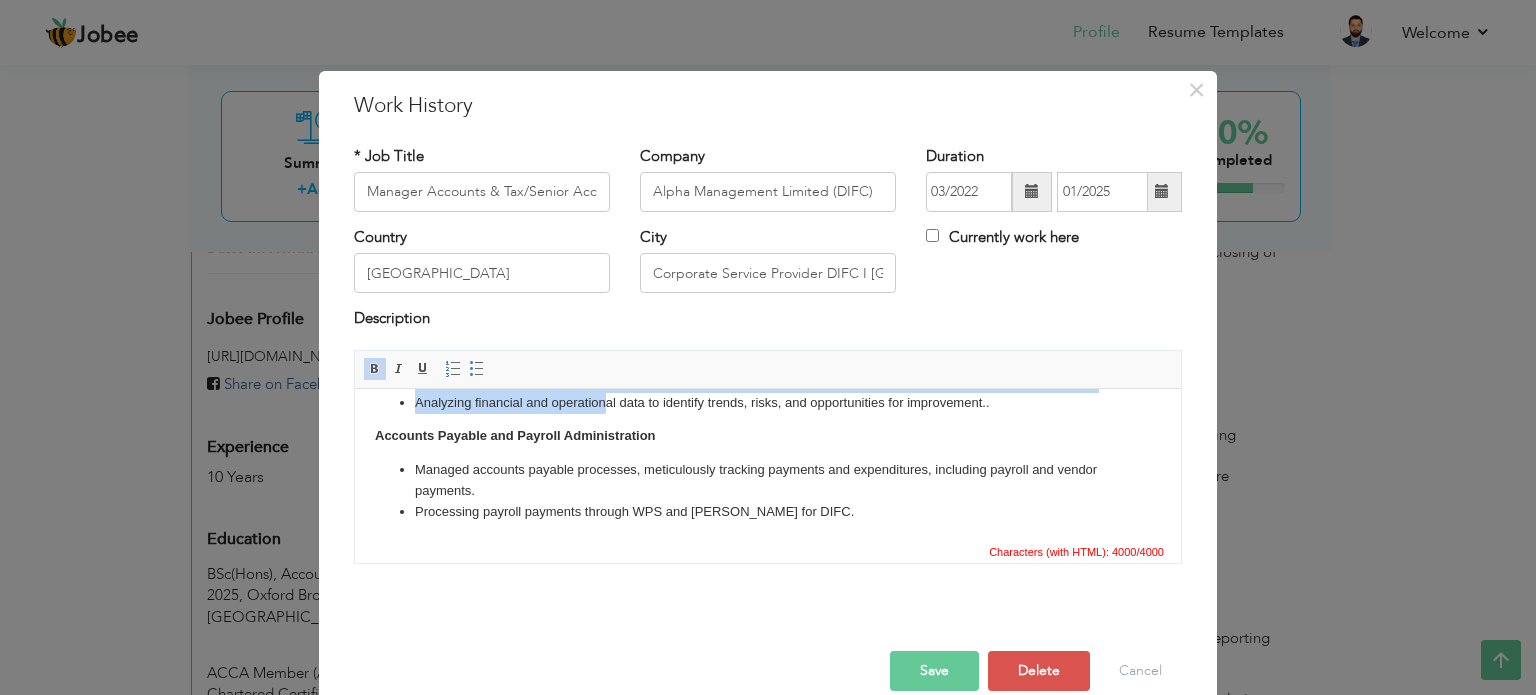 scroll, scrollTop: 443, scrollLeft: 0, axis: vertical 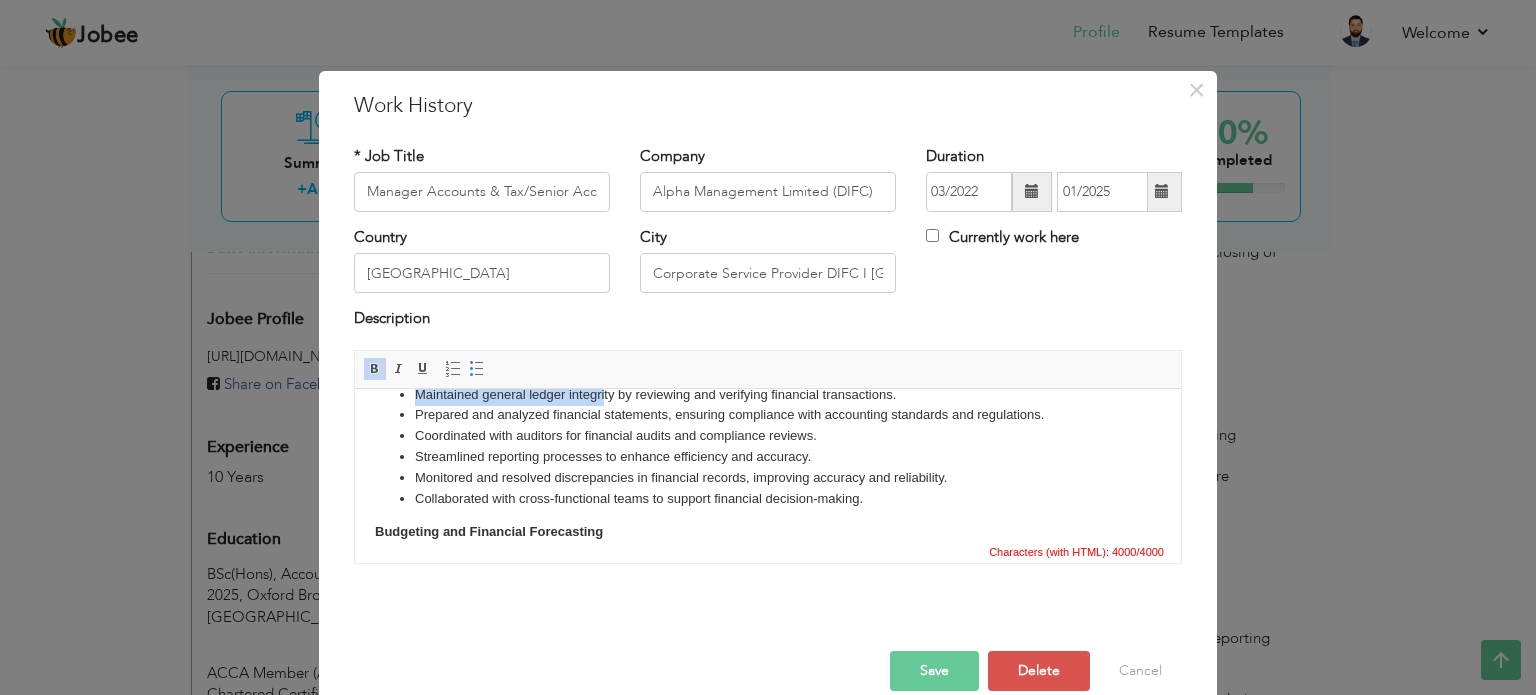 drag, startPoint x: 413, startPoint y: 482, endPoint x: 603, endPoint y: 384, distance: 213.78494 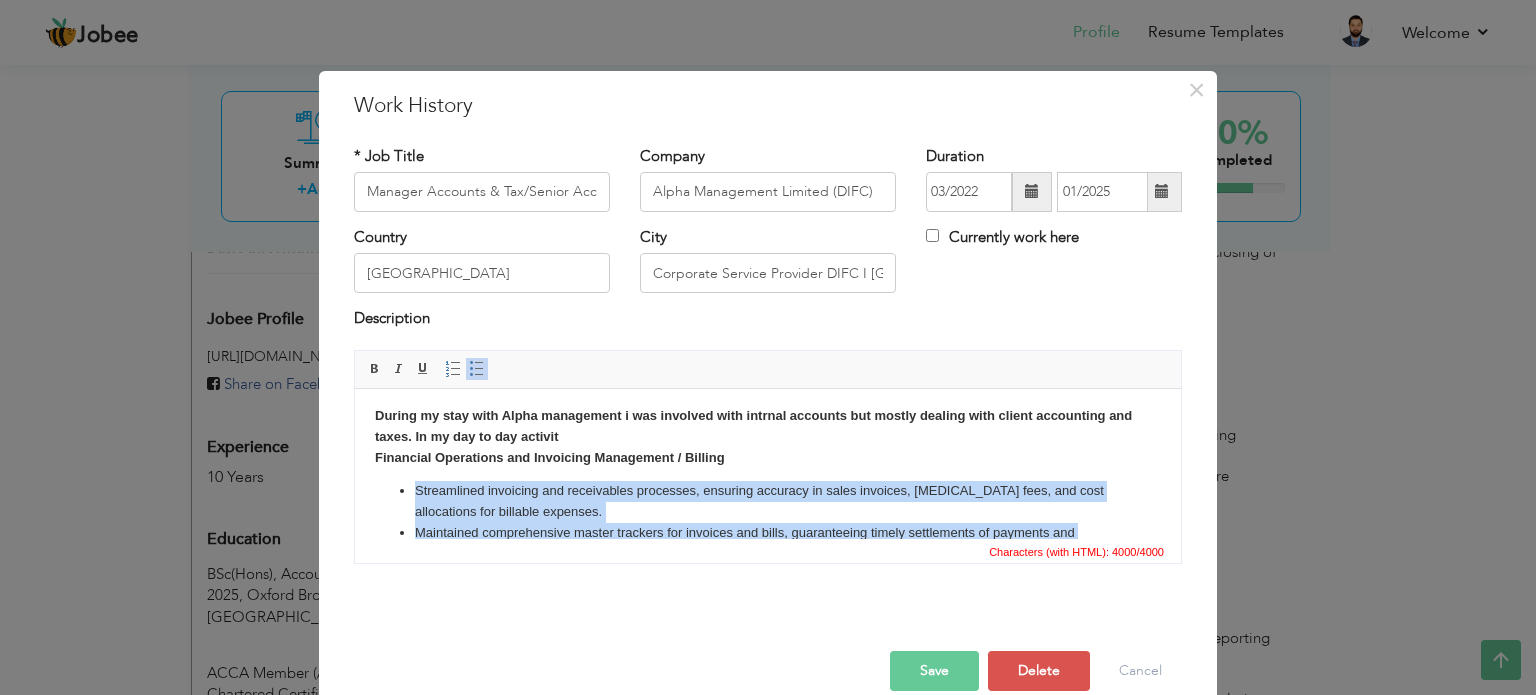 scroll, scrollTop: 0, scrollLeft: 0, axis: both 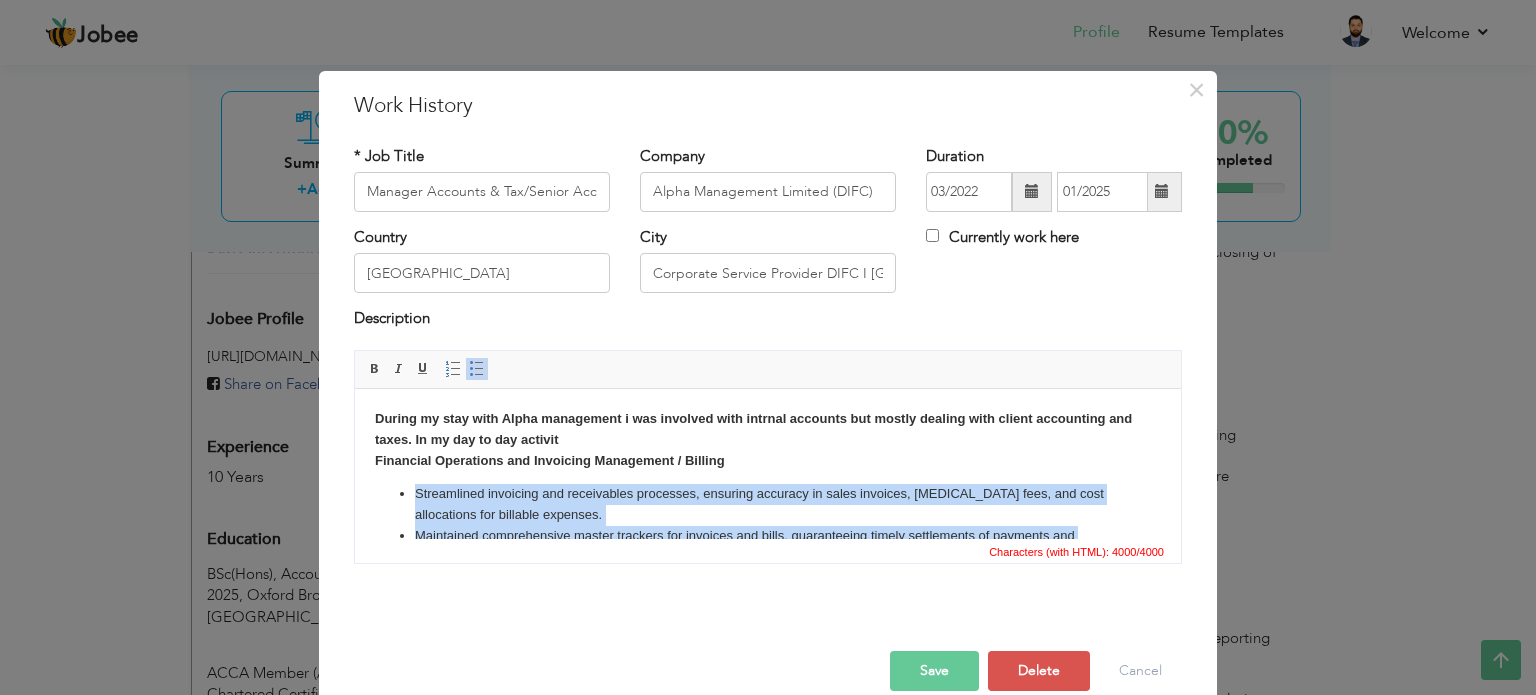 click on "Streamlined invoicing and receivables processes, ensuring accuracy in sales invoices, retainer fees, and cost allocations for billable expenses." at bounding box center (768, 504) 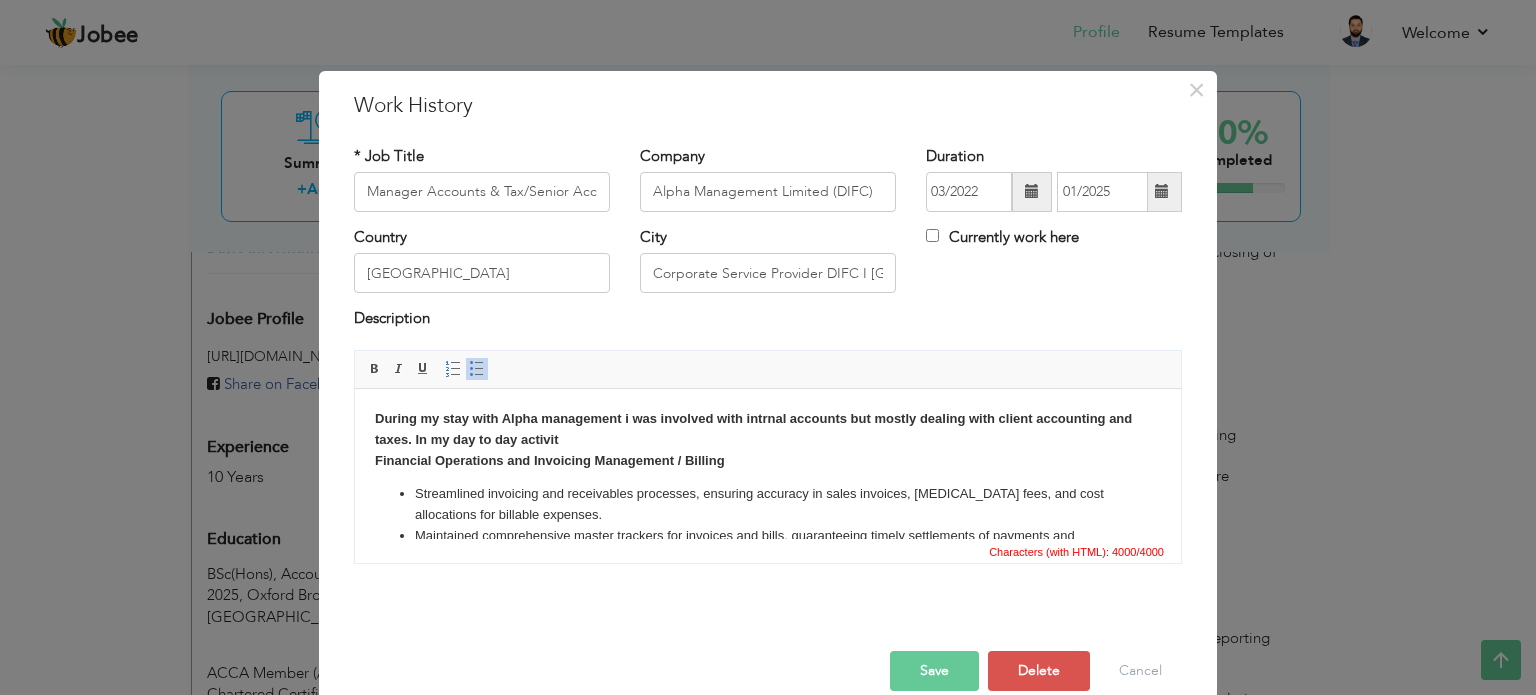 click on "Streamlined invoicing and receivables processes, ensuring accuracy in sales invoices, retainer fees, and cost allocations for billable expenses." at bounding box center [768, 504] 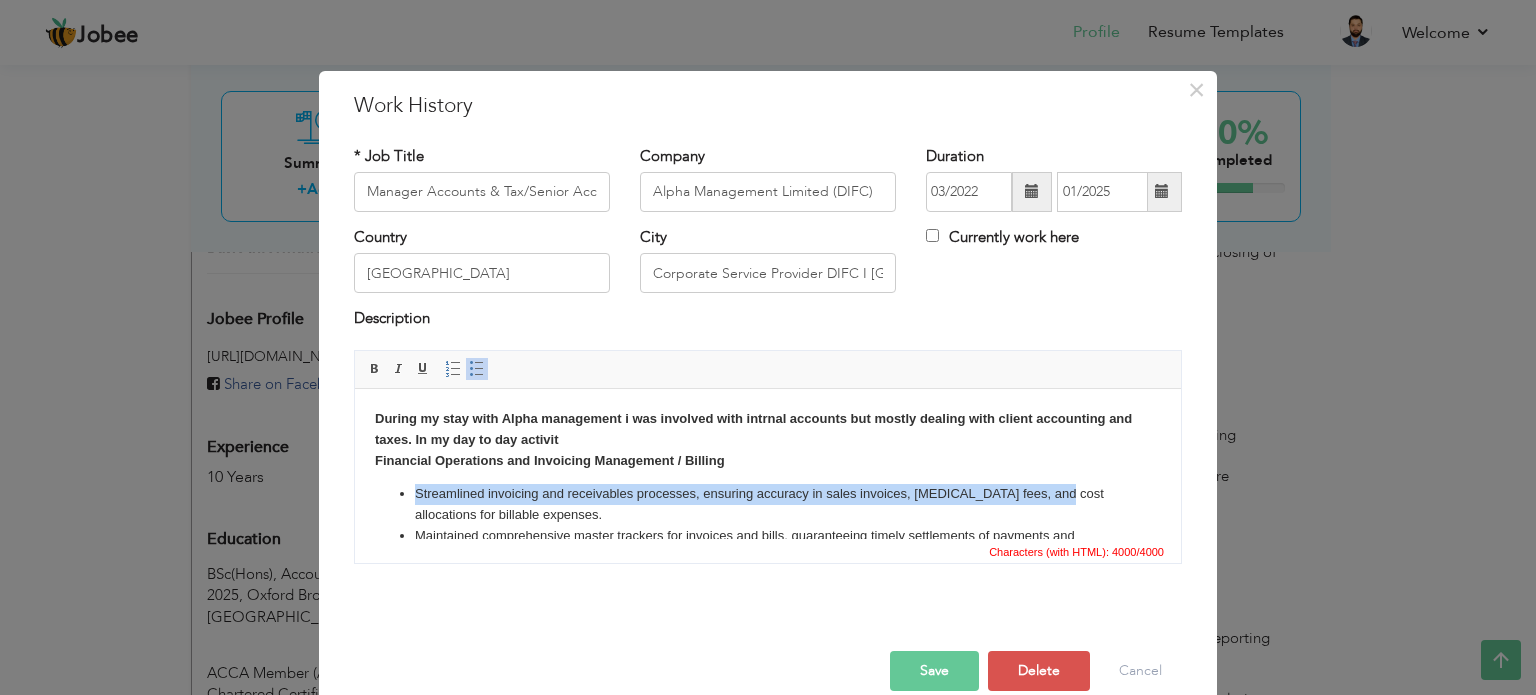 scroll, scrollTop: 4, scrollLeft: 0, axis: vertical 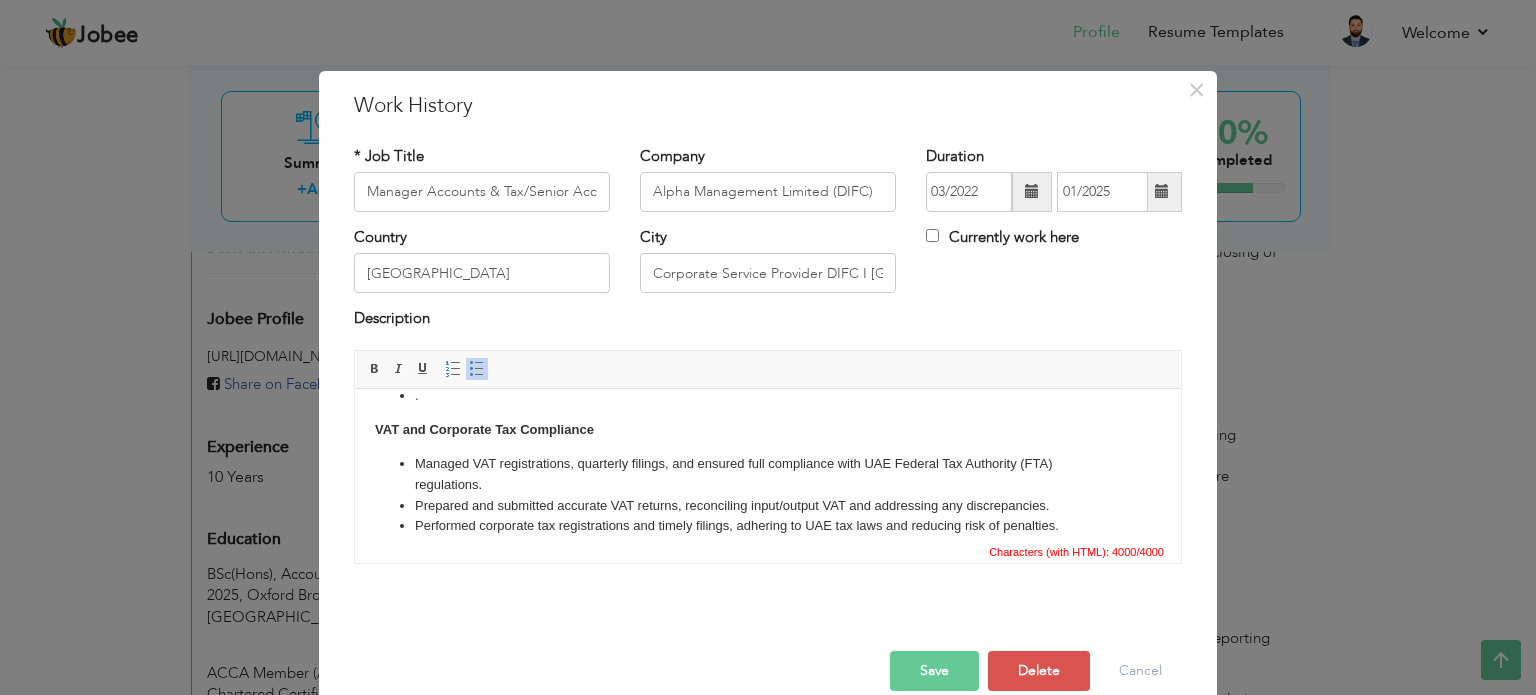 click on "Managed VAT registrations, quarterly filings, and ensured full compliance with UAE Federal Tax Authority (FTA) regulations. Prepared and submitted accurate VAT returns, reconciling input/output VAT and addressing any discrepancies. Performed corporate tax registrations and timely filings, adhering to UAE tax laws and reducing risk of penalties. Coordinated with external auditors for tax compliance and accurate reporting. Ensured up-to-date compliance with changing UAE VAT and corporate tax regulations." at bounding box center (768, 515) 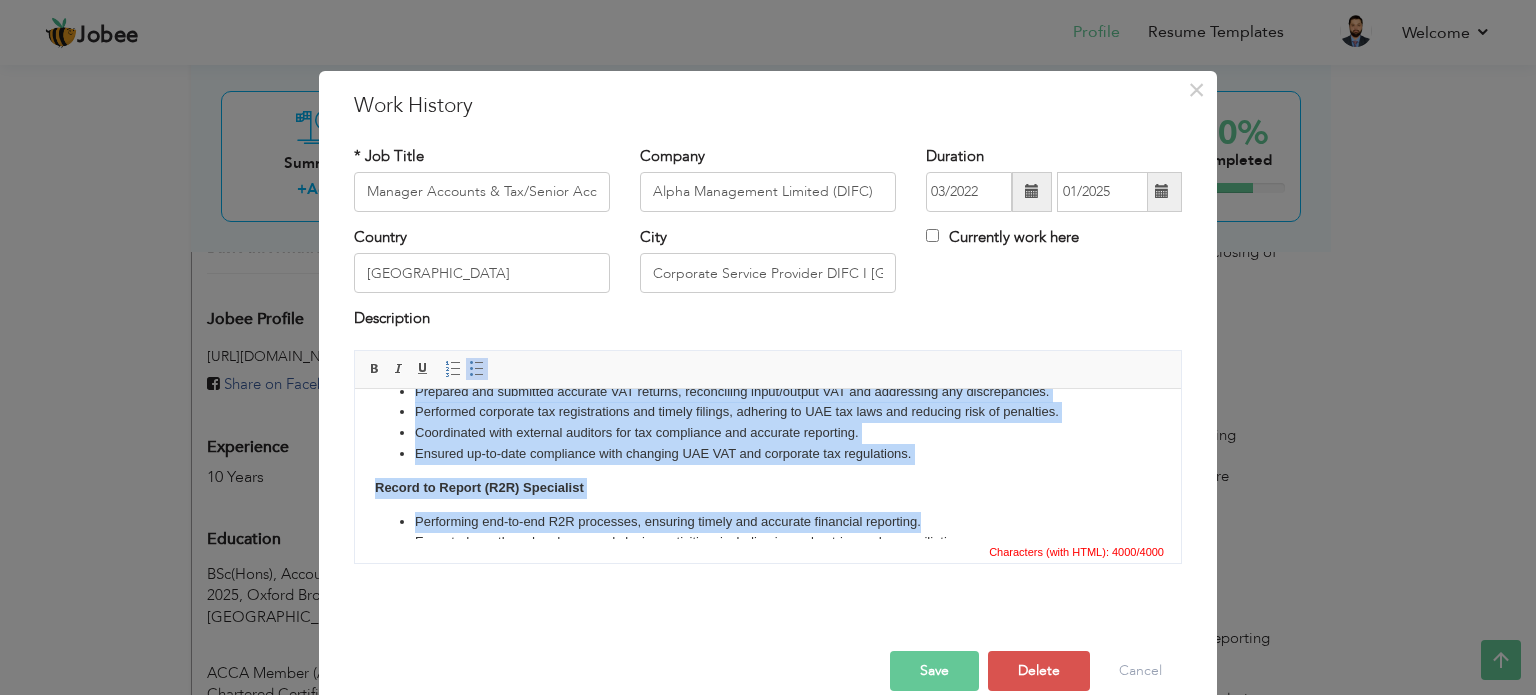 scroll, scrollTop: 253, scrollLeft: 0, axis: vertical 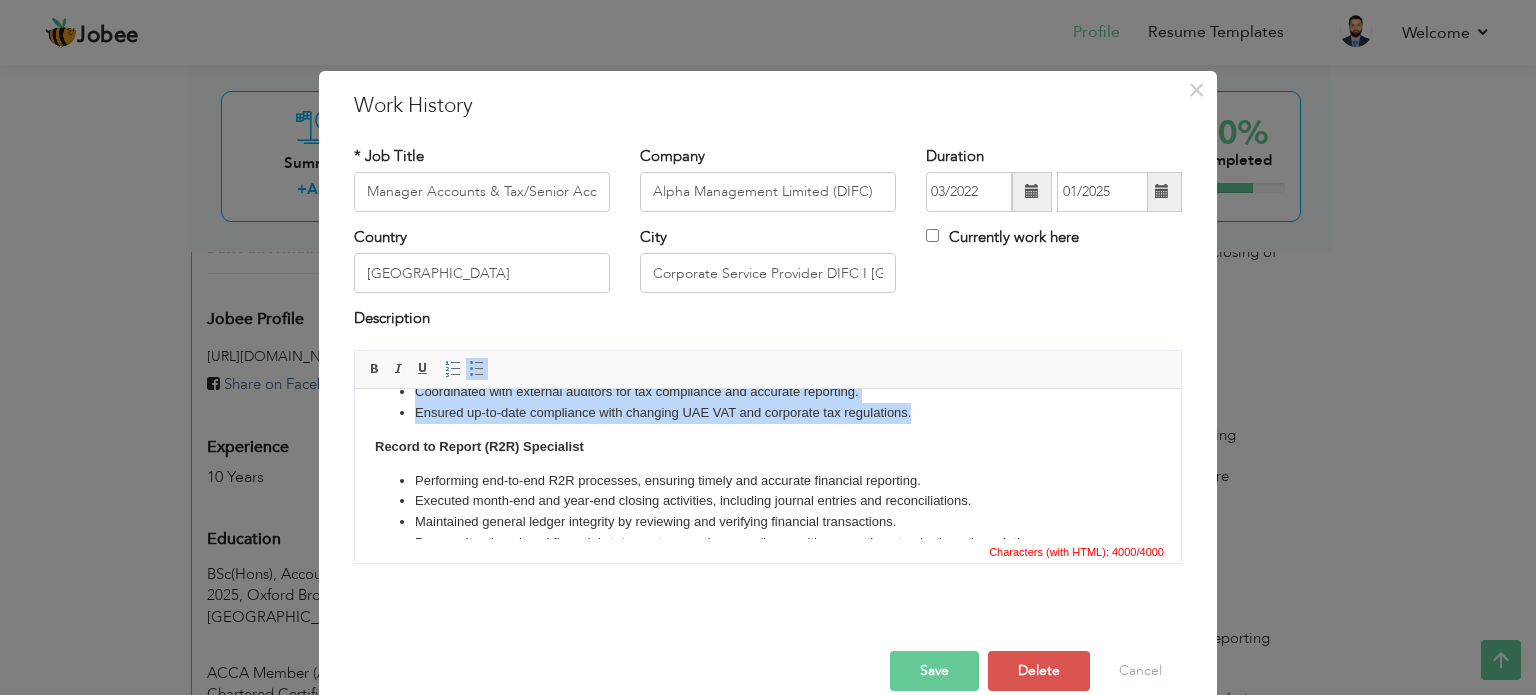 drag, startPoint x: 413, startPoint y: 451, endPoint x: 988, endPoint y: 419, distance: 575.8898 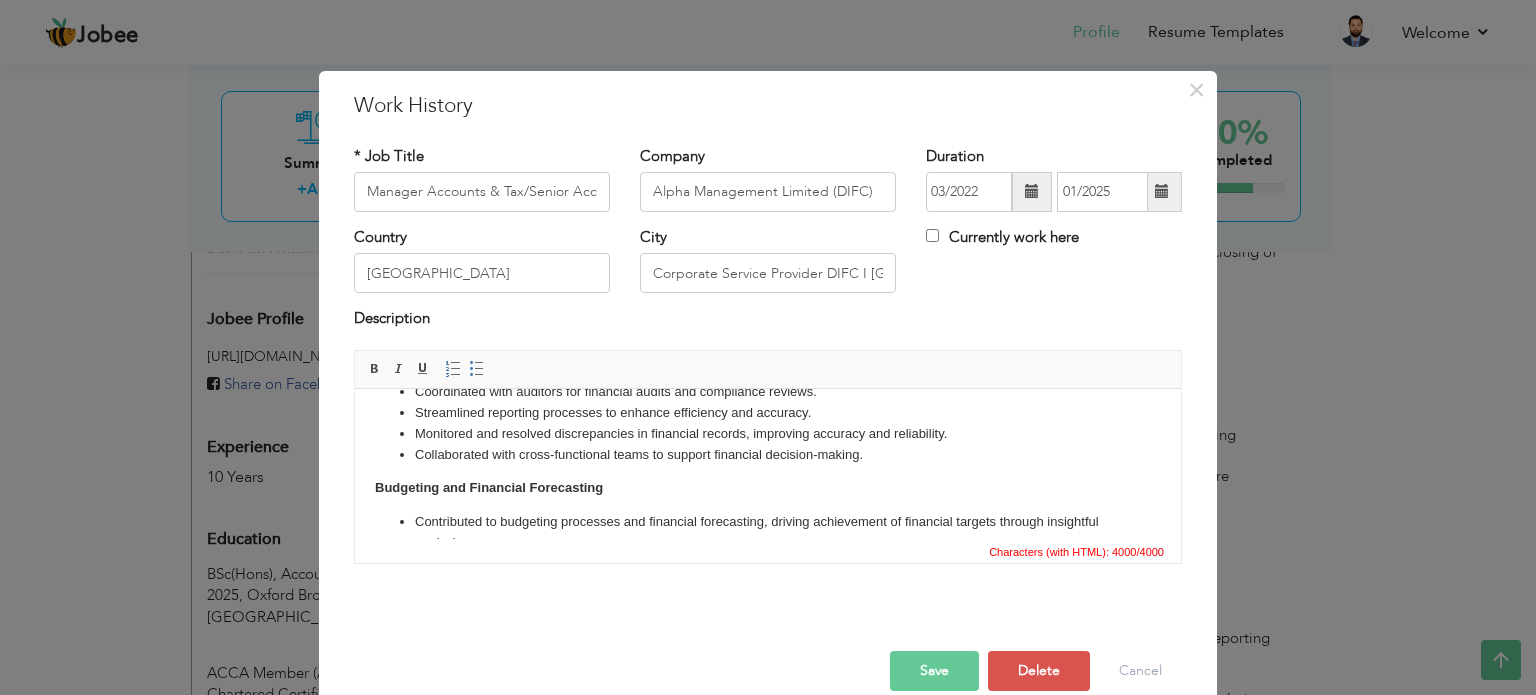 click on "Monitored and resolved discrepancies in financial records, improving accuracy and reliability." at bounding box center (768, 433) 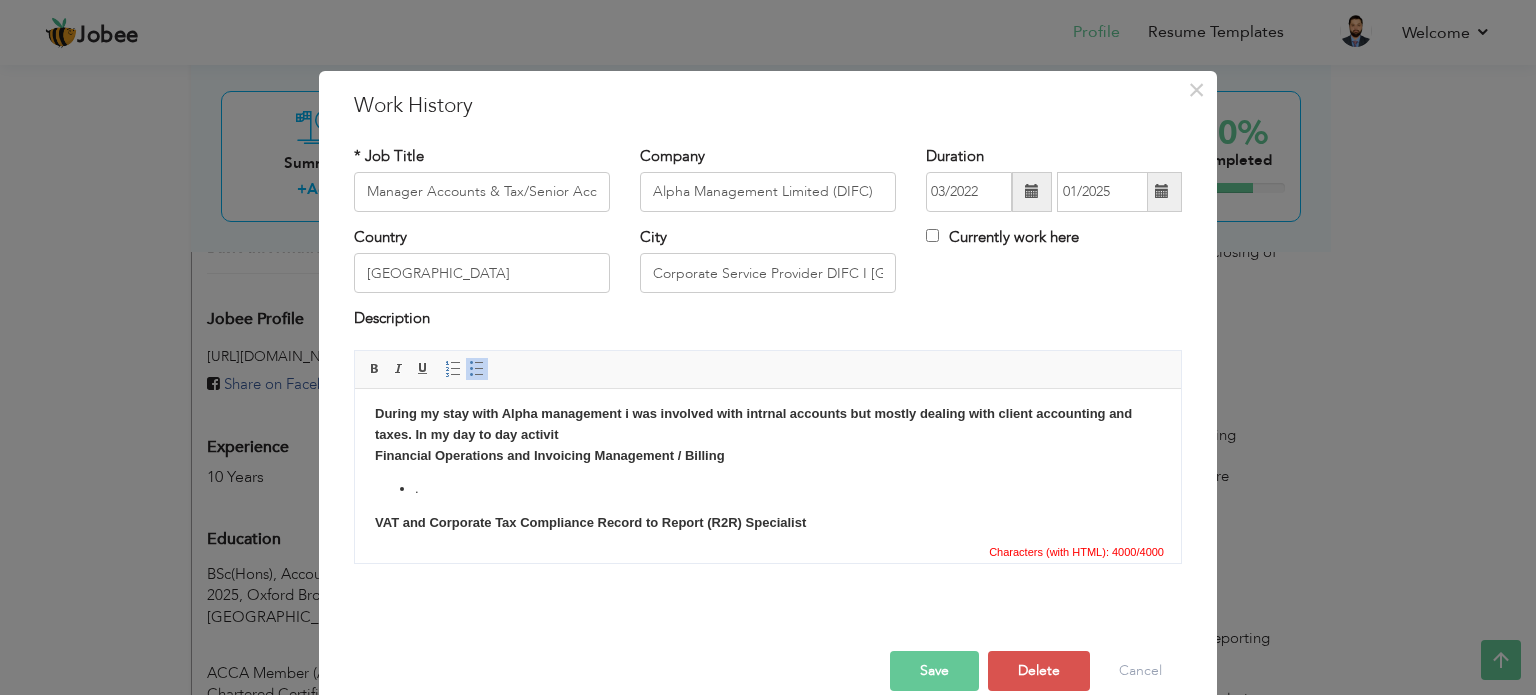 scroll, scrollTop: 0, scrollLeft: 0, axis: both 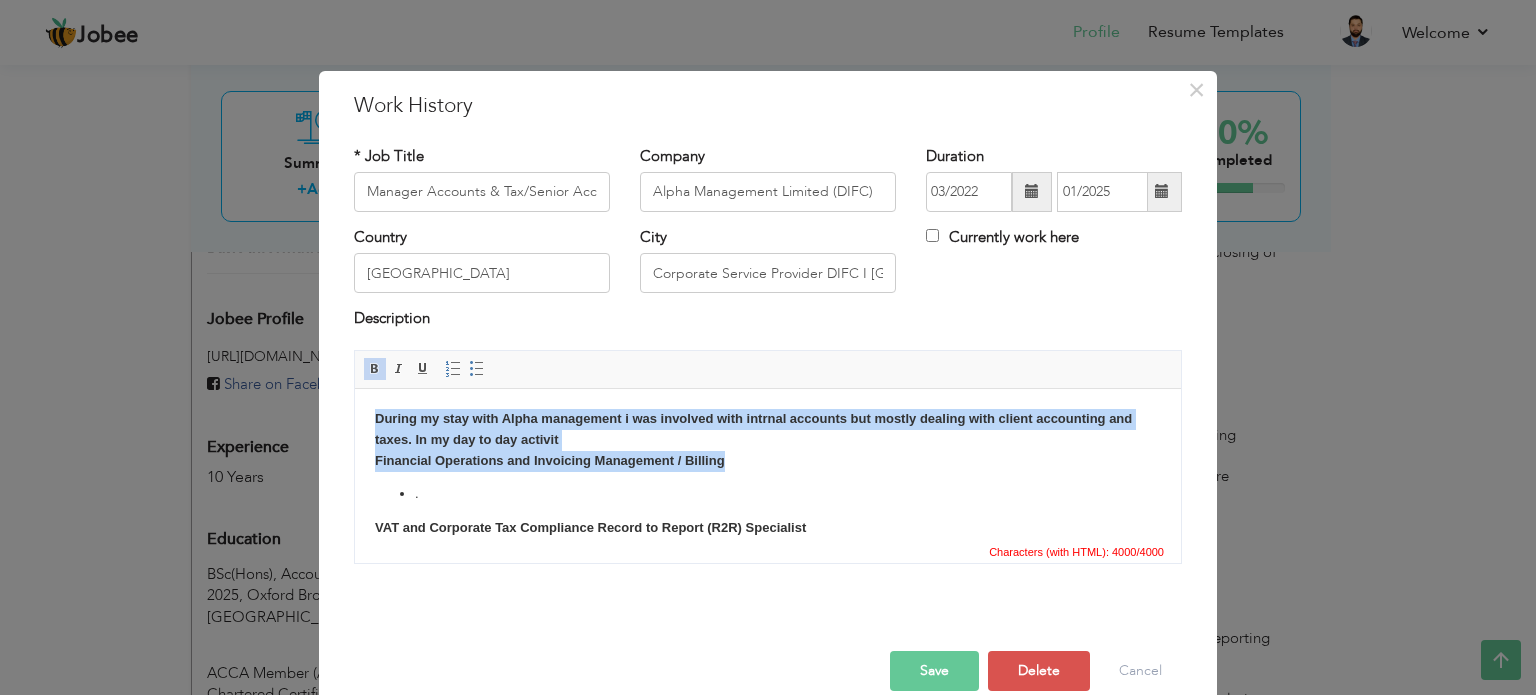 drag, startPoint x: 372, startPoint y: 415, endPoint x: 745, endPoint y: 464, distance: 376.20474 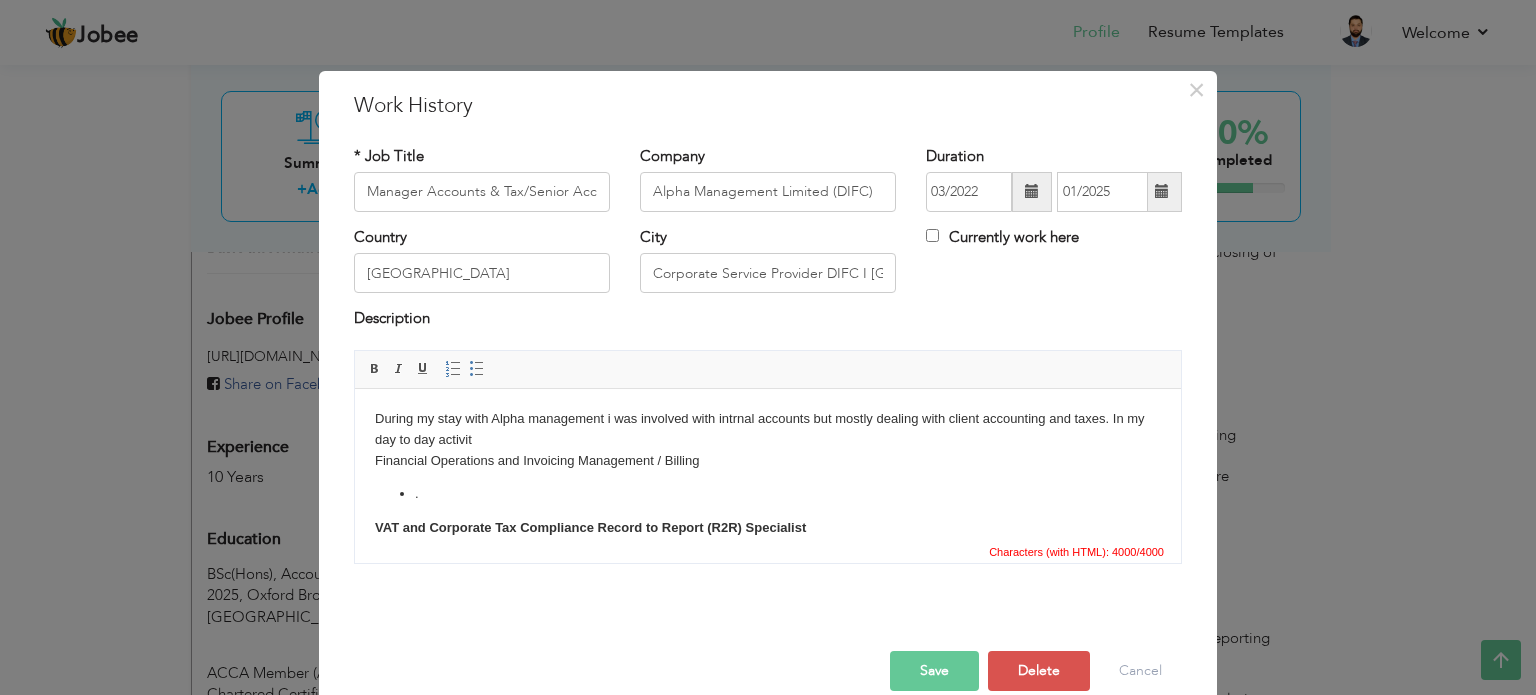 click on "During my stay with Alpha management i was involved with intrnal accounts but mostly dealing with client accounting and taxes. In my day to day activit Financial Operations and Invoicing Management / Billing .   VAT and Corporate Tax Compliance   Record to Report (R2R) Specialist Performing end-to-end R2R processes, ensuring timely and accurate financial reporting. Executed month-end and year-end closing activities, including journal entries and reconciliations. Maintained general ledger integrity by reviewing and verifying financial transactions. Prepared and analyzed financial statements, ensuring compliance with accounting standards and regulations. Coordinated with auditors for financial audits and compliance reviews. Streamlined reporting processes to enhance efficiency and accuracy. Monitored and resolved discrepancies in financial records, improving accuracy and reliability. Collaborated with cross-functional teams to support financial decision-making.   Budgeting and Financial Forecasting" at bounding box center (768, 911) 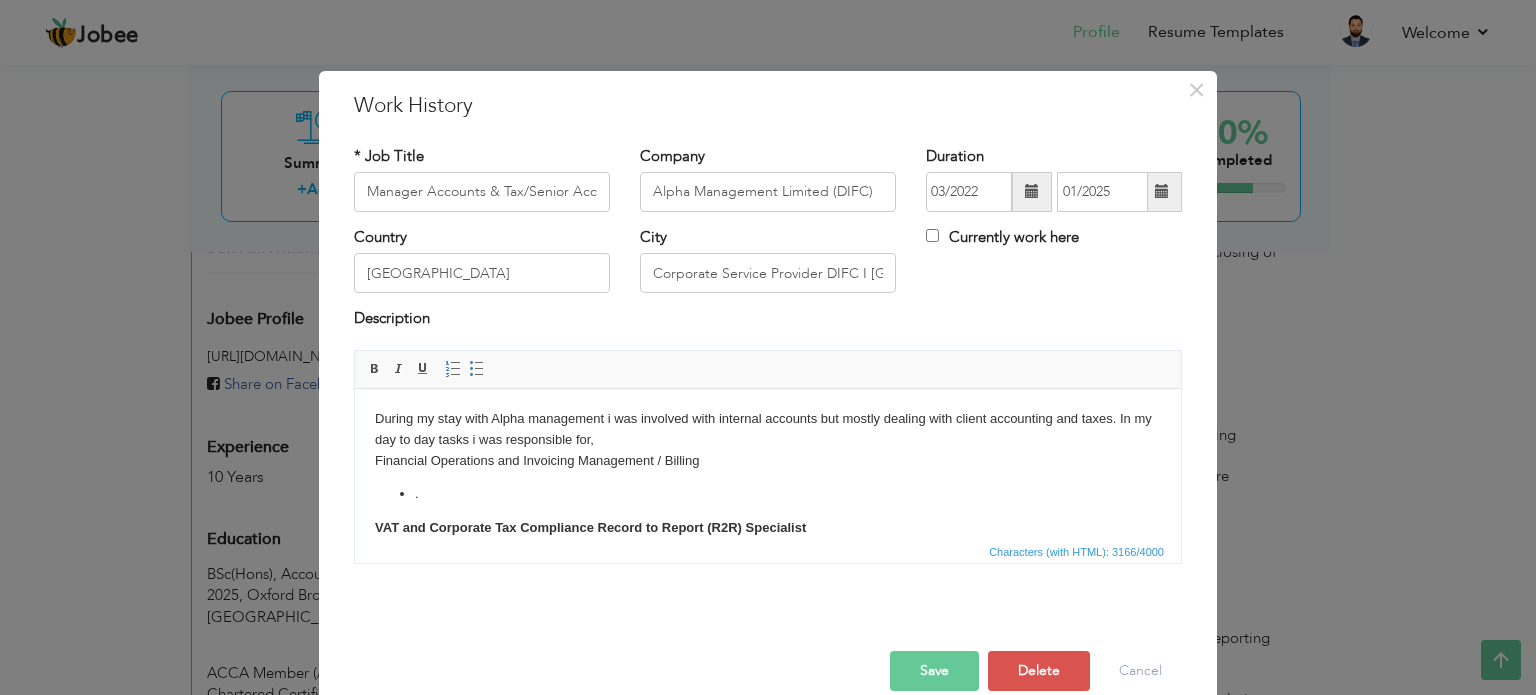 click on "During my stay with Alpha management i was involved with internal accounts but mostly dealing with client accounting and taxes. In my day to day tasks i was responsible for, Financial Operations and Invoicing Management / Billing .   VAT and Corporate Tax Compliance   Record to Report (R2R) Specialist Performing end-to-end R2R processes, ensuring timely and accurate financial reporting. Executed month-end and year-end closing activities, including journal entries and reconciliations. Maintained general ledger integrity by reviewing and verifying financial transactions. Prepared and analyzed financial statements, ensuring compliance with accounting standards and regulations. Coordinated with auditors for financial audits and compliance reviews. Streamlined reporting processes to enhance efficiency and accuracy. Monitored and resolved discrepancies in financial records, improving accuracy and reliability. Collaborated with cross-functional teams to support financial decision-making." at bounding box center (768, 911) 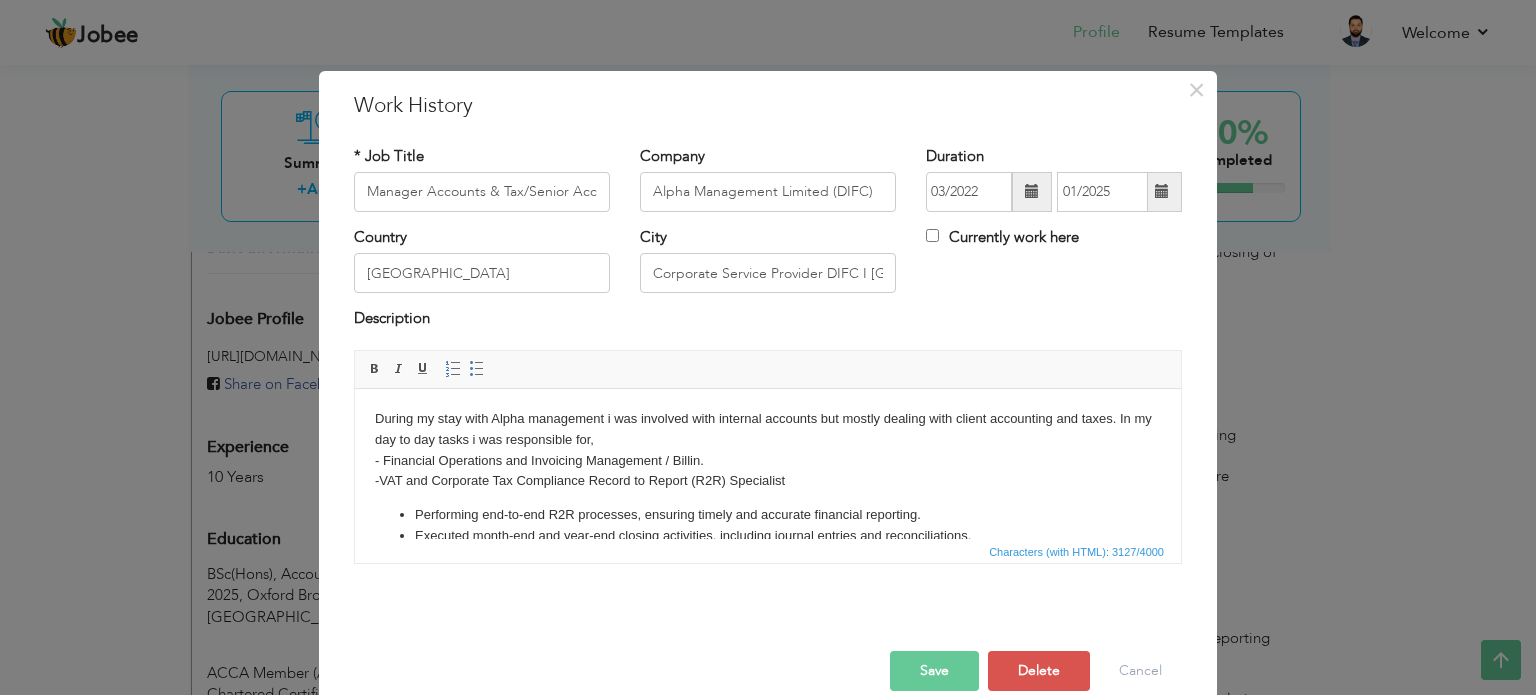 click on "During my stay with Alpha management i was involved with internal accounts but mostly dealing with client accounting and taxes. In my day to day tasks i was responsible for, - Financial Operations and Invoicing Management / Billin .   -  VAT and Corporate Tax Compliance   Record to Report (R2R) Specialist Performing end-to-end R2R processes, ensuring timely and accurate financial reporting. Executed month-end and year-end closing activities, including journal entries and reconciliations. Maintained general ledger integrity by reviewing and verifying financial transactions. Prepared and analyzed financial statements, ensuring compliance with accounting standards and regulations. Coordinated with auditors for financial audits and compliance reviews. Streamlined reporting processes to enhance efficiency and accuracy. Monitored and resolved discrepancies in financial records, improving accuracy and reliability. Collaborated with cross-functional teams to support financial decision-making." at bounding box center [768, 887] 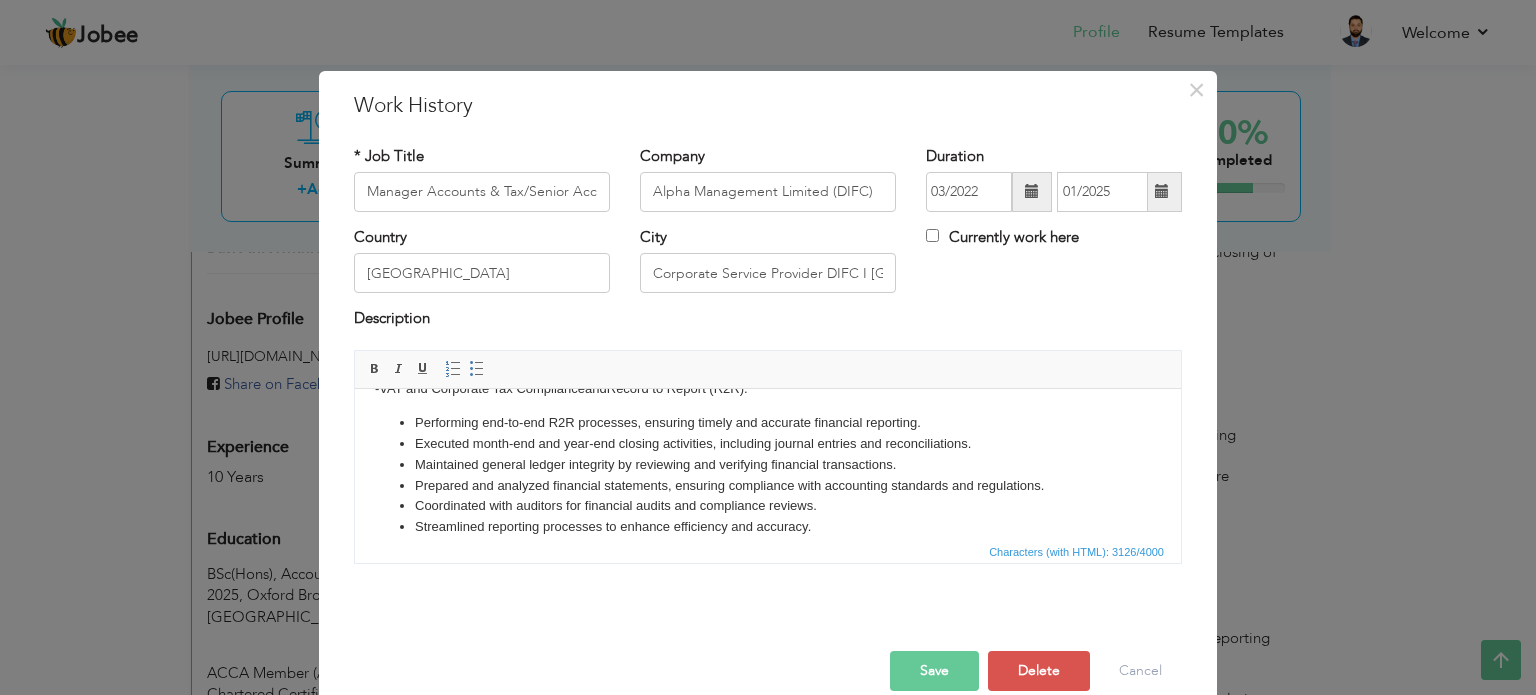 scroll, scrollTop: 120, scrollLeft: 0, axis: vertical 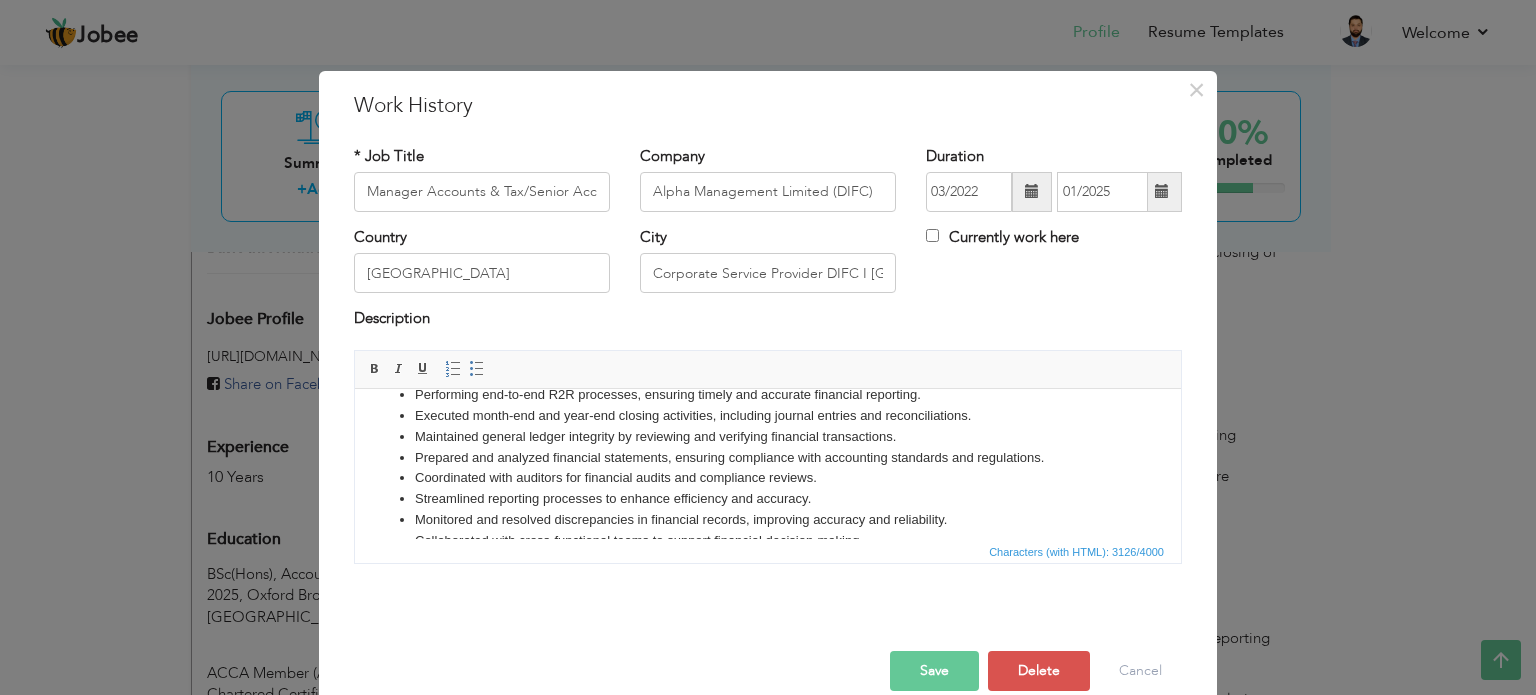 click on "Executed month-end and year-end closing activities, including journal entries and reconciliations." at bounding box center [768, 415] 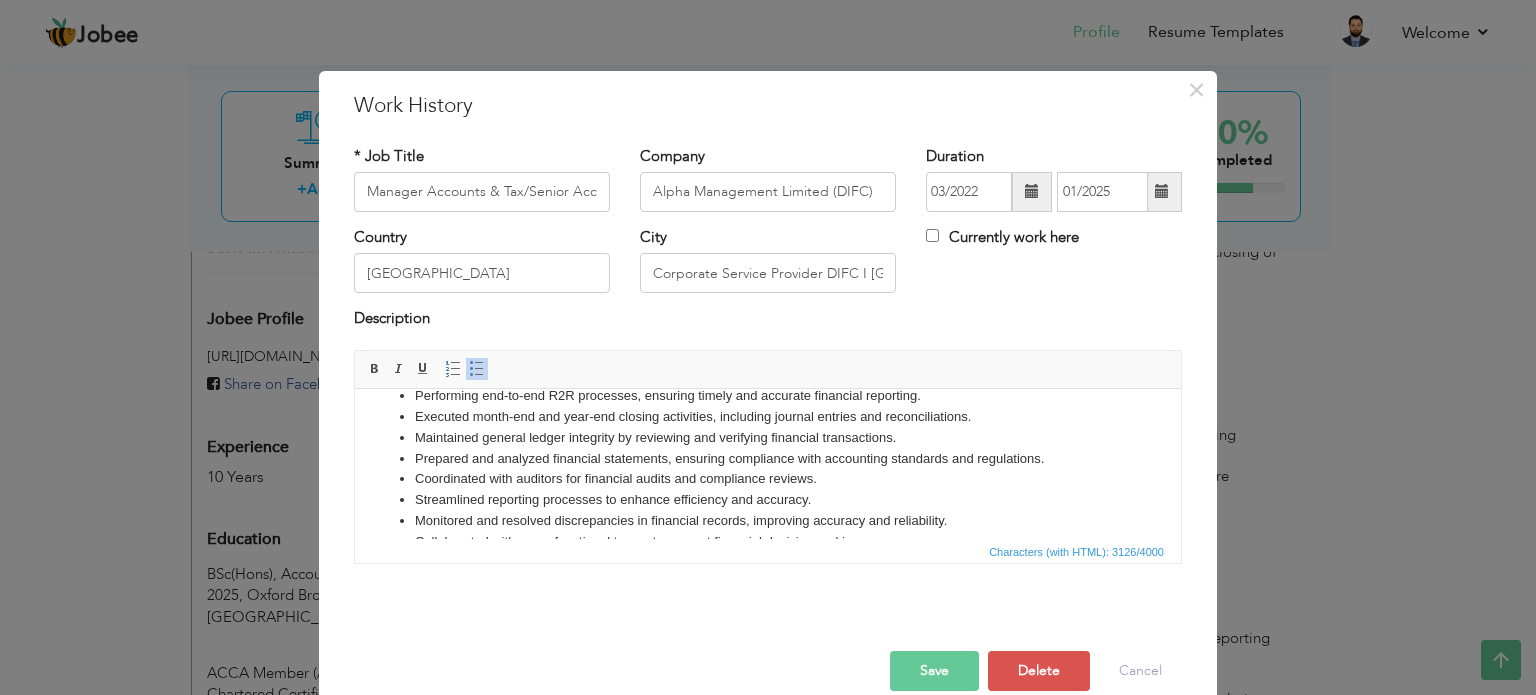 scroll, scrollTop: 85, scrollLeft: 0, axis: vertical 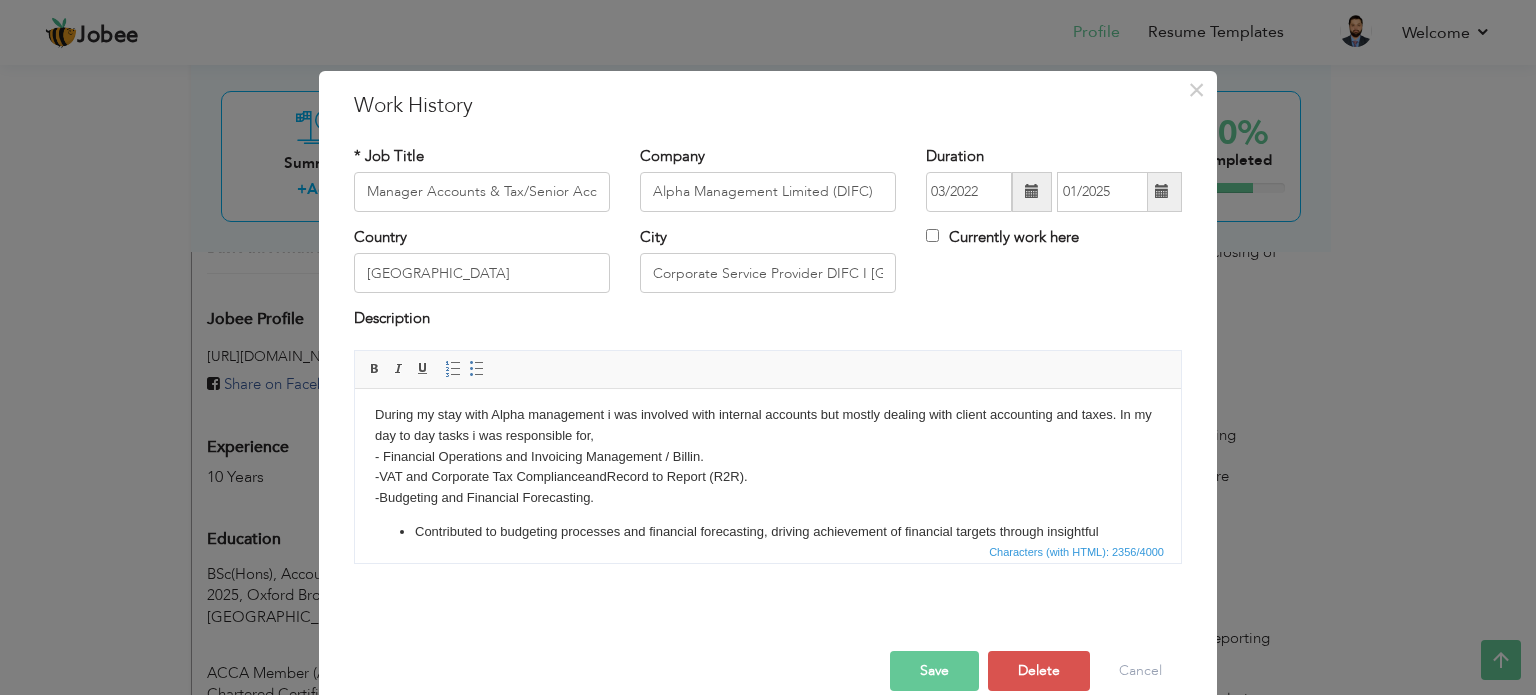click on "Contributed to budgeting processes and financial forecasting, driving achievement of financial targets through insightful analysis." at bounding box center (768, 542) 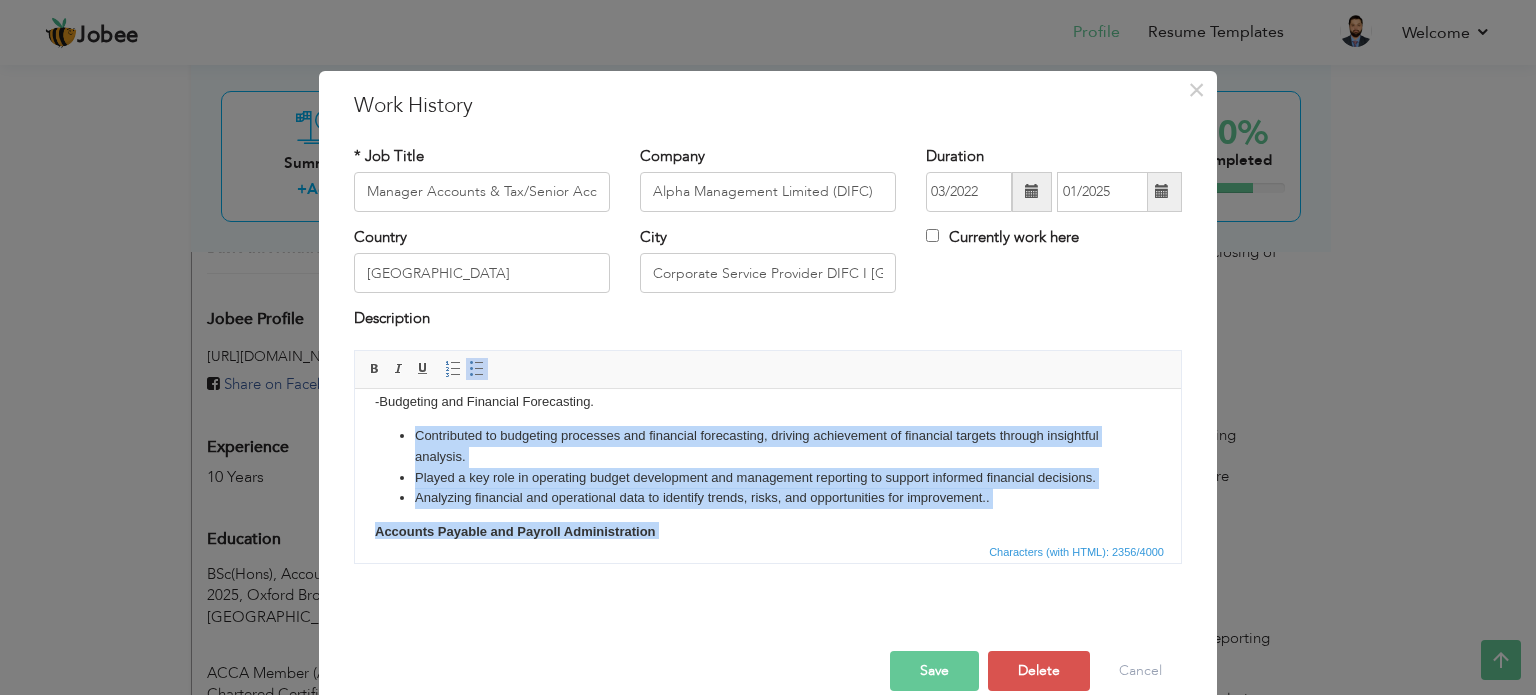 scroll, scrollTop: 134, scrollLeft: 0, axis: vertical 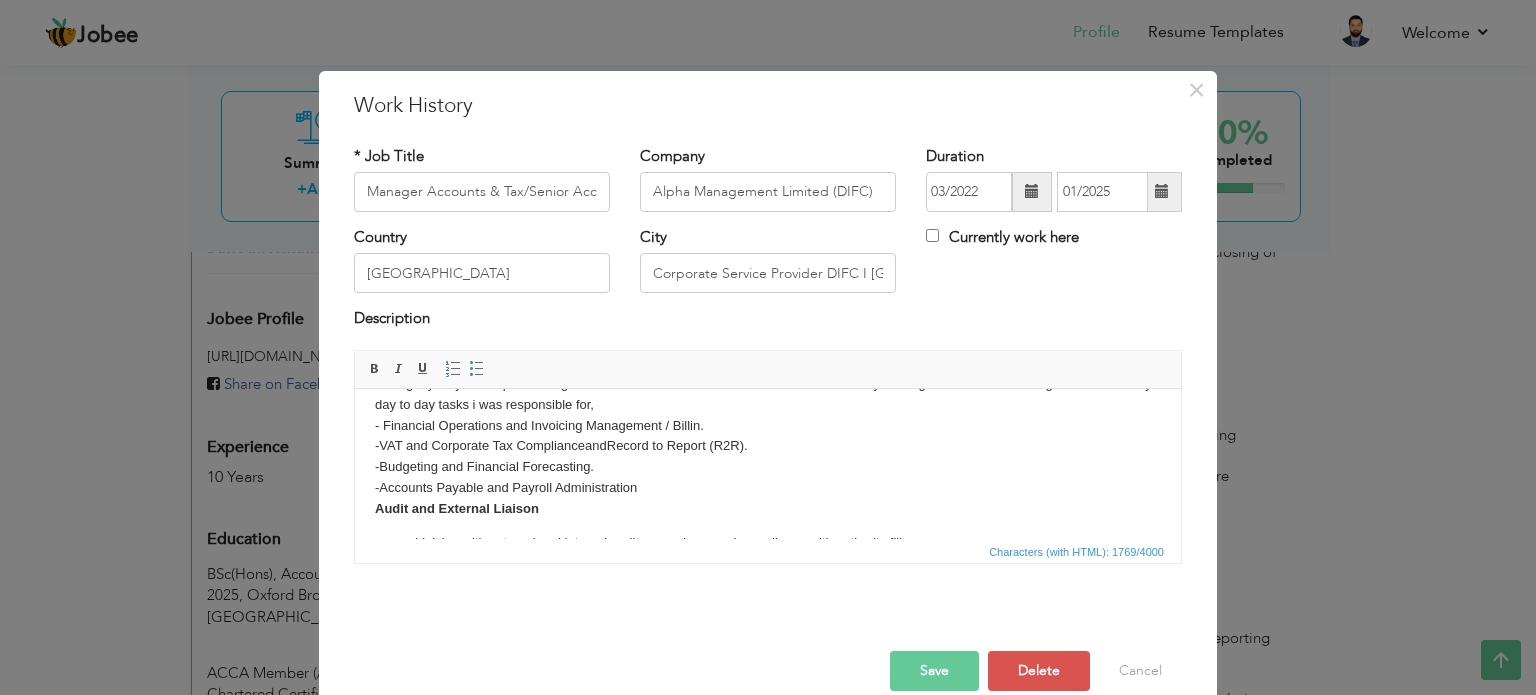 click on "During my stay with Alpha management i was involved with internal accounts but mostly dealing with client accounting and taxes. In my day to day tasks i was responsible for, - Financial Operations and Invoicing Management / Billin .   -  VAT and Corporate Tax Compliance  and  Record to Report (R2R) .   -  Budgeting and Financial Forecasting.   -  Accounts Payable and Payroll Administration ​​​​​​​   Audit and External Liaison Liaising with external and internal auditors, and ensured compliance with authority filings. Keeping bank relationships for KYC updates and essential correspondence for keeping the accounts active and compliant.   Expense Management and Reporting Analyzed sales and expenses, provided segment-wise business reporting, and implemented control measures for effective expense management. Petty cash management and expense claims management for employees.   Client Management Built and maintained strong client relationships to enhance satisfaction and retention." at bounding box center [768, 603] 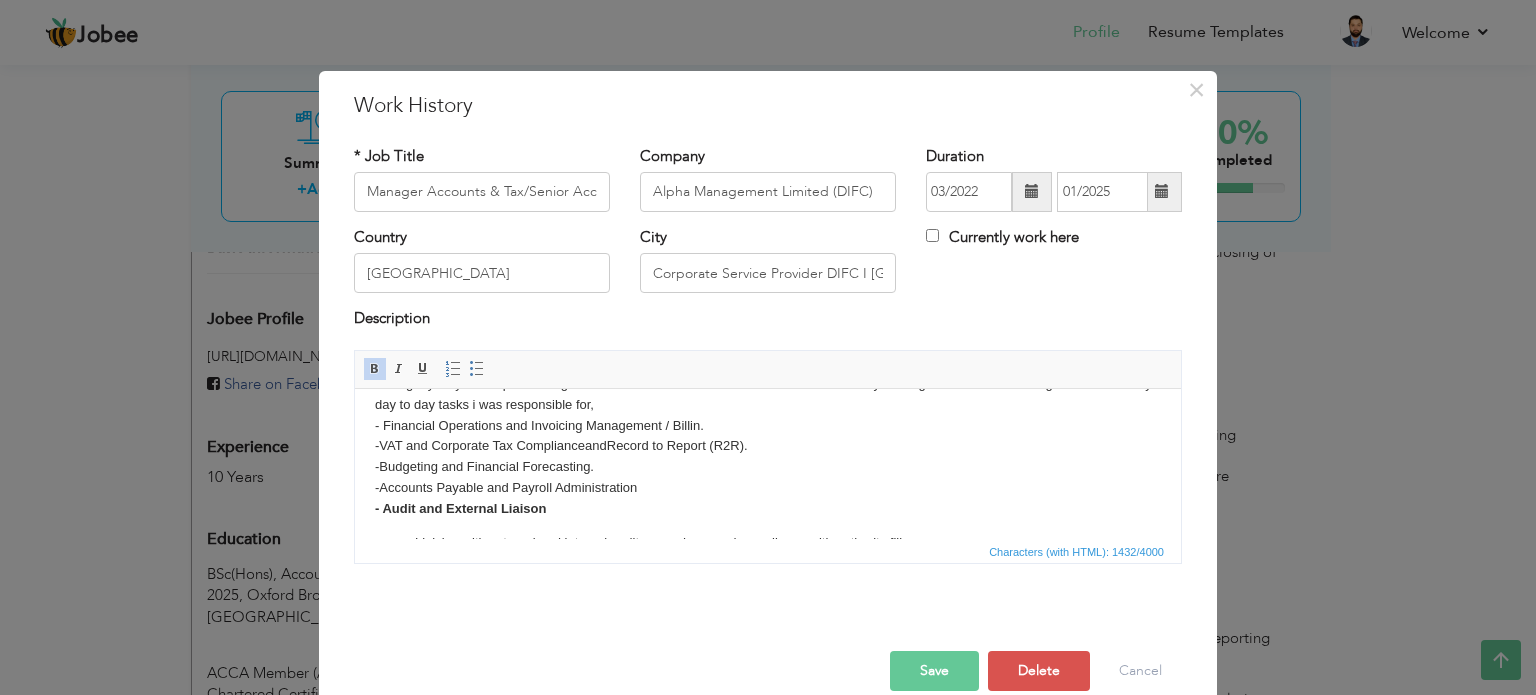 click on "During my stay with Alpha management i was involved with internal accounts but mostly dealing with client accounting and taxes. In my day to day tasks i was responsible for, - Financial Operations and Invoicing Management / Billin .   -  VAT and Corporate Tax Compliance  and  Record to Report (R2R) .   -  Budgeting and Financial Forecasting.   -  Accounts Payable and Payroll Administration   - Audit and External Liaison Liaising with external and internal auditors, and ensured compliance with authority filings. Keeping bank relationships for KYC updates and essential correspondence for keeping the accounts active and compliant.   Expense Management and Reporting Analyzed sales and expenses, provided segment-wise business reporting, and implemented control measures for effective expense management. Petty cash management and expense claims management for employees.   Client Management Built and maintained strong client relationships to enhance satisfaction and retention." at bounding box center (768, 603) 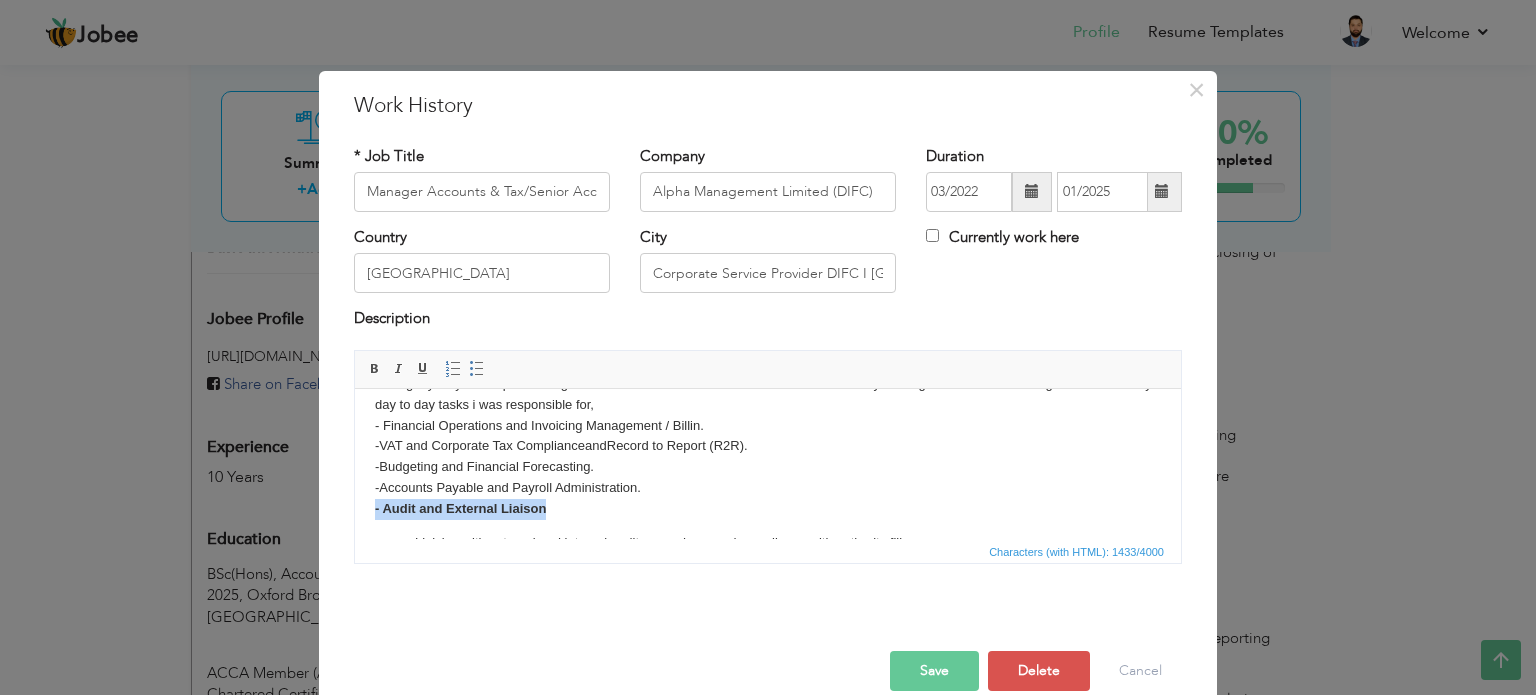 drag, startPoint x: 566, startPoint y: 508, endPoint x: 373, endPoint y: 508, distance: 193 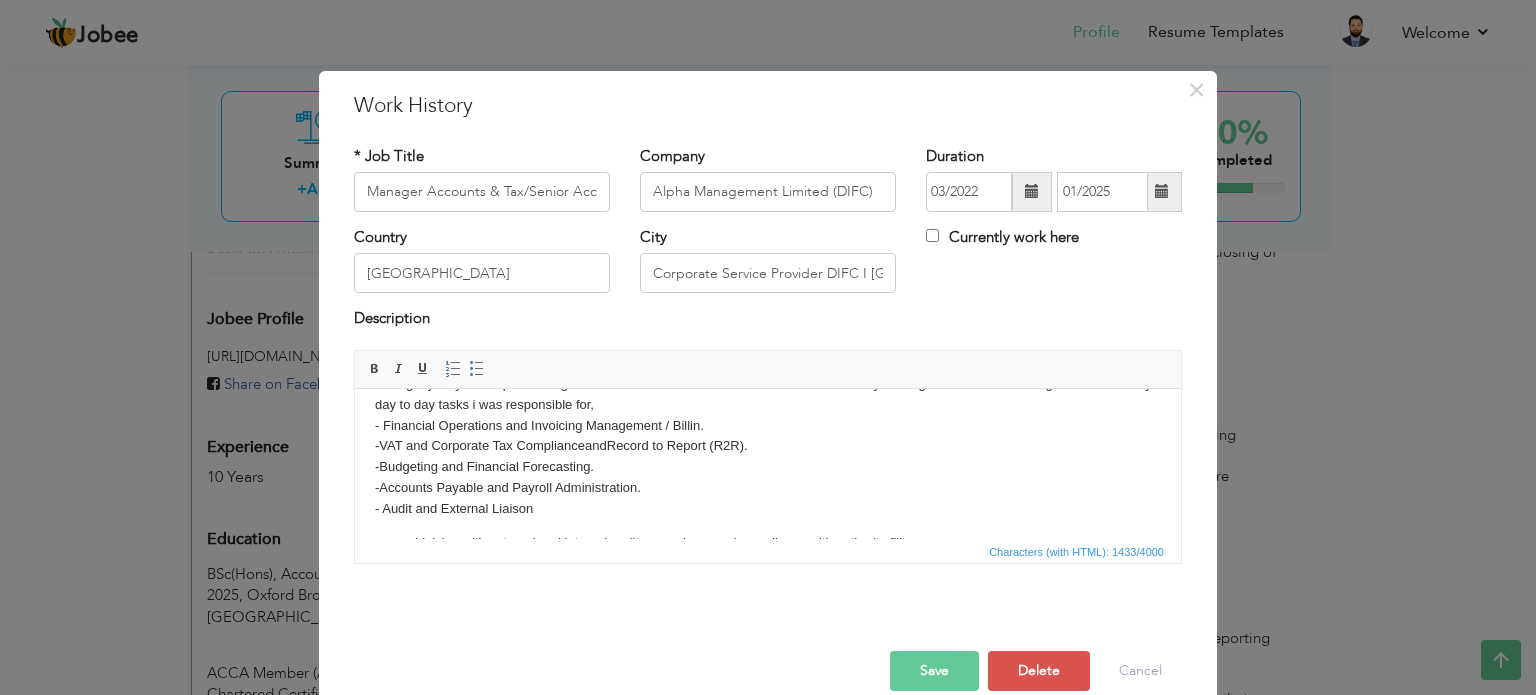 click on "During my stay with Alpha management i was involved with internal accounts but mostly dealing with client accounting and taxes. In my day to day tasks i was responsible for, - Financial Operations and Invoicing Management / Billin .   -  VAT and Corporate Tax Compliance  and  Record to Report (R2R) .   -  Budgeting and Financial Forecasting.   -  Accounts Payable and Payroll Administration.   - Audit and External Liaison Liaising with external and internal auditors, and ensured compliance with authority filings. Keeping bank relationships for KYC updates and essential correspondence for keeping the accounts active and compliant.   Expense Management and Reporting Analyzed sales and expenses, provided segment-wise business reporting, and implemented control measures for effective expense management. Petty cash management and expense claims management for employees.   Client Management Built and maintained strong client relationships to enhance satisfaction and retention." at bounding box center [768, 603] 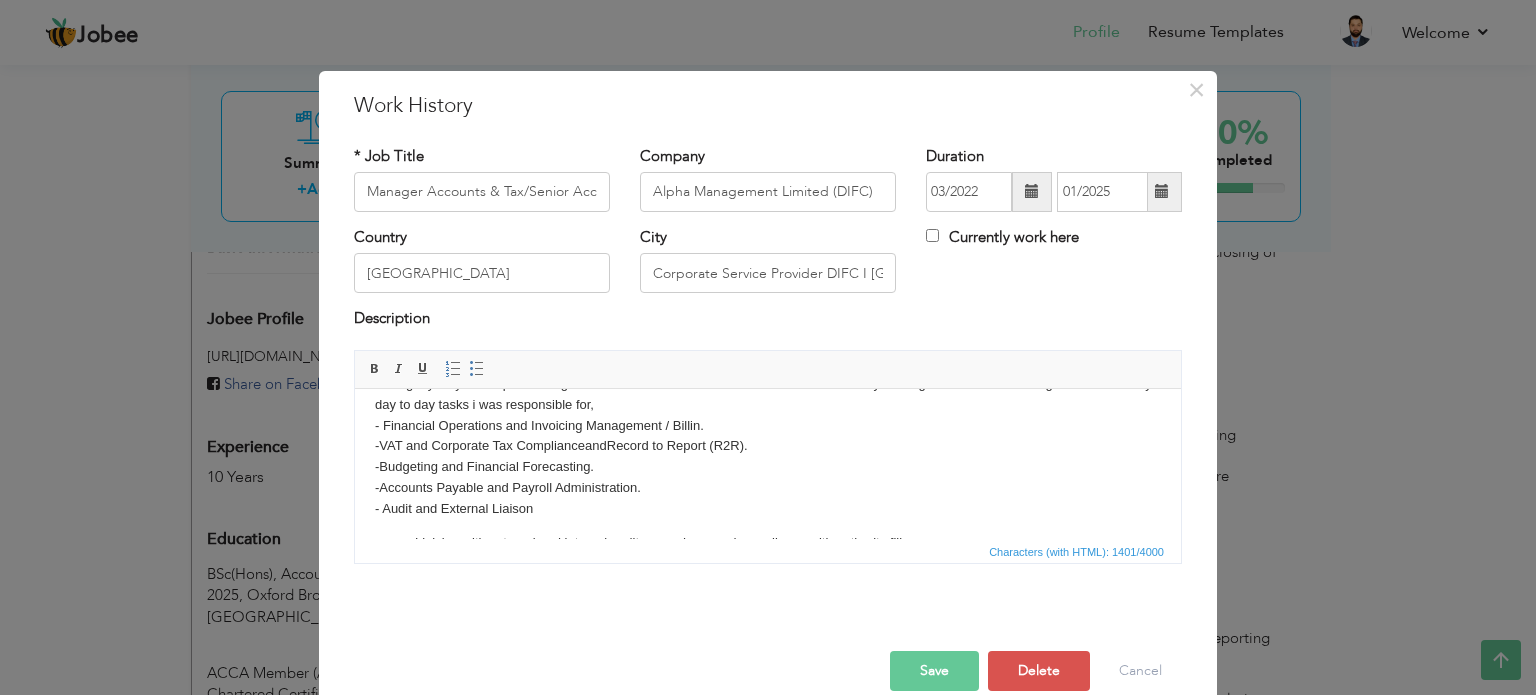 click on "During my stay with Alpha management i was involved with internal accounts but mostly dealing with client accounting and taxes. In my day to day tasks i was responsible for, - Financial Operations and Invoicing Management / Billin .   -  VAT and Corporate Tax Compliance  and  Record to Report (R2R) .   -  Budgeting and Financial Forecasting.   -  Accounts Payable and Payroll Administration.   - Audit and External Liaison Liaising with external and internal auditors, and ensured compliance with authority filings. Keeping bank relationships for KYC updates and essential correspondence for keeping the accounts active and compliant.   Expense Management and Reporting Analyzed sales and expenses, provided segment-wise business reporting, and implemented control measures for effective expense management. Petty cash management and expense claims management for employees.   Client Management Built and maintained strong client relationships to enhance satisfaction and retention." at bounding box center [768, 603] 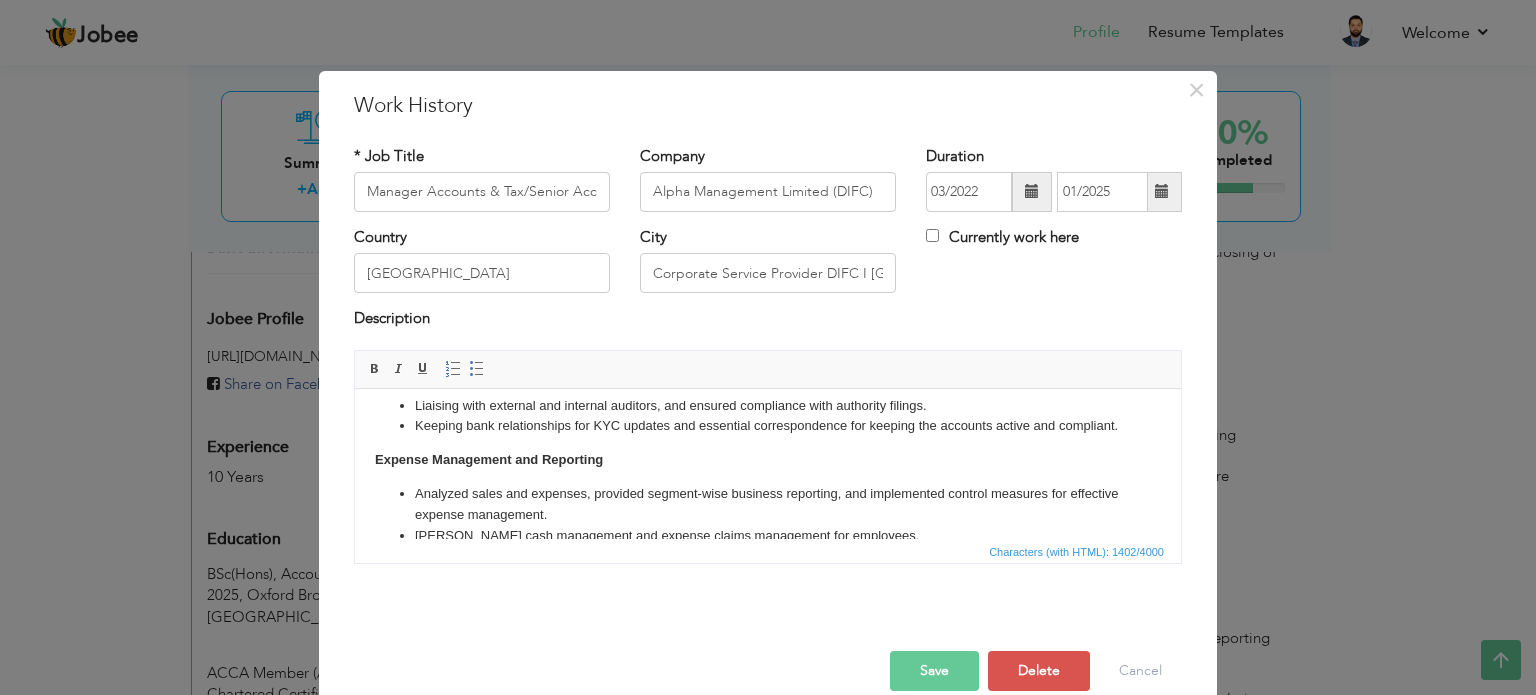 scroll, scrollTop: 168, scrollLeft: 0, axis: vertical 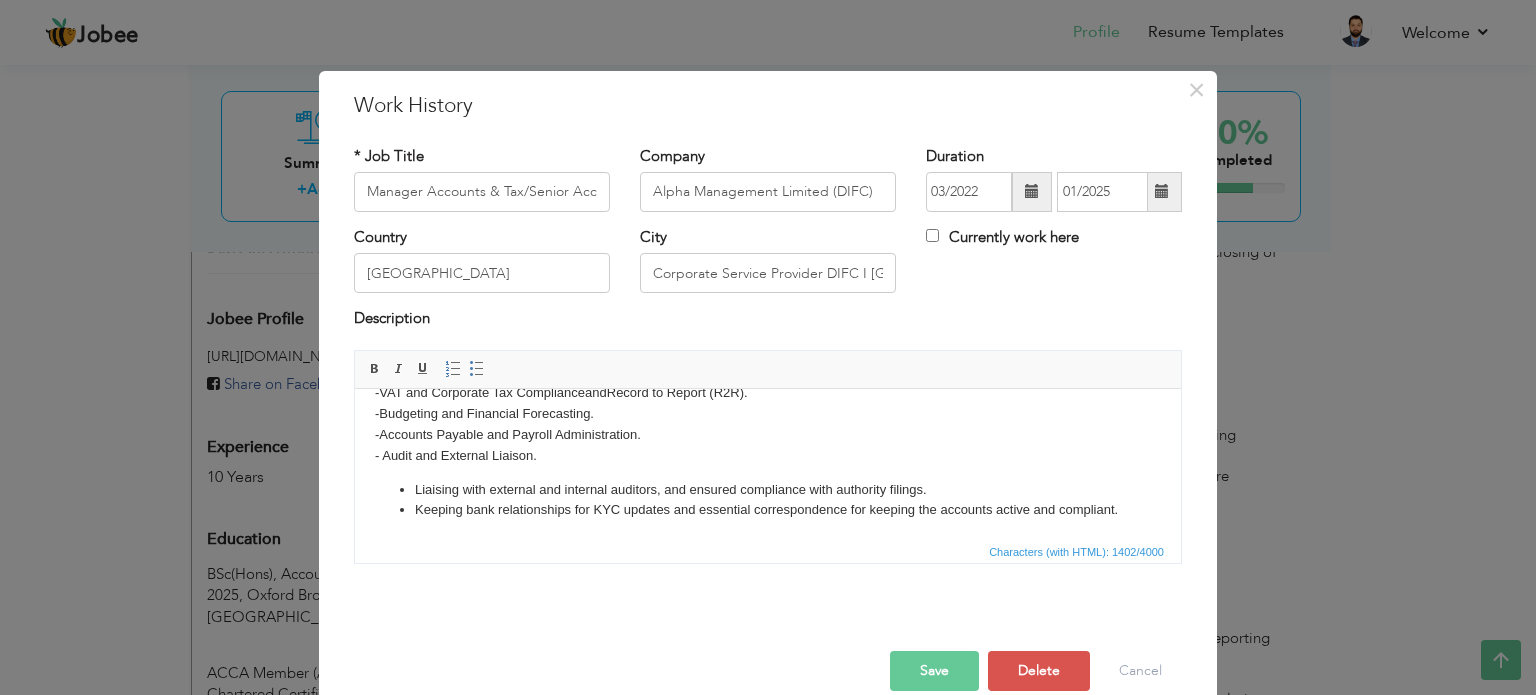 click on "Liaising with external and internal auditors, and ensured compliance with authority filings. Keeping bank relationships for KYC updates and essential correspondence for keeping the accounts active and compliant." 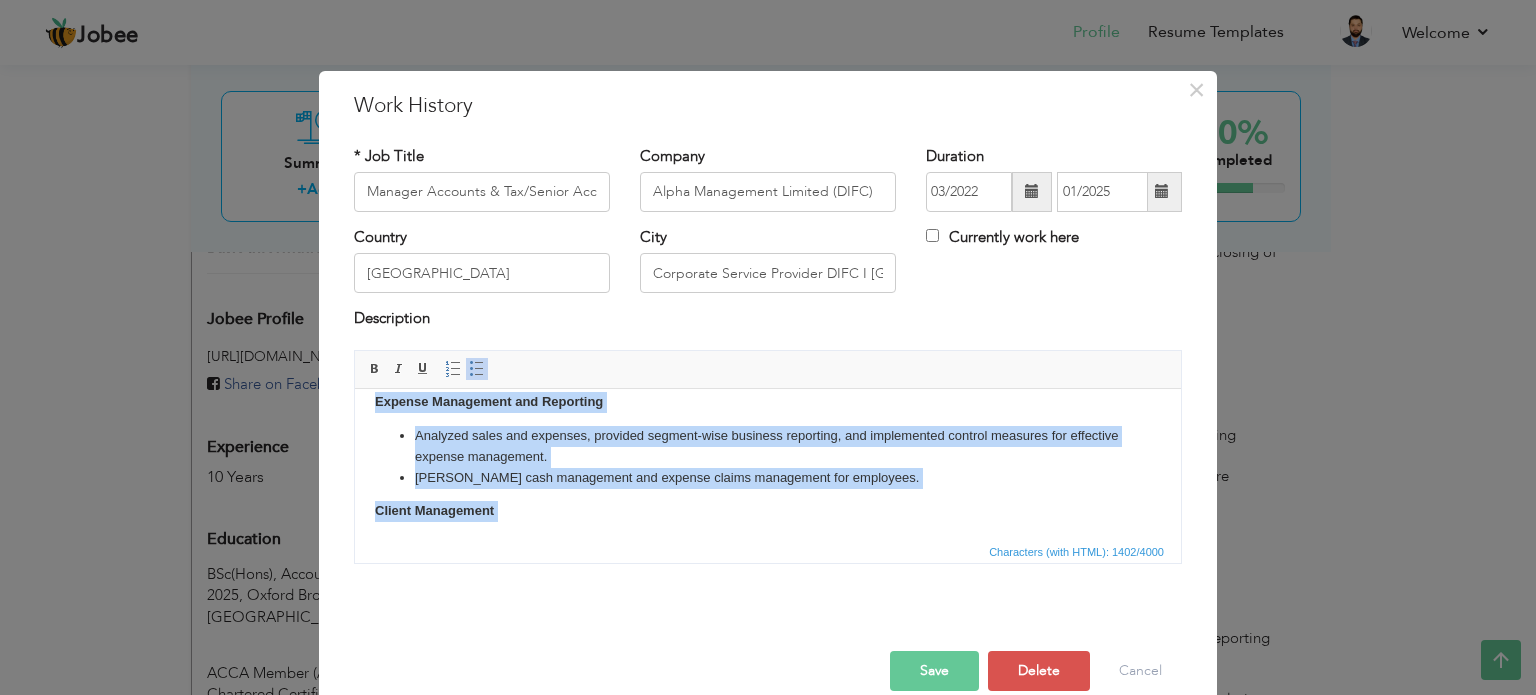 scroll, scrollTop: 264, scrollLeft: 0, axis: vertical 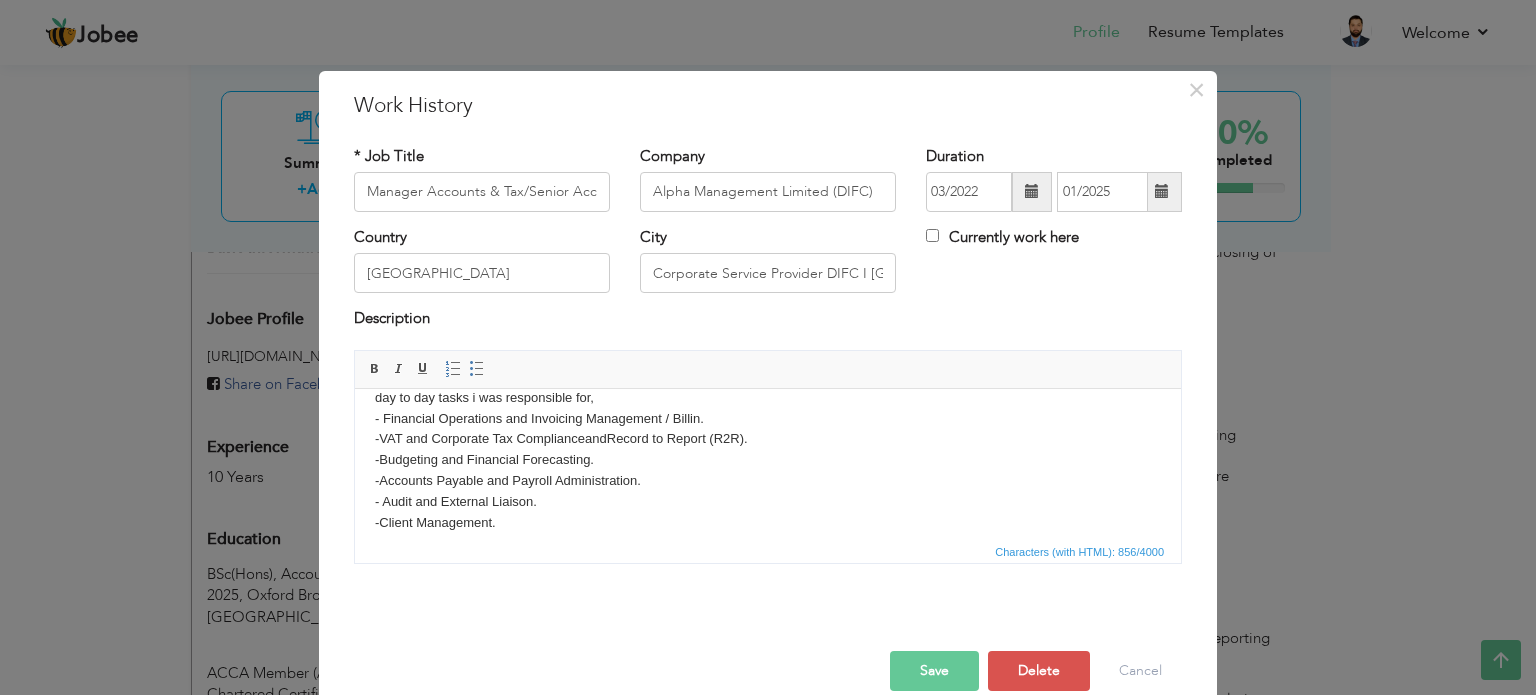 click on "During my stay with Alpha management i was involved with internal accounts but mostly dealing with client accounting and taxes. In my day to day tasks i was responsible for, - Financial Operations and Invoicing Management / Billin .   -  VAT and Corporate Tax Compliance  and  Record to Report (R2R) .   -  Budgeting and Financial Forecasting.   -  Accounts Payable and Payroll Administration.   - Audit and External Liaison.   -  Client Management." at bounding box center [768, 449] 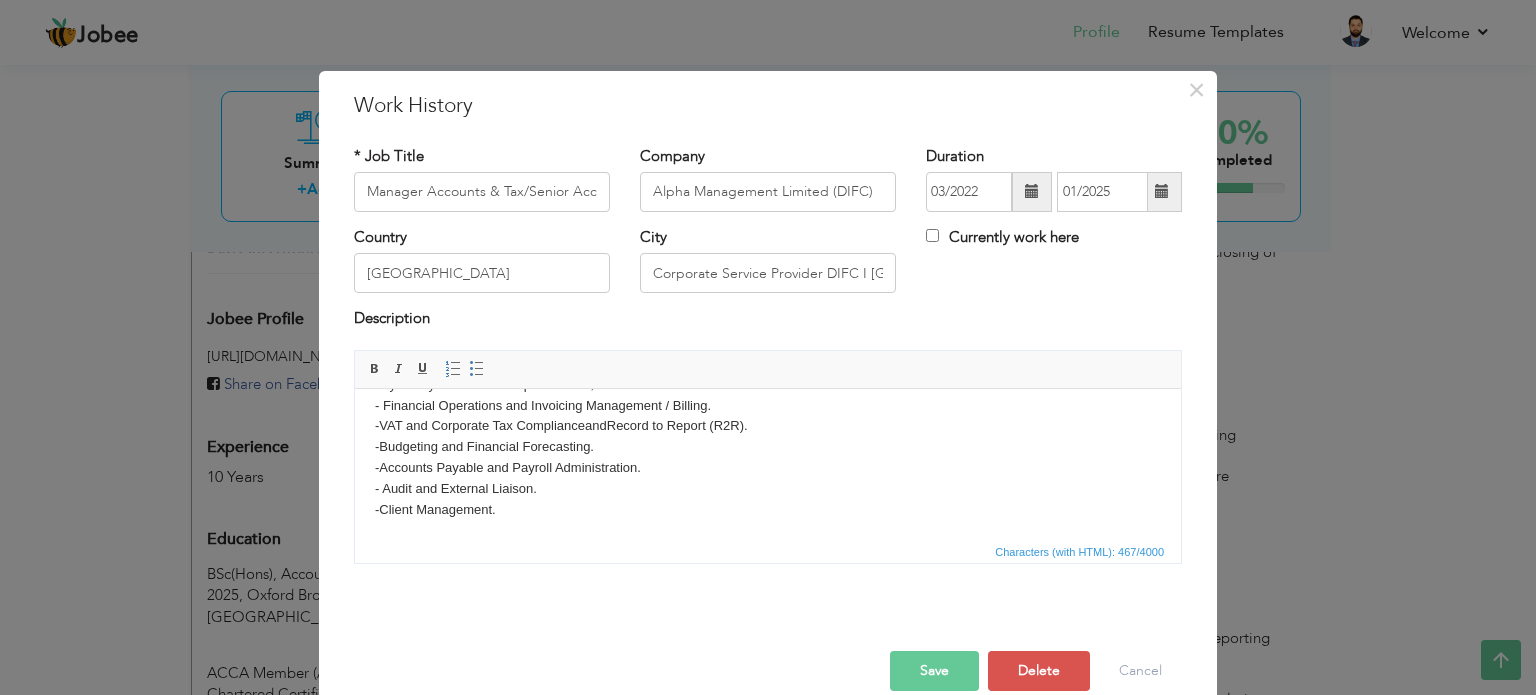 scroll, scrollTop: 56, scrollLeft: 0, axis: vertical 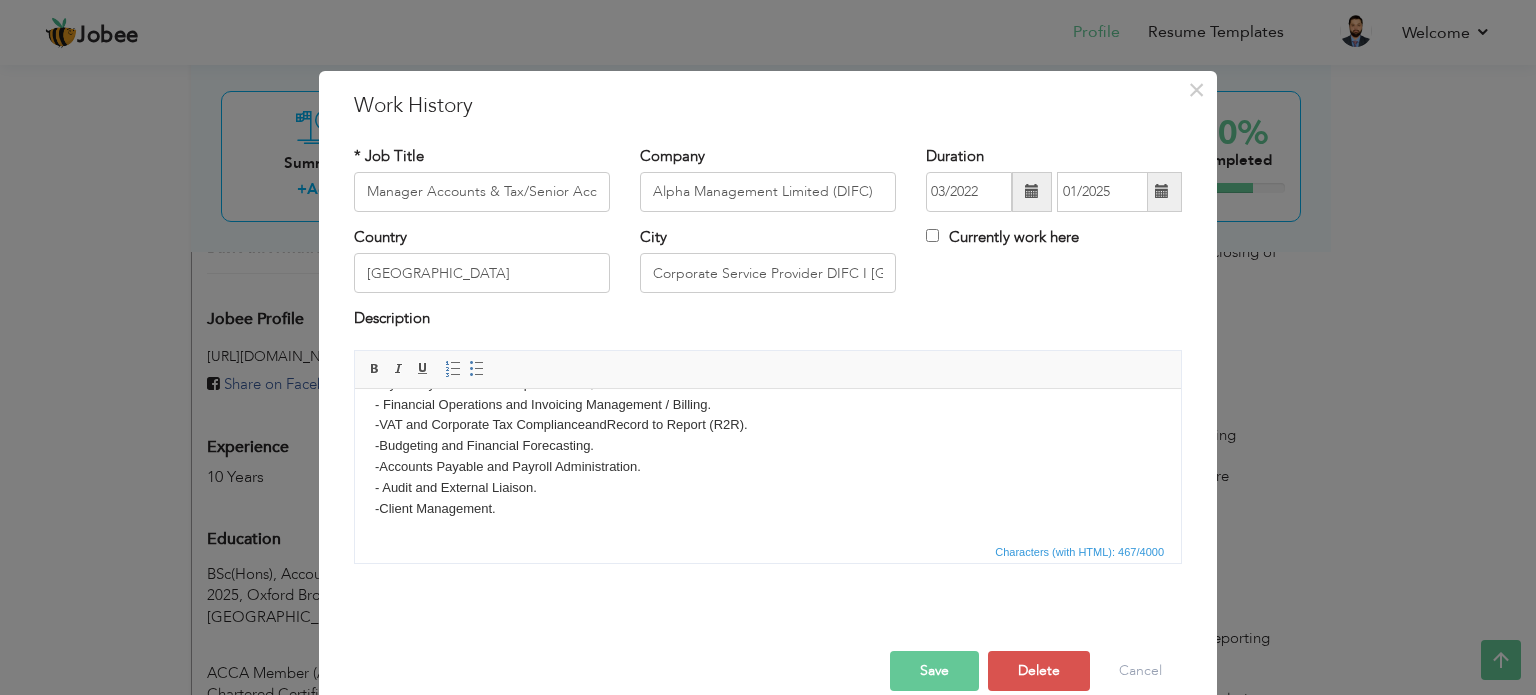 click on "Save" at bounding box center [934, 671] 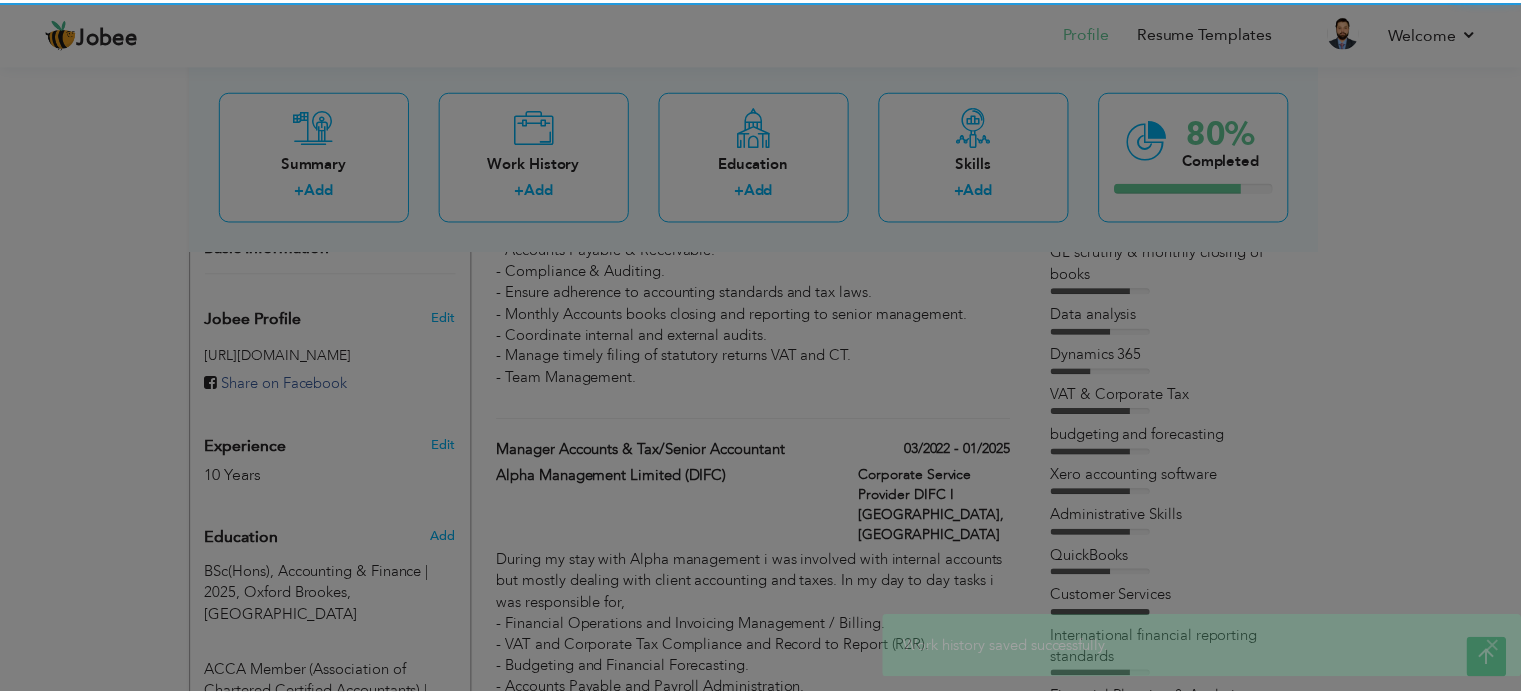 scroll, scrollTop: 0, scrollLeft: 0, axis: both 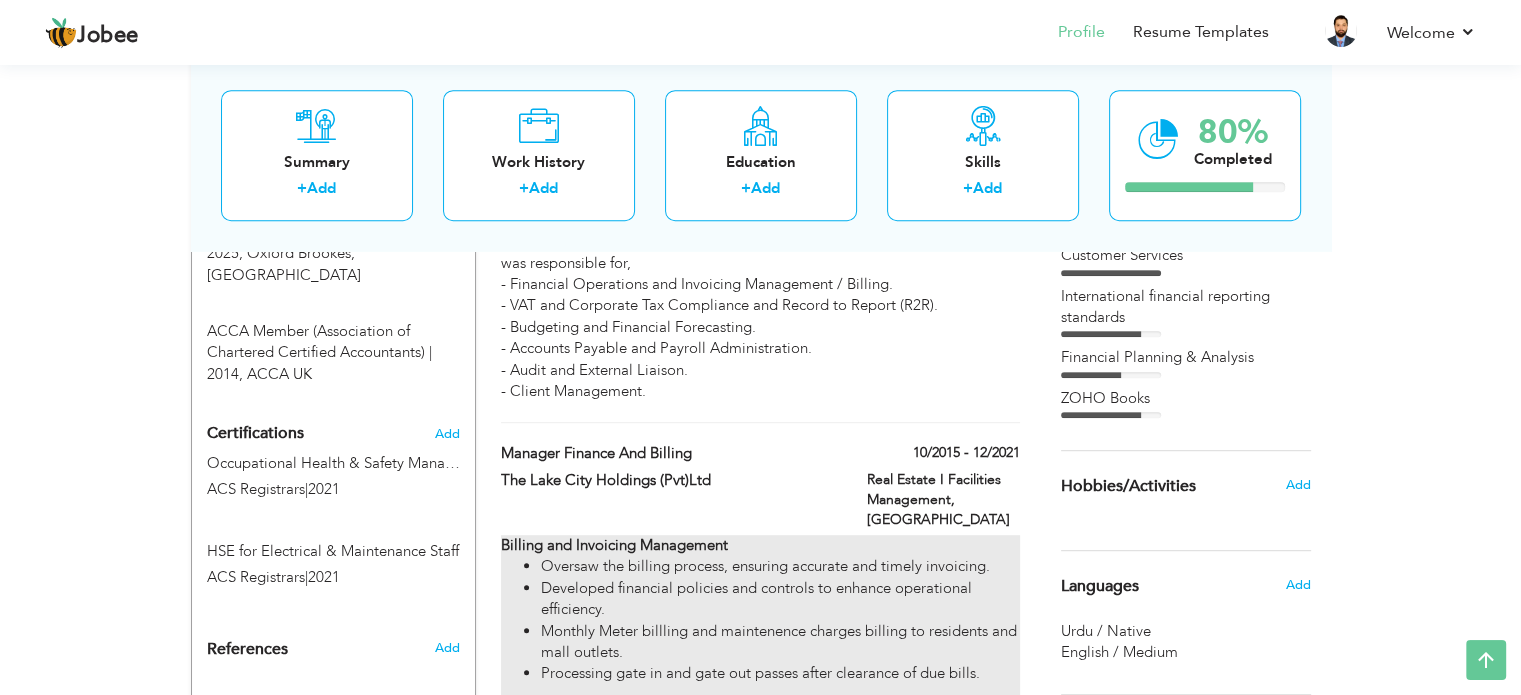 click on "Oversaw the billing process, ensuring accurate and timely invoicing." at bounding box center (780, 566) 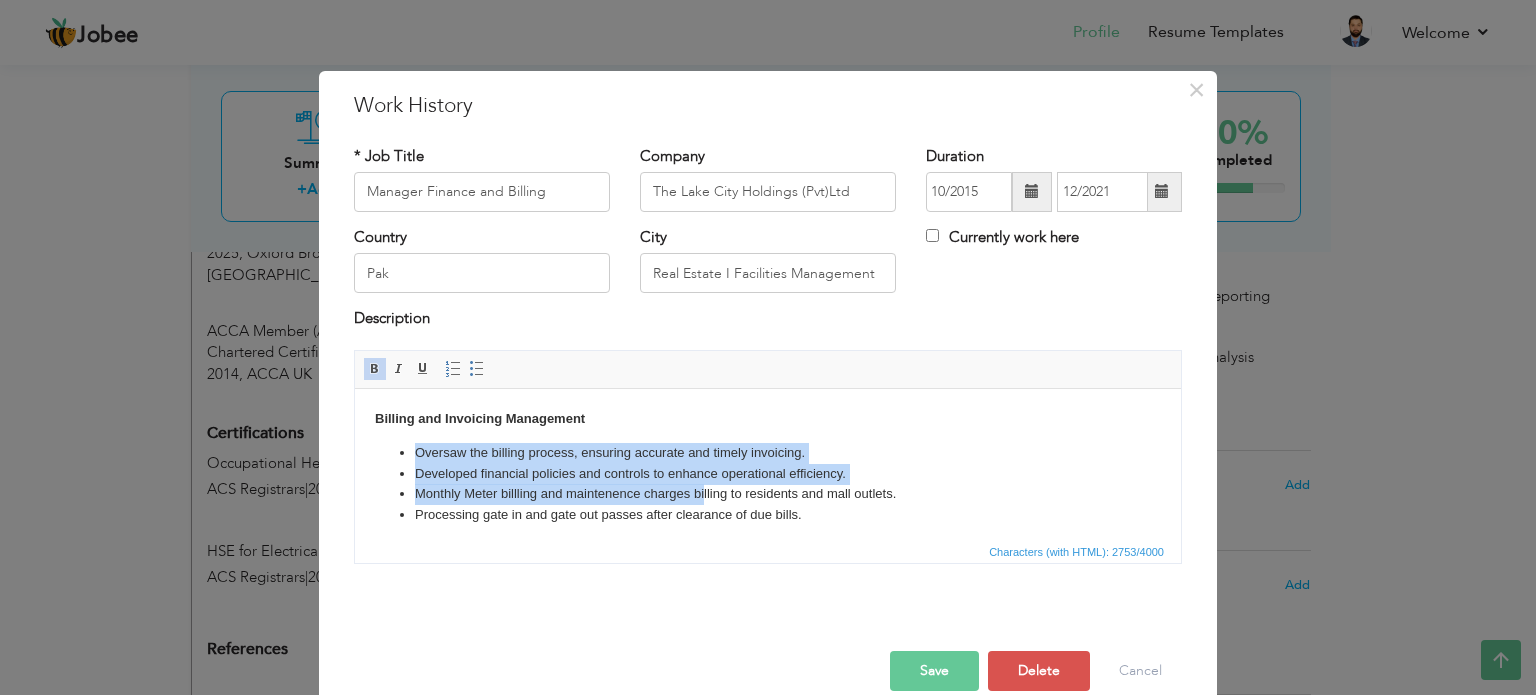 drag, startPoint x: 414, startPoint y: 436, endPoint x: 704, endPoint y: 499, distance: 296.76422 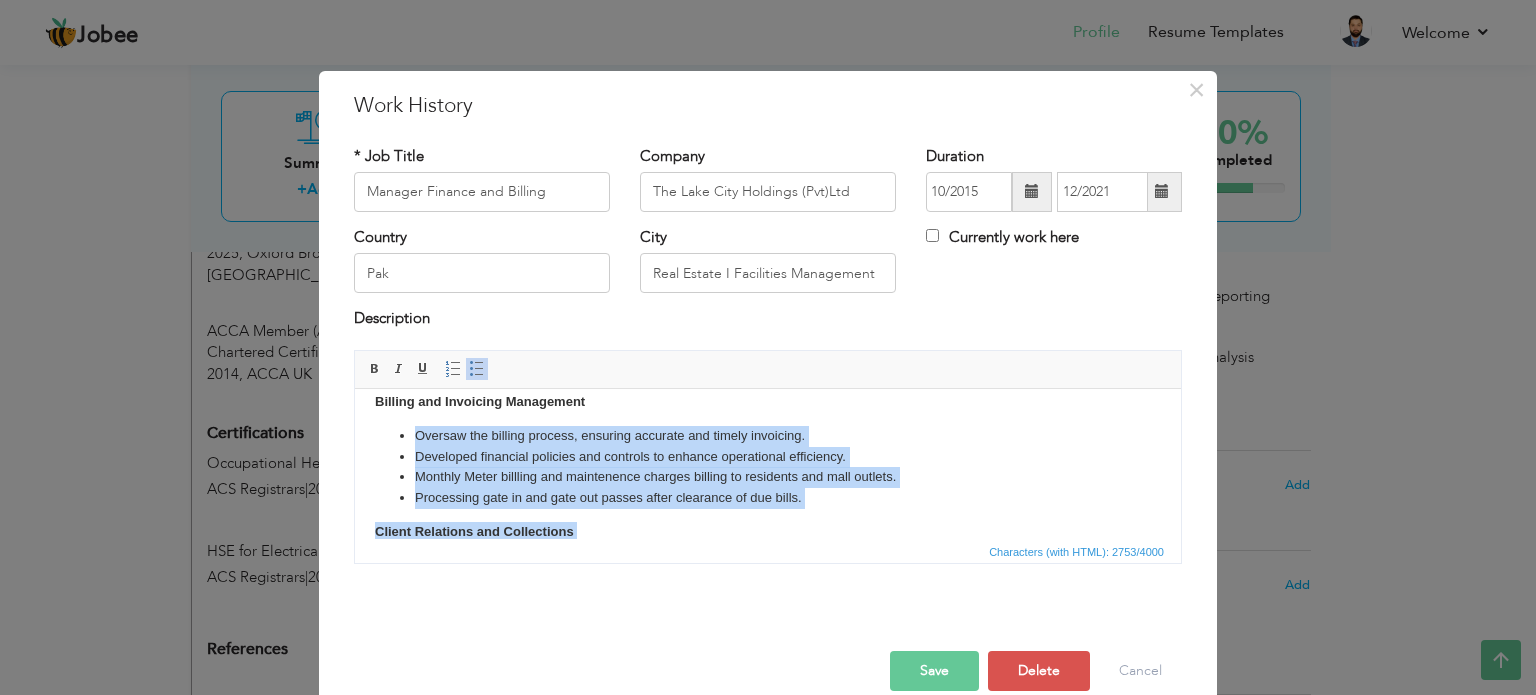 scroll, scrollTop: 51, scrollLeft: 0, axis: vertical 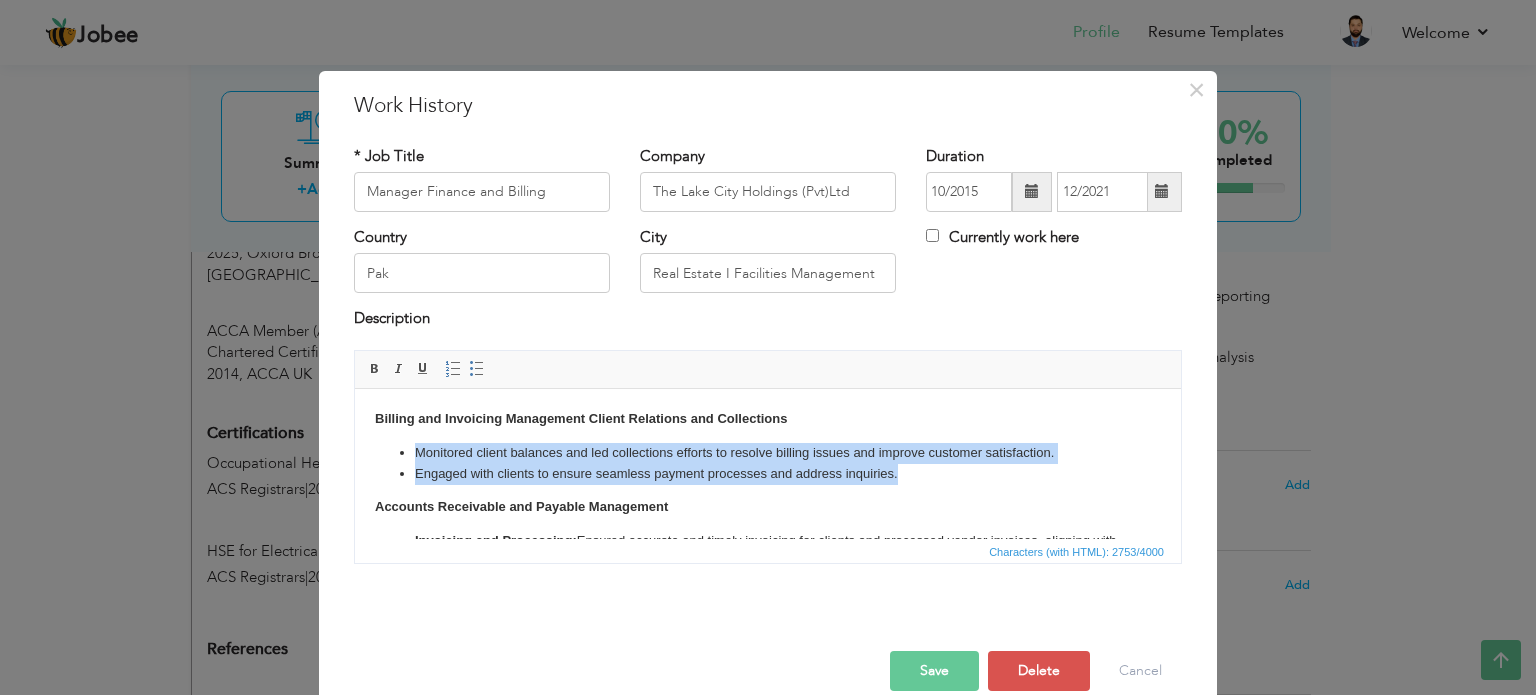 drag, startPoint x: 399, startPoint y: 440, endPoint x: 912, endPoint y: 467, distance: 513.71 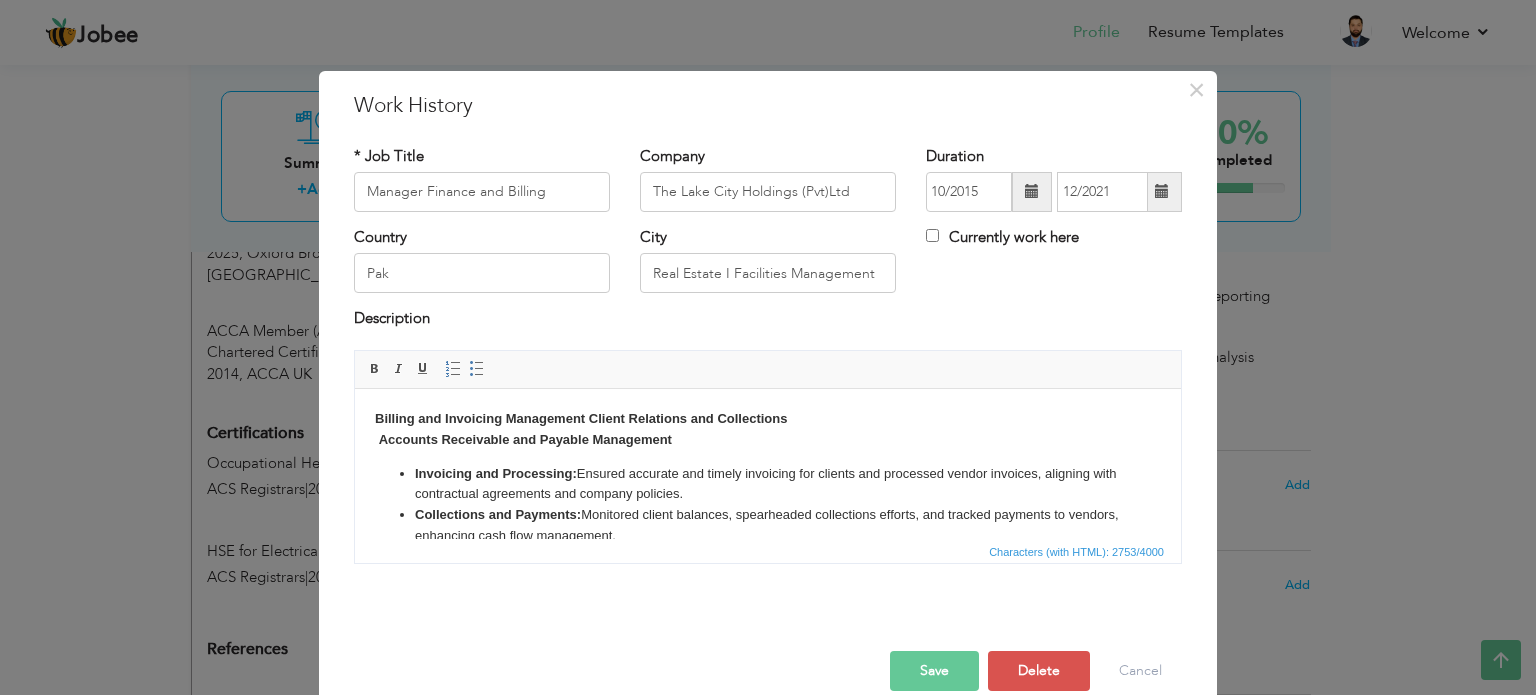 click on "Client Relations and Collections" 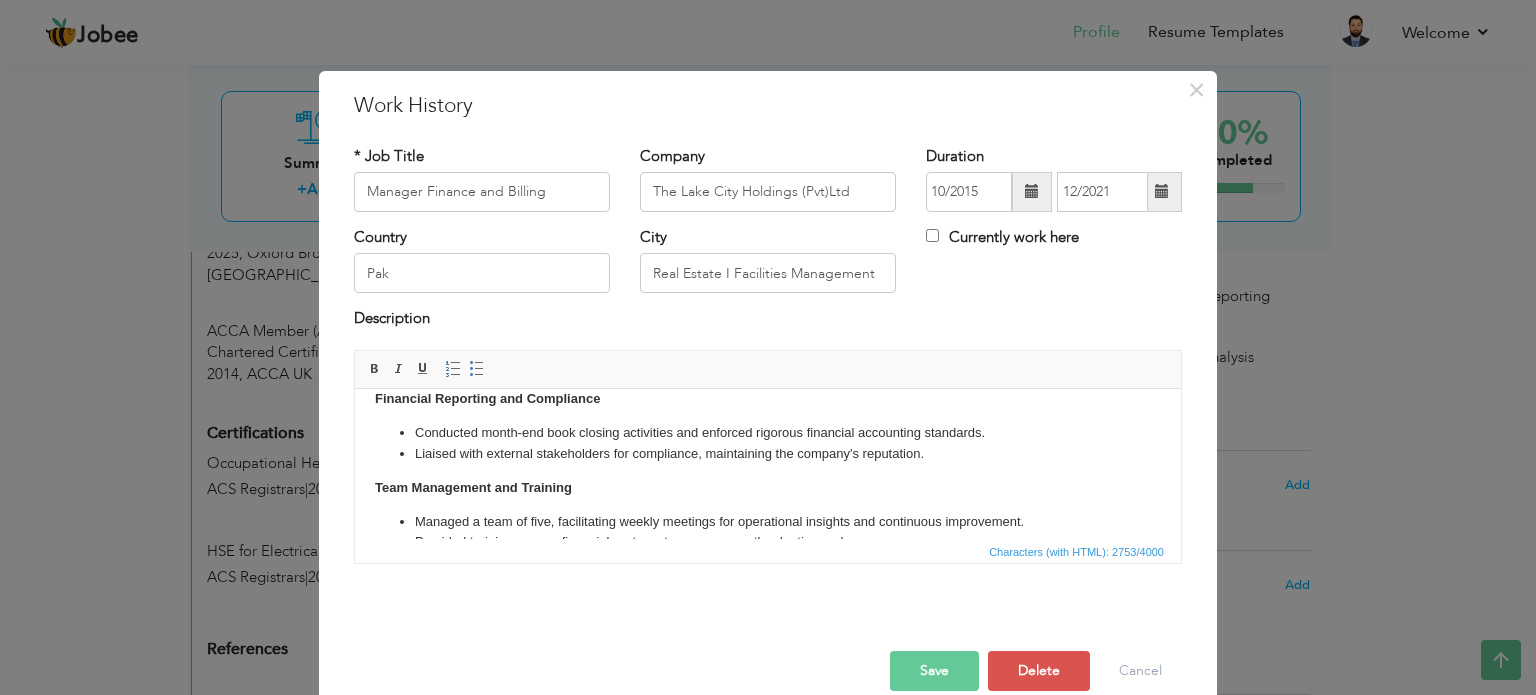 scroll, scrollTop: 0, scrollLeft: 0, axis: both 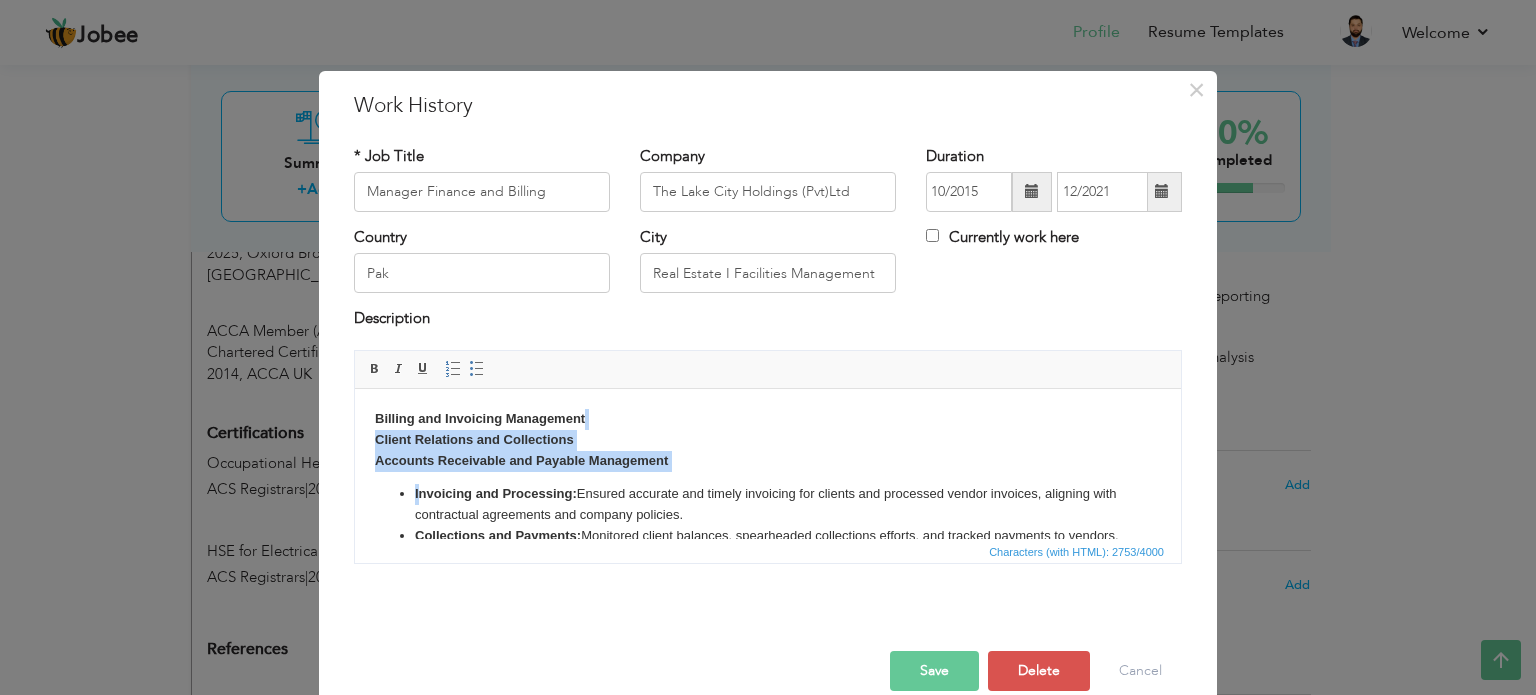 drag, startPoint x: 417, startPoint y: 487, endPoint x: 689, endPoint y: 419, distance: 280.3712 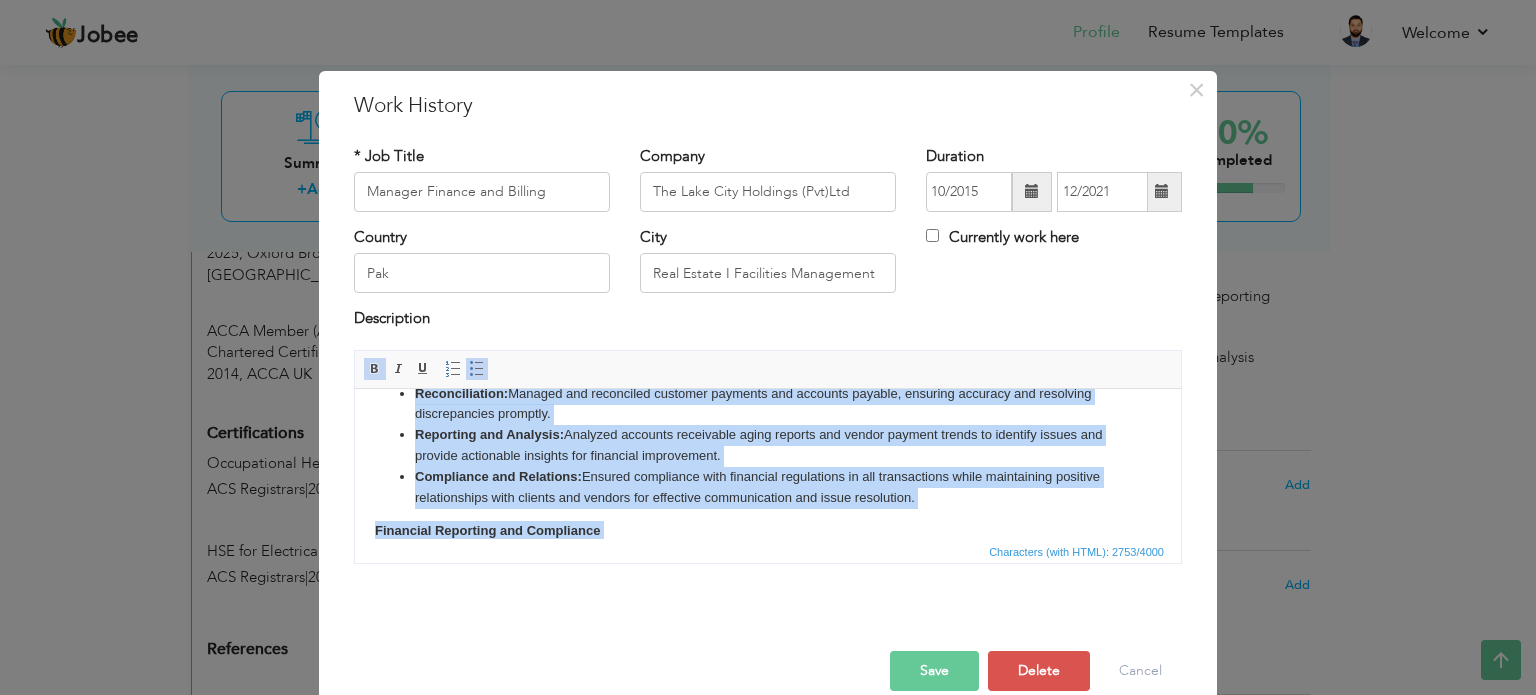 scroll, scrollTop: 217, scrollLeft: 0, axis: vertical 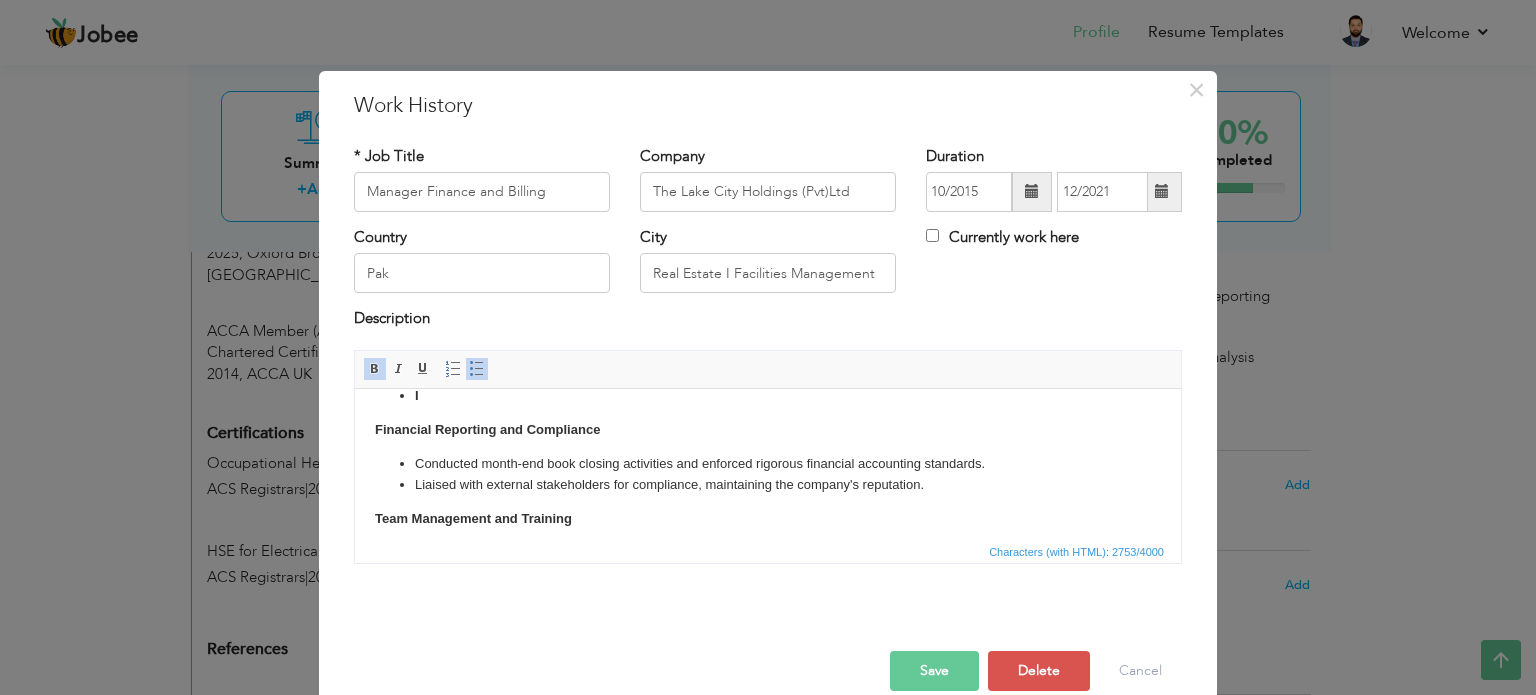 type 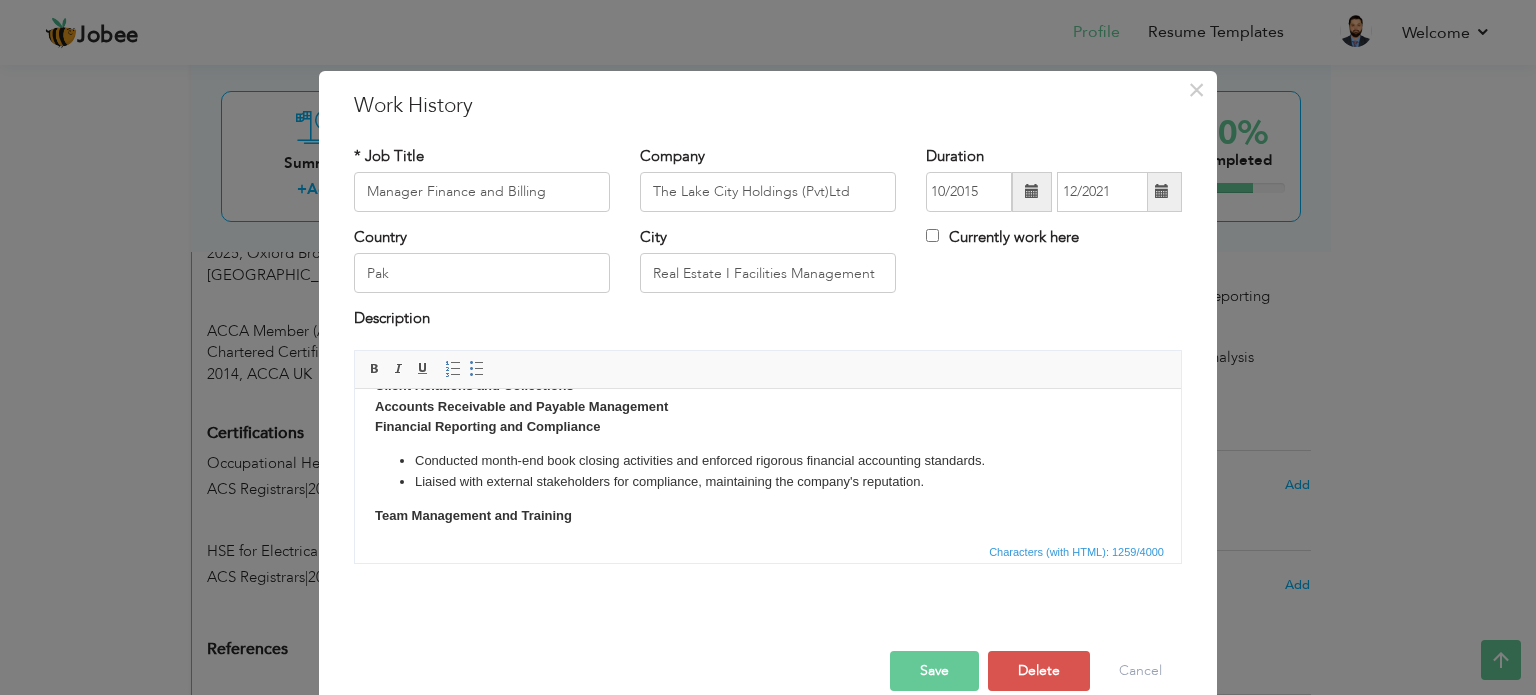 scroll, scrollTop: 18, scrollLeft: 0, axis: vertical 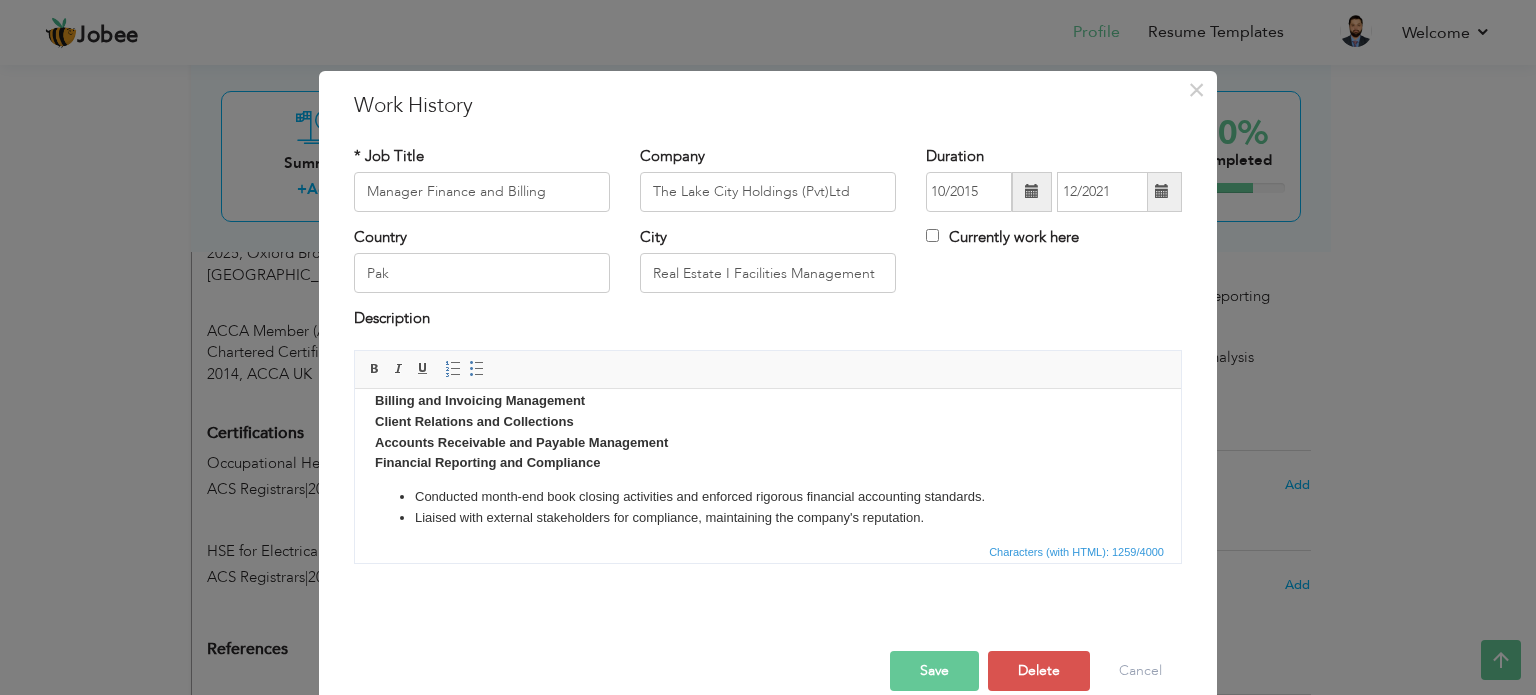 click on "Conducted month-end book closing activities and enforced rigorous financial accounting standards." at bounding box center [768, 496] 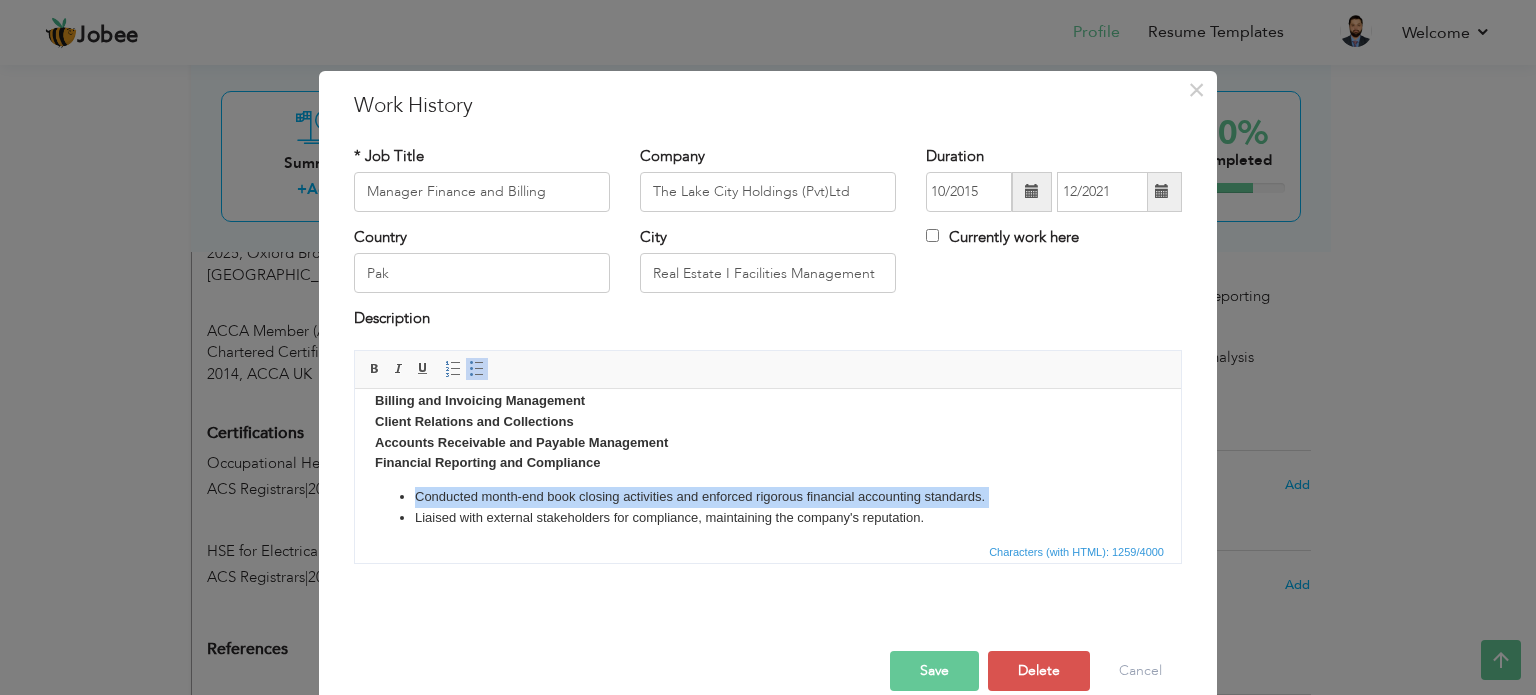 scroll, scrollTop: 38, scrollLeft: 0, axis: vertical 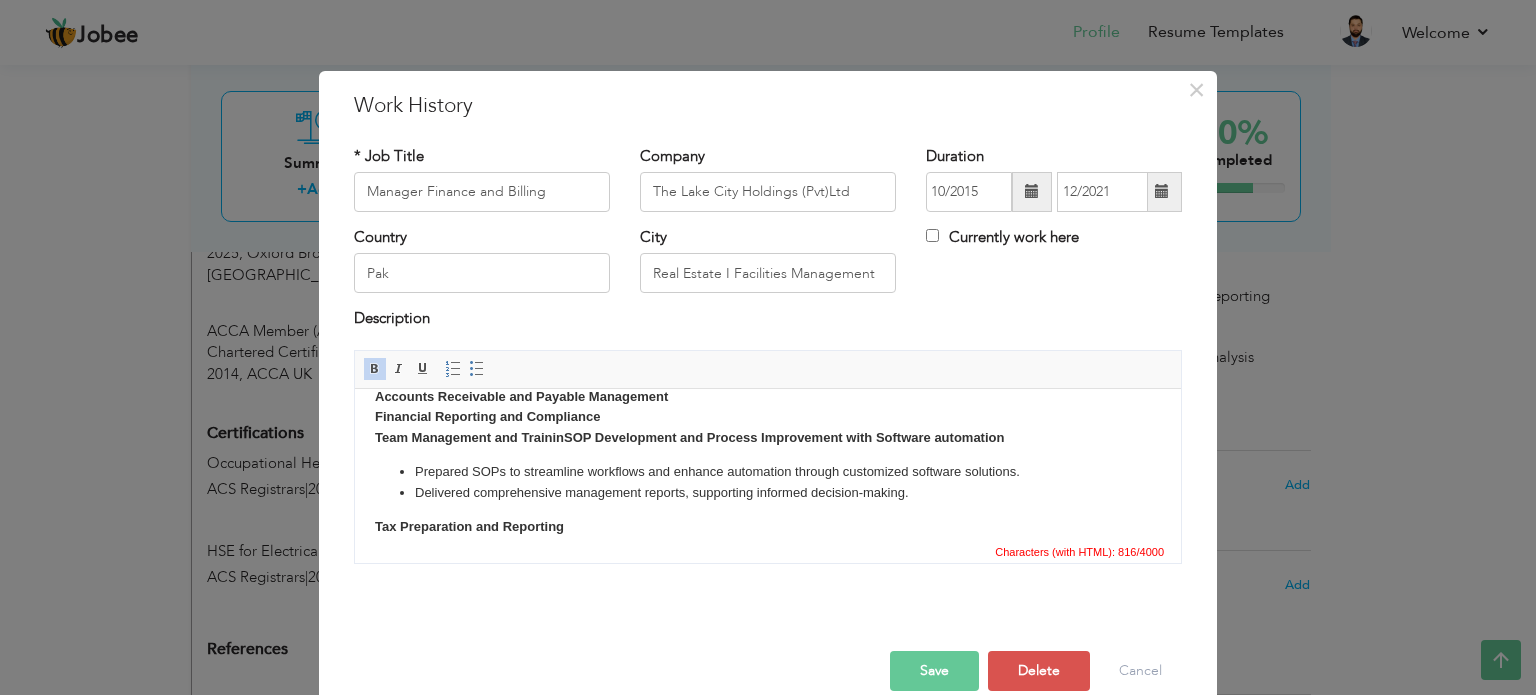 click on "SOP Development and Process Improvement with Software automation" at bounding box center (784, 436) 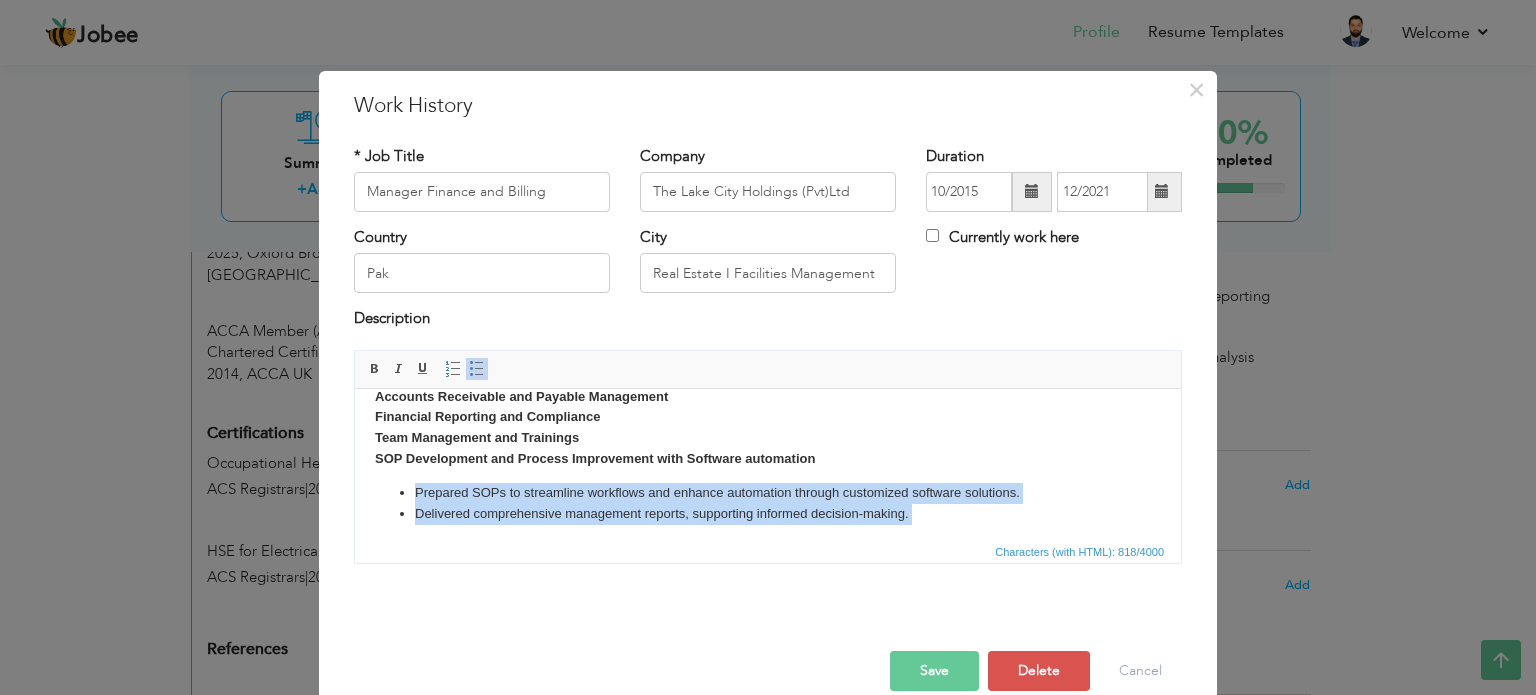 scroll, scrollTop: 0, scrollLeft: 0, axis: both 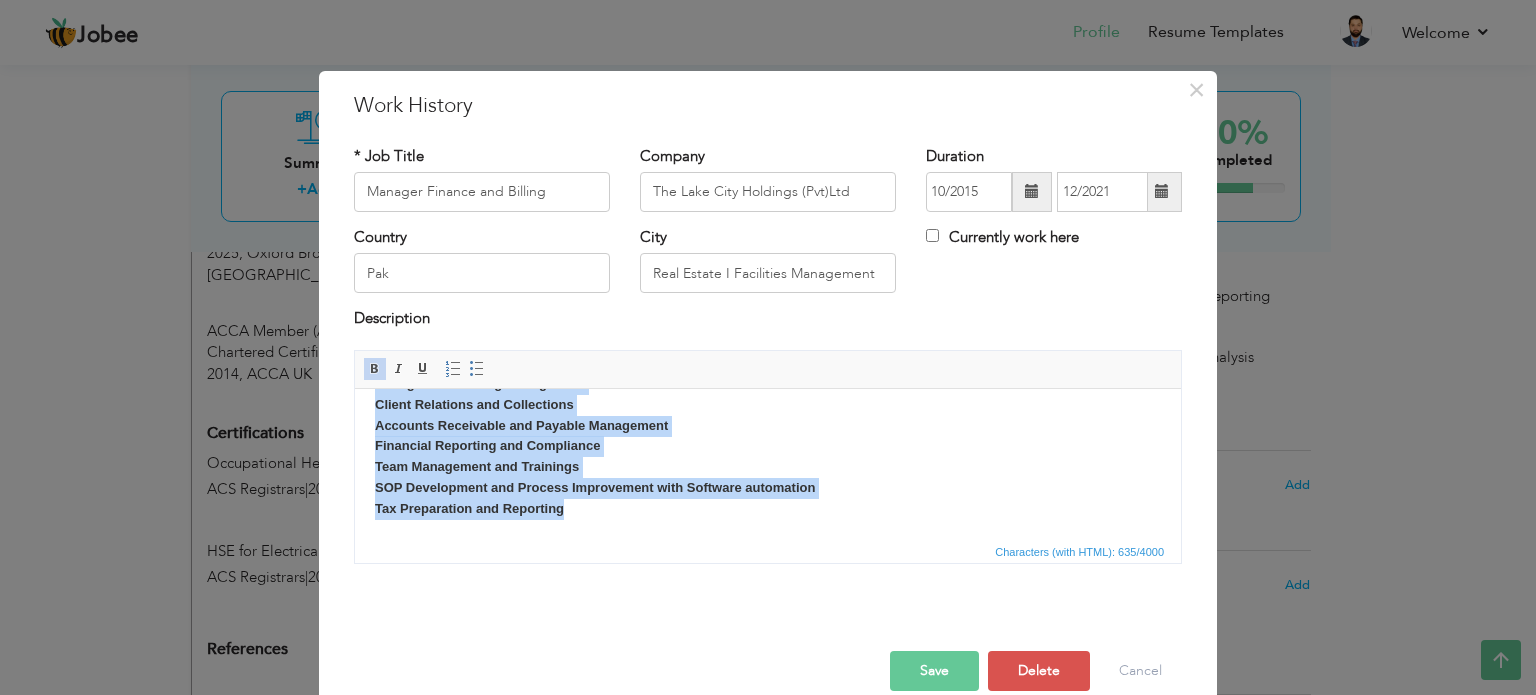 drag, startPoint x: 368, startPoint y: 415, endPoint x: 700, endPoint y: 521, distance: 348.5111 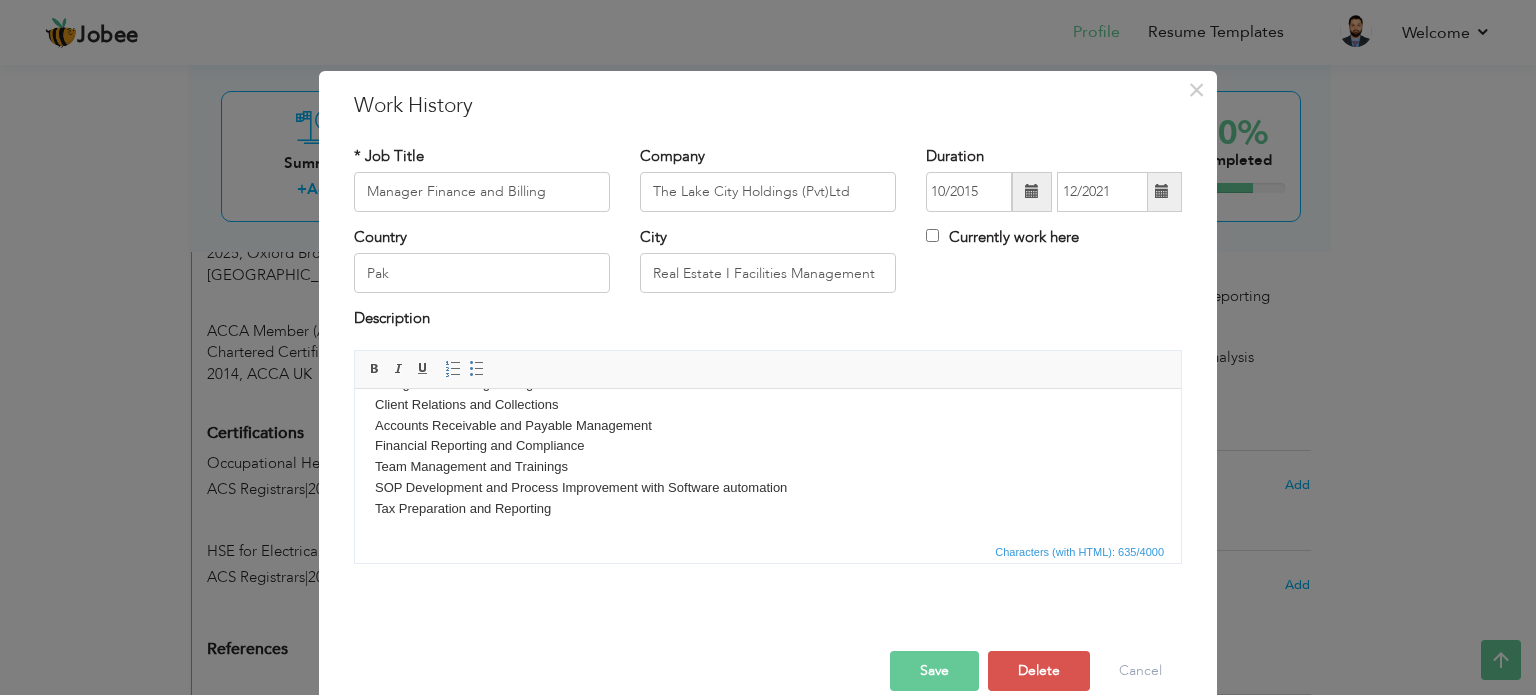 scroll, scrollTop: 0, scrollLeft: 0, axis: both 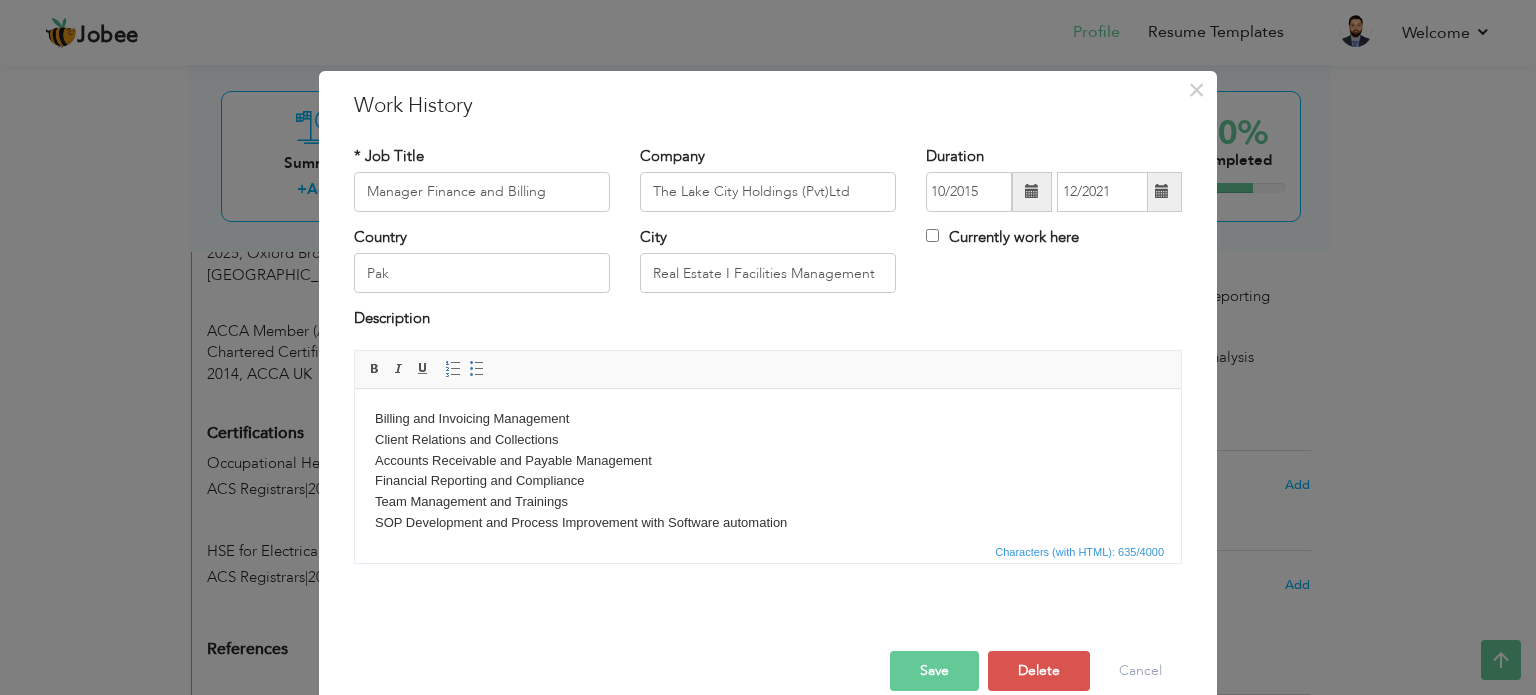 drag, startPoint x: 1172, startPoint y: 475, endPoint x: 1522, endPoint y: 758, distance: 450.09888 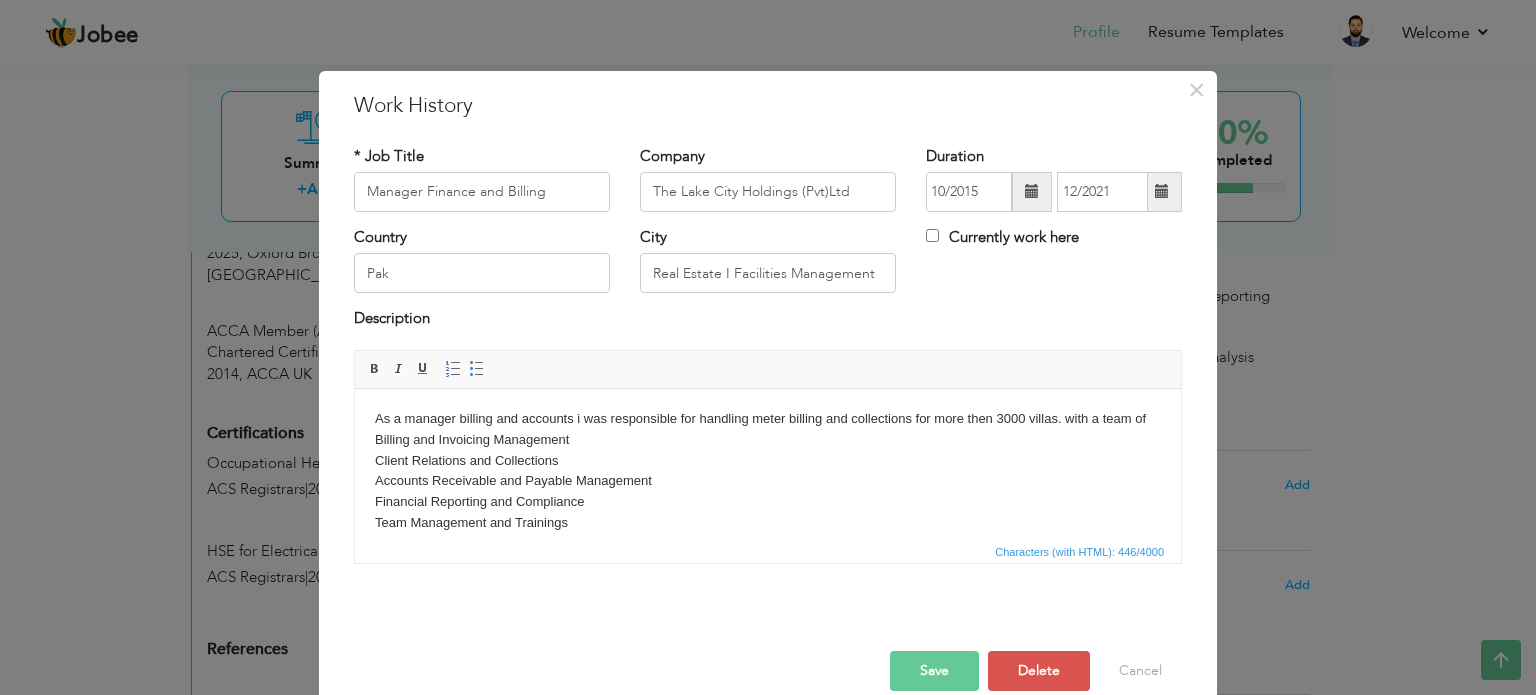 click on "As a manager billing and accounts i was responsible for handling meter billing and collections for more then 3000 villas. with a team of  Billing and Invoicing Management   Client Relations and Collections   Accounts Receivable and Payable Management   Financial Reporting and Compliance   Team Management and Trainings SOP Development and Process Improvement with Software automation Tax Preparation and Reporting" at bounding box center (768, 491) 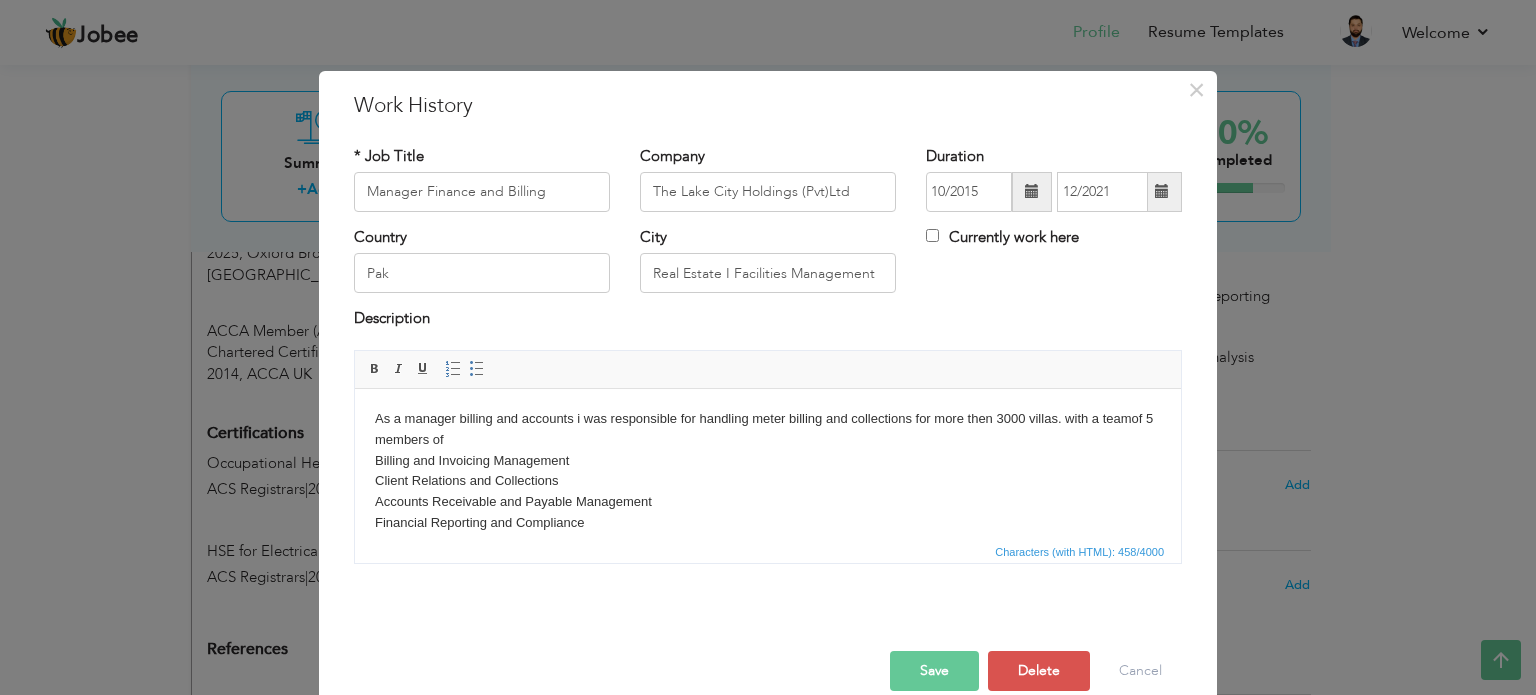 click on "As a manager billing and accounts i was responsible for handling meter billing and collections for more then 3000 villas. with a teamof 5 members of  Billing and Invoicing Management   Client Relations and Collections   Accounts Receivable and Payable Management   Financial Reporting and Compliance   Team Management and Trainings SOP Development and Process Improvement with Software automation Tax Preparation and Reporting" at bounding box center (768, 501) 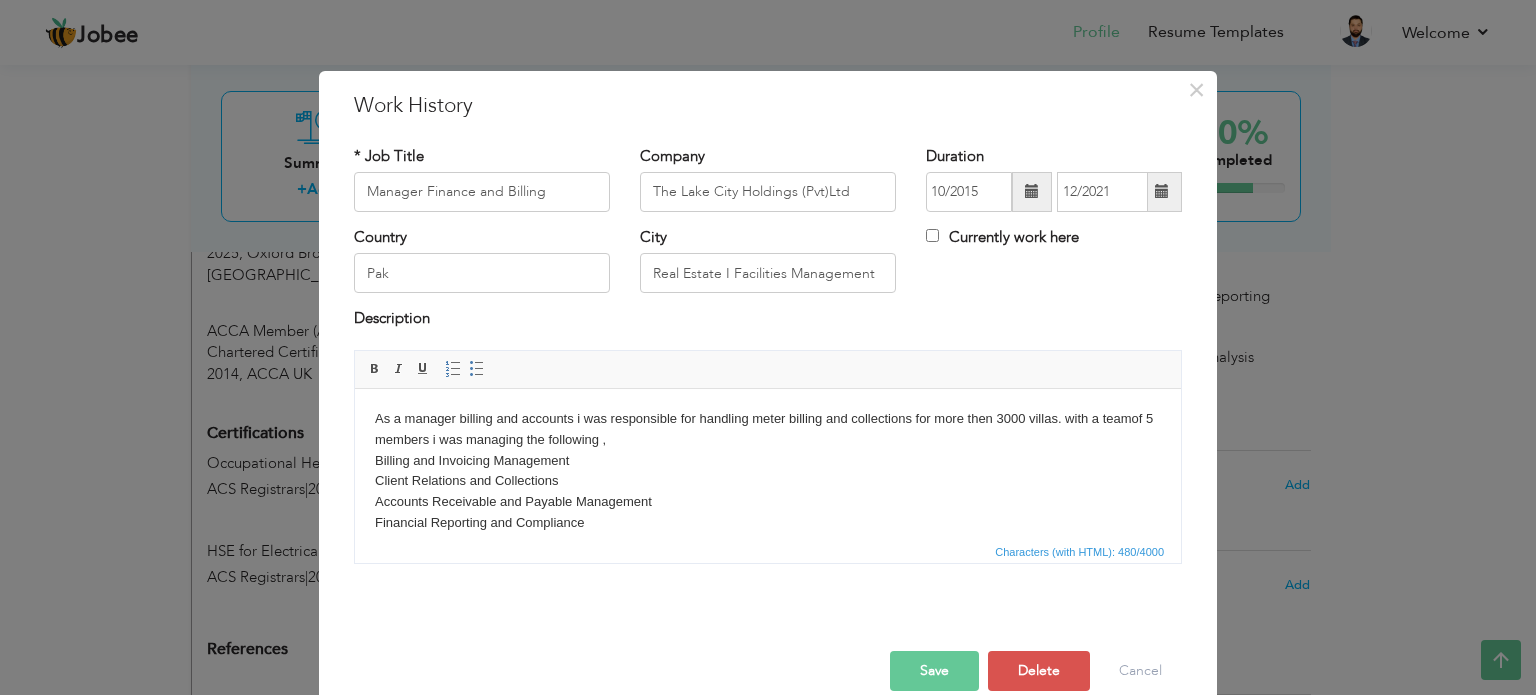 click on "As a manager billing and accounts i was responsible for handling meter billing and collections for more then 3000 villas. with a teamof 5 members i was managing the following , Billing and Invoicing Management   Client Relations and Collections   Accounts Receivable and Payable Management   Financial Reporting and Compliance   Team Management and Trainings SOP Development and Process Improvement with Software automation Tax Preparation and Reporting" at bounding box center [768, 501] 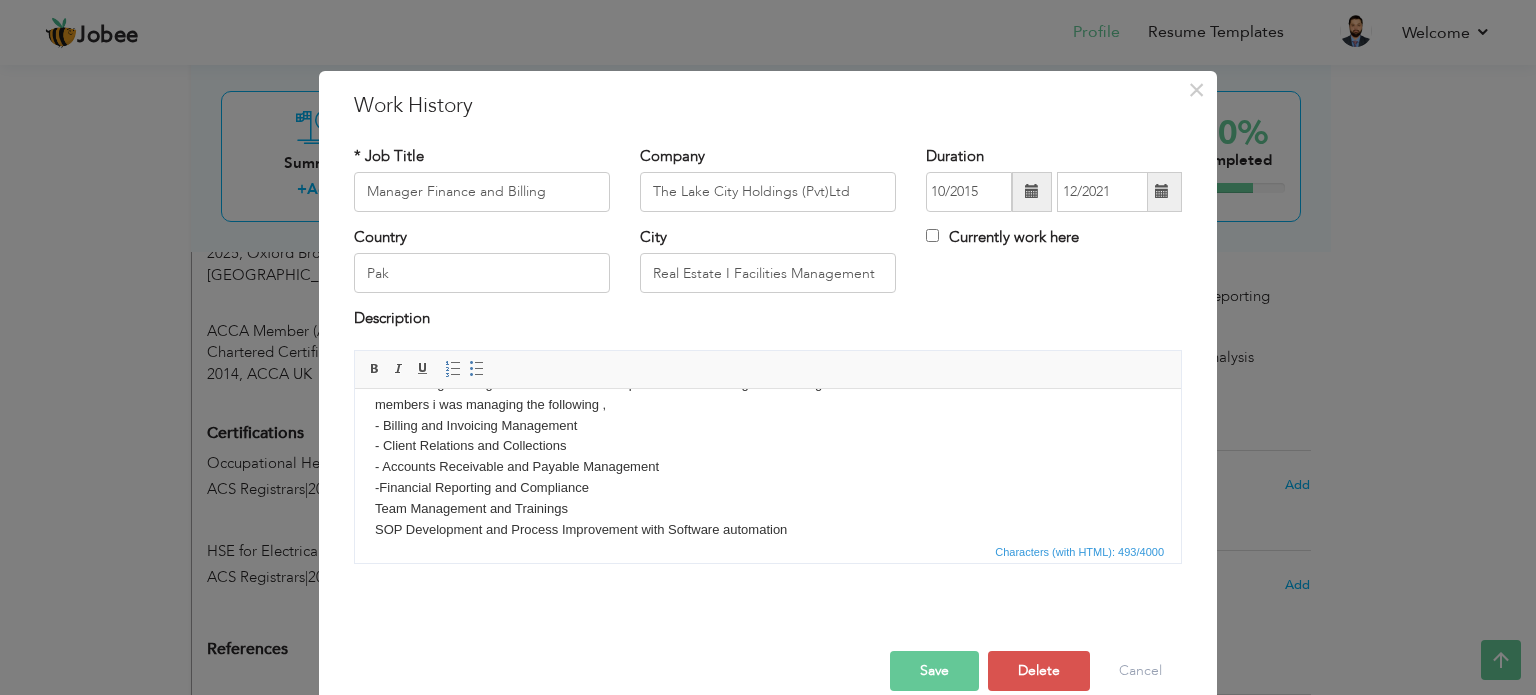 scroll, scrollTop: 38, scrollLeft: 0, axis: vertical 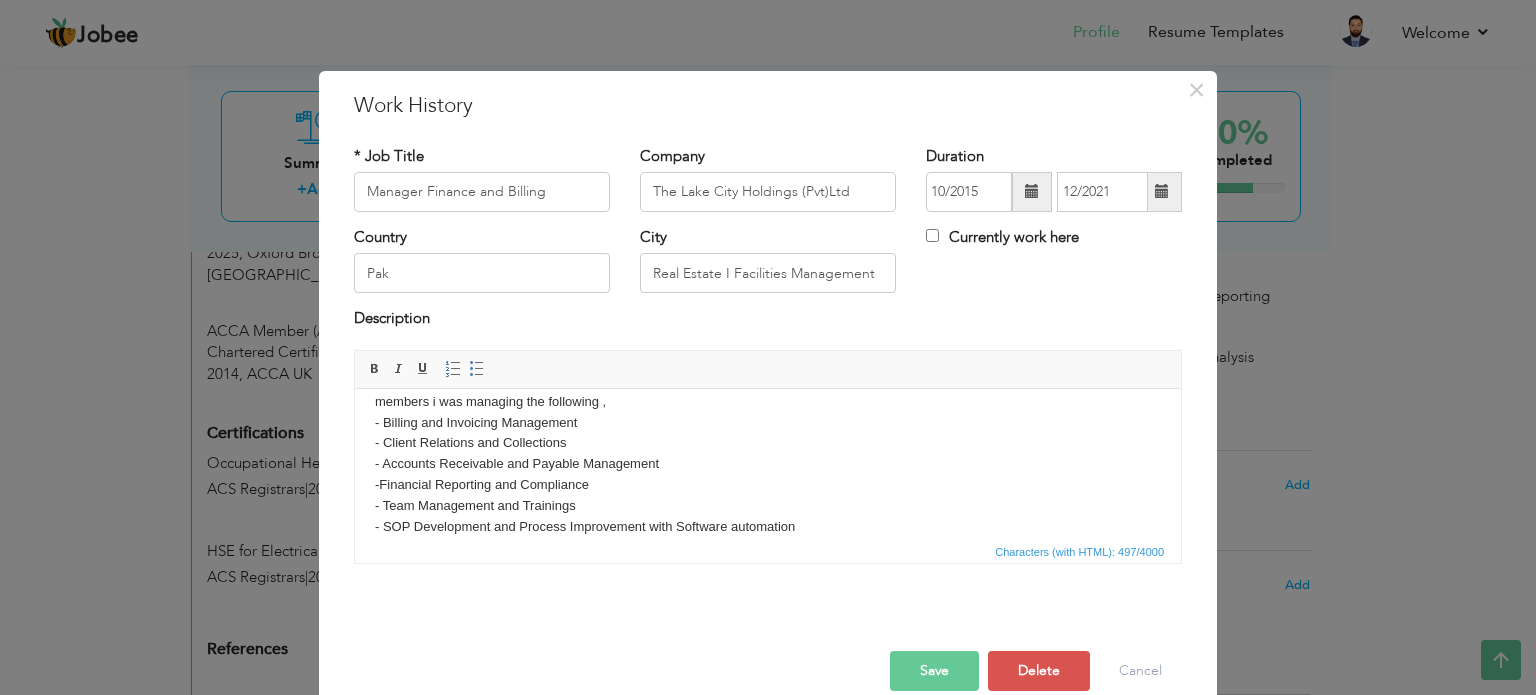 click on "As a manager billing and accounts i was responsible for handling meter billing and collections for more then 3000 villas. with a teamof 5 members i was managing the following , - Billing and Invoicing Management   - Client Relations and Collections   - Accounts Receivable and Payable Management    -Financial Reporting and Compliance   - Team Management and Trainings - SOP Development and Process Improvement with Software automation Tax Preparation and Reporting" at bounding box center (768, 463) 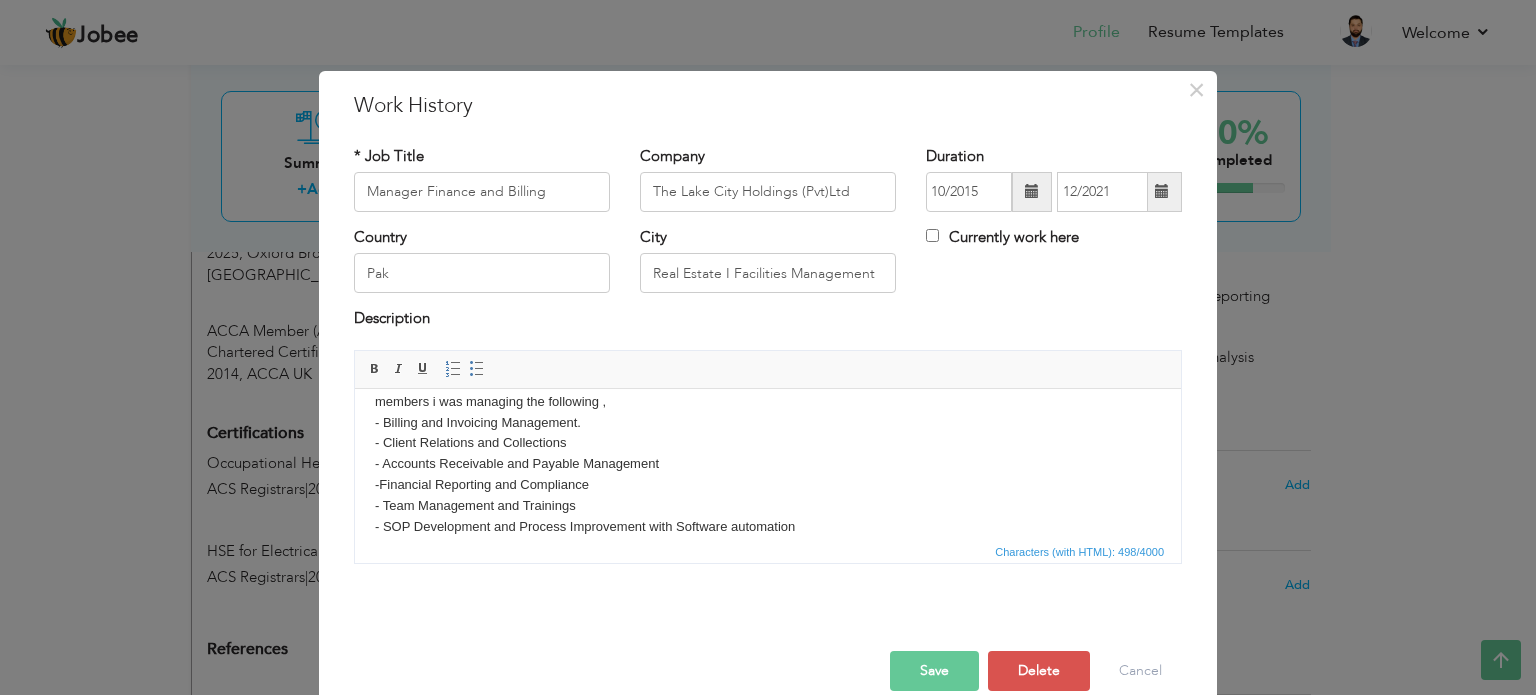 drag, startPoint x: 570, startPoint y: 437, endPoint x: 576, endPoint y: 452, distance: 16.155495 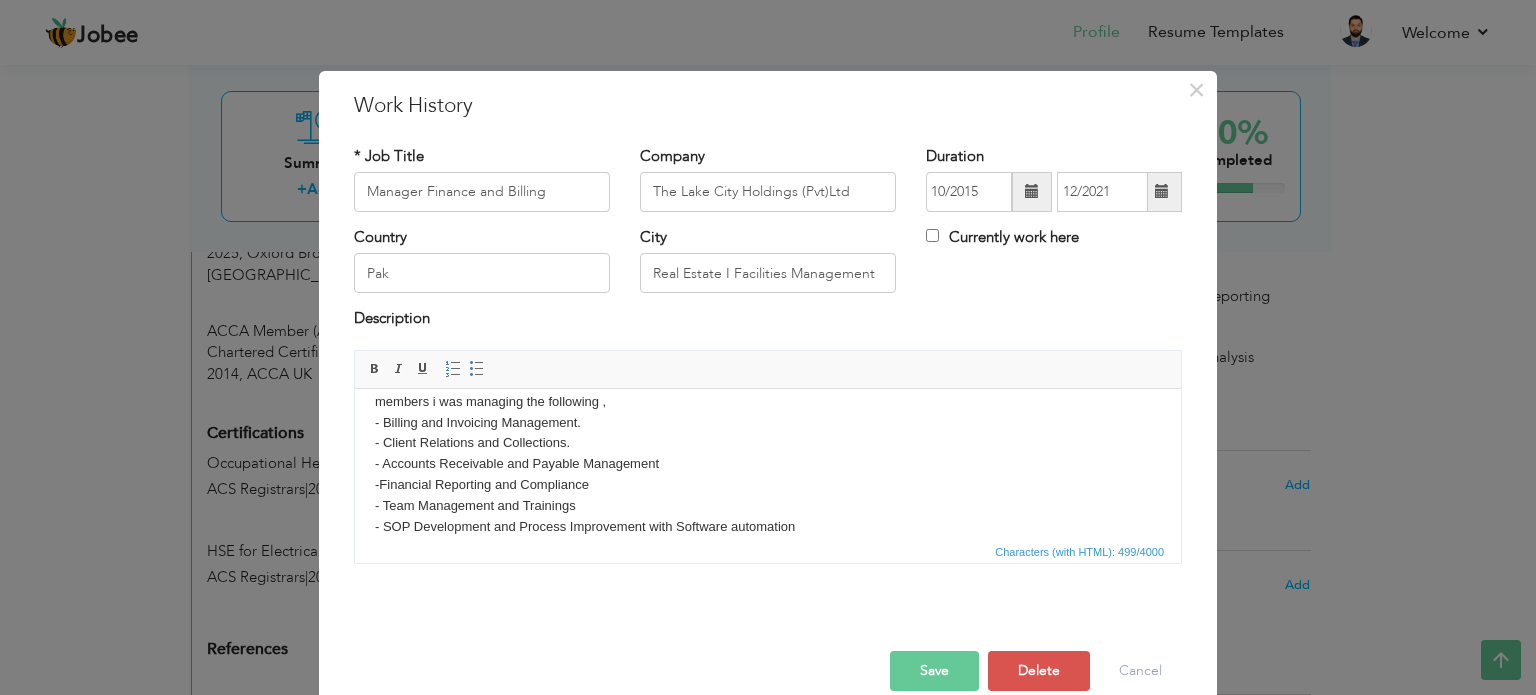 click on "As a manager billing and accounts i was responsible for handling meter billing and collections for more then 3000 villas. with a teamof 5 members i was managing the following , - Billing and Invoicing Management. - Client Relations and Collections.   - Accounts Receivable and Payable Management    -Financial Reporting and Compliance   - Team Management and Trainings - SOP Development and Process Improvement with Software automation Tax Preparation and Reporting" at bounding box center [768, 463] 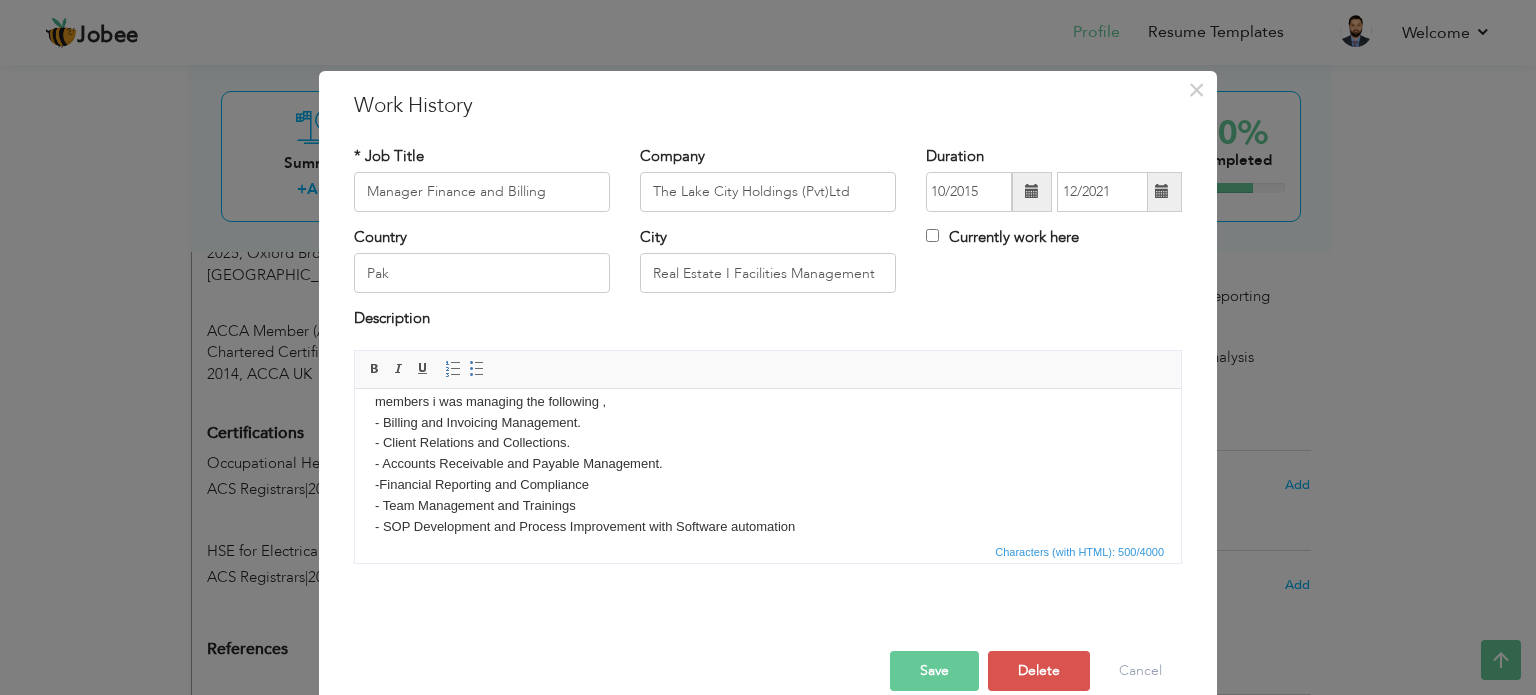 click on "As a manager billing and accounts i was responsible for handling meter billing and collections for more then 3000 villas. with a teamof 5 members i was managing the following , - Billing and Invoicing Management. - Client Relations and Collections.   - Accounts Receivable and Payable Management.    -Financial Reporting and Compliance   - Team Management and Trainings - SOP Development and Process Improvement with Software automation Tax Preparation and Reporting" at bounding box center (768, 463) 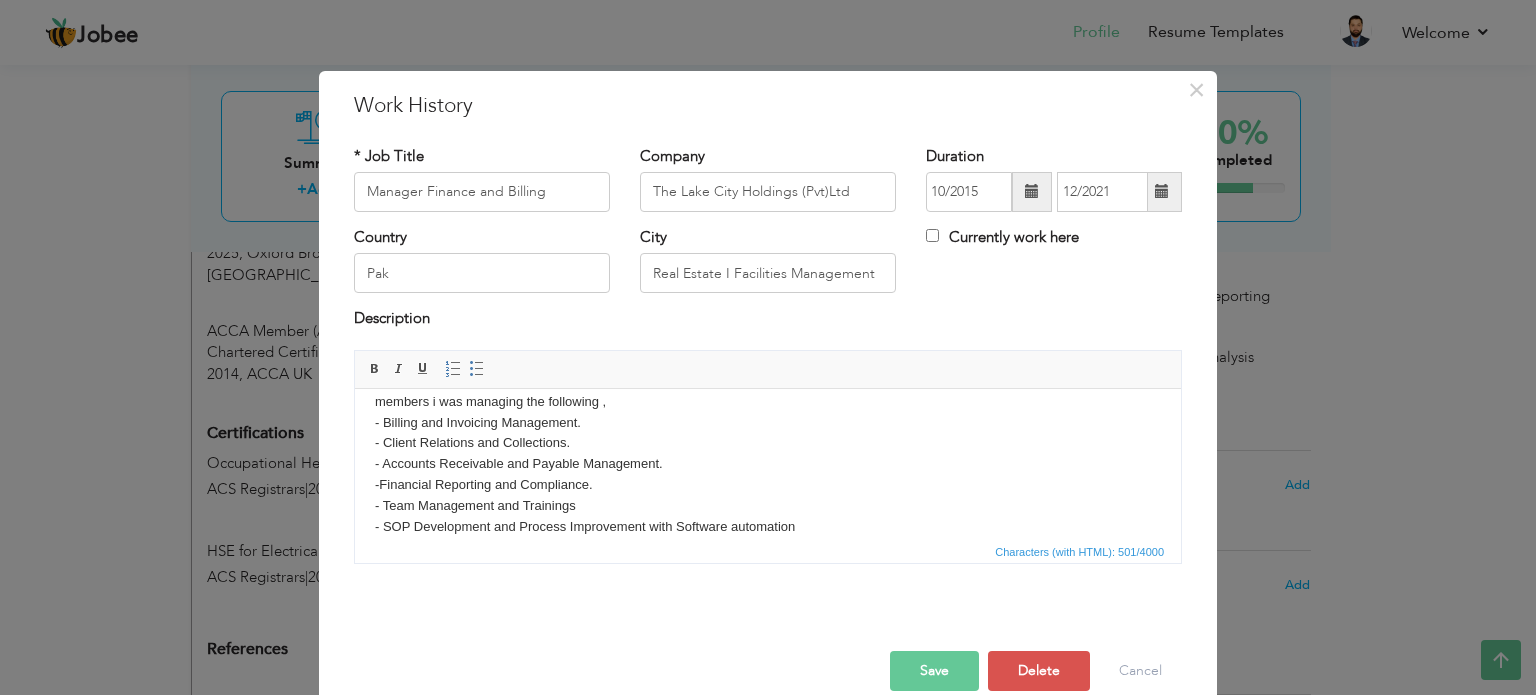 click on "As a manager billing and accounts i was responsible for handling meter billing and collections for more then 3000 villas. with a teamof 5 members i was managing the following , - Billing and Invoicing Management. - Client Relations and Collections.   - Accounts Receivable and Payable Management.    -Financial Reporting and Compliance. - Team Management and Trainings - SOP Development and Process Improvement with Software automation Tax Preparation and Reporting" at bounding box center (768, 463) 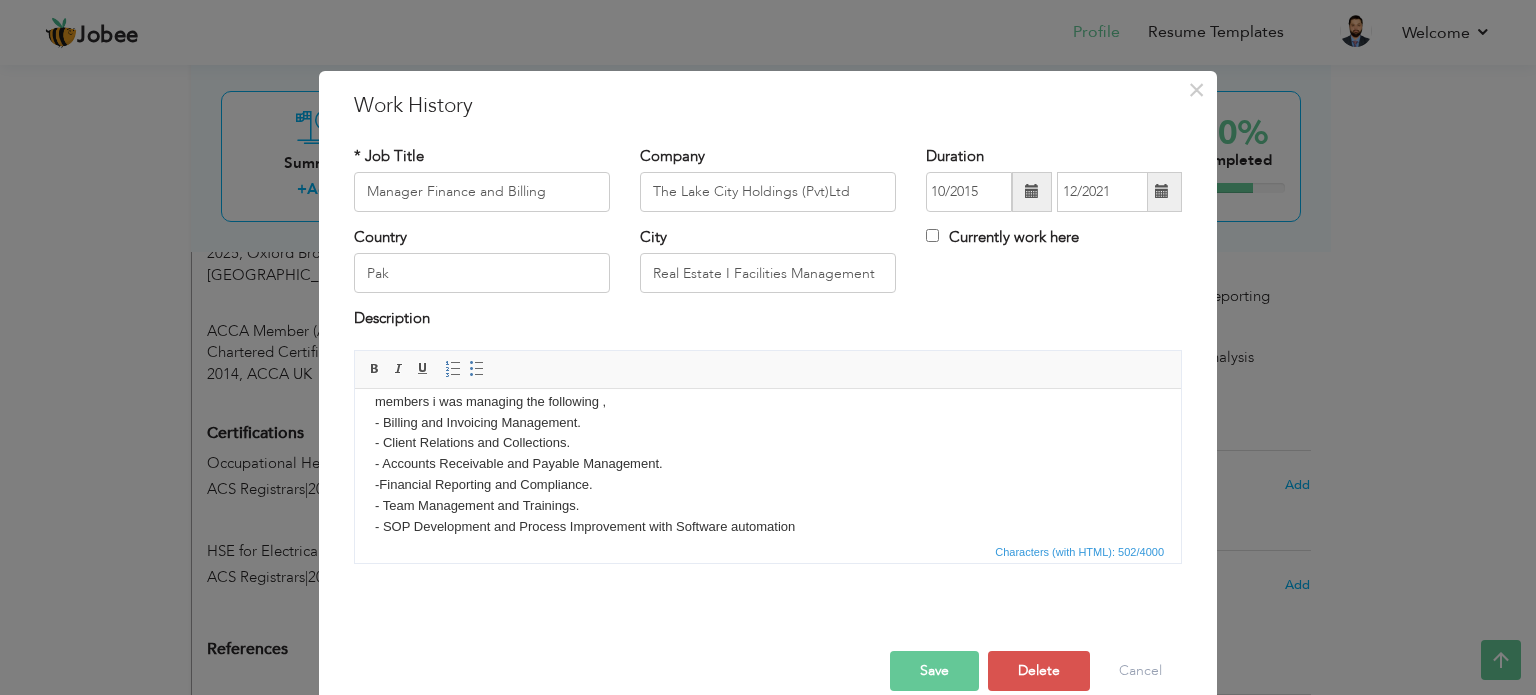 click on "As a manager billing and accounts i was responsible for handling meter billing and collections for more then 3000 villas. with a teamof 5 members i was managing the following , - Billing and Invoicing Management. - Client Relations and Collections.   - Accounts Receivable and Payable Management.    -Financial Reporting and Compliance. - Team Management and Trainings. - SOP Development and Process Improvement with Software automation Tax Preparation and Reporting" at bounding box center [768, 463] 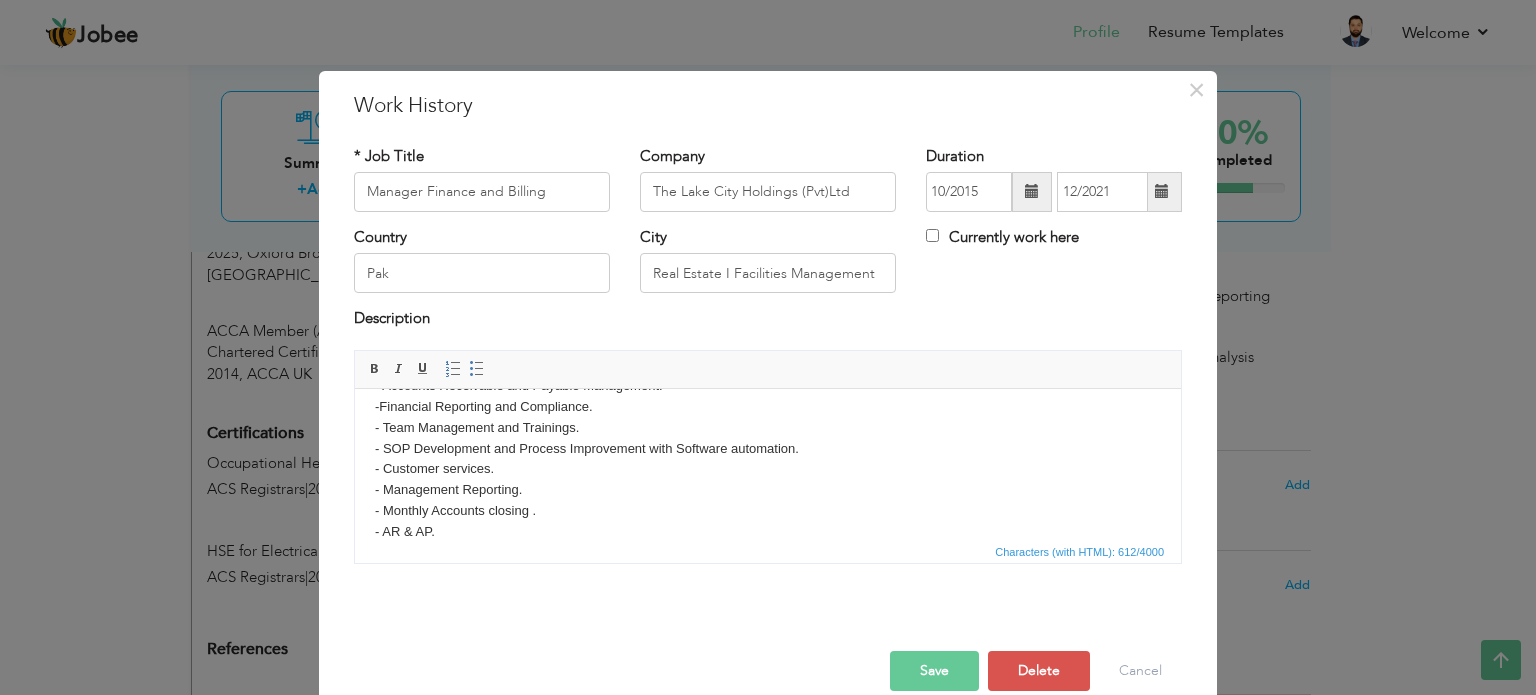 scroll, scrollTop: 136, scrollLeft: 0, axis: vertical 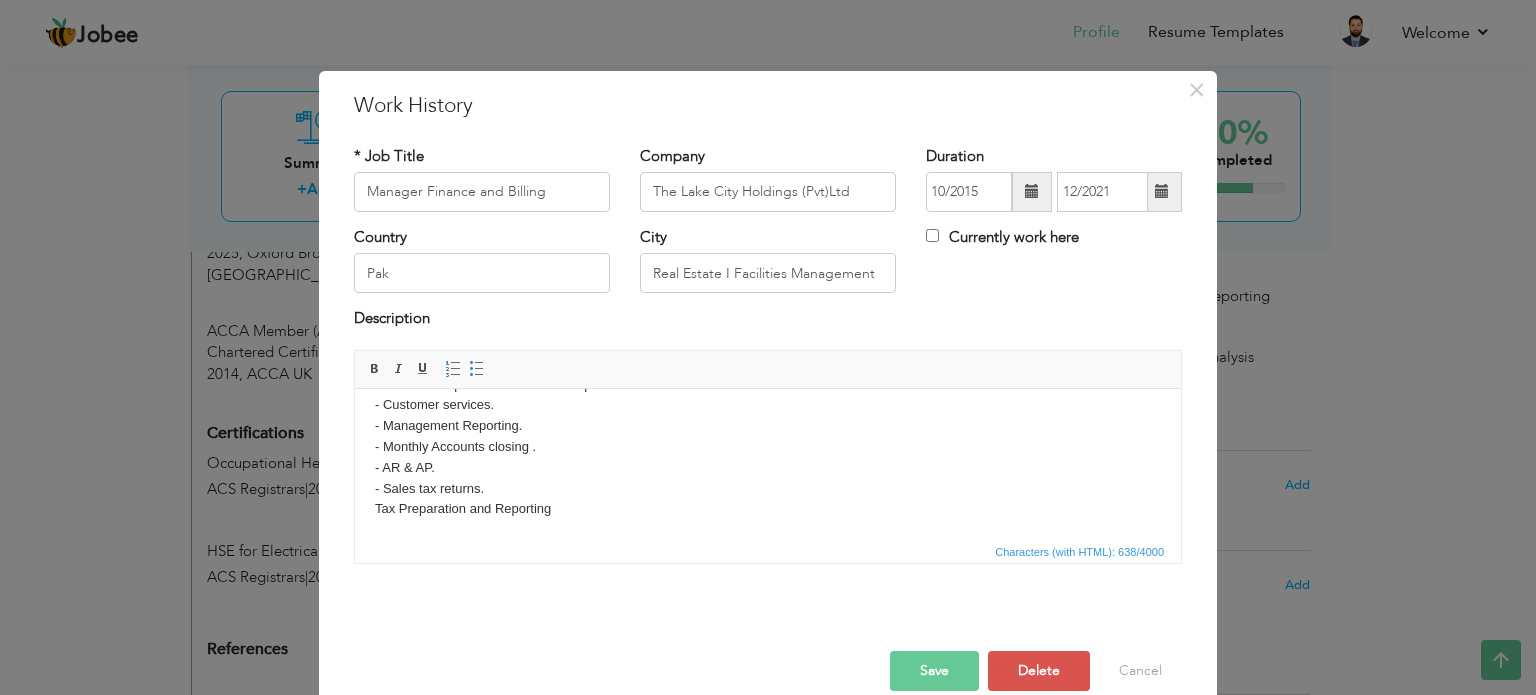 click on "As a manager billing and accounts i was responsible for handling meter billing and collections for more then 3000 villas. with a teamof 5 members i was managing the following , - Billing and Invoicing Management. - Client Relations and Collections.   - Accounts Receivable and Payable Management.    -Financial Reporting and Compliance. - Team Management and Trainings. - SOP Development and Process Improvement with Software automation. - Customer services. - Management Reporting. - Monthly Accounts closing . - AR & AP. - Sales tax returns. Tax Preparation and Reporting" at bounding box center (768, 373) 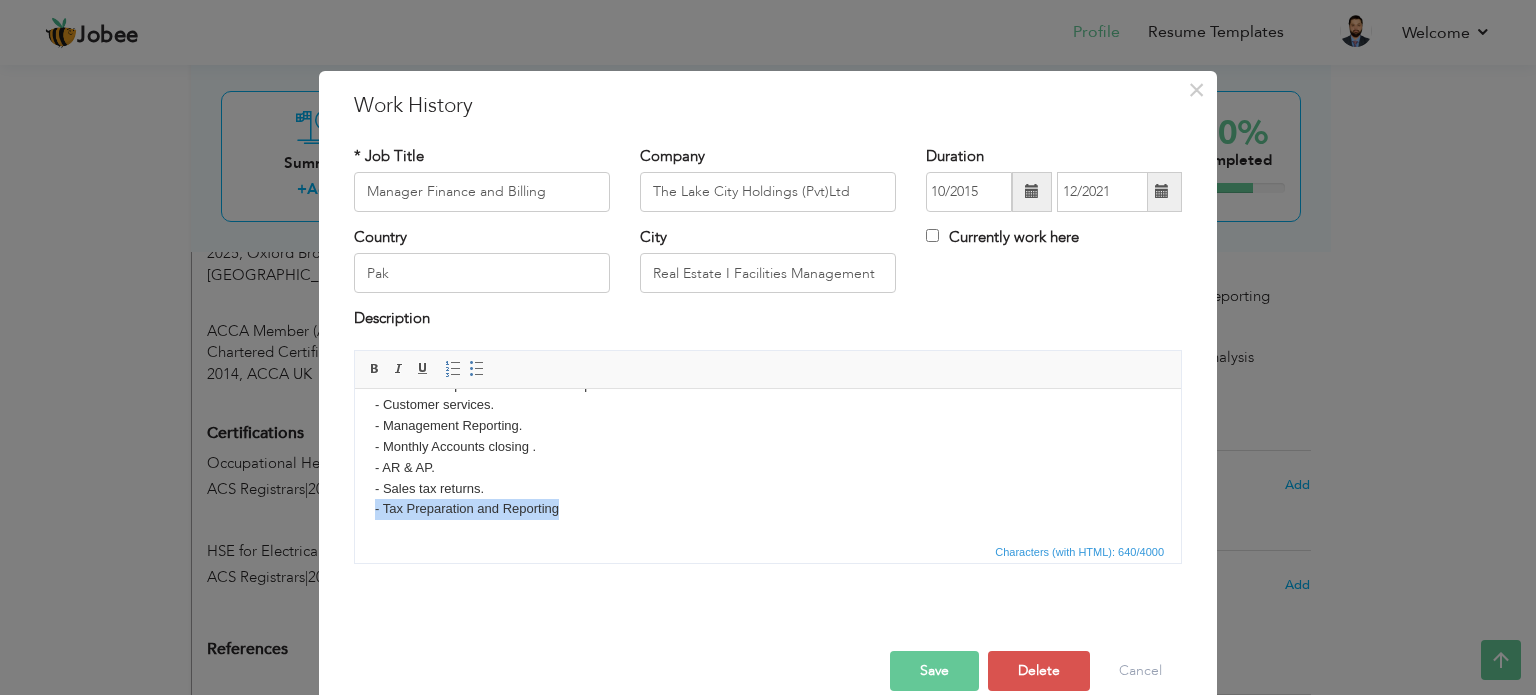 drag, startPoint x: 565, startPoint y: 507, endPoint x: 375, endPoint y: 507, distance: 190 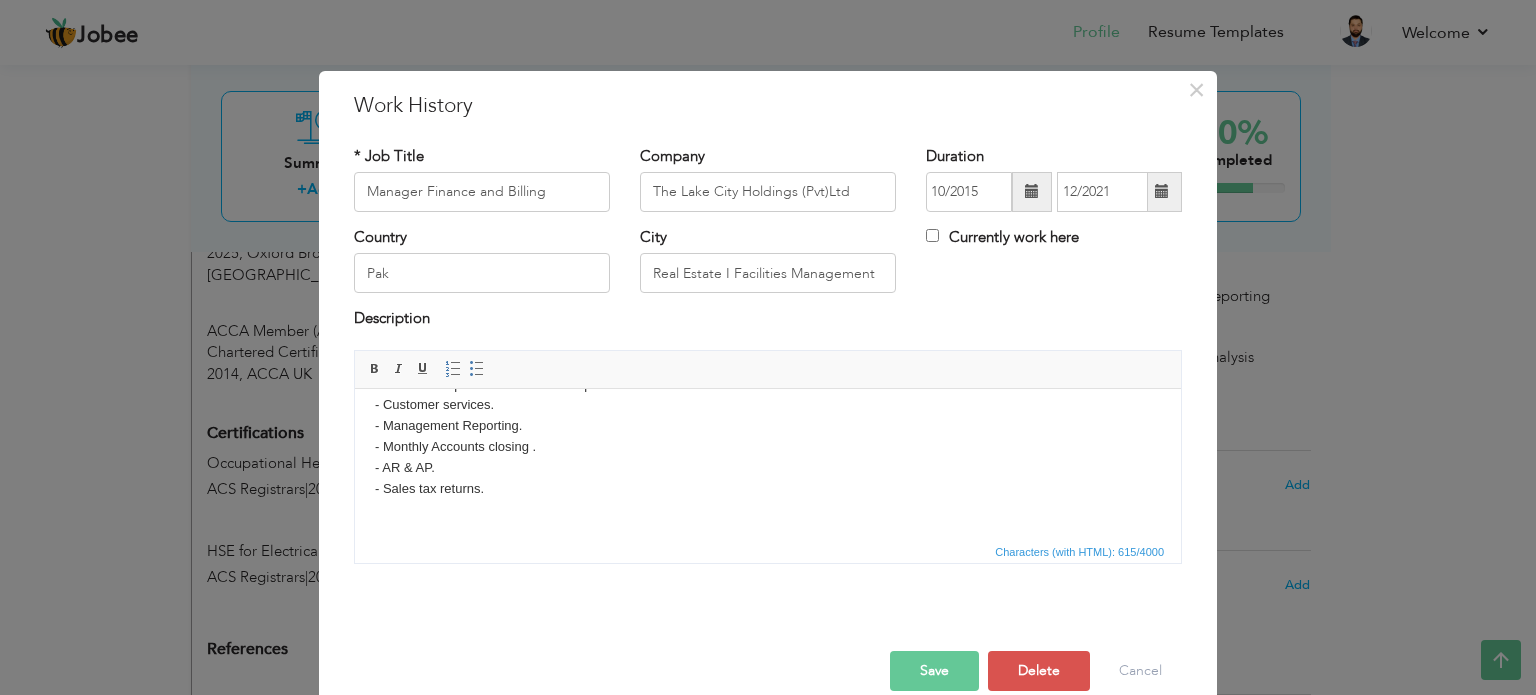 click on "Characters (with HTML): 615/4000" at bounding box center (768, 551) 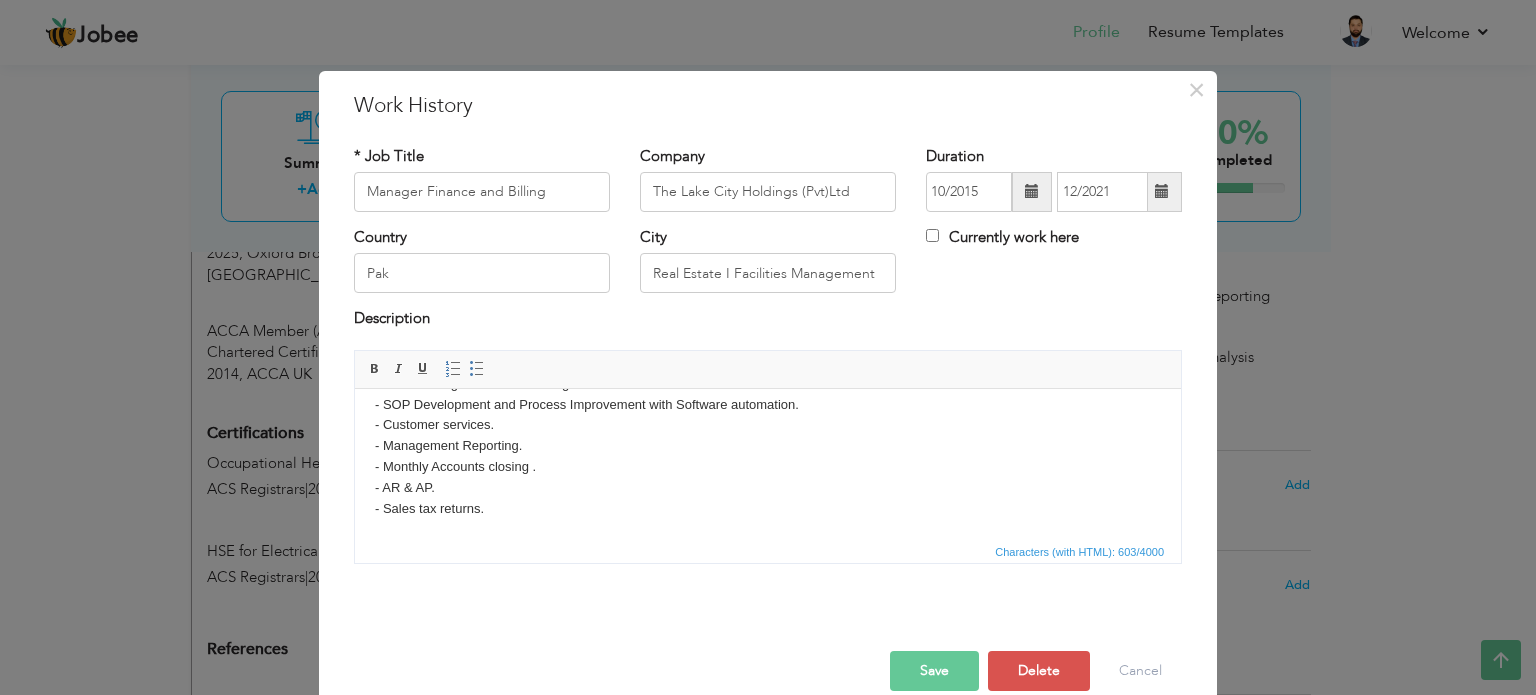 click on "Save" at bounding box center (934, 671) 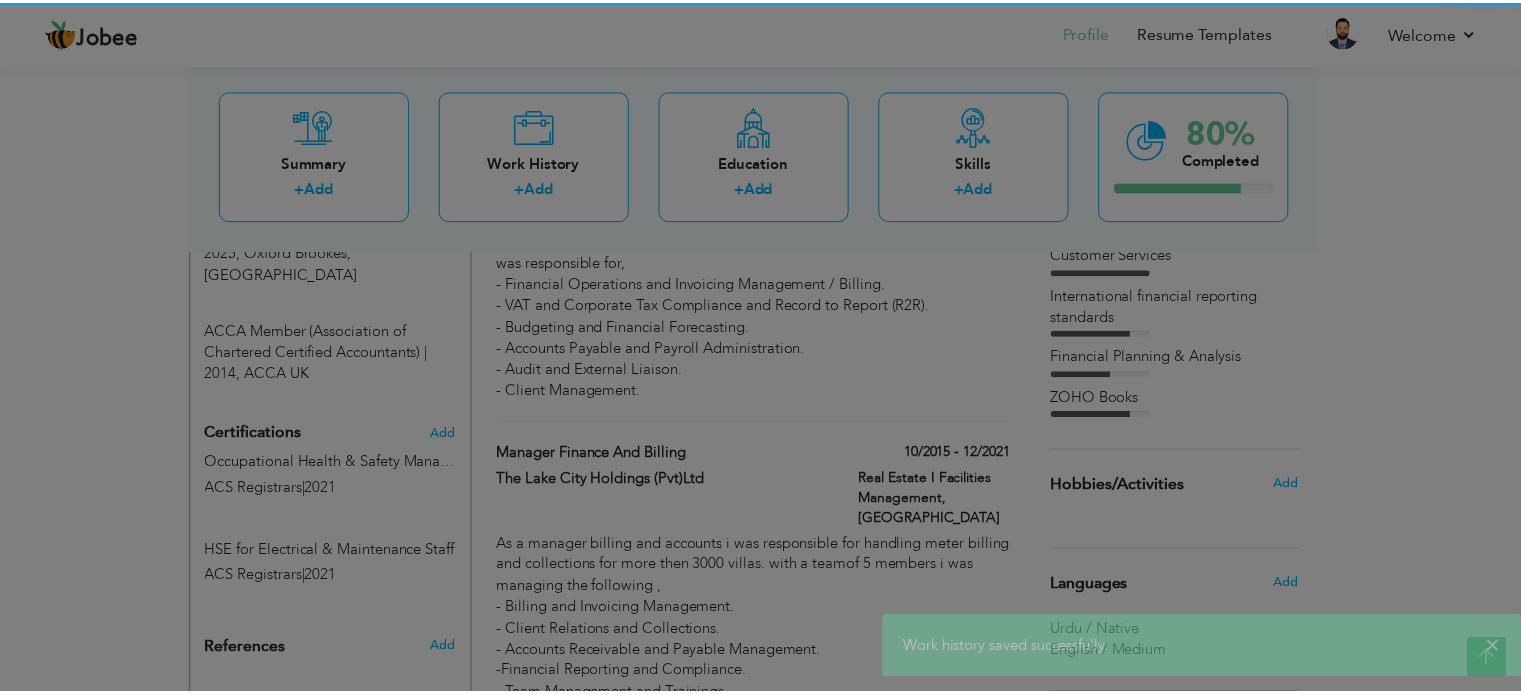 scroll, scrollTop: 0, scrollLeft: 0, axis: both 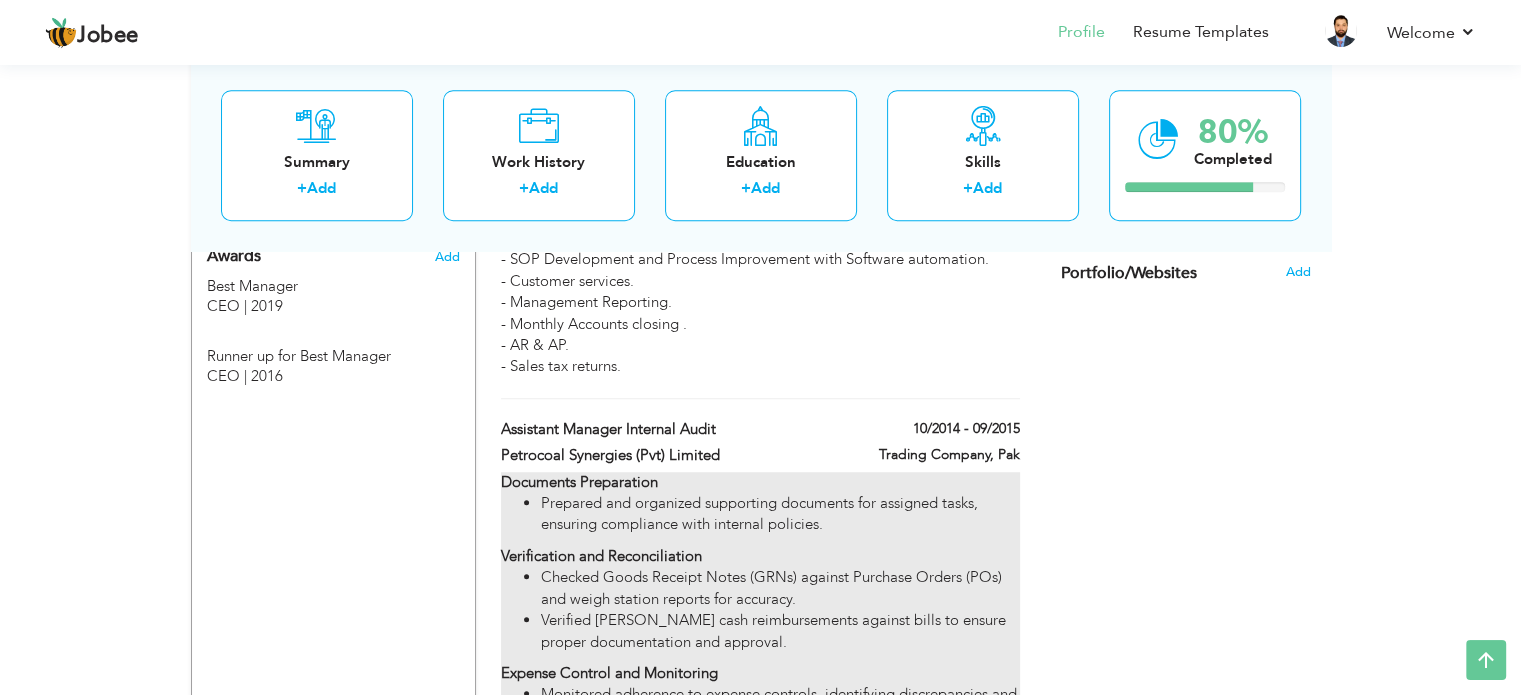 click on "Documents Preparation
Prepared and organized supporting documents for assigned tasks, ensuring compliance with internal policies.
Verification and Reconciliation
Checked Goods Receipt Notes (GRNs) against Purchase Orders (POs) and weigh station reports for accuracy.
Verified petty cash reimbursements against bills to ensure proper documentation and approval.
Expense Control and Monitoring
Monitored adherence to expense controls, identifying discrepancies and ensuring compliance with financial policies.
Data Analysis and Evaluation
Analyzed and evaluated accounting documentation, reports, data, and flowcharts for accuracy and completeness.
Risk Assessment and Recommendations
Identified loopholes in financial processes and recommended risk aversion measures to enhance operational integrity.
Conduct follow up audits to monitor management’s interventions." at bounding box center (760, 685) 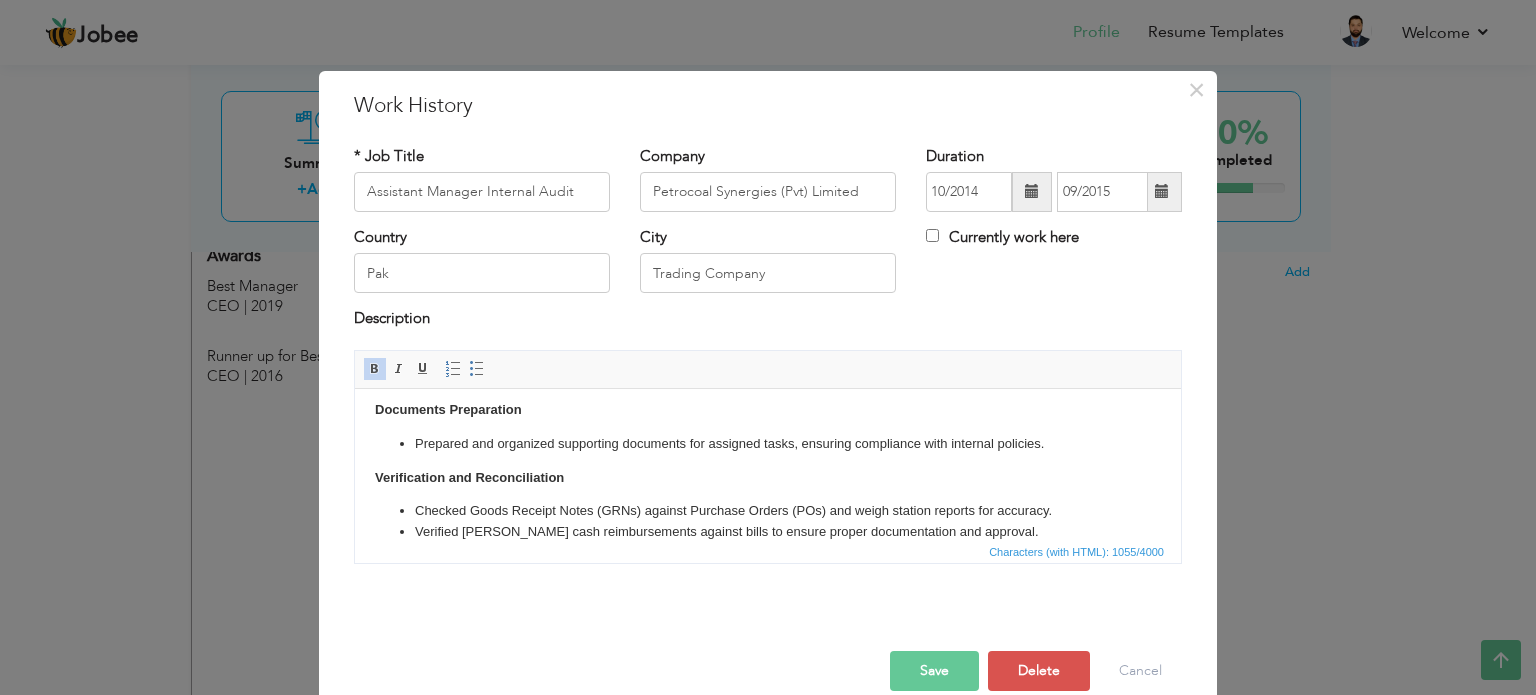 scroll, scrollTop: 0, scrollLeft: 0, axis: both 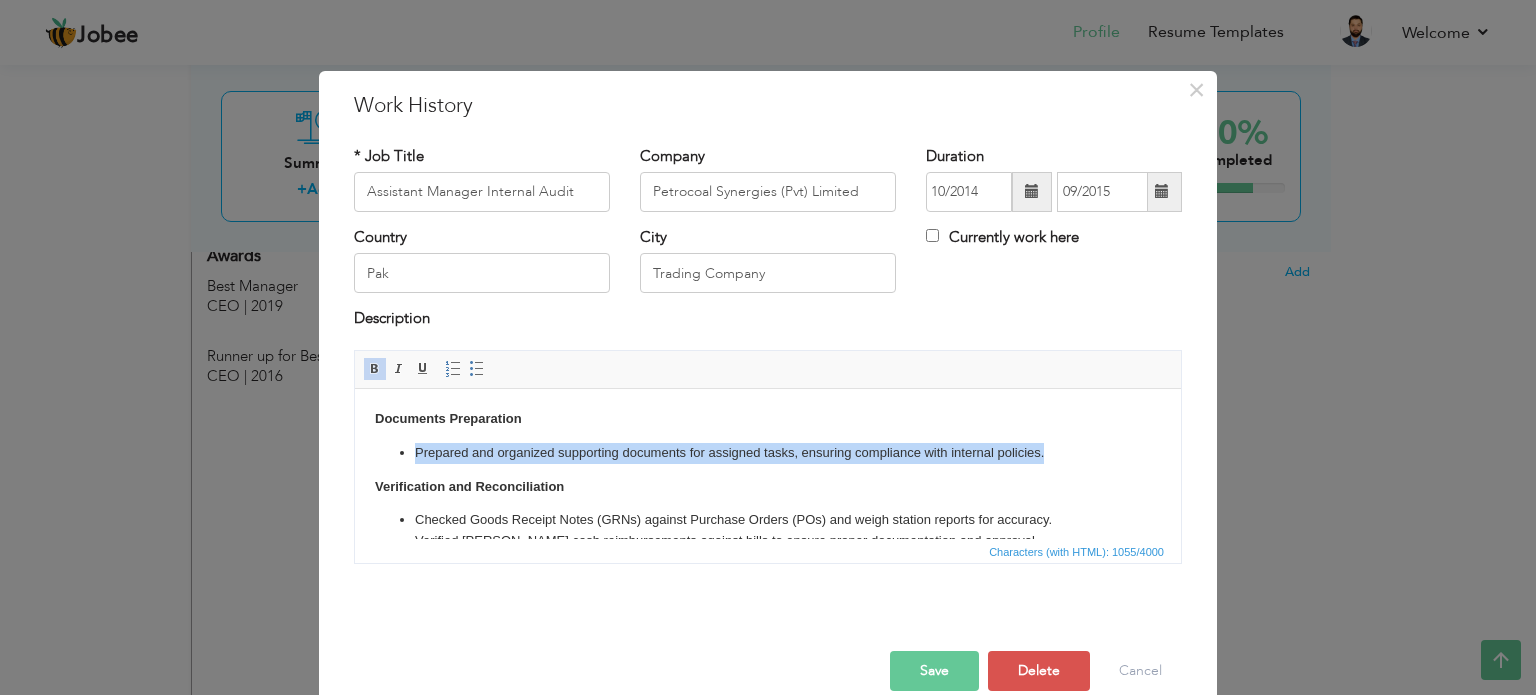 drag, startPoint x: 393, startPoint y: 451, endPoint x: 1057, endPoint y: 450, distance: 664.00073 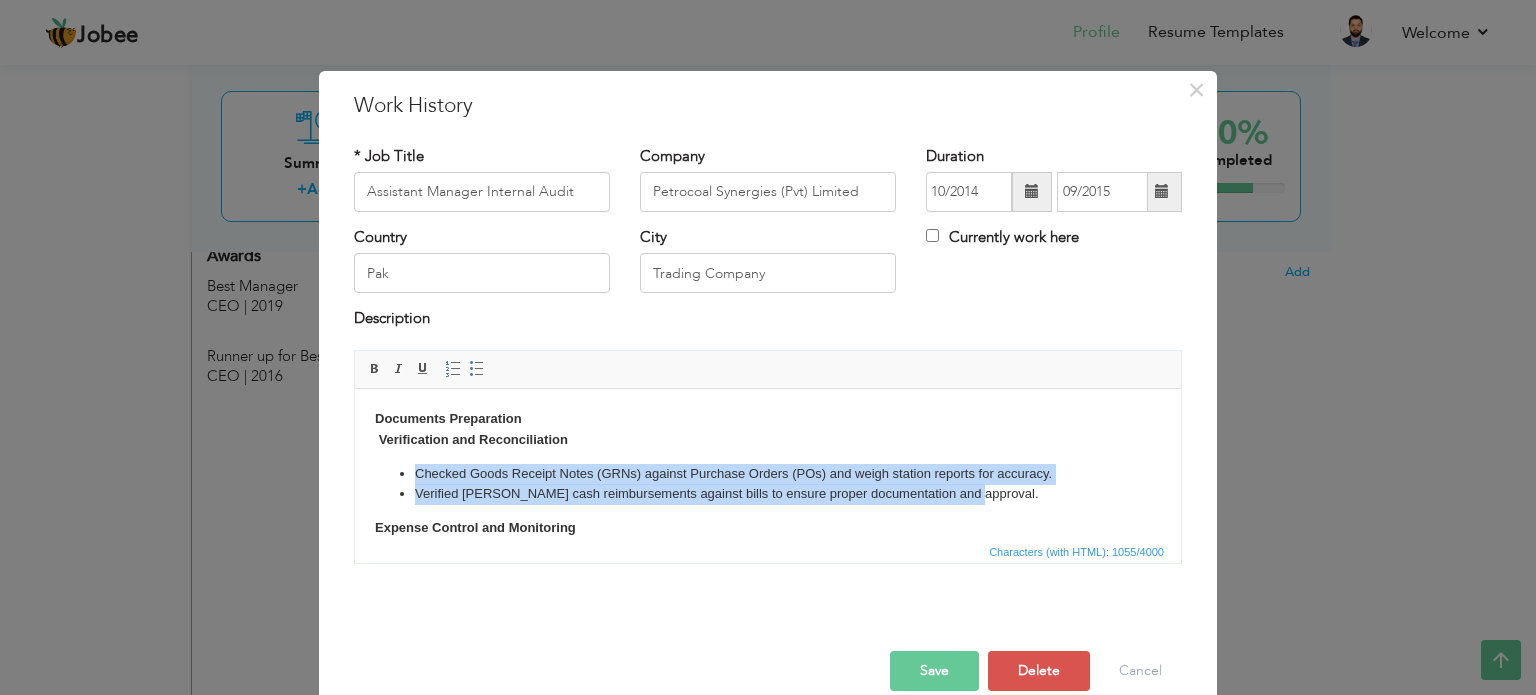 drag, startPoint x: 403, startPoint y: 472, endPoint x: 956, endPoint y: 495, distance: 553.4781 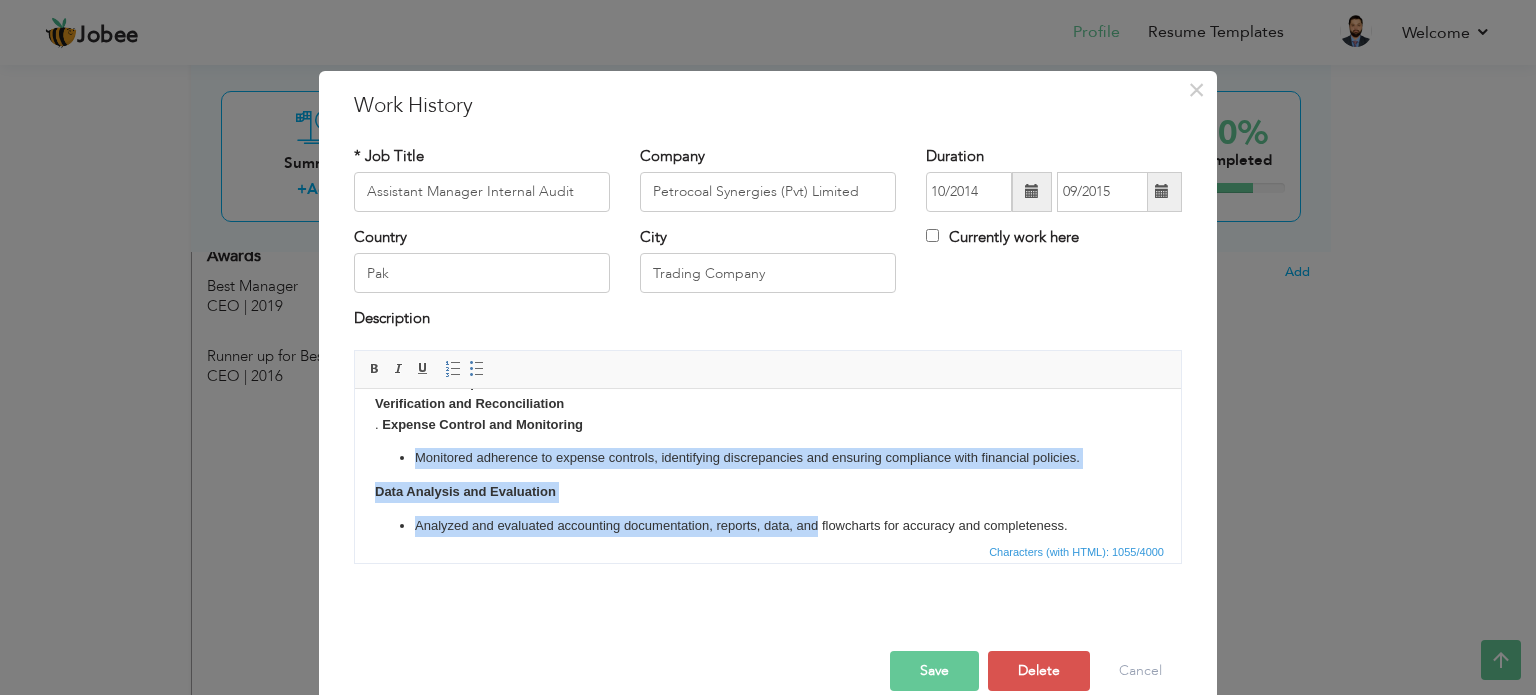 scroll, scrollTop: 89, scrollLeft: 0, axis: vertical 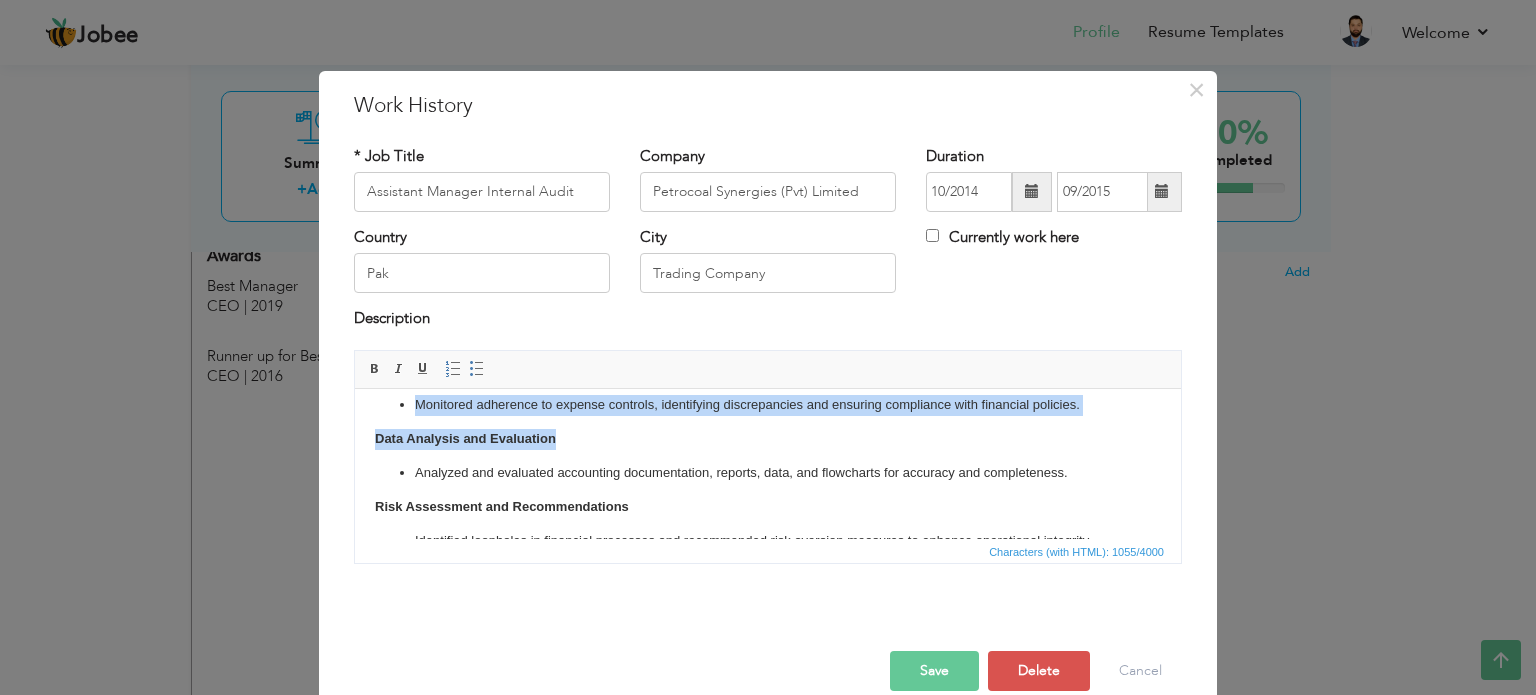drag, startPoint x: 384, startPoint y: 485, endPoint x: 1069, endPoint y: 432, distance: 687.0473 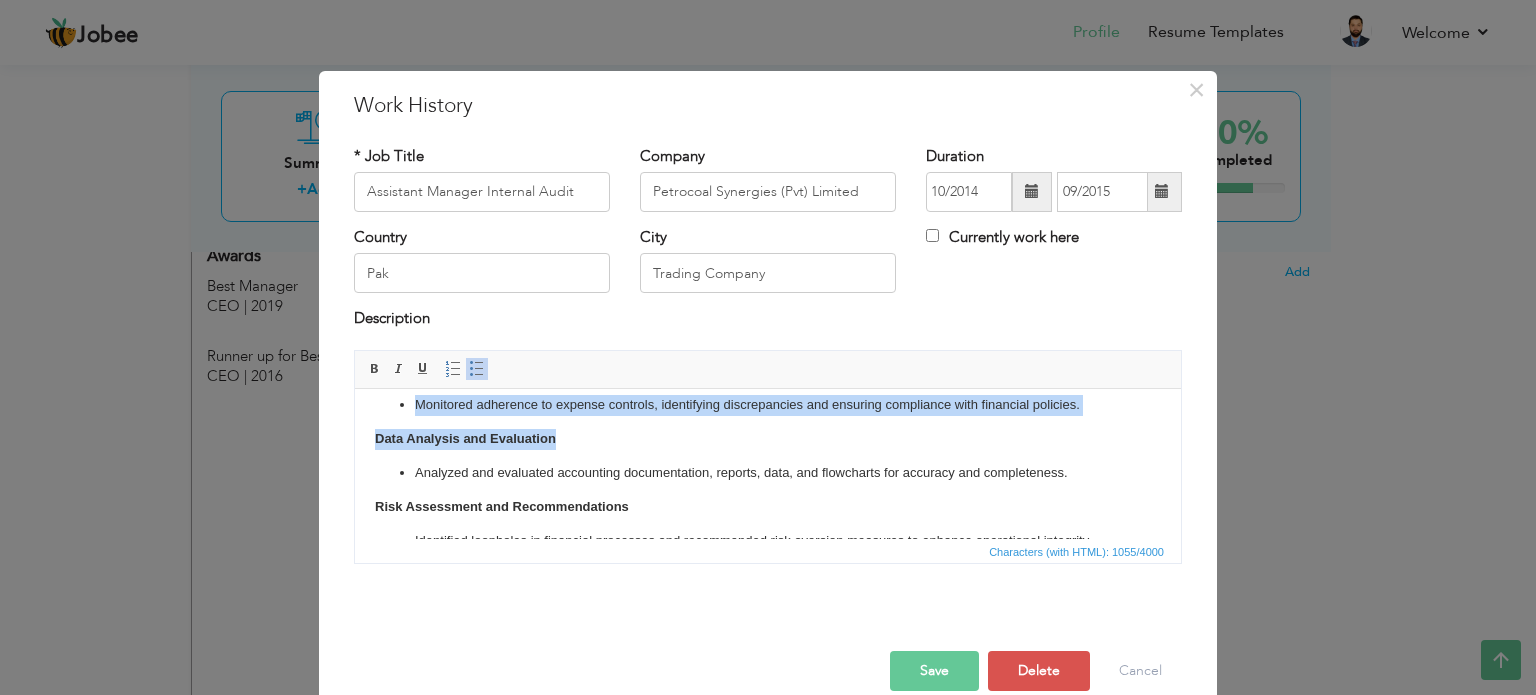 type 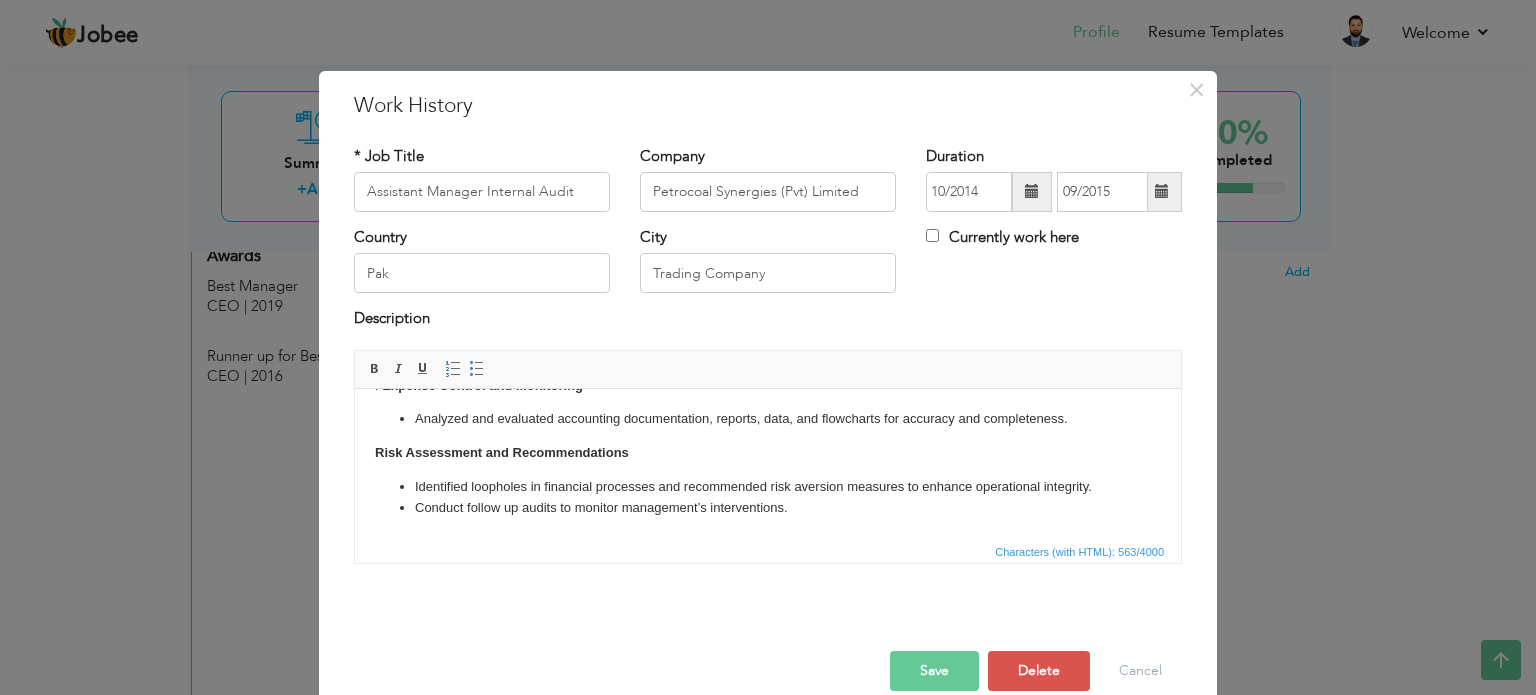 scroll, scrollTop: 74, scrollLeft: 0, axis: vertical 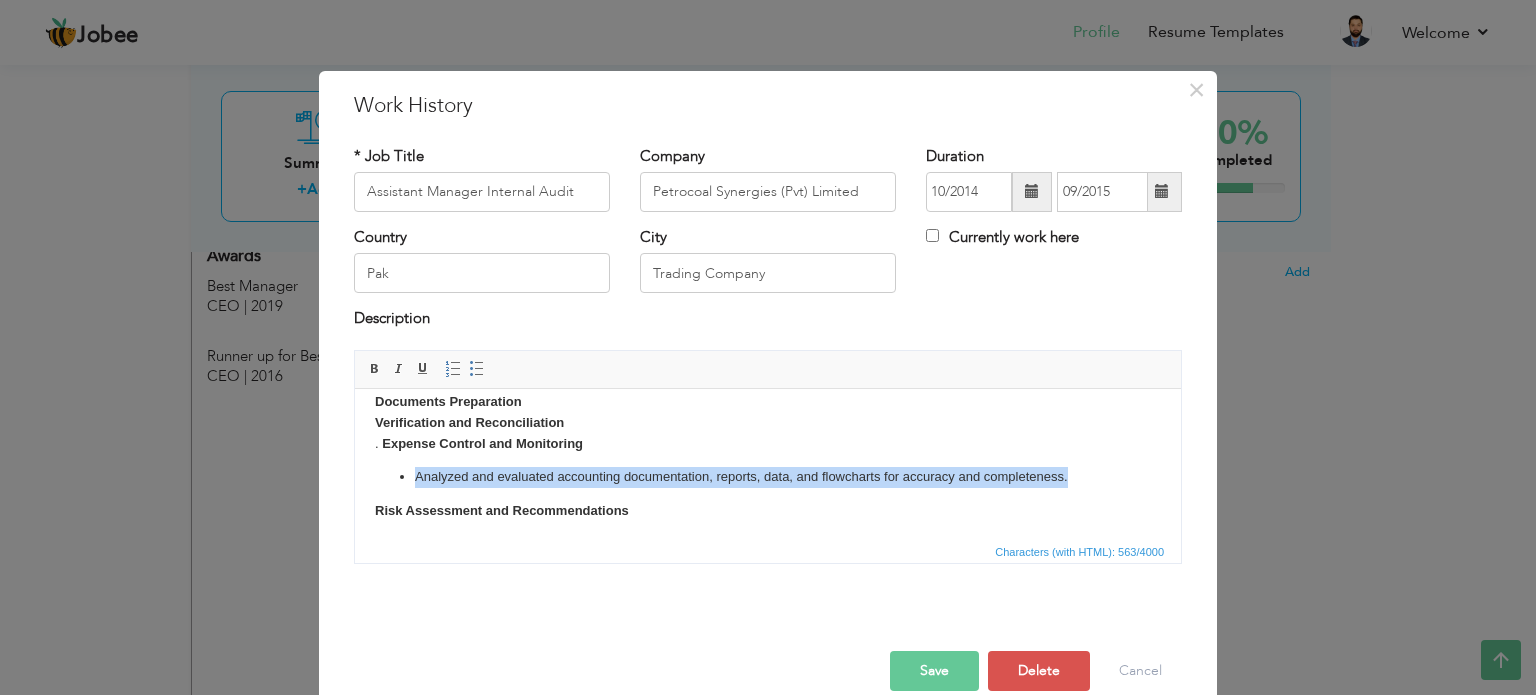 drag, startPoint x: 1075, startPoint y: 482, endPoint x: 406, endPoint y: 477, distance: 669.0187 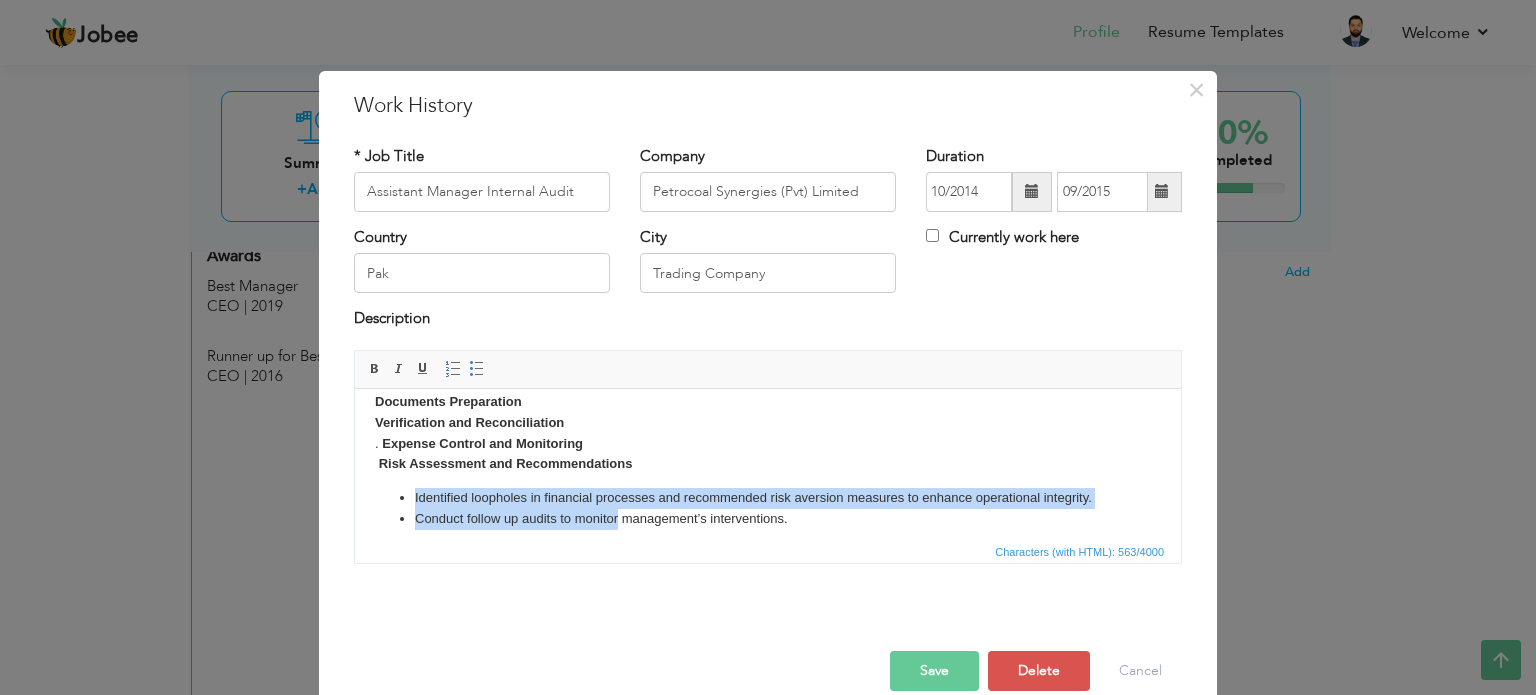 scroll, scrollTop: 27, scrollLeft: 0, axis: vertical 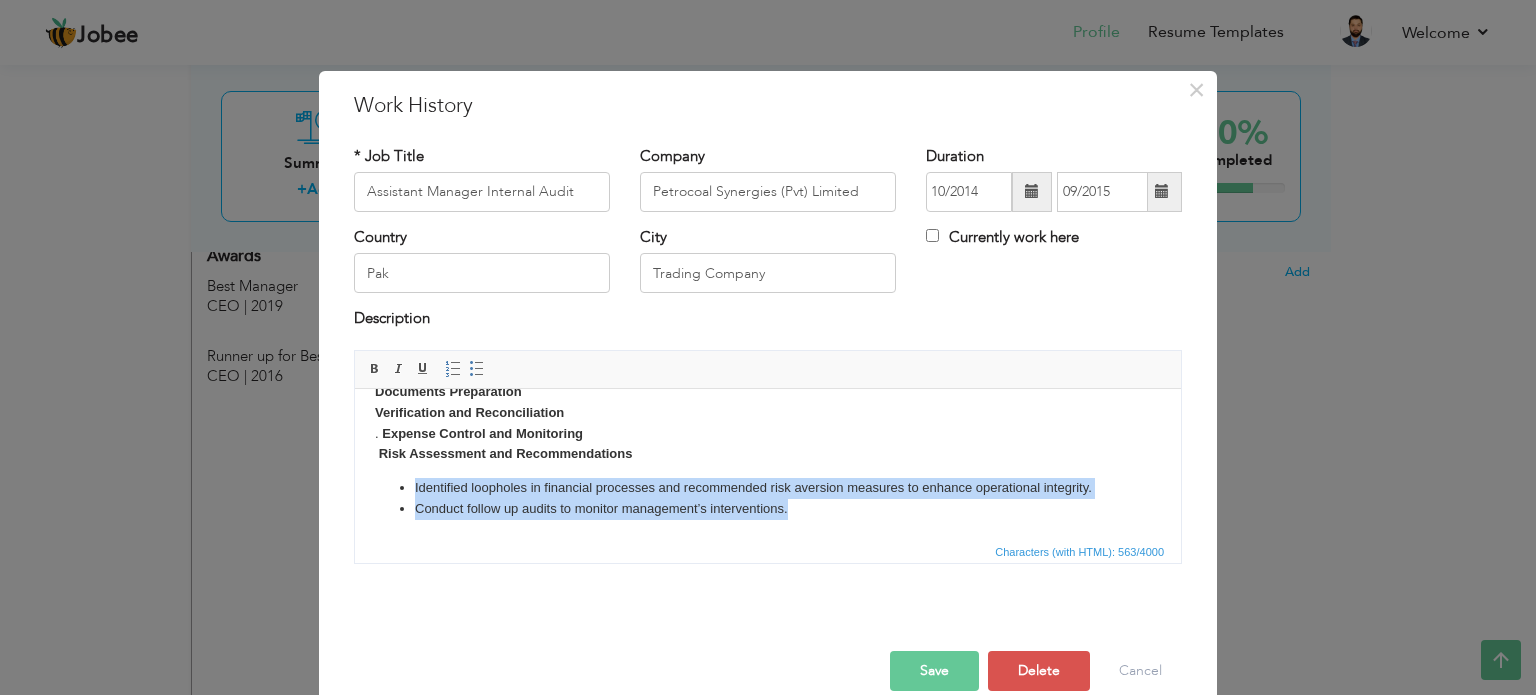 drag, startPoint x: 408, startPoint y: 480, endPoint x: 1151, endPoint y: 930, distance: 868.6478 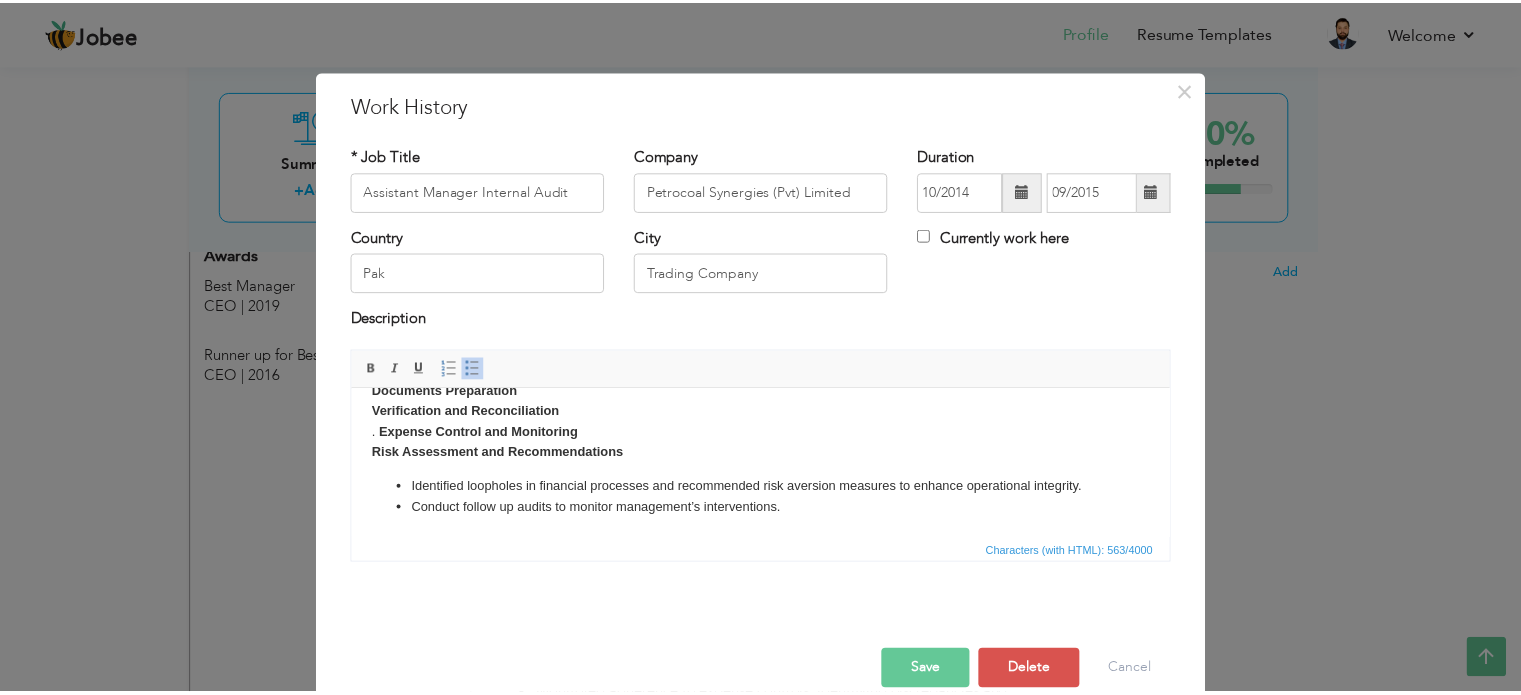 scroll, scrollTop: 0, scrollLeft: 0, axis: both 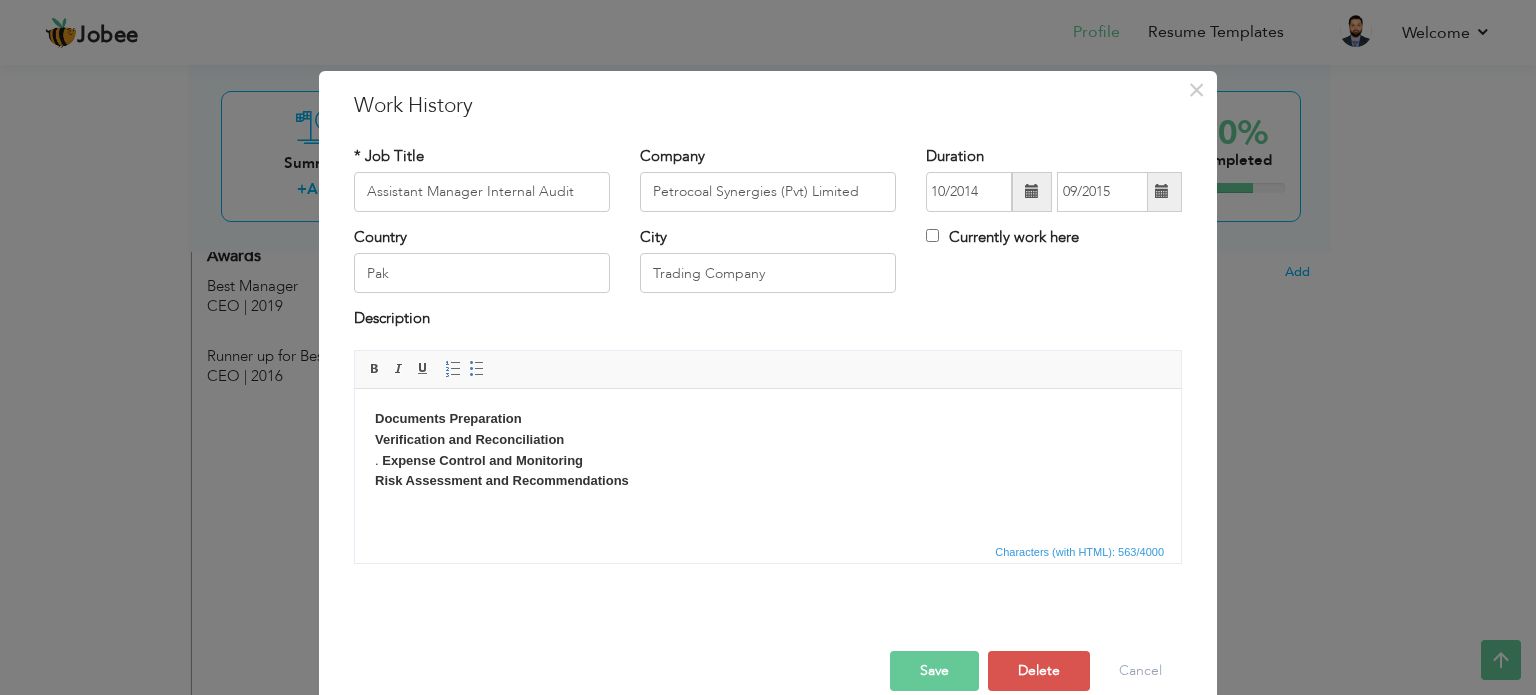 click on "Expense Control and Monitoring" 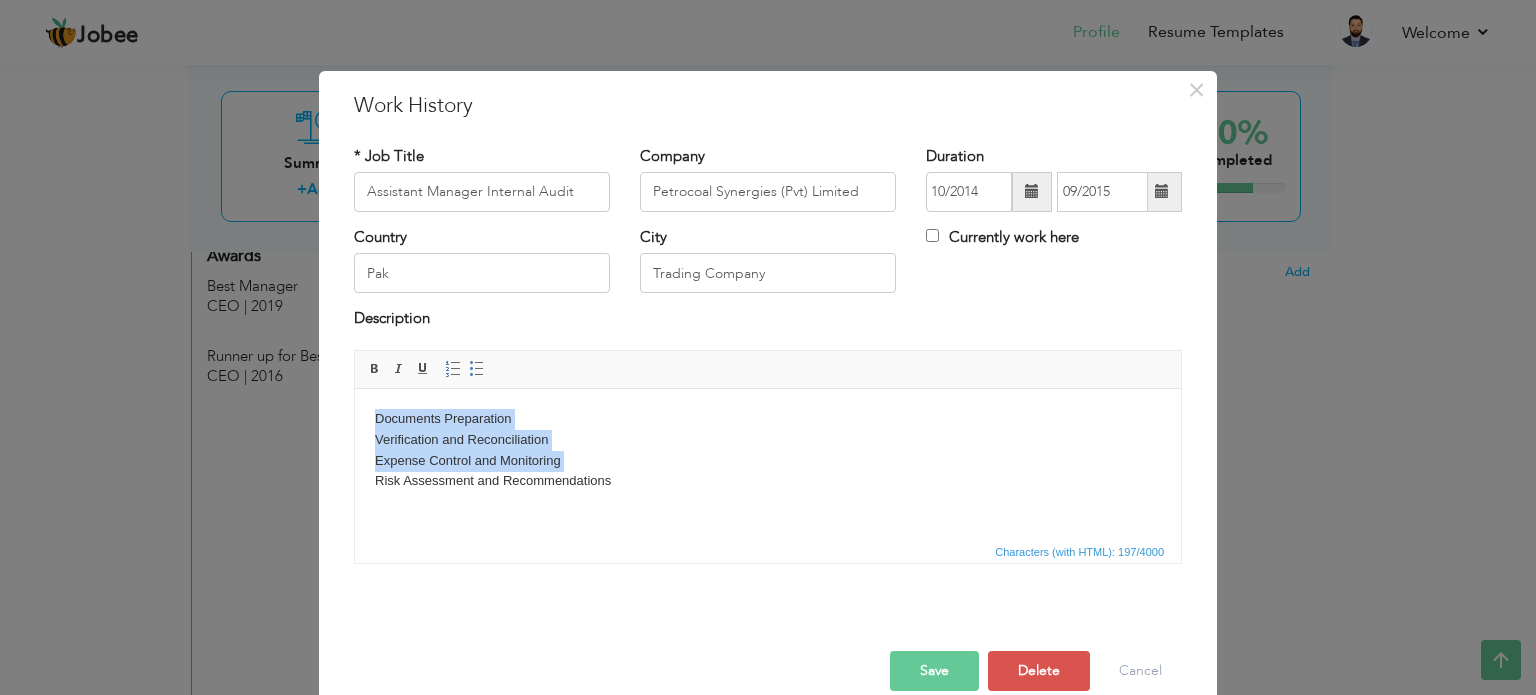 click on "Documents Preparation   Verification and Reconciliation Expense Control and Monitoring Risk Assessment and Recommendations" at bounding box center (768, 449) 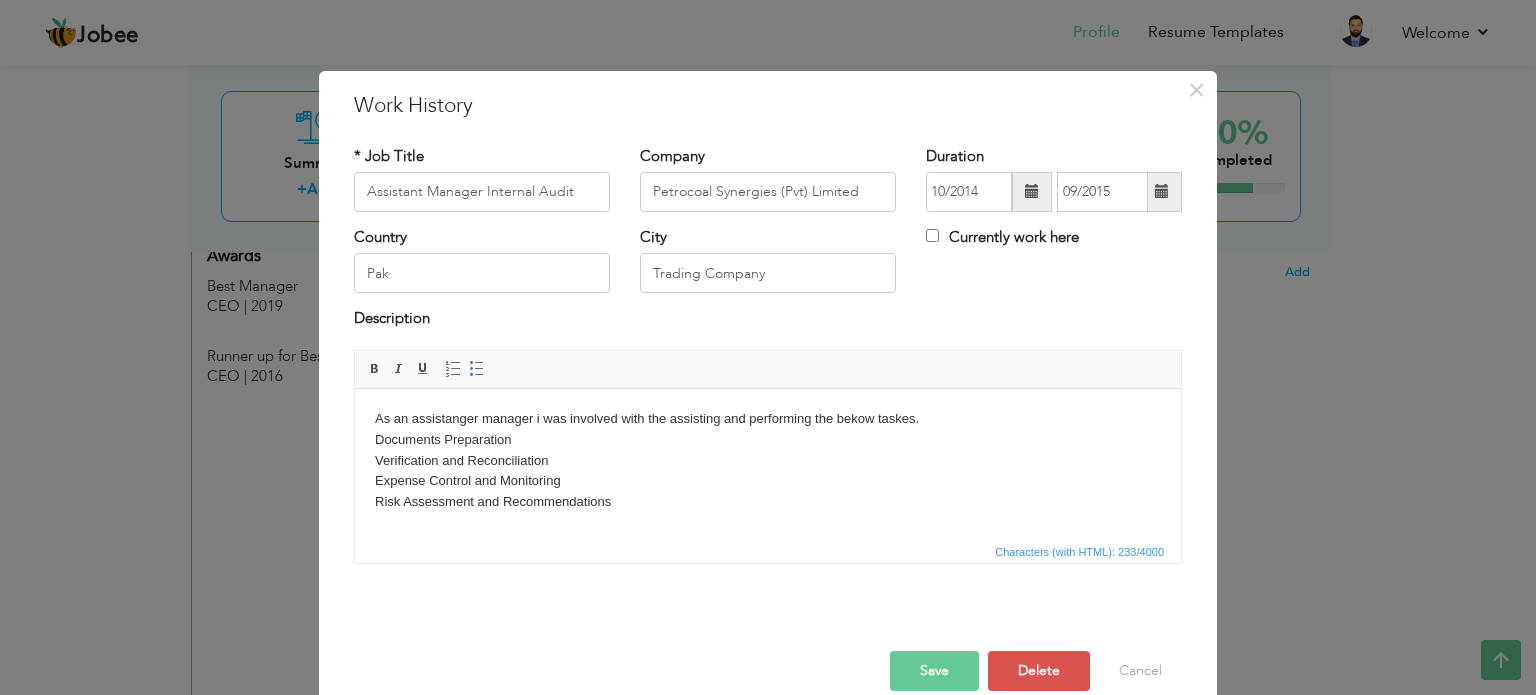click on "As an assistanger manager i was involved with the assisting and performing the bekow taskes. Documents Preparation   Verification and Reconciliation Expense Control and Monitoring Risk Assessment and Recommendations" at bounding box center (768, 460) 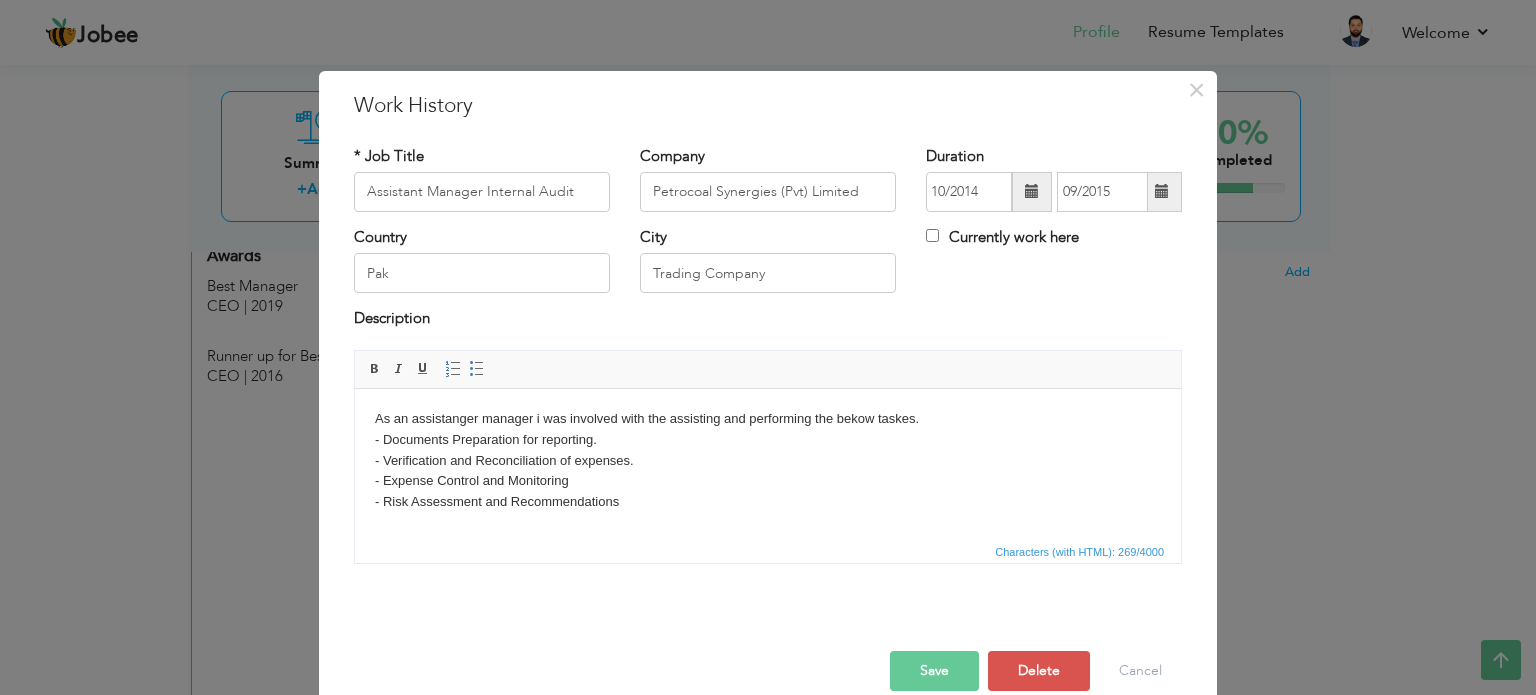 click on "As an assistanger manager i was involved with the assisting and performing the bekow taskes. - Documents Preparation for reporting.   - Verification and Reconciliation of expenses. - Expense Control and Monitoring - Risk Assessment and Recommendations" at bounding box center [768, 460] 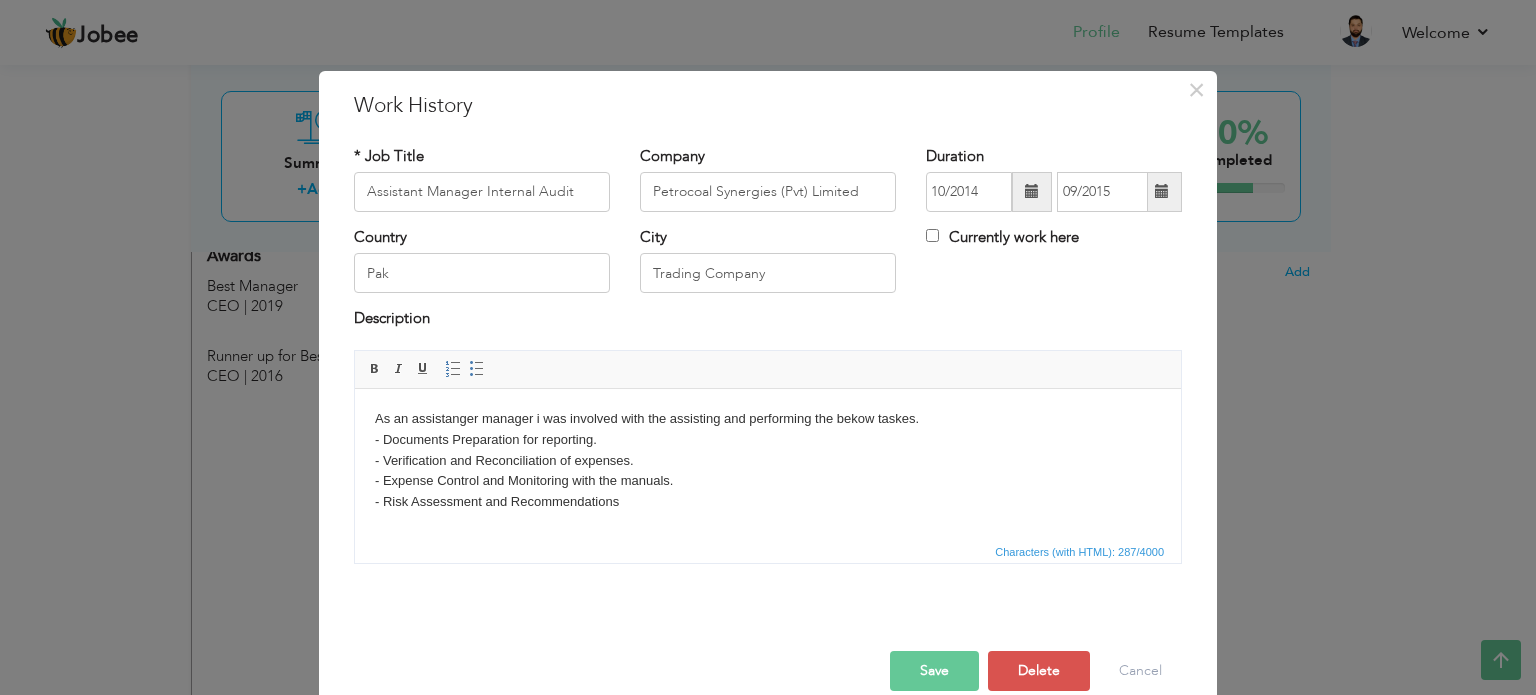 click on "As an assistanger manager i was involved with the assisting and performing the bekow taskes. - Documents Preparation for reporting.   - Verification and Reconciliation of expenses. - Expense Control and Monitoring with the manuals. - Risk Assessment and Recommendations" at bounding box center [768, 460] 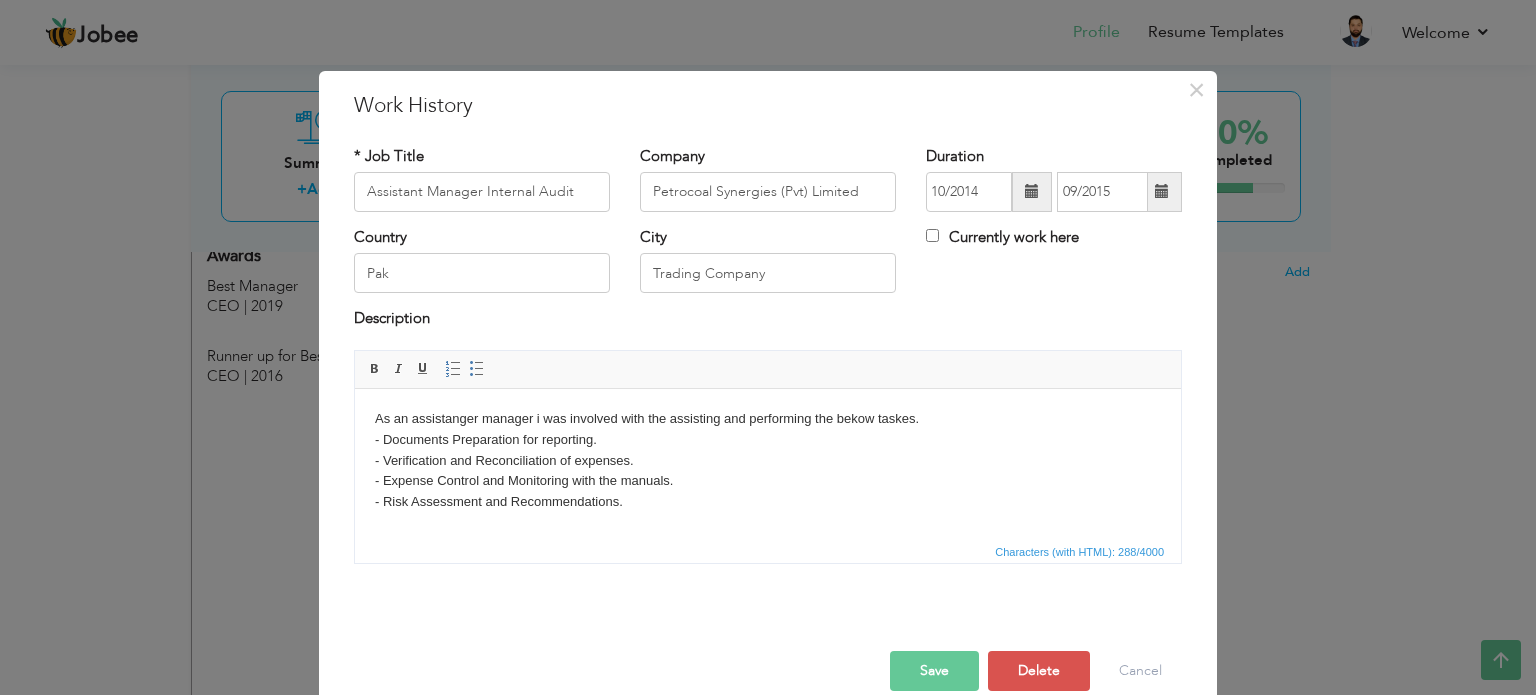 click on "Characters (with HTML): 288/4000" at bounding box center (768, 551) 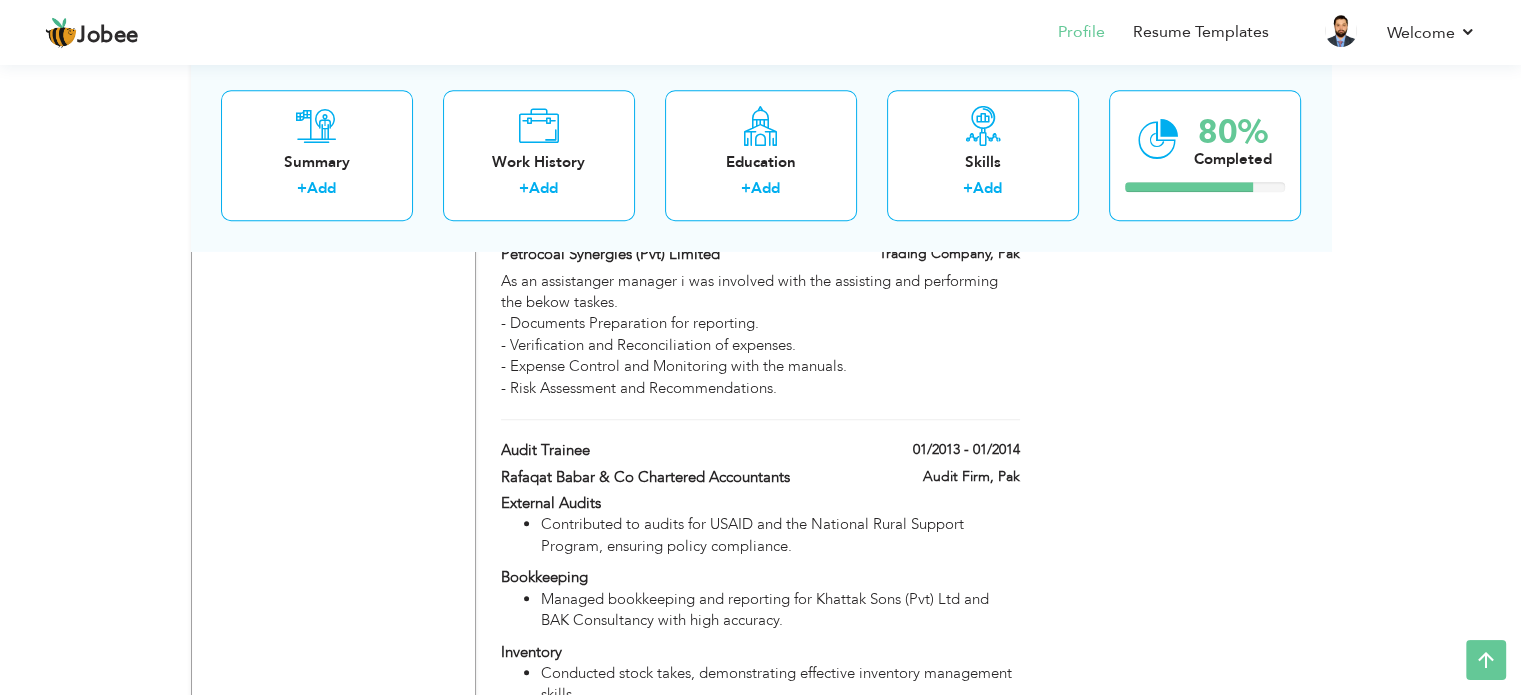 scroll, scrollTop: 1632, scrollLeft: 0, axis: vertical 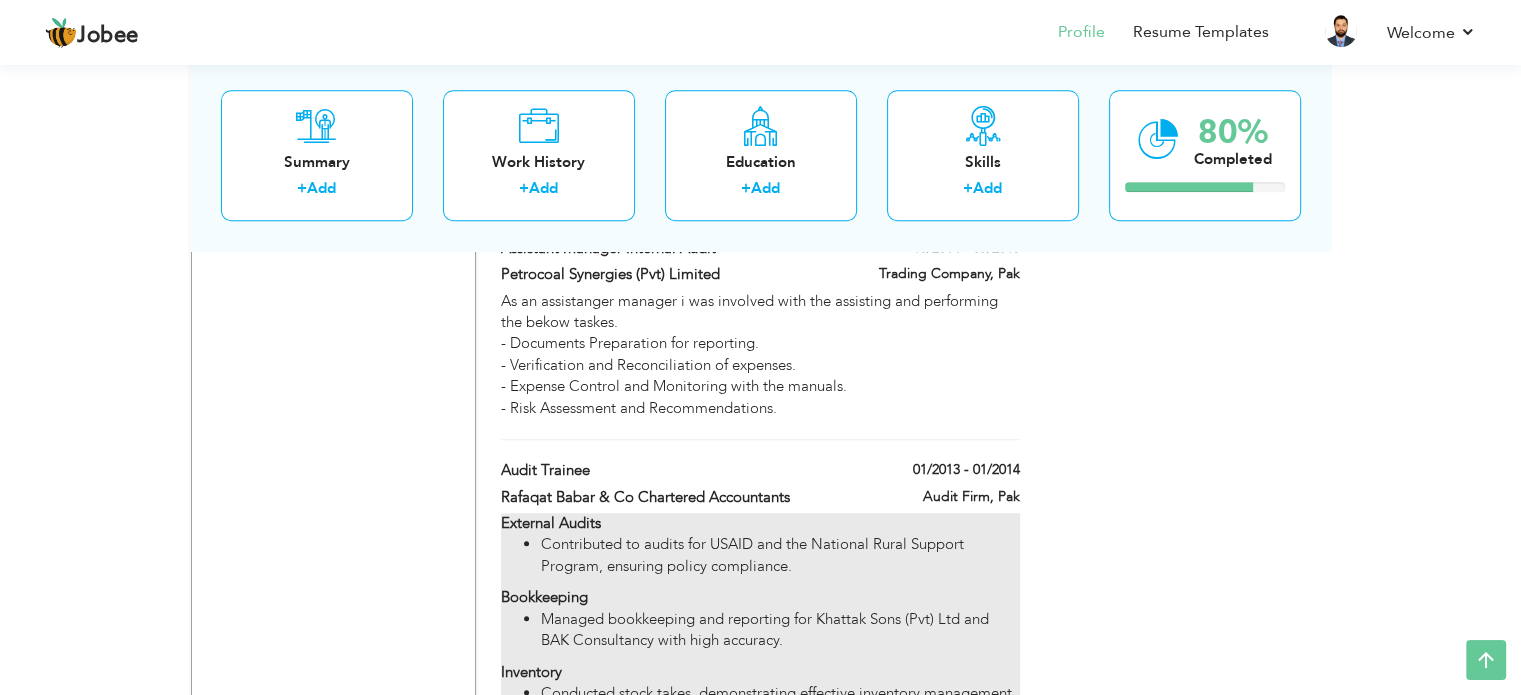 click on "Contributed to audits for USAID and the National Rural Support Program, ensuring policy compliance." at bounding box center (780, 555) 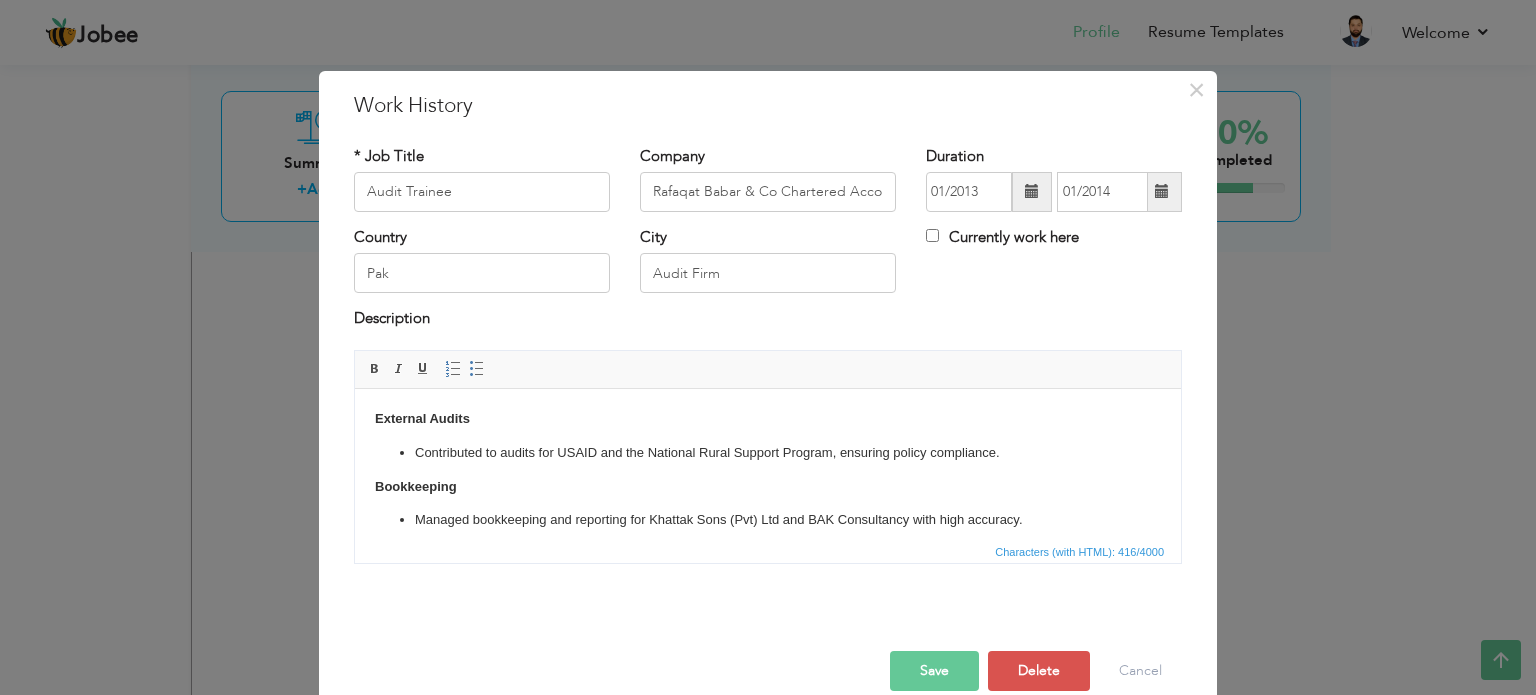 click on "External Audits" at bounding box center (422, 417) 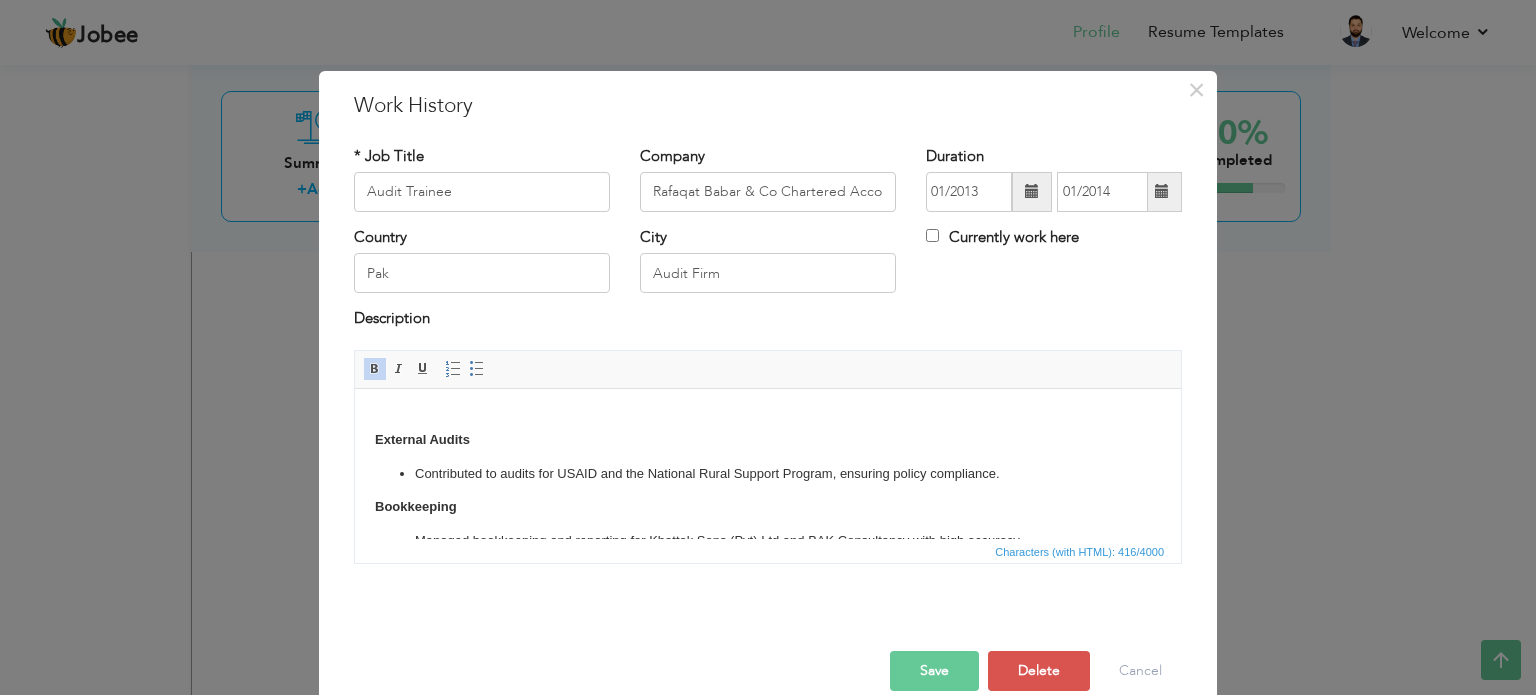 type 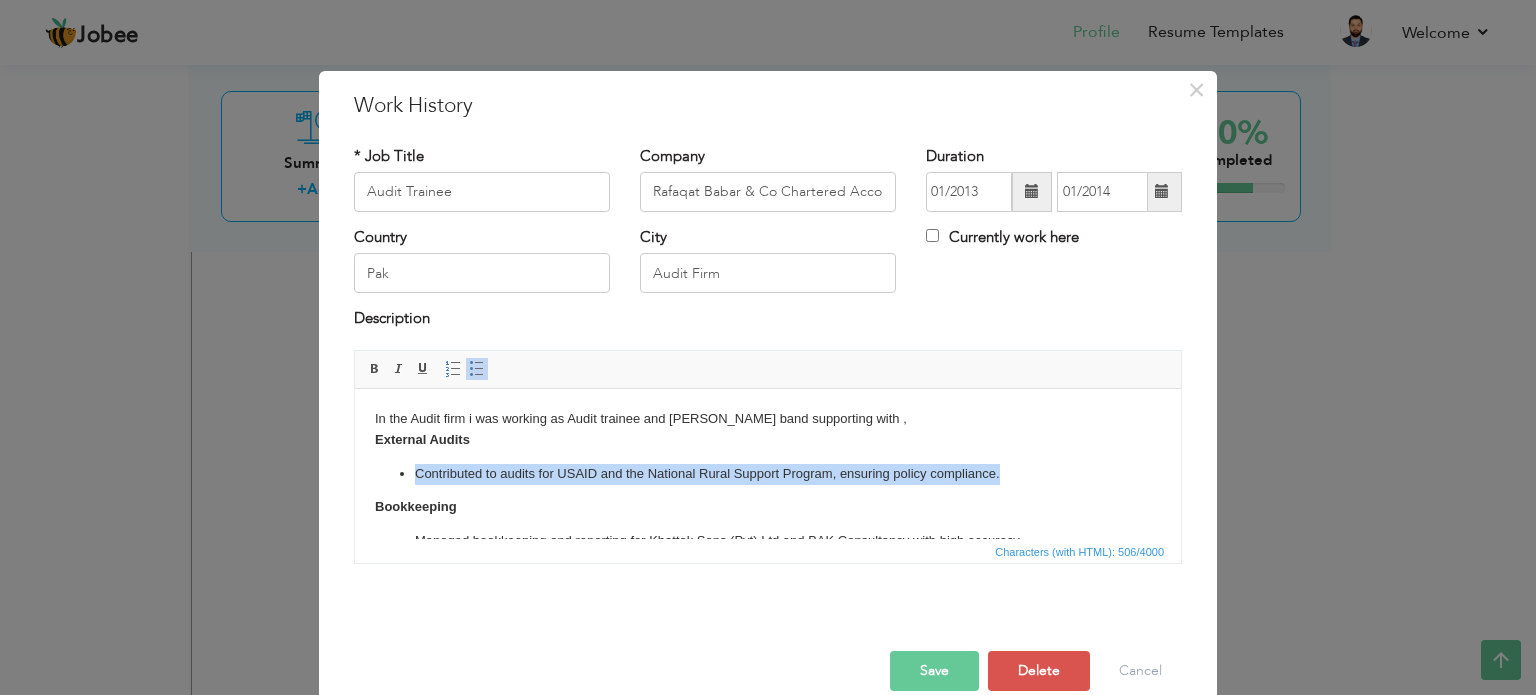 drag, startPoint x: 412, startPoint y: 463, endPoint x: 1050, endPoint y: 475, distance: 638.11285 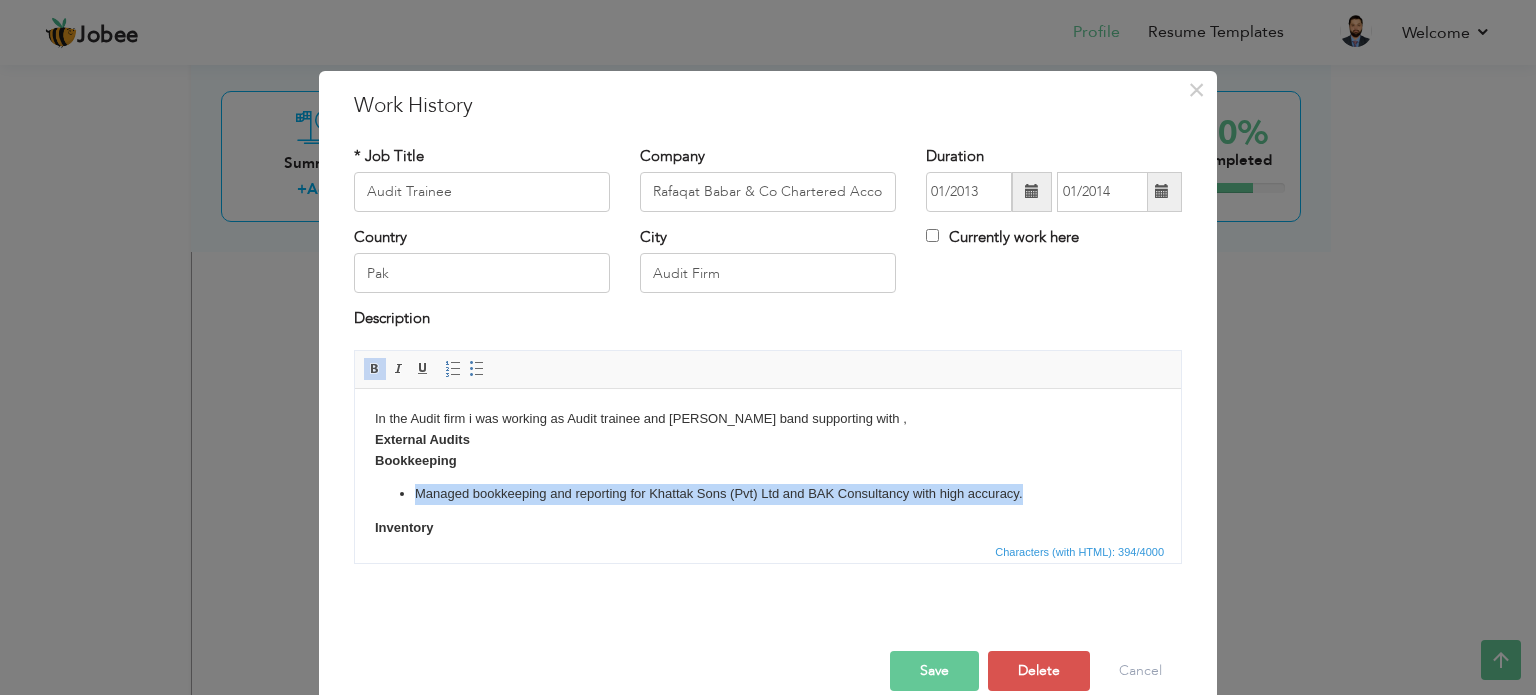 drag, startPoint x: 1021, startPoint y: 487, endPoint x: 389, endPoint y: 482, distance: 632.0198 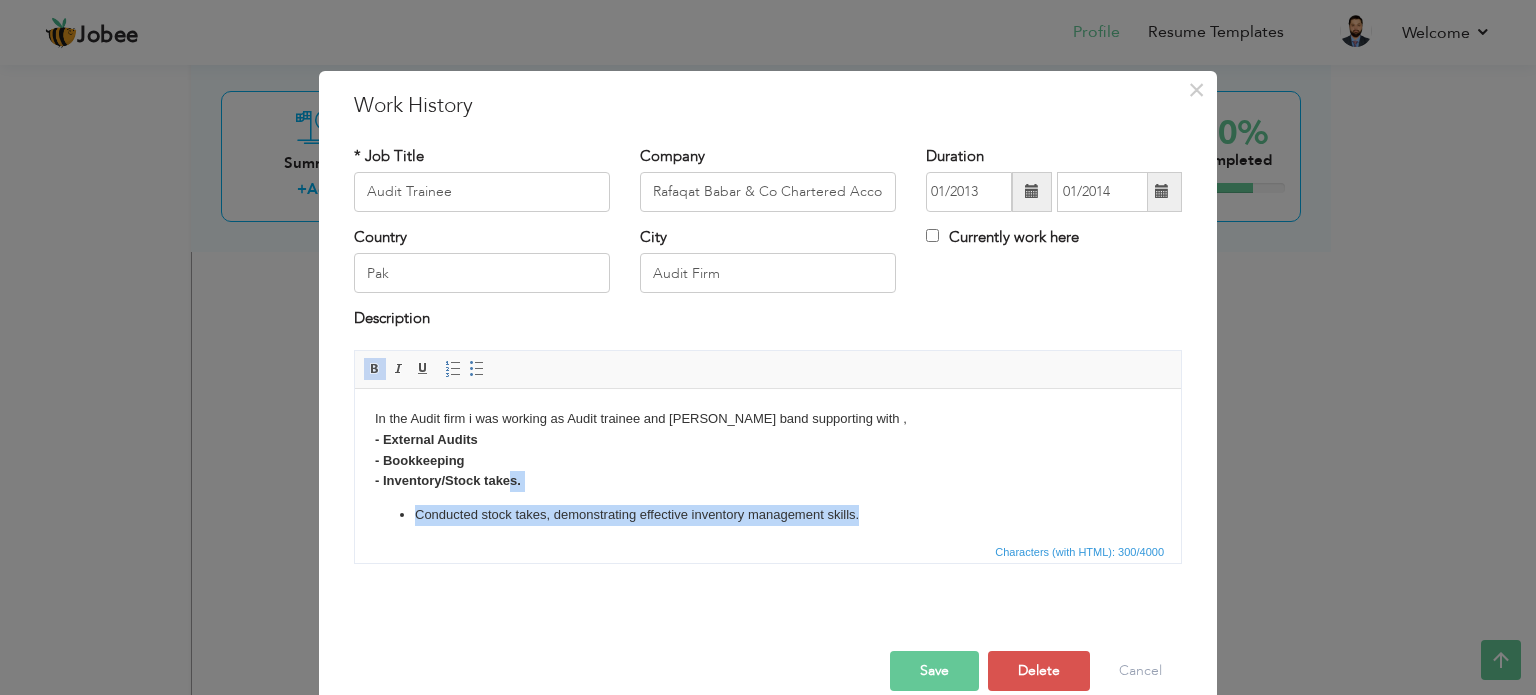 drag, startPoint x: 874, startPoint y: 511, endPoint x: 512, endPoint y: 489, distance: 362.66788 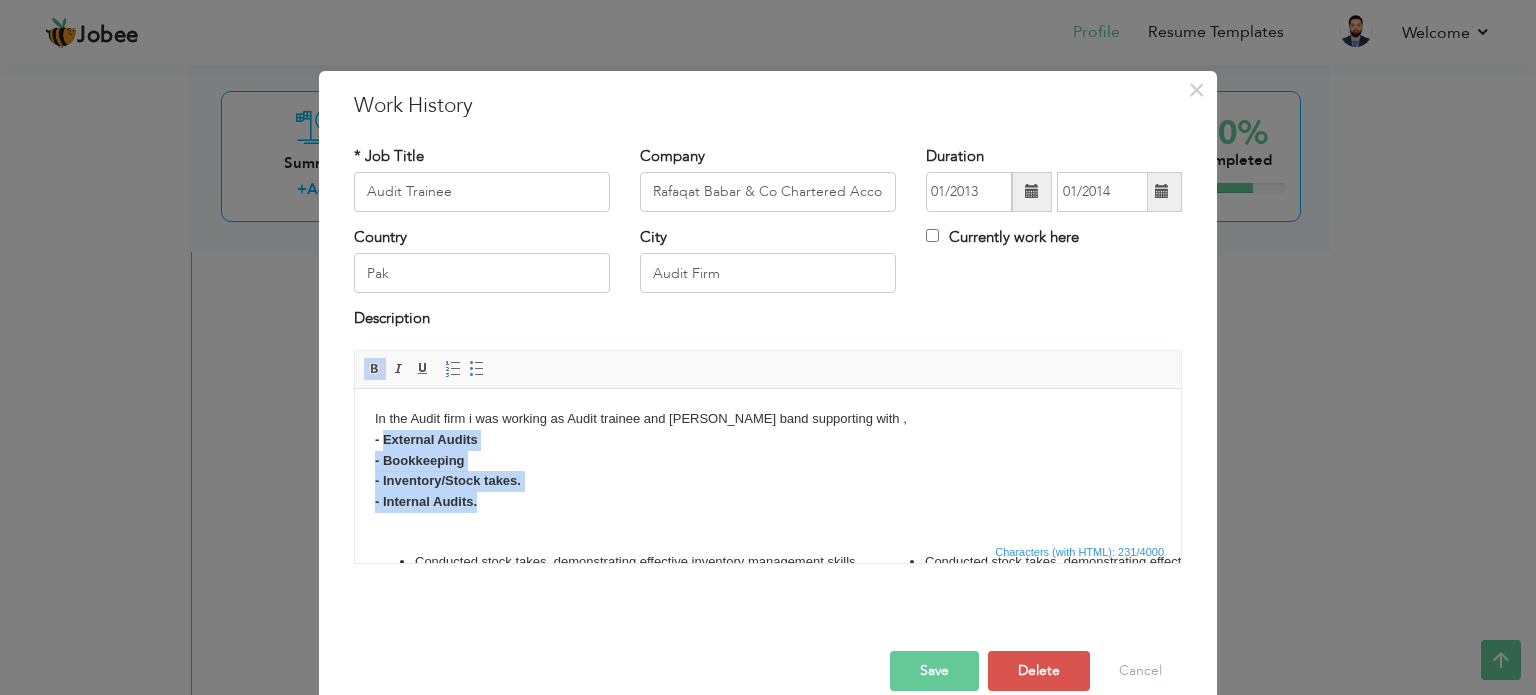 drag, startPoint x: 490, startPoint y: 510, endPoint x: 384, endPoint y: 441, distance: 126.47925 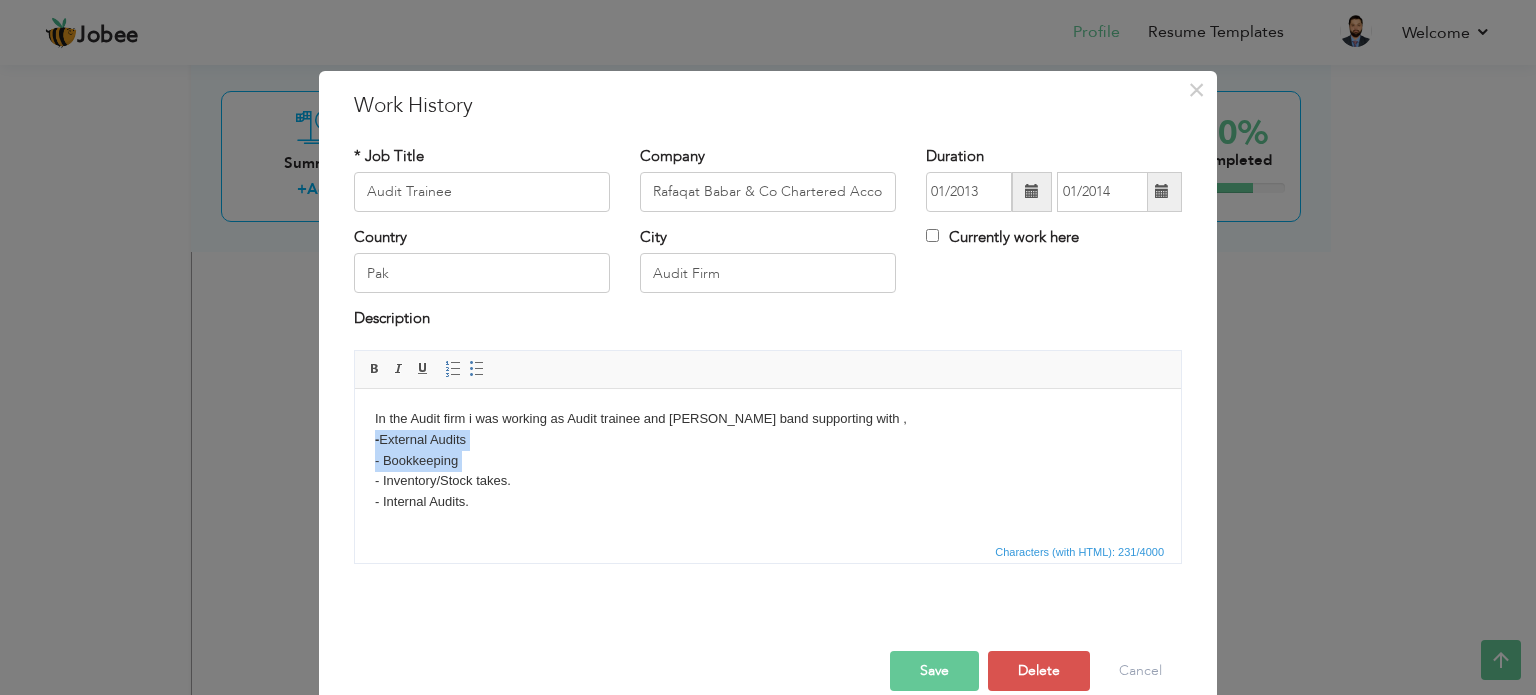 click on "In the Audit firm i was working as Audit trainee and invloved band supporting with , -  External Audits - Bookkeeping - Inventory/Stock takes. - Internal Audits." at bounding box center (768, 460) 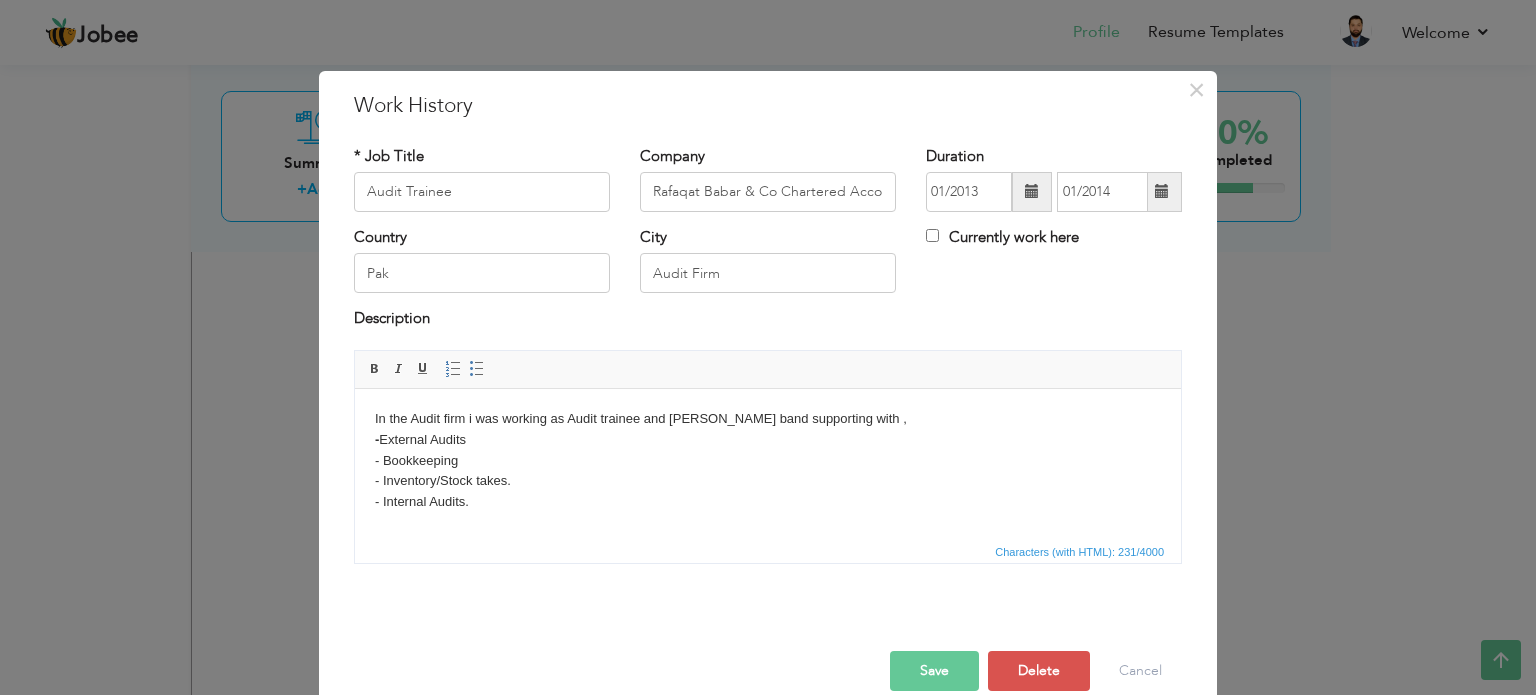 click on "Save" at bounding box center (934, 671) 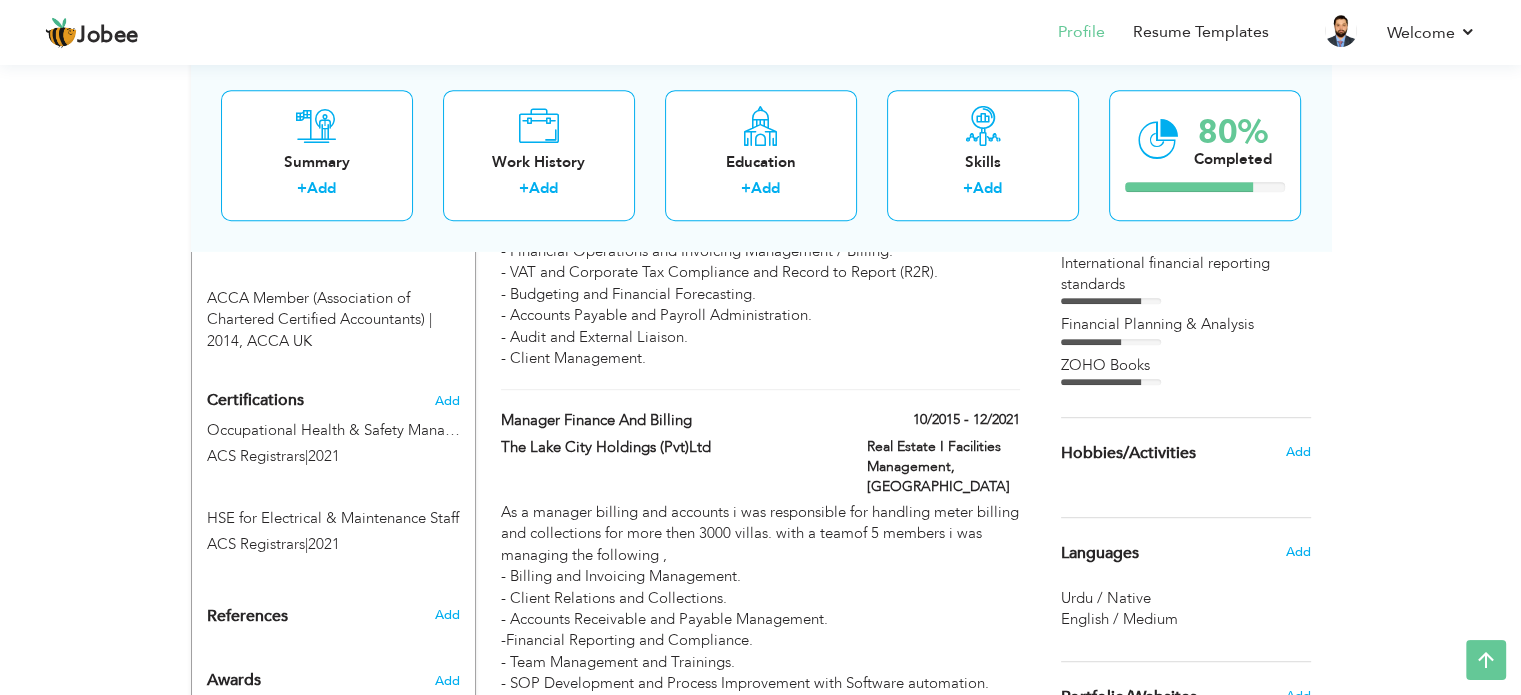 scroll, scrollTop: 1013, scrollLeft: 0, axis: vertical 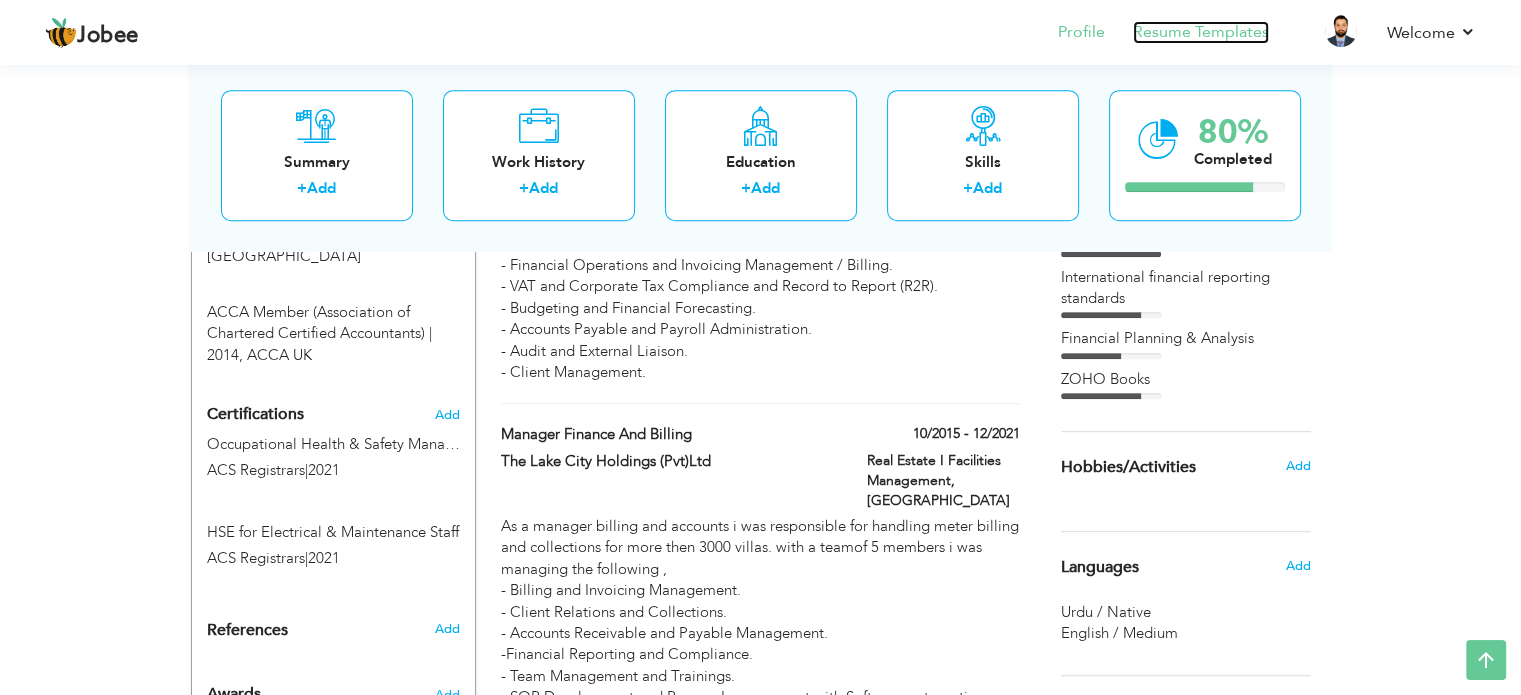 click on "Resume Templates" at bounding box center [1201, 32] 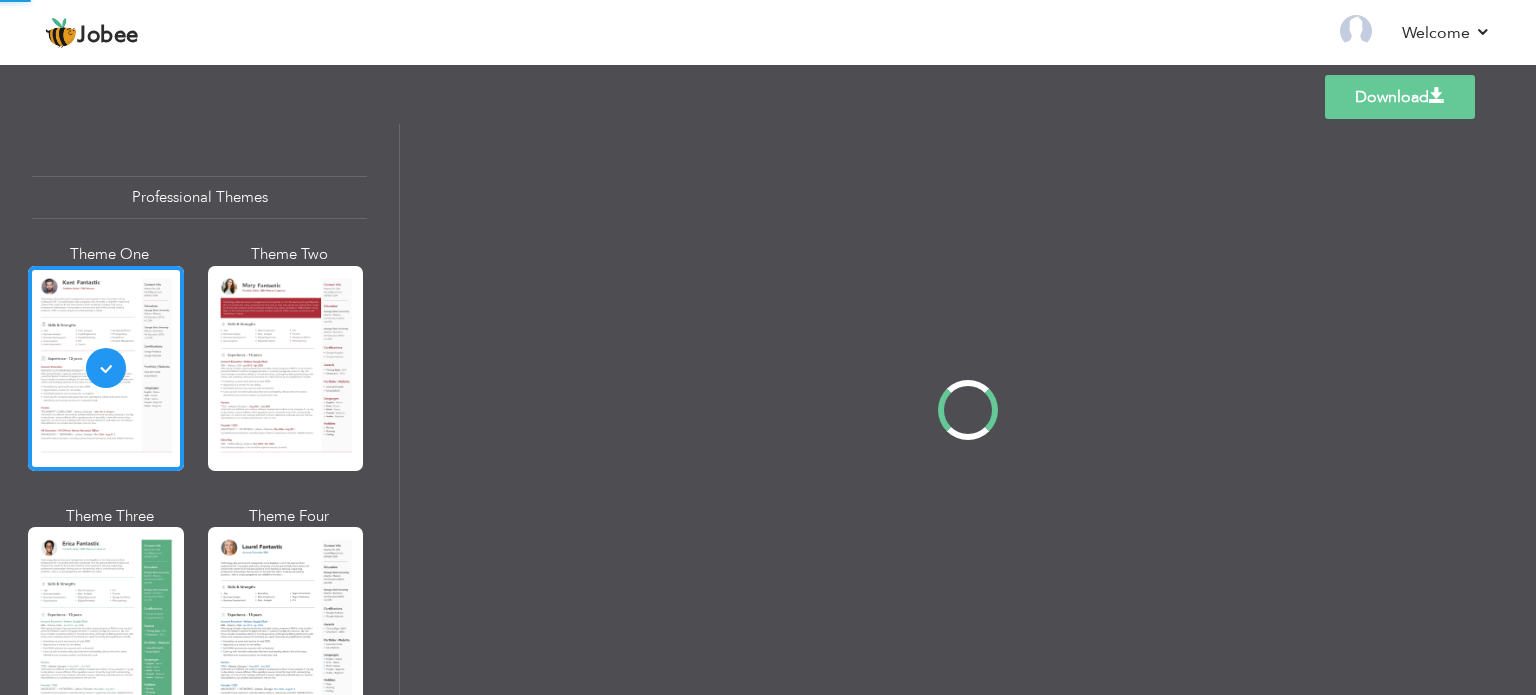 scroll, scrollTop: 0, scrollLeft: 0, axis: both 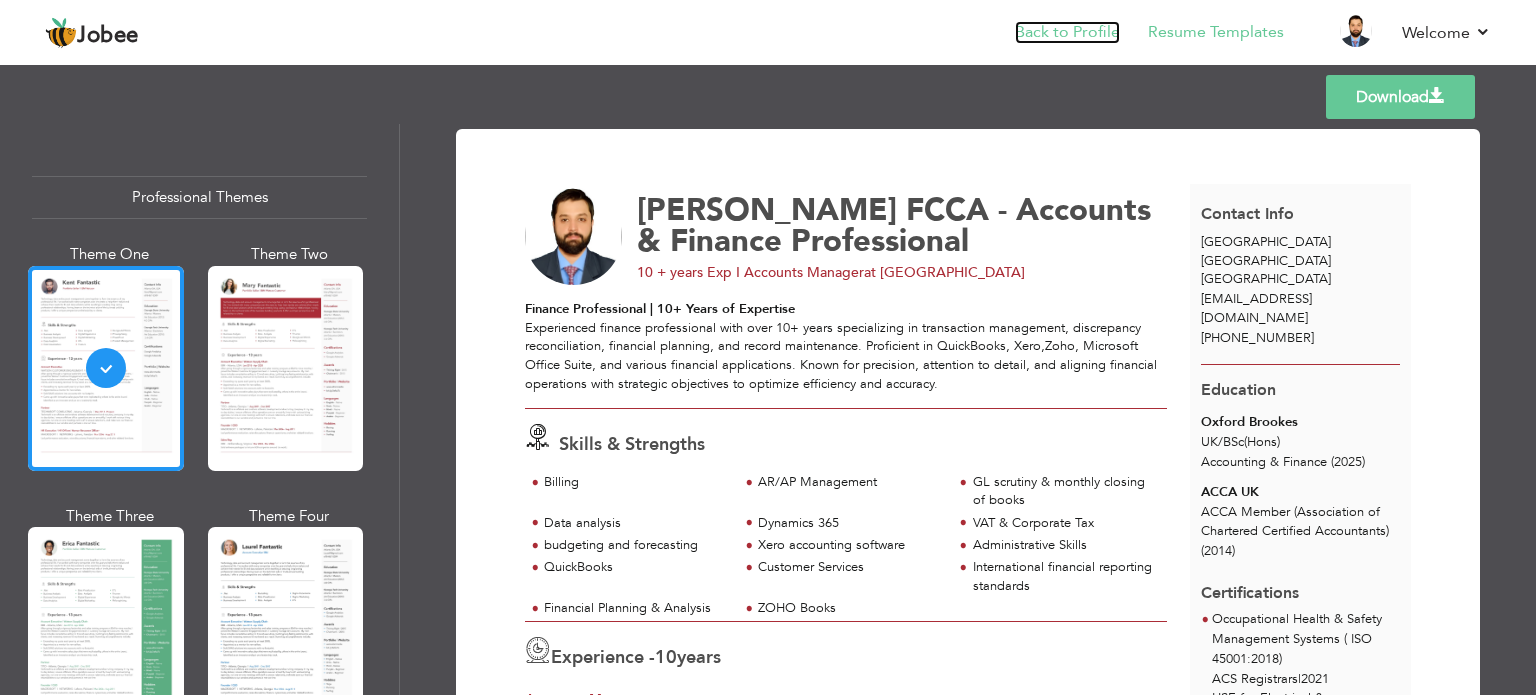 click on "Back to Profile" at bounding box center (1067, 32) 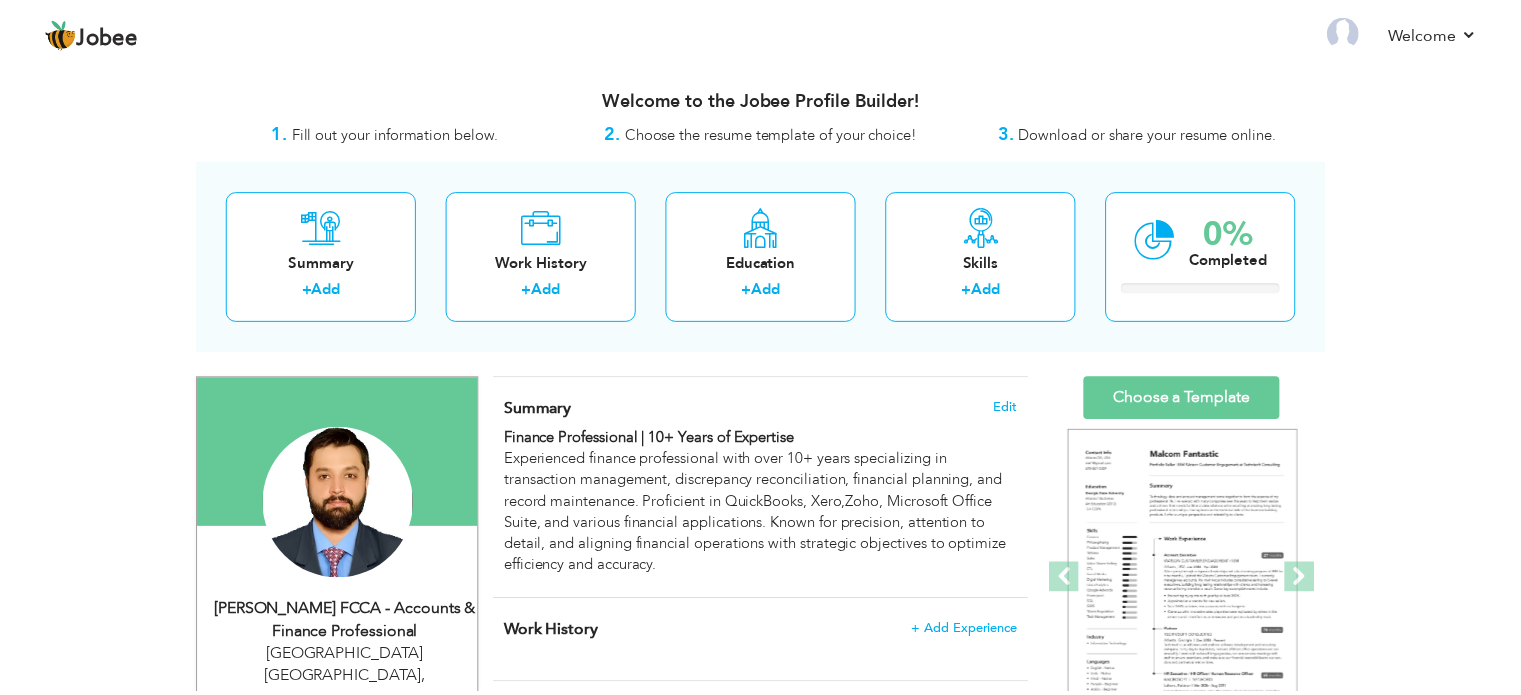 scroll, scrollTop: 0, scrollLeft: 0, axis: both 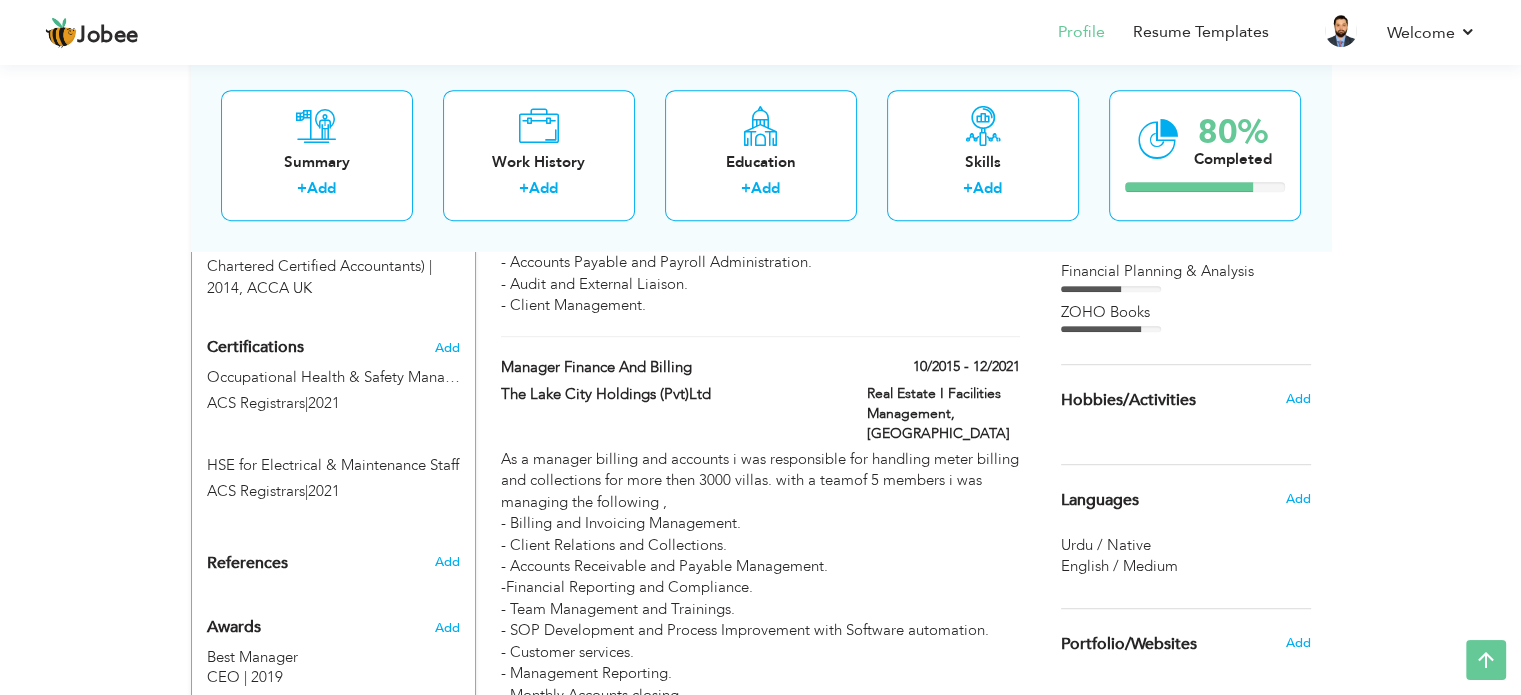 drag, startPoint x: 1529, startPoint y: 178, endPoint x: 1529, endPoint y: 482, distance: 304 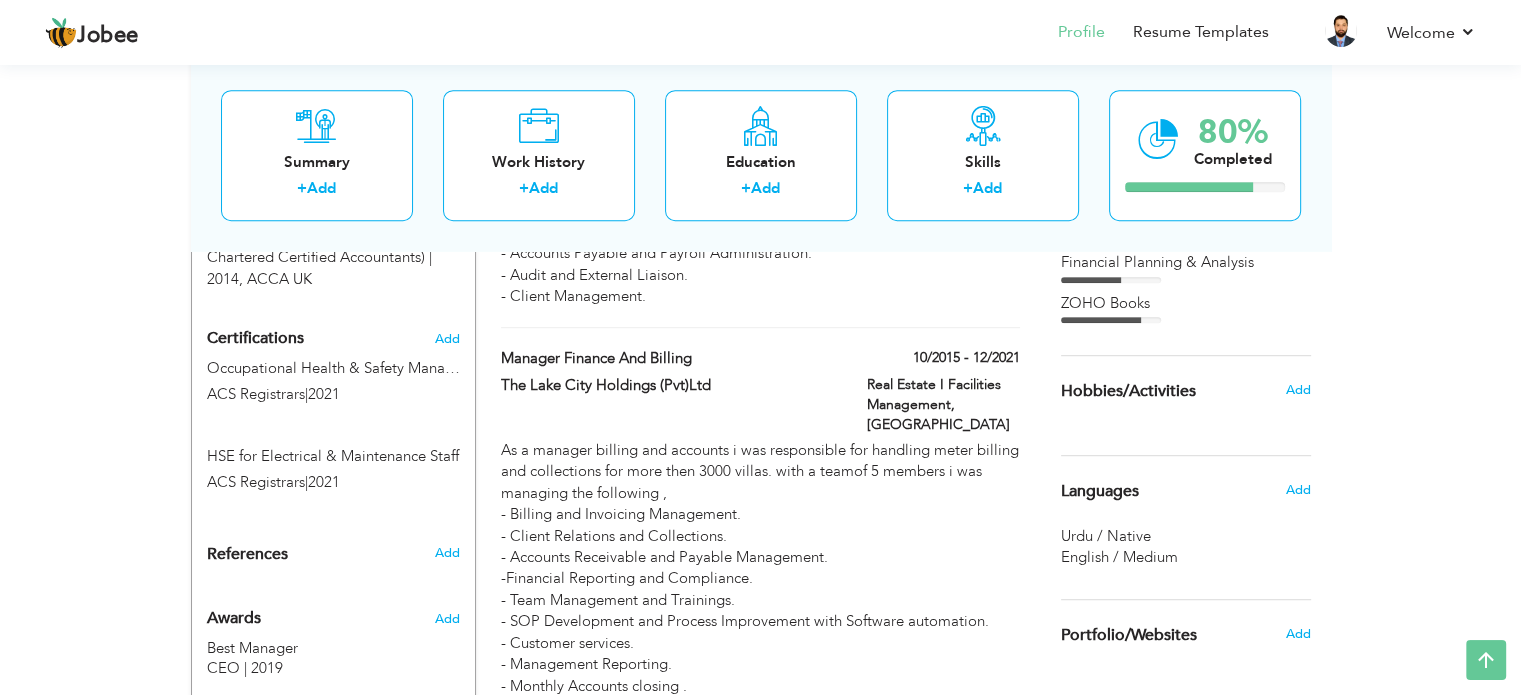 click on "Urdu / Native" at bounding box center (1106, 536) 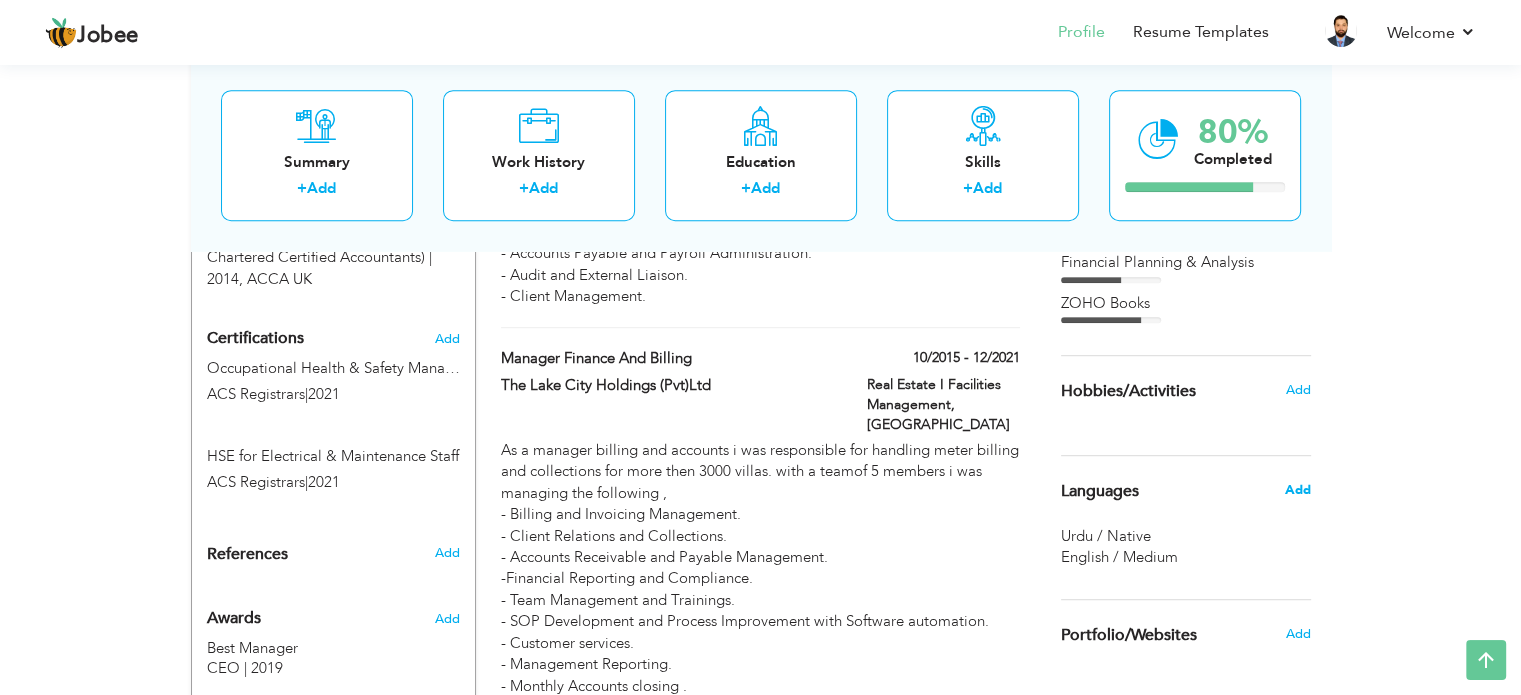 click on "Add" at bounding box center (1297, 490) 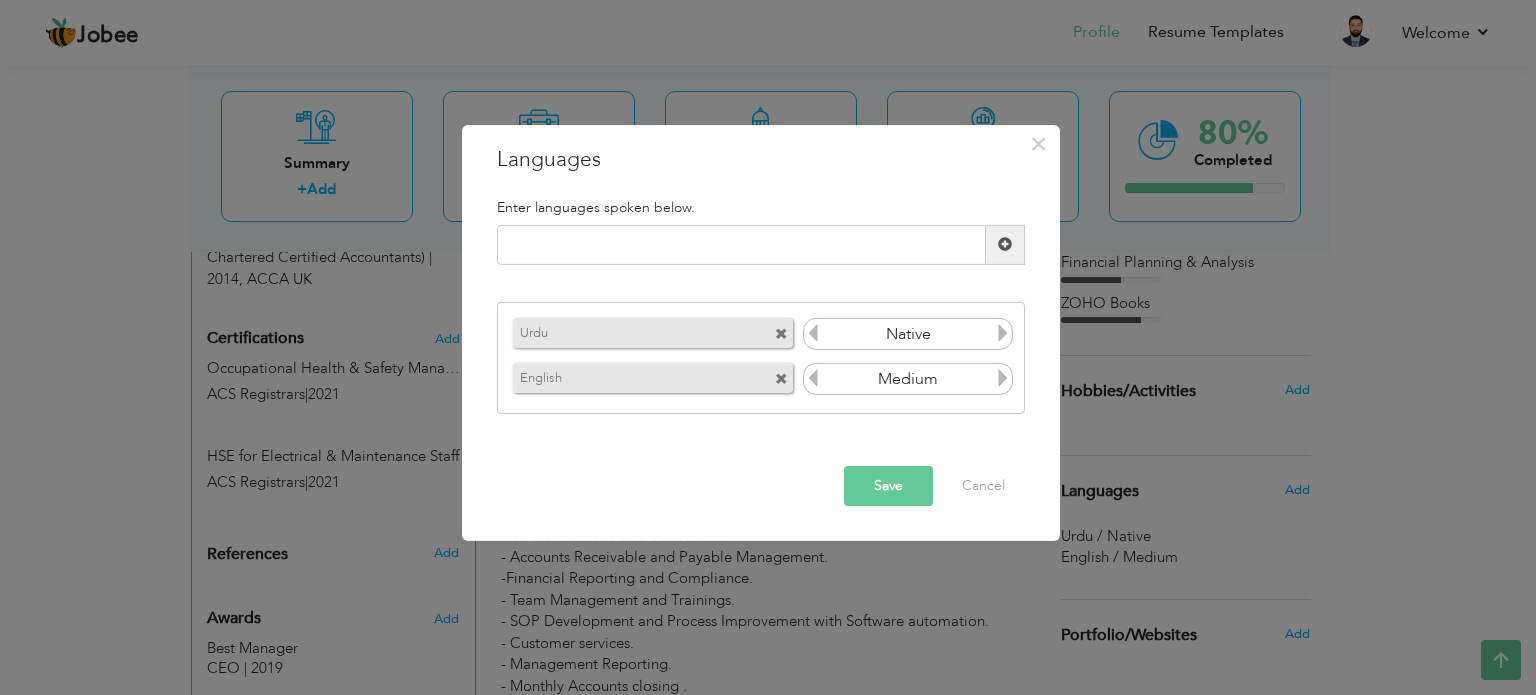 click at bounding box center (1003, 378) 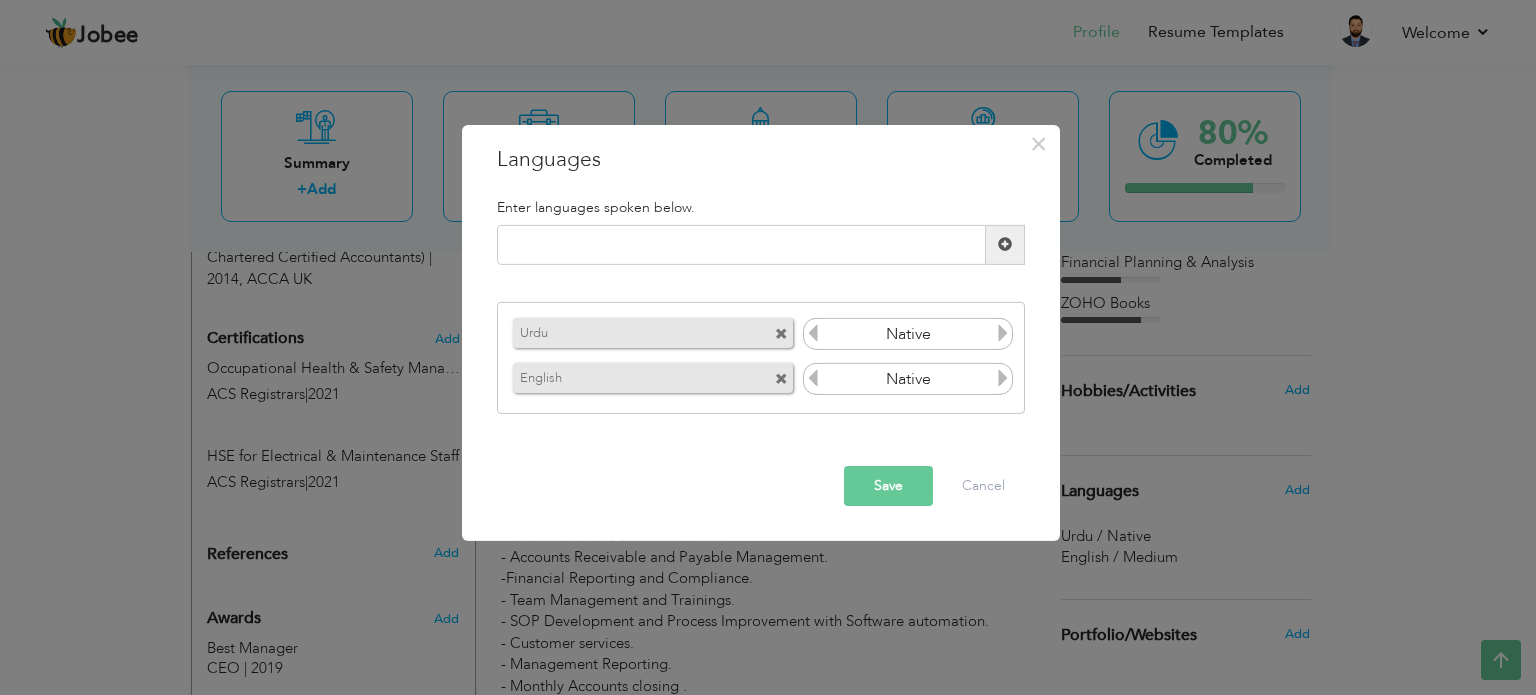 click on "Medium" at bounding box center (908, 379) 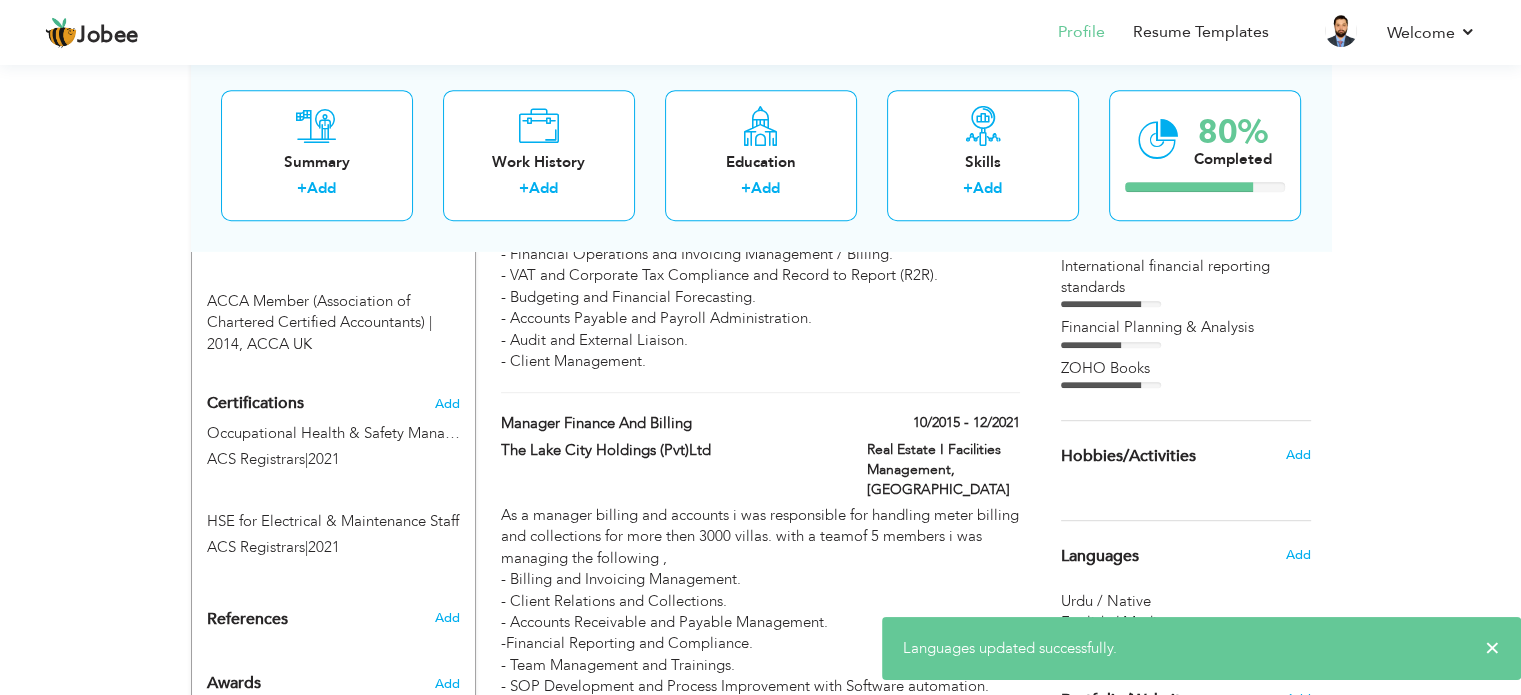 scroll, scrollTop: 1020, scrollLeft: 0, axis: vertical 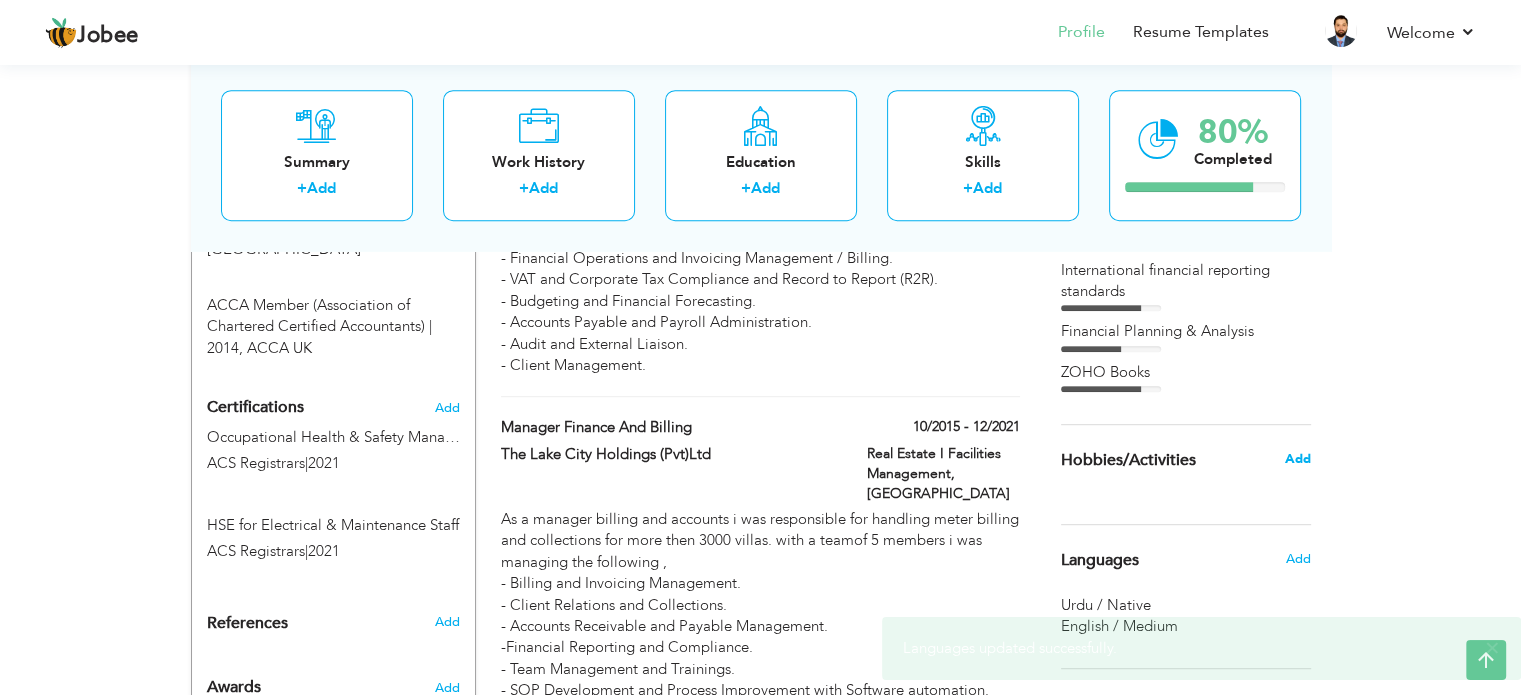 click on "Add" at bounding box center [1297, 459] 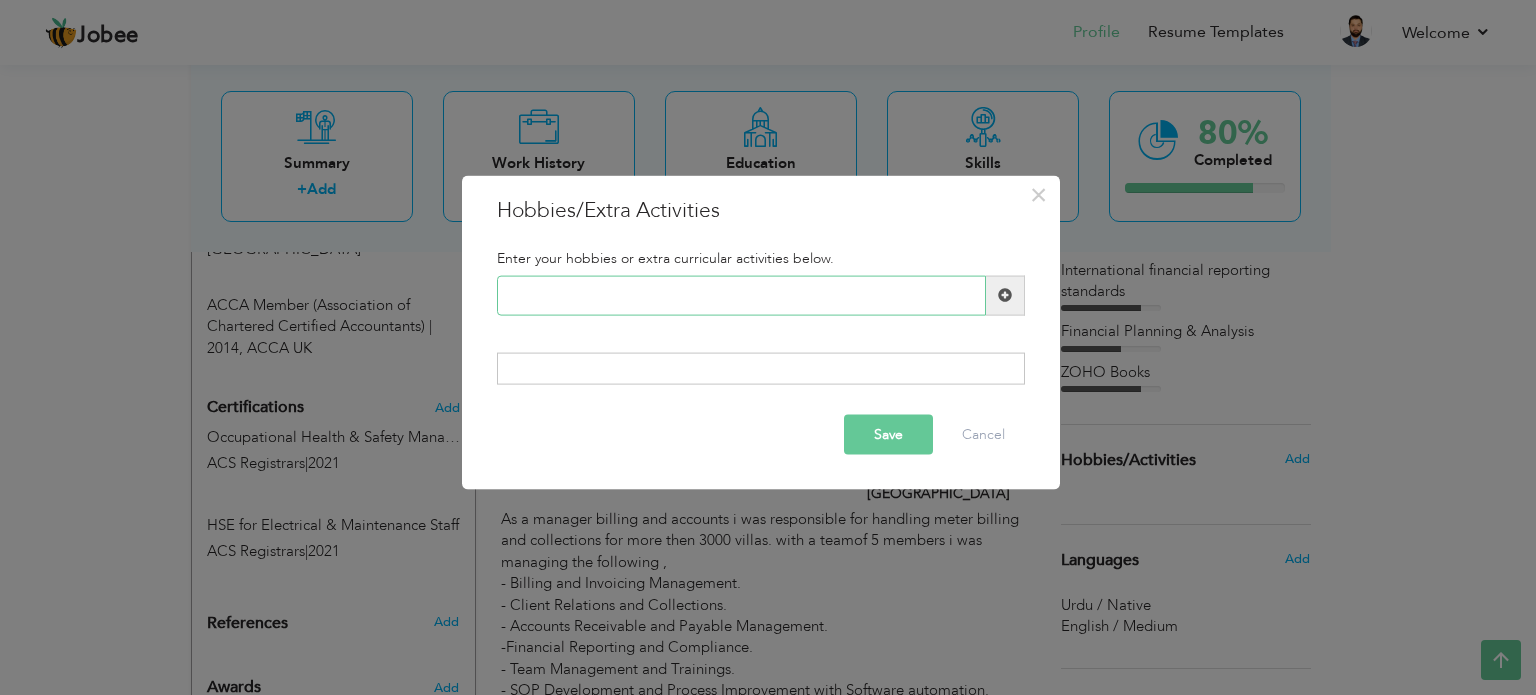 click at bounding box center (741, 295) 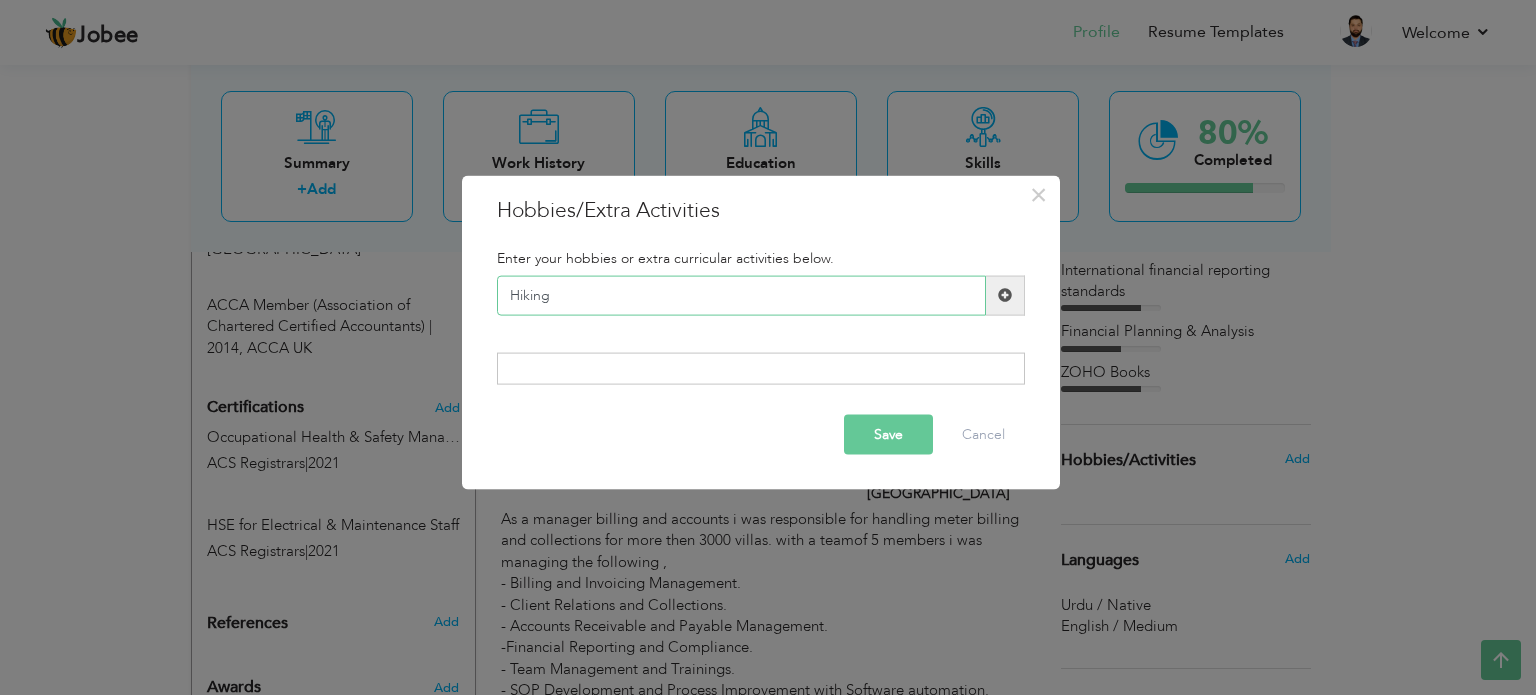 type on "Hiking" 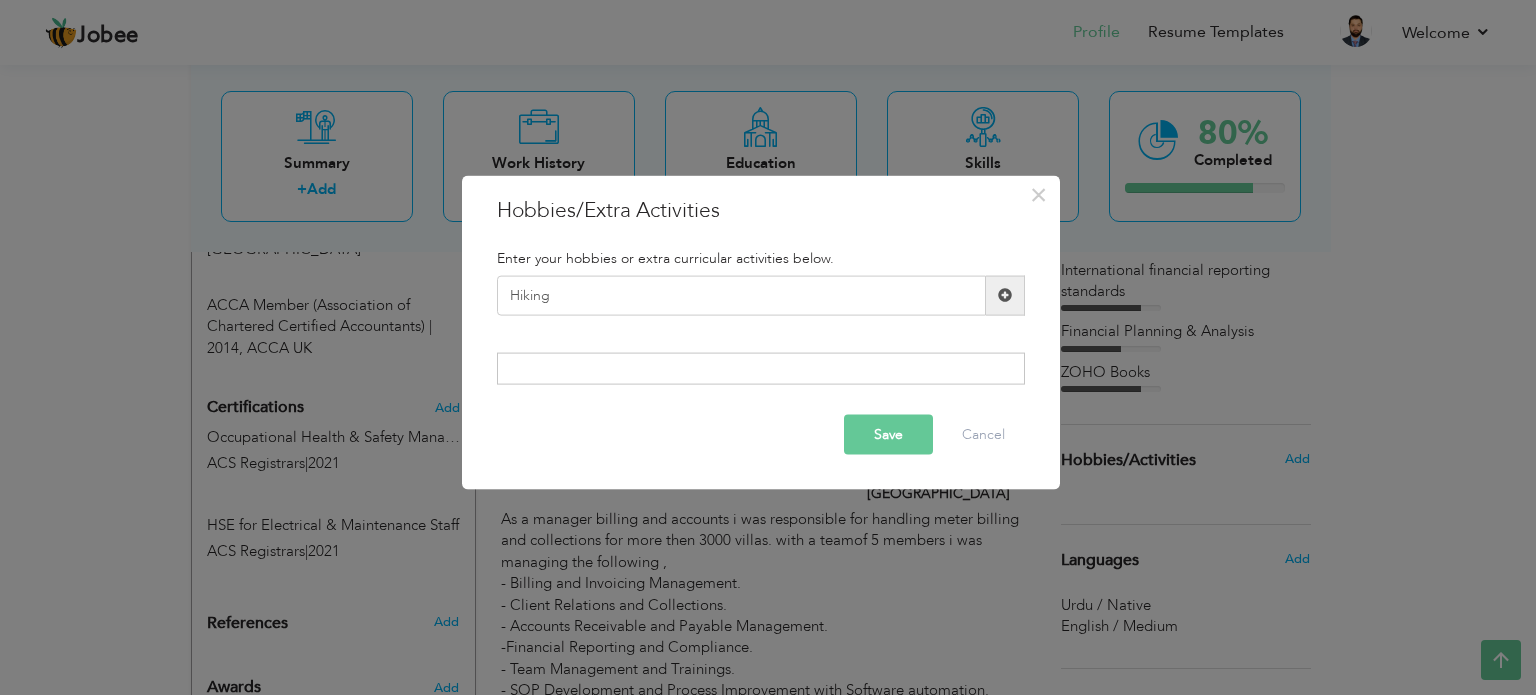 click at bounding box center (1005, 295) 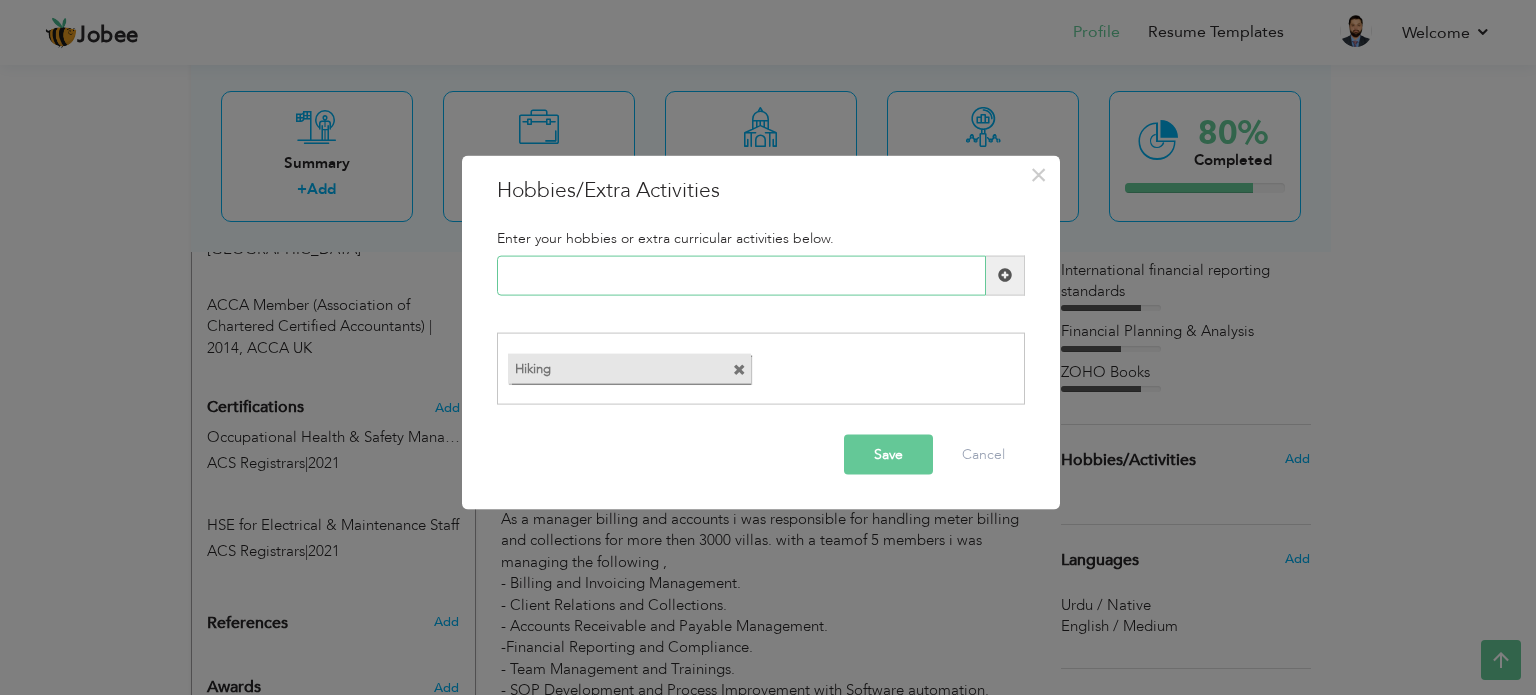 click at bounding box center (741, 275) 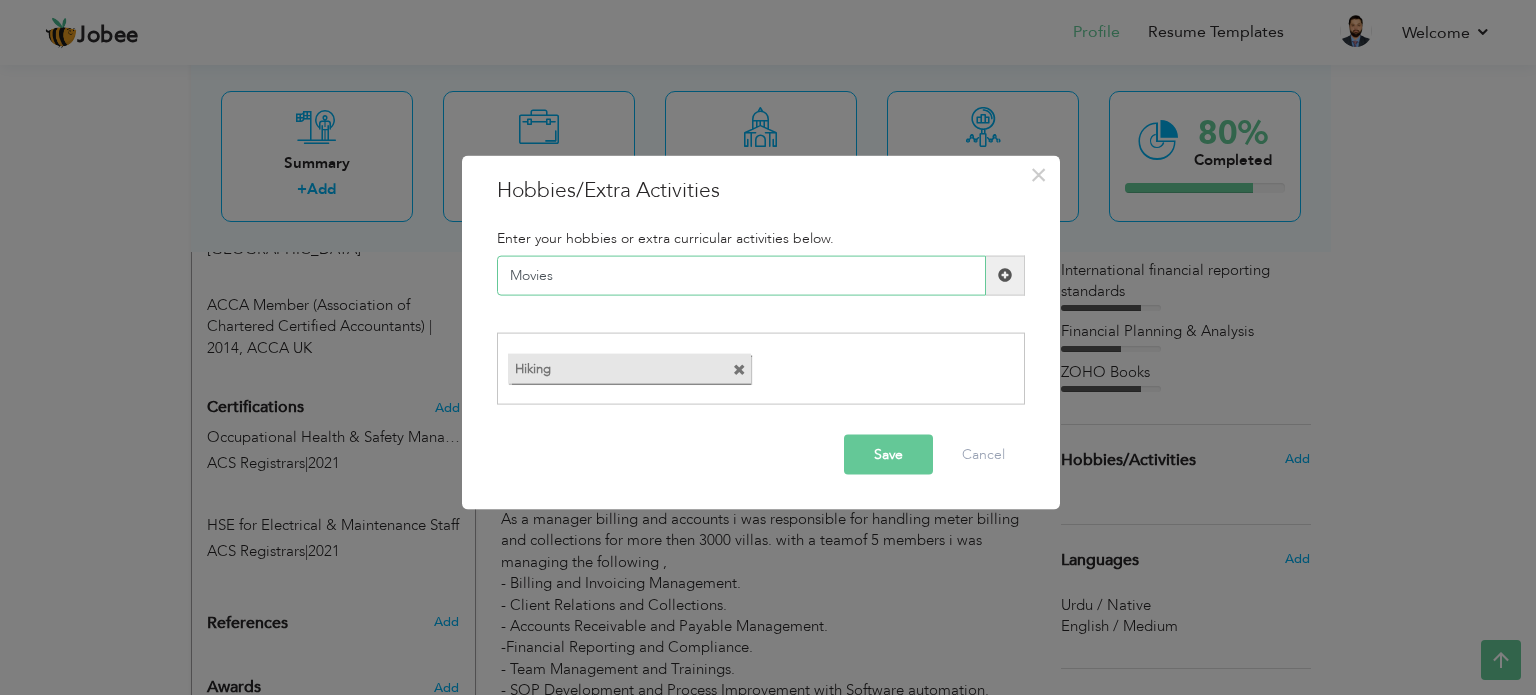 type on "Movies" 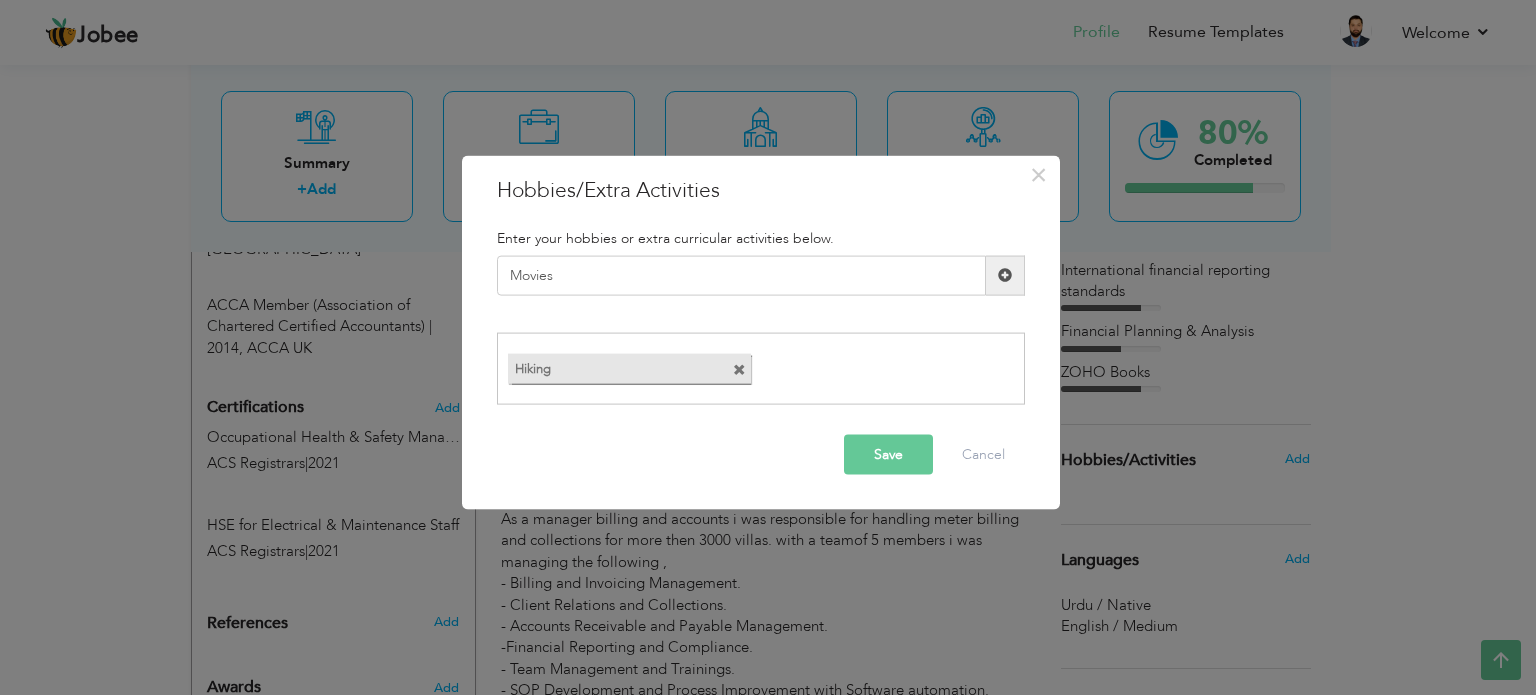 click at bounding box center [1005, 275] 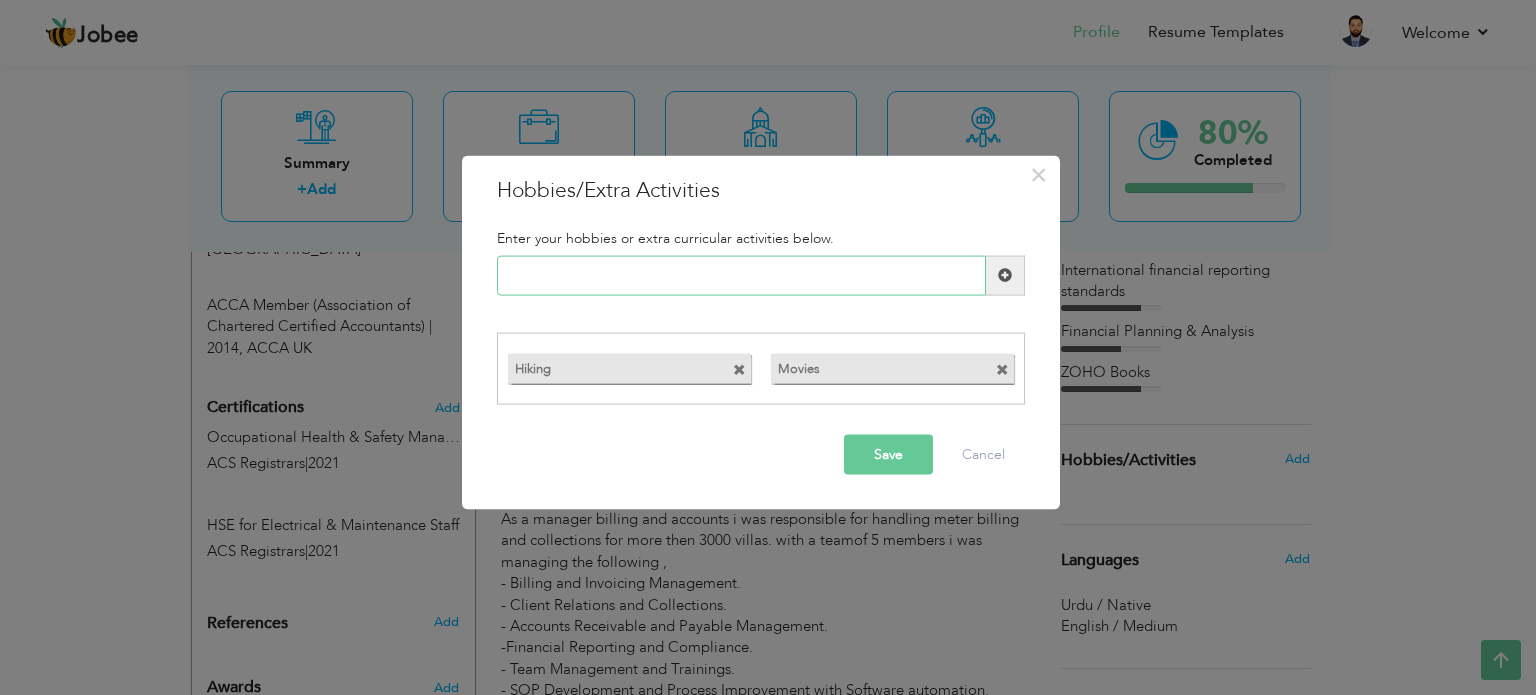 click at bounding box center (741, 275) 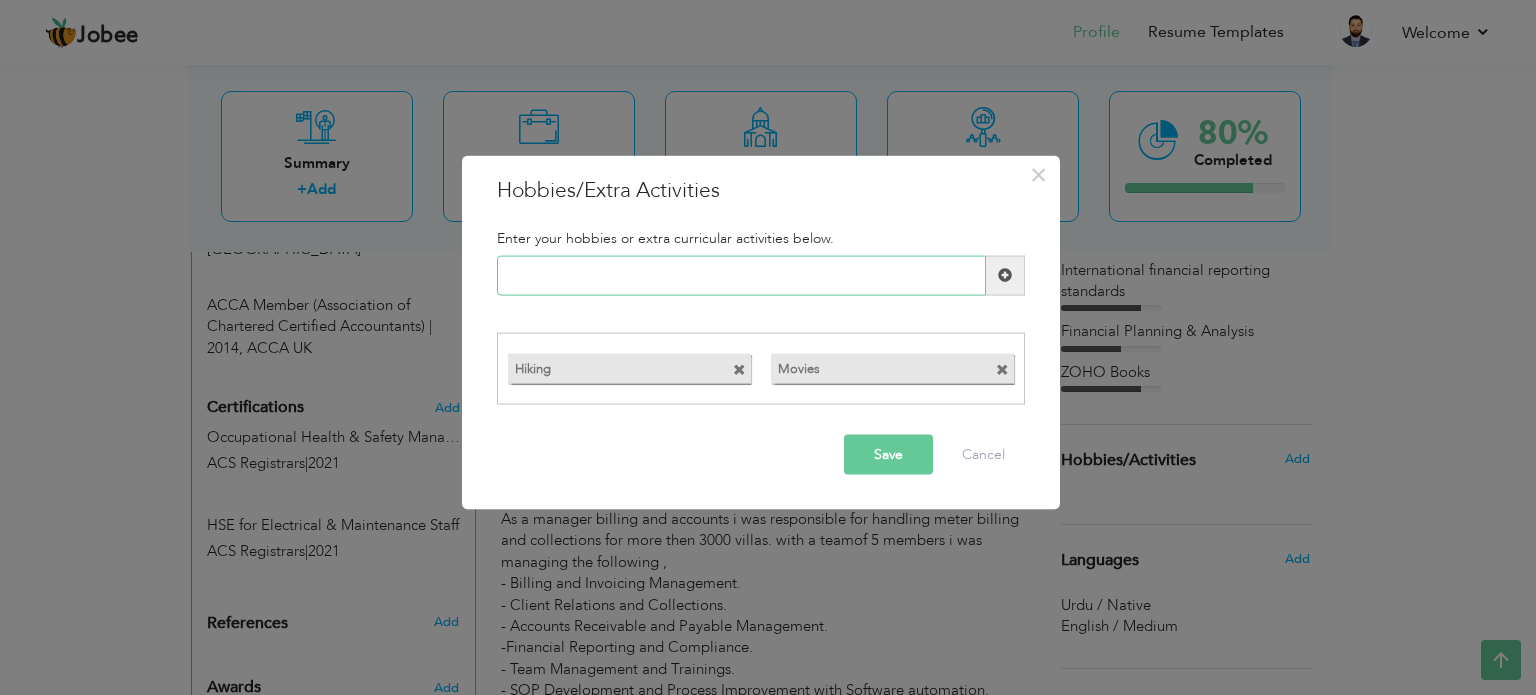 click at bounding box center (741, 275) 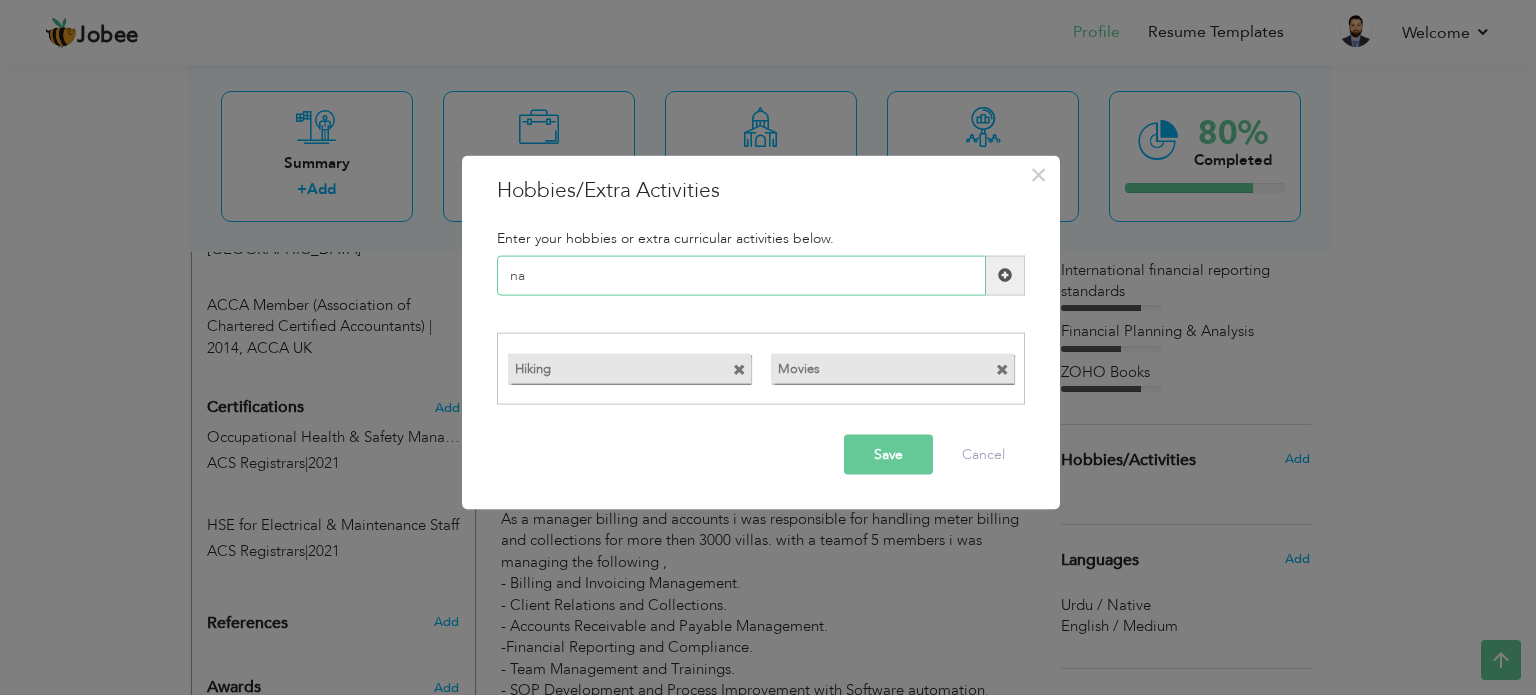 type on "n" 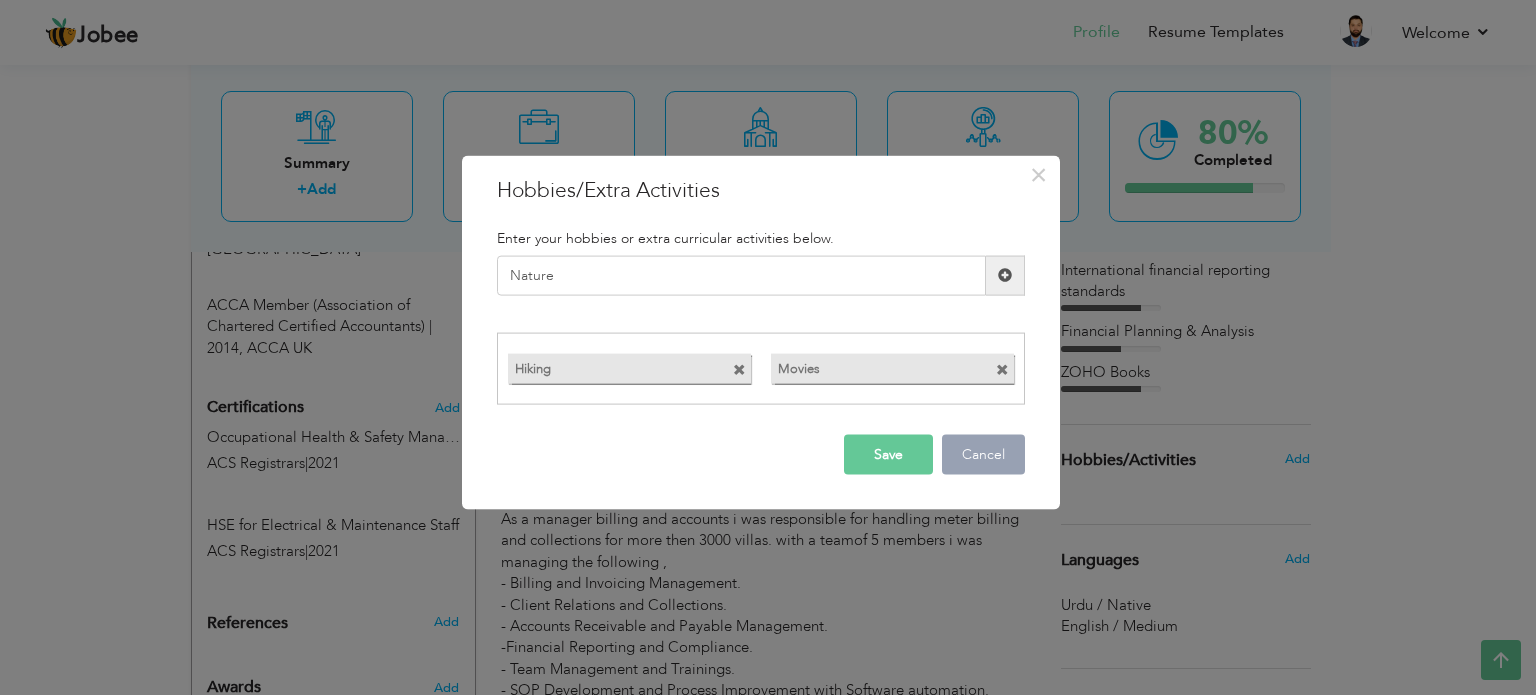 click on "Cancel" at bounding box center [983, 455] 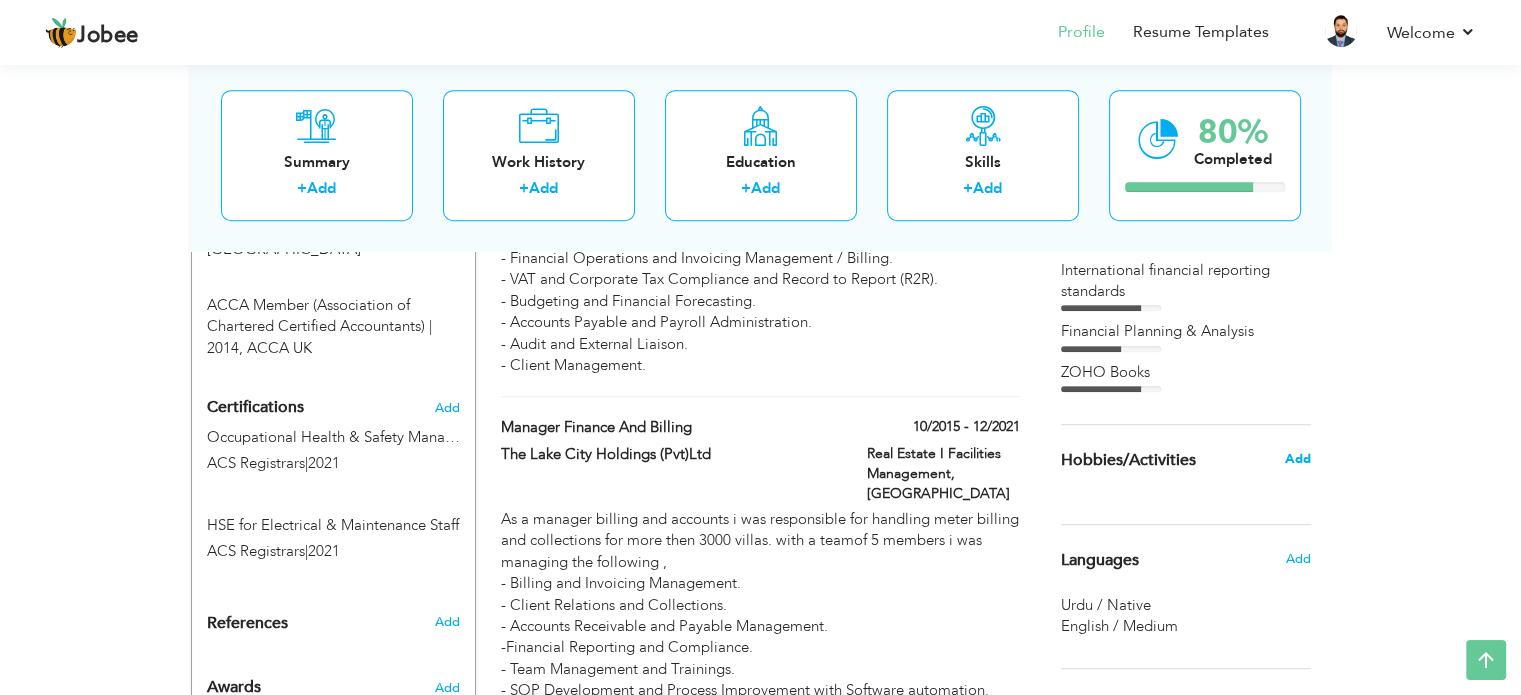 click on "Add" at bounding box center (1297, 459) 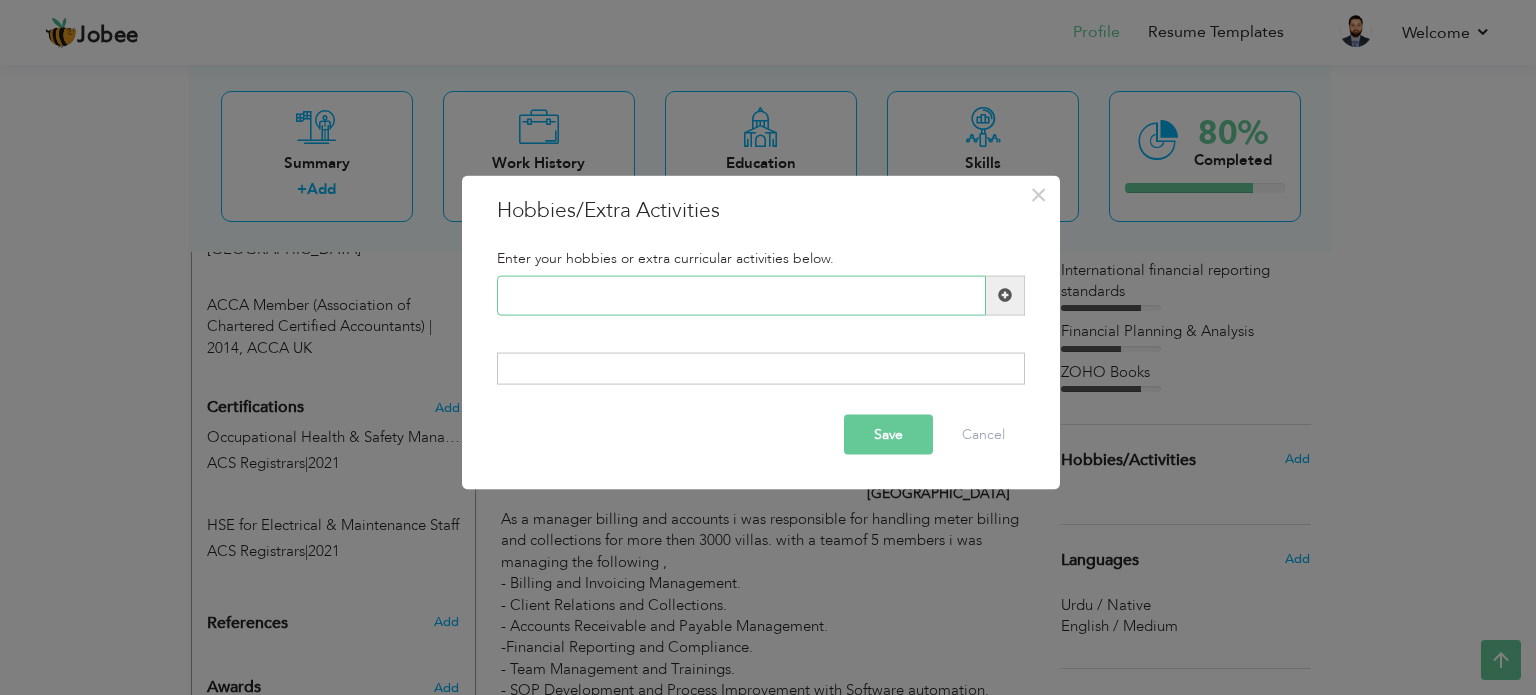 click at bounding box center (741, 295) 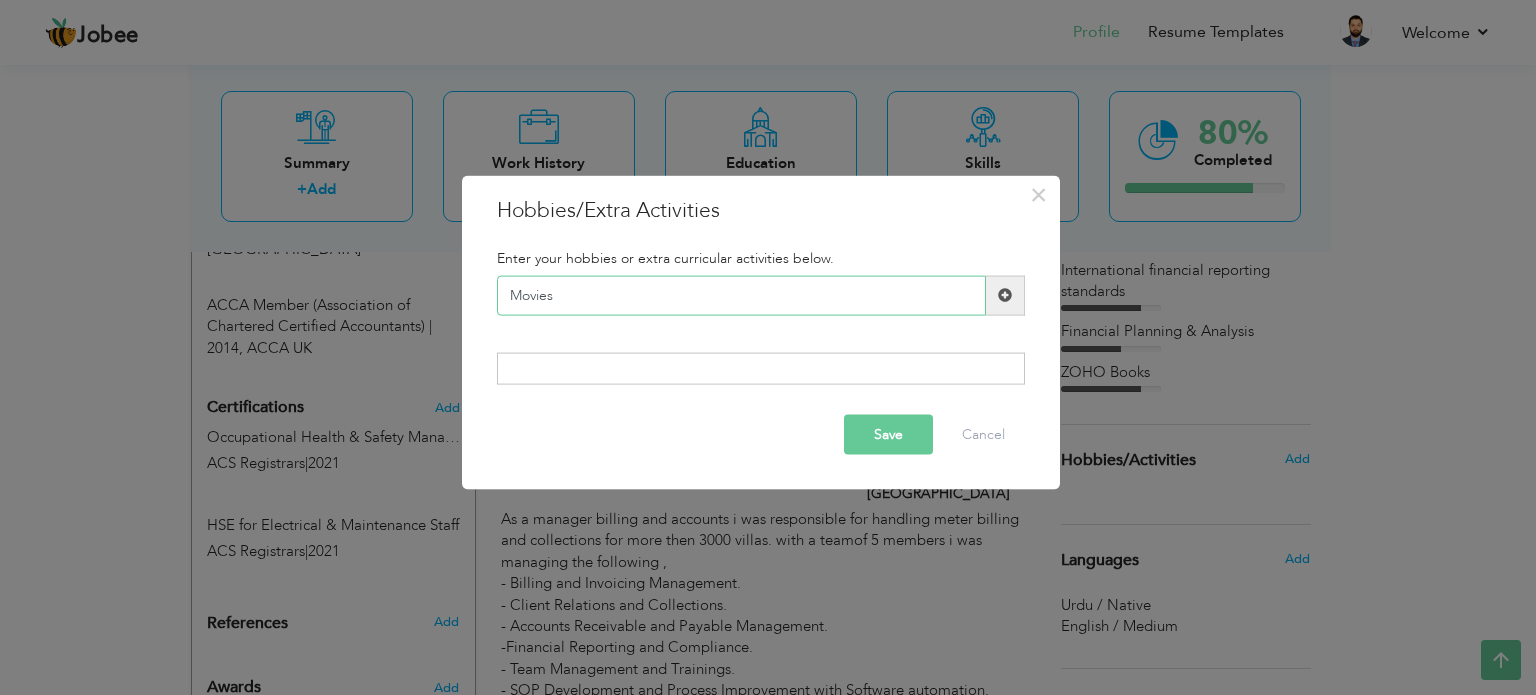 type on "Movies" 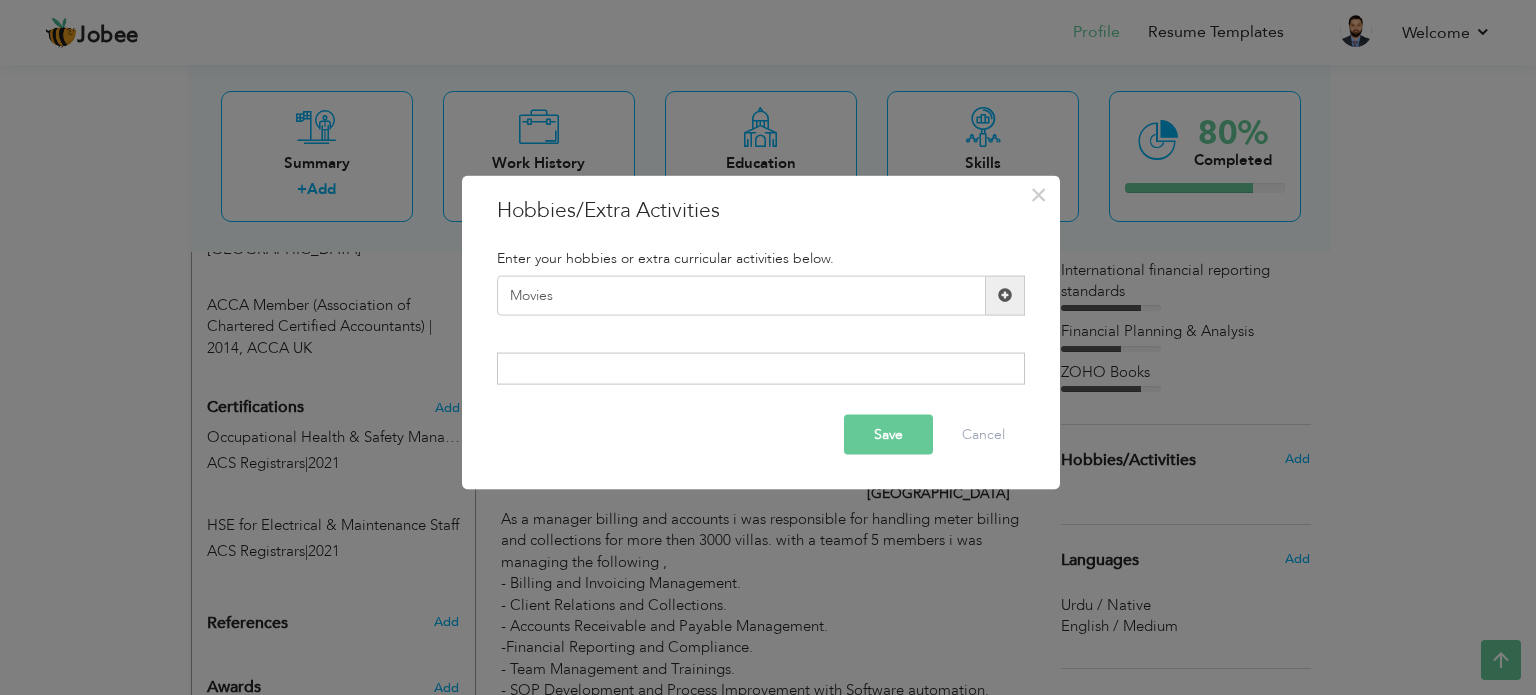 click at bounding box center [1005, 295] 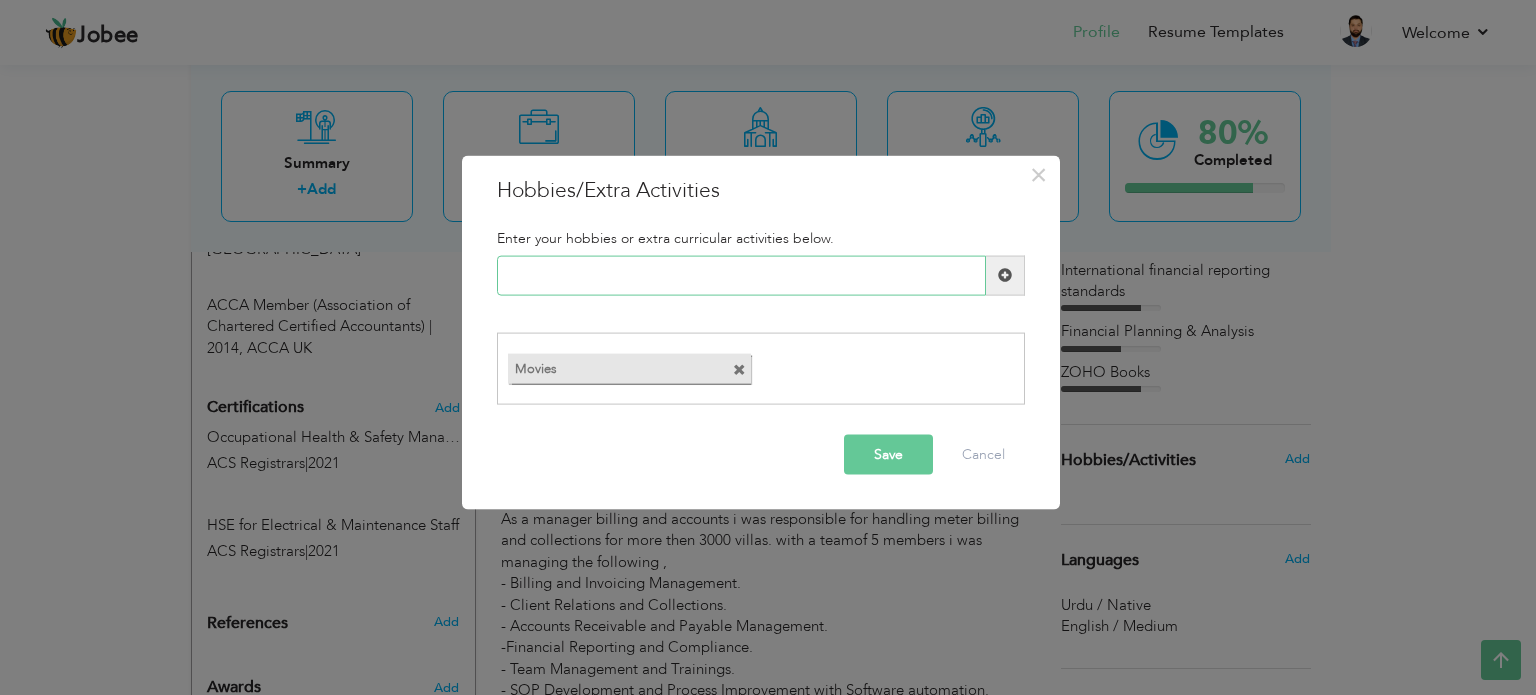click at bounding box center (741, 275) 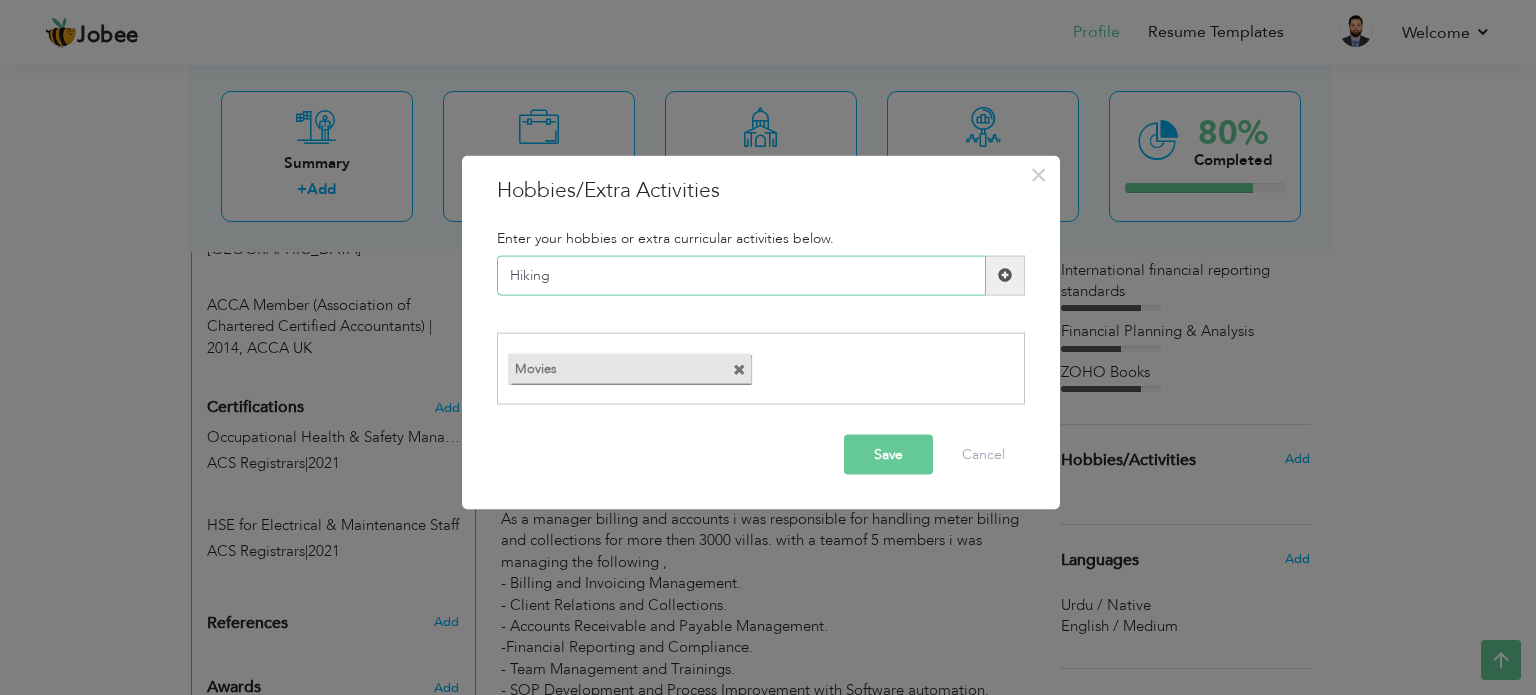 type on "Hiking" 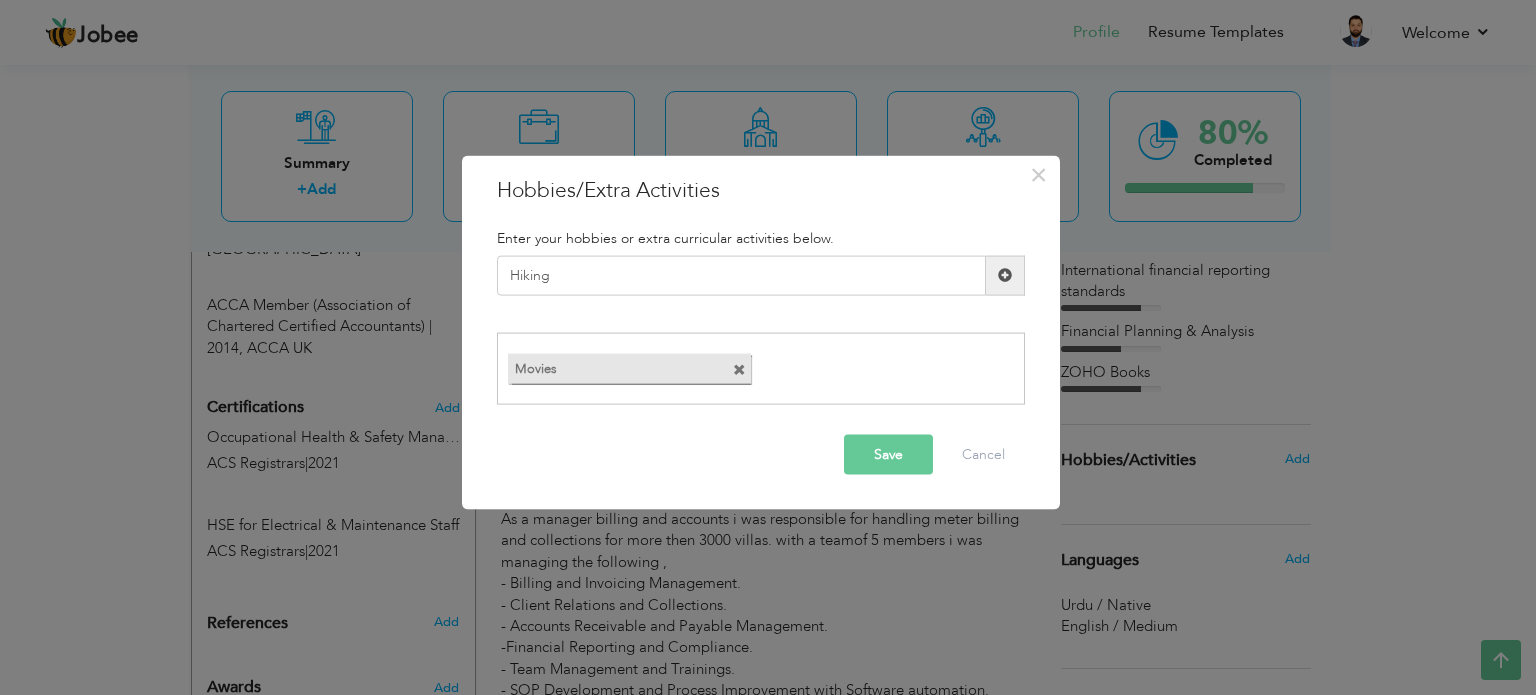 click at bounding box center (1005, 275) 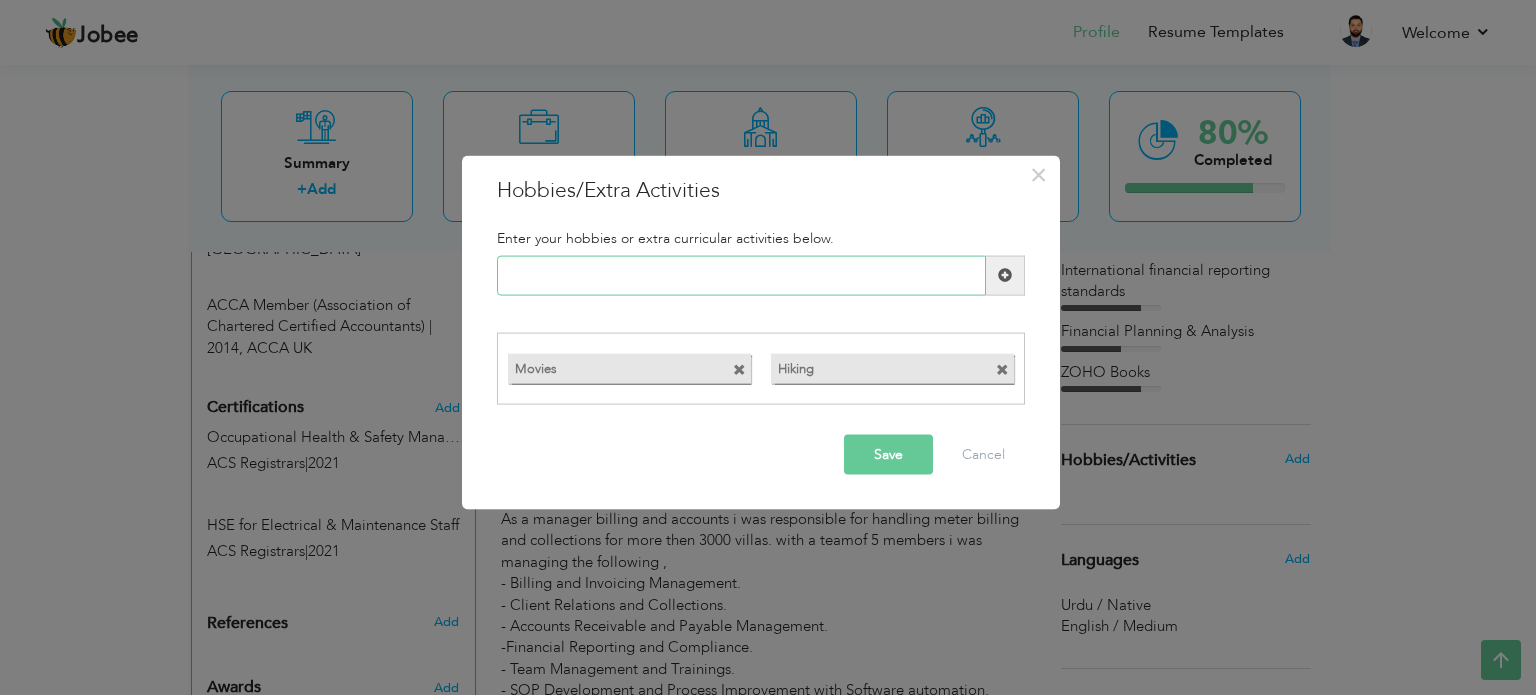 click at bounding box center (741, 275) 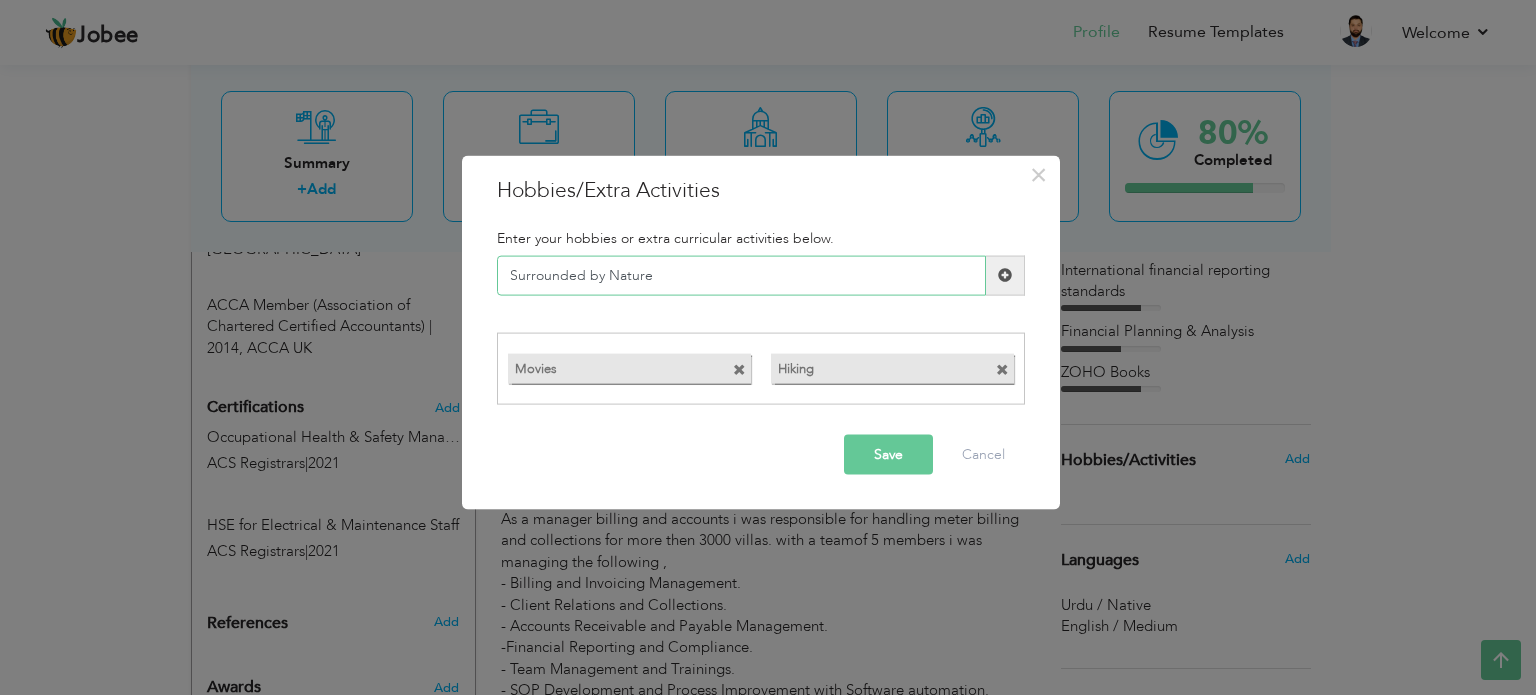 type on "Surrounded by Nature" 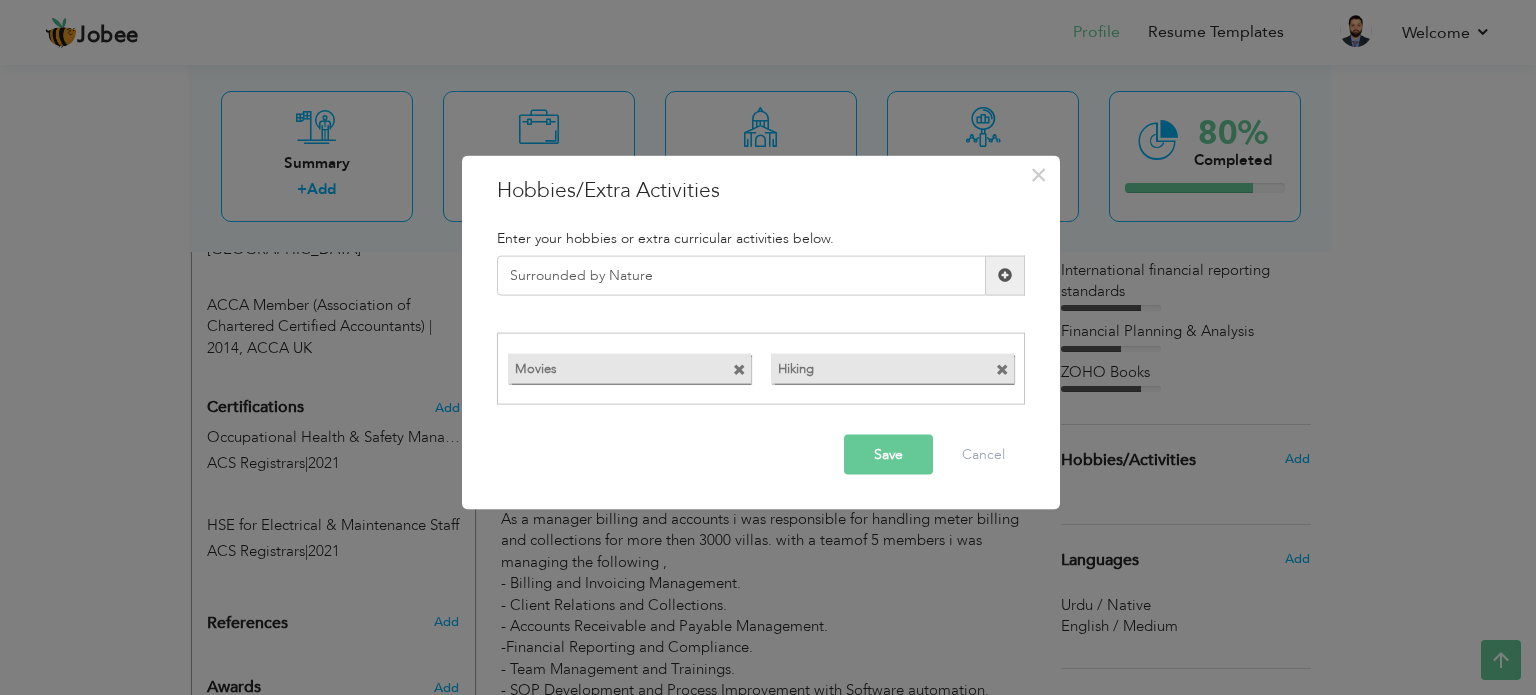click on "Save" at bounding box center [888, 455] 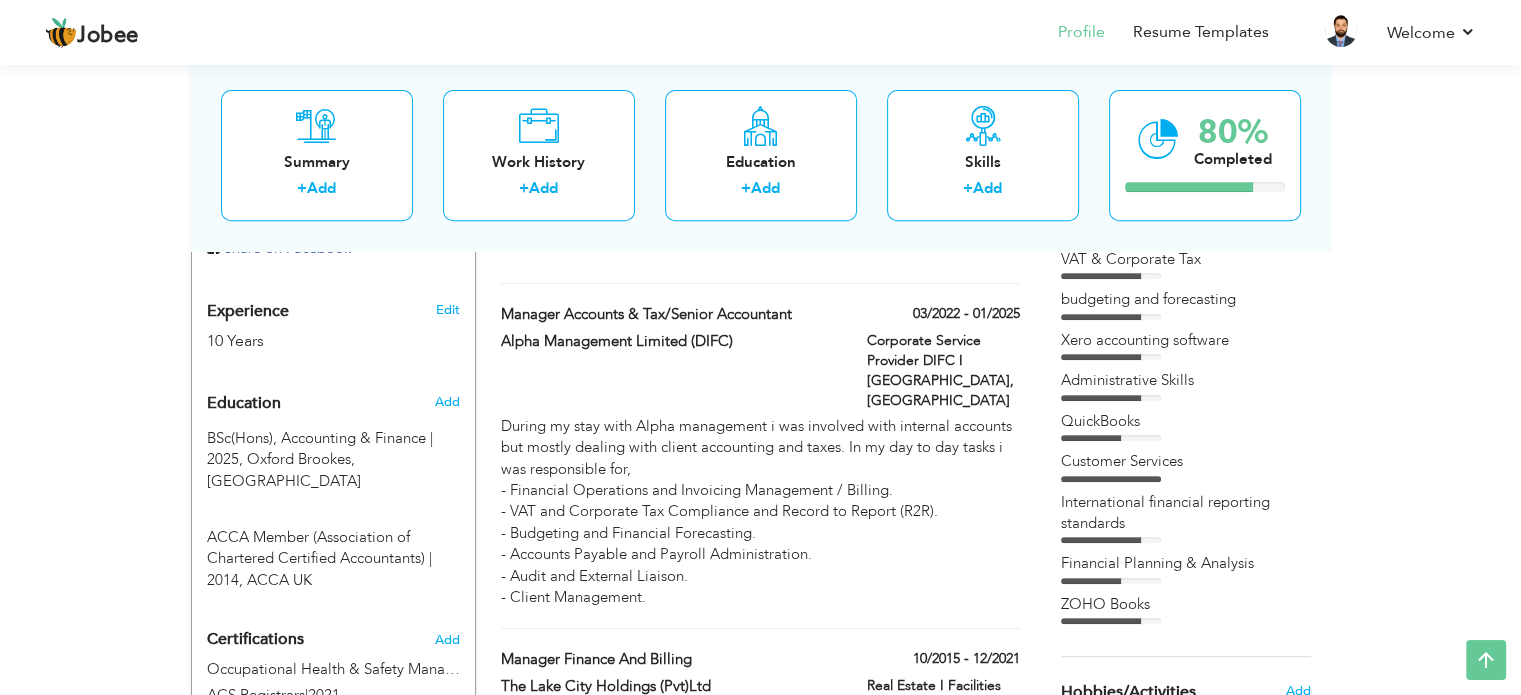 scroll, scrollTop: 792, scrollLeft: 0, axis: vertical 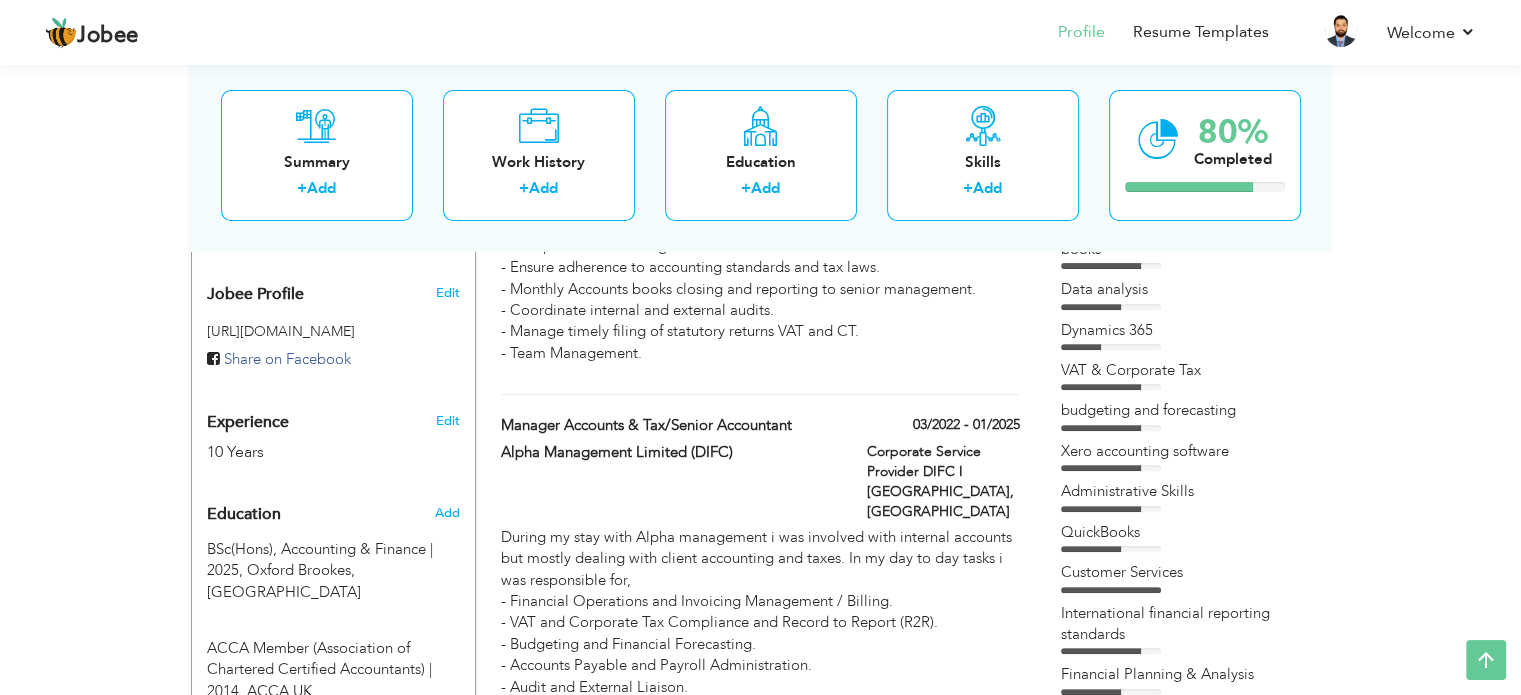 click on "Edit" at bounding box center [450, 416] 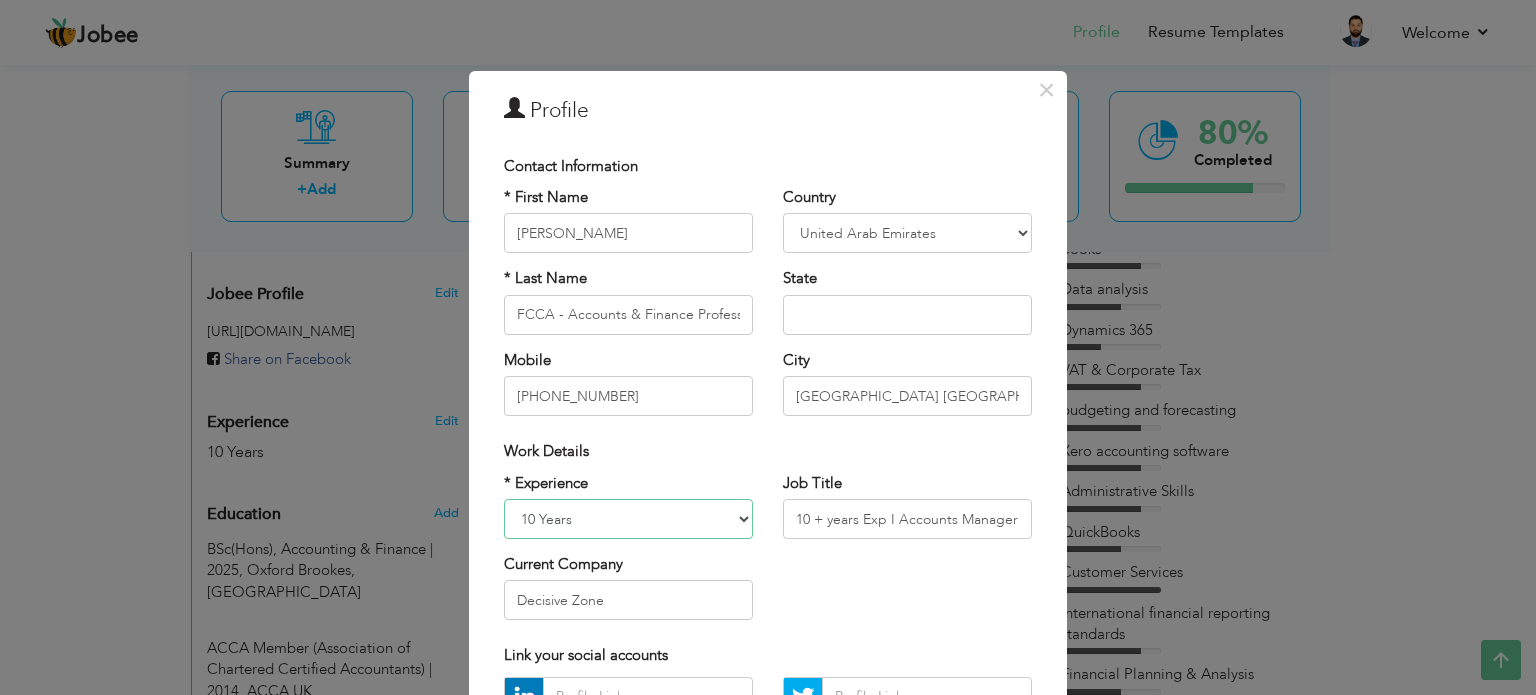click on "Entry Level Less than 1 Year 1 Year 2 Years 3 Years 4 Years 5 Years 6 Years 7 Years 8 Years 9 Years 10 Years 11 Years 12 Years 13 Years 14 Years 15 Years 16 Years 17 Years 18 Years 19 Years 20 Years 21 Years 22 Years 23 Years 24 Years 25 Years 26 Years 27 Years 28 Years 29 Years 30 Years 31 Years 32 Years 33 Years 34 Years 35 Years More than 35 Years" at bounding box center [628, 519] 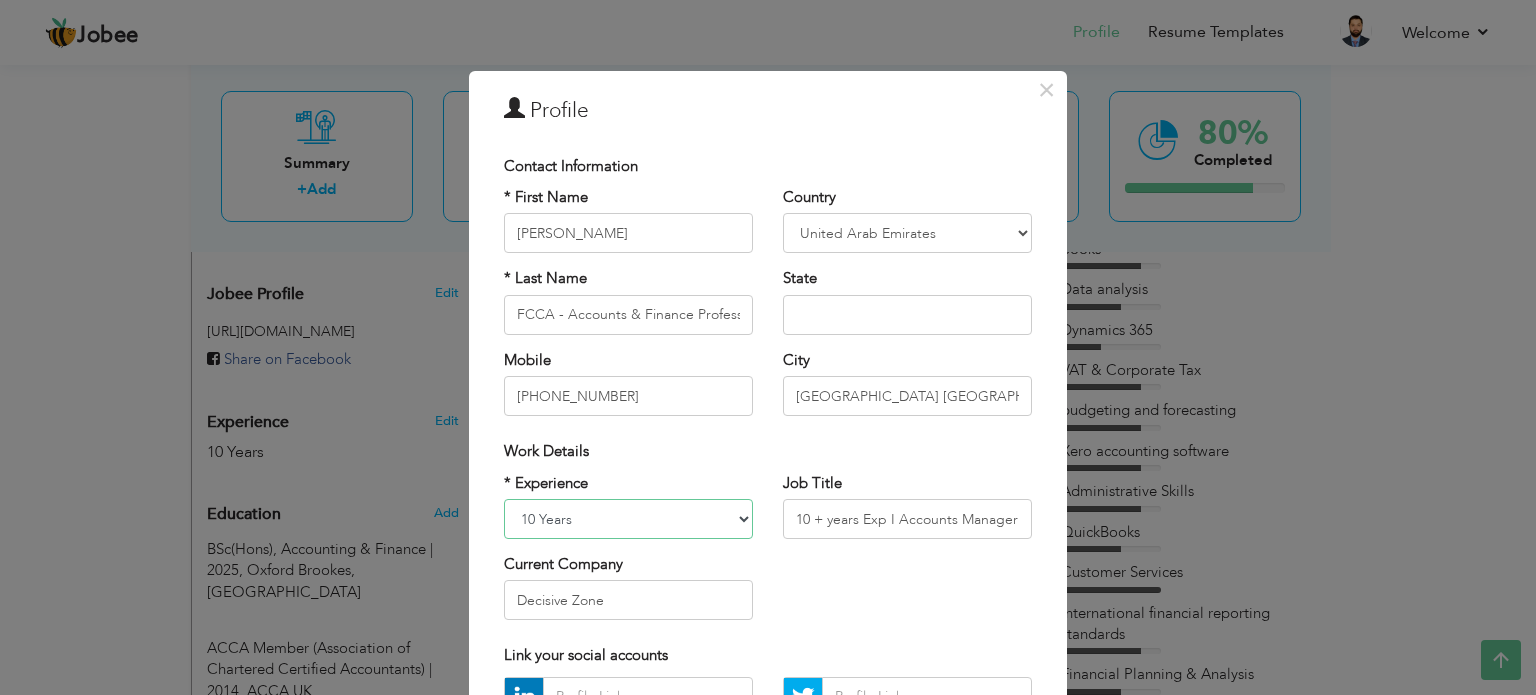select on "number:13" 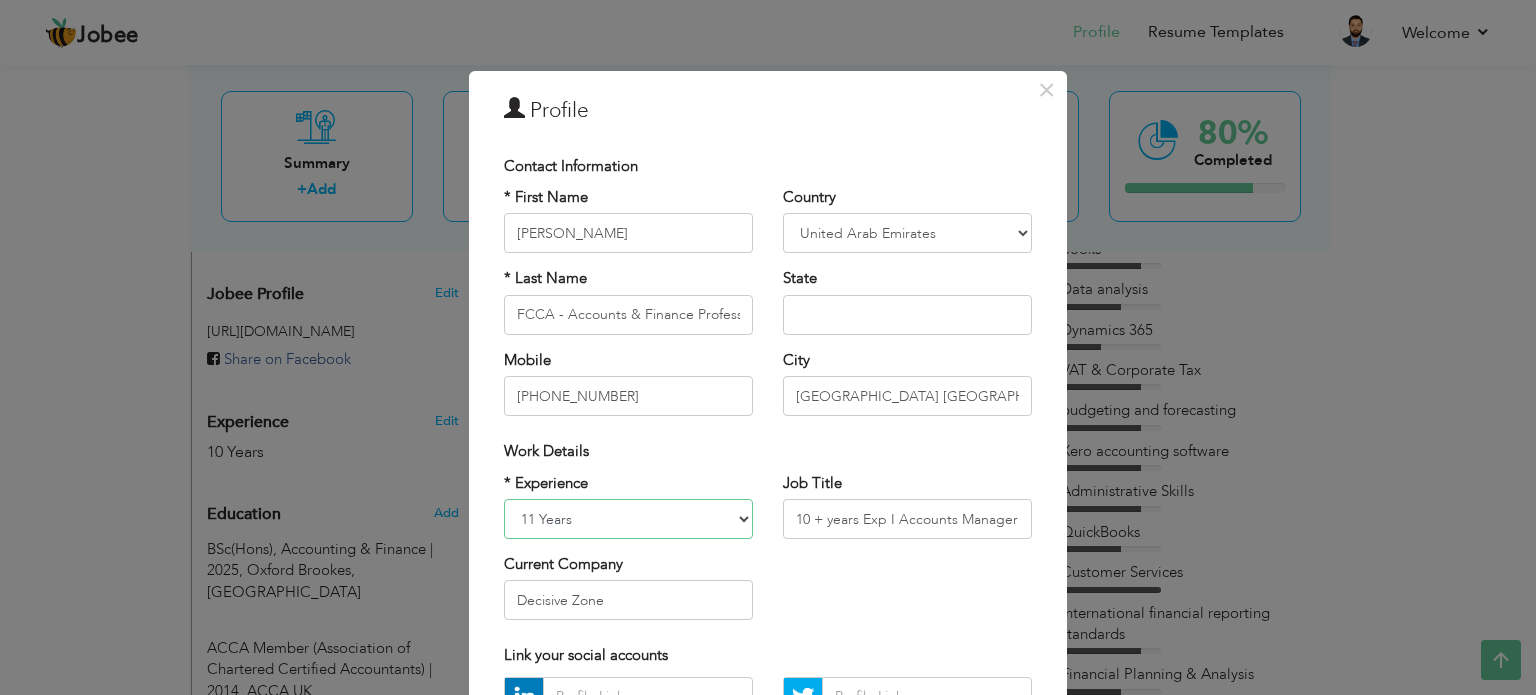 click on "Entry Level Less than 1 Year 1 Year 2 Years 3 Years 4 Years 5 Years 6 Years 7 Years 8 Years 9 Years 10 Years 11 Years 12 Years 13 Years 14 Years 15 Years 16 Years 17 Years 18 Years 19 Years 20 Years 21 Years 22 Years 23 Years 24 Years 25 Years 26 Years 27 Years 28 Years 29 Years 30 Years 31 Years 32 Years 33 Years 34 Years 35 Years More than 35 Years" at bounding box center [628, 519] 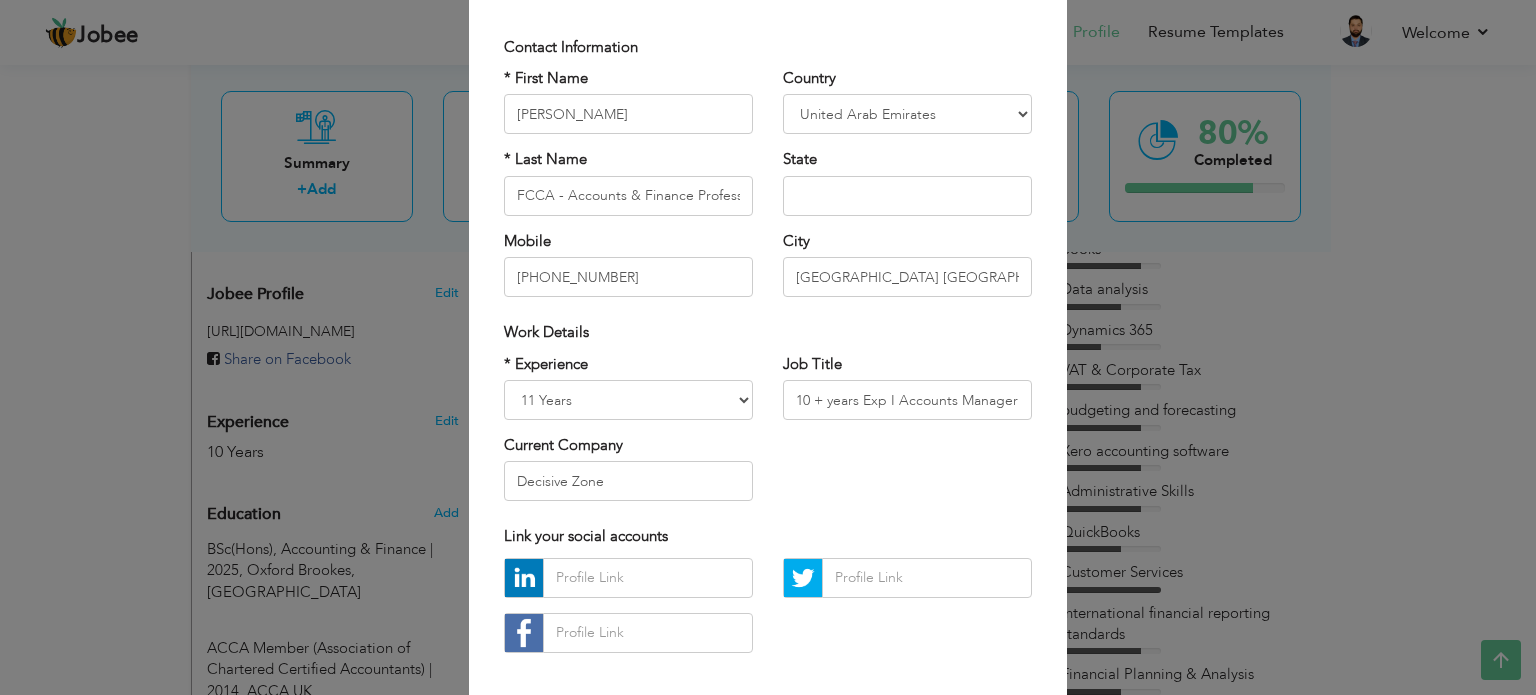scroll, scrollTop: 128, scrollLeft: 0, axis: vertical 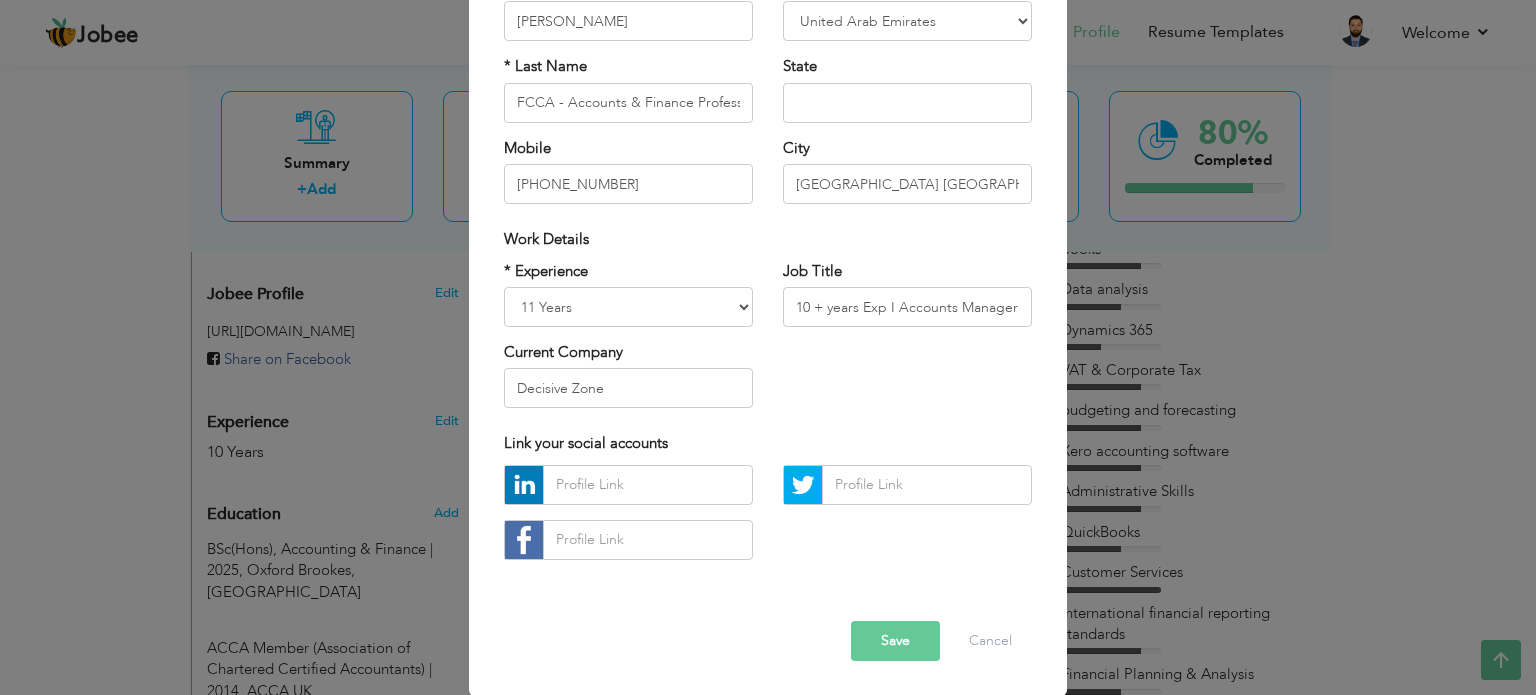 click on "Save" at bounding box center (895, 641) 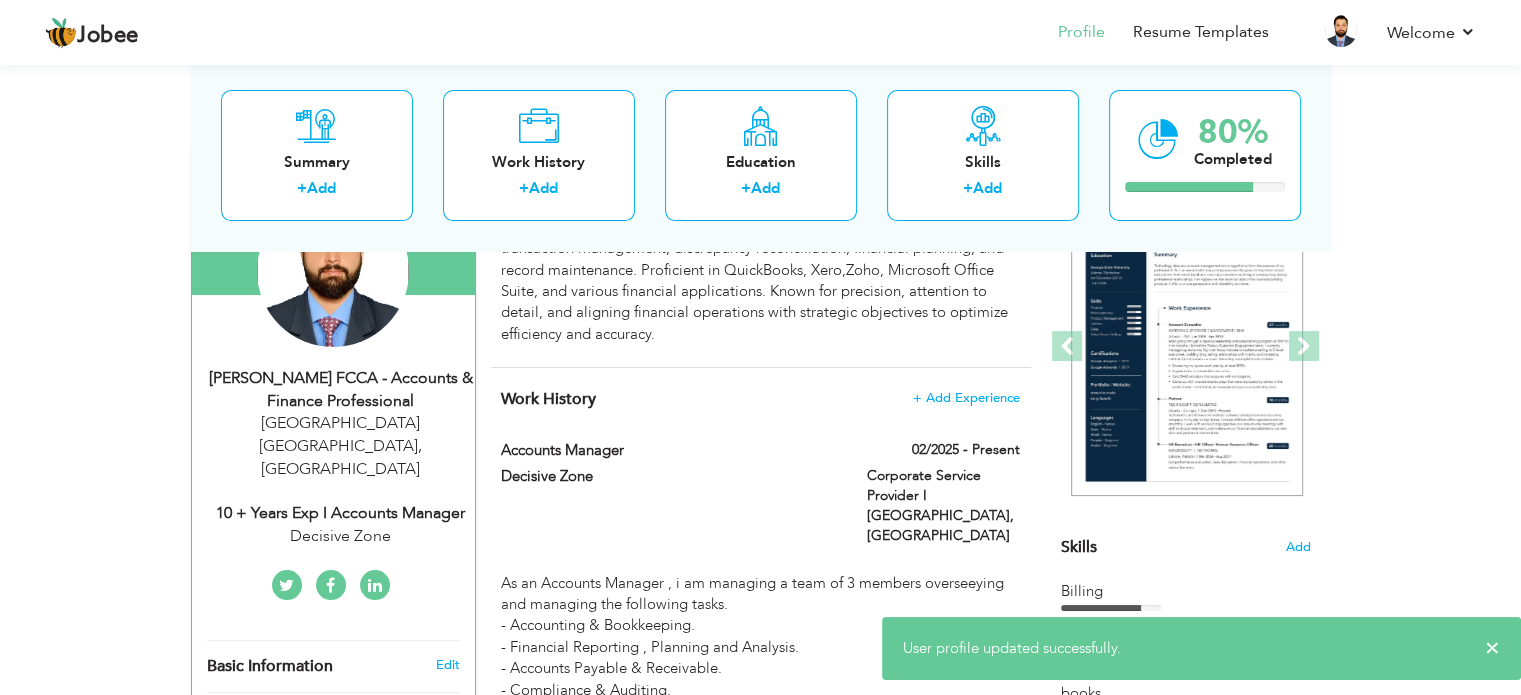 scroll, scrollTop: 236, scrollLeft: 0, axis: vertical 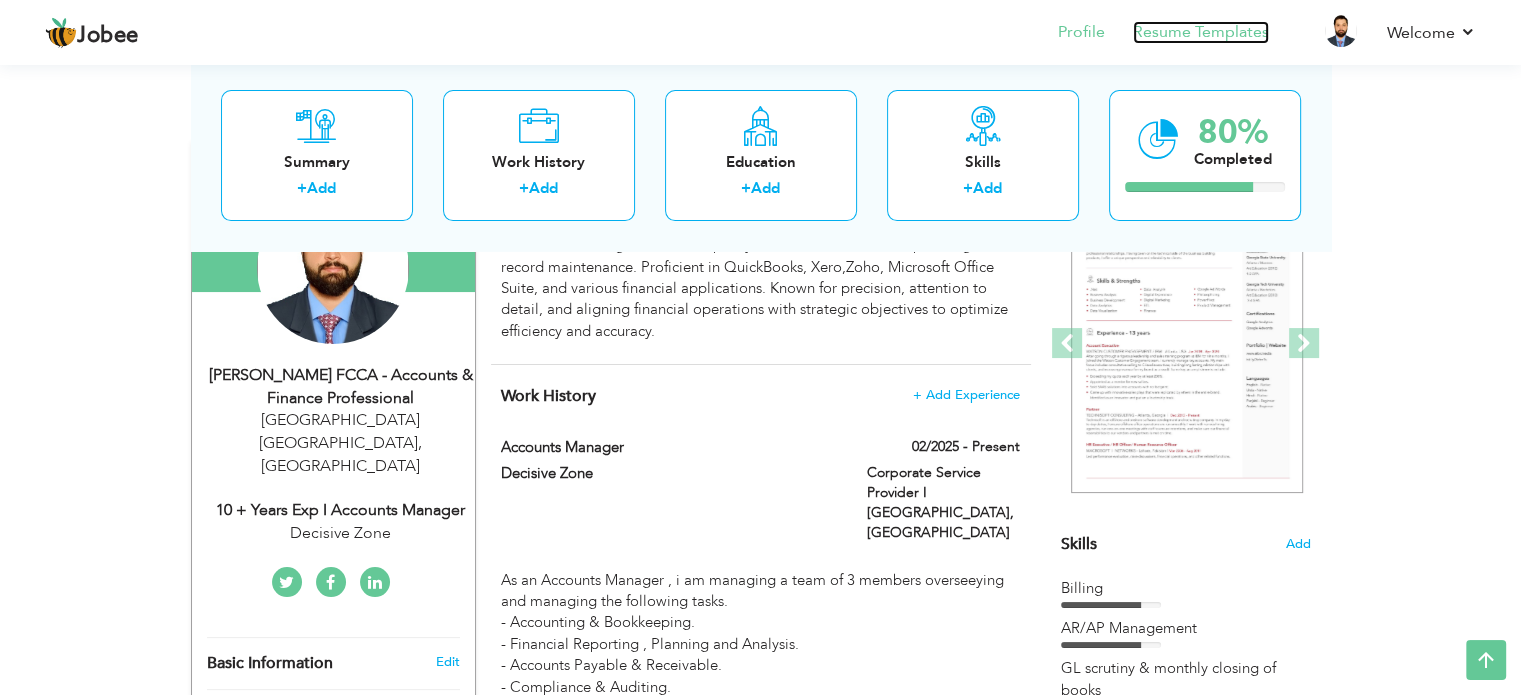 click on "Resume Templates" at bounding box center [1201, 32] 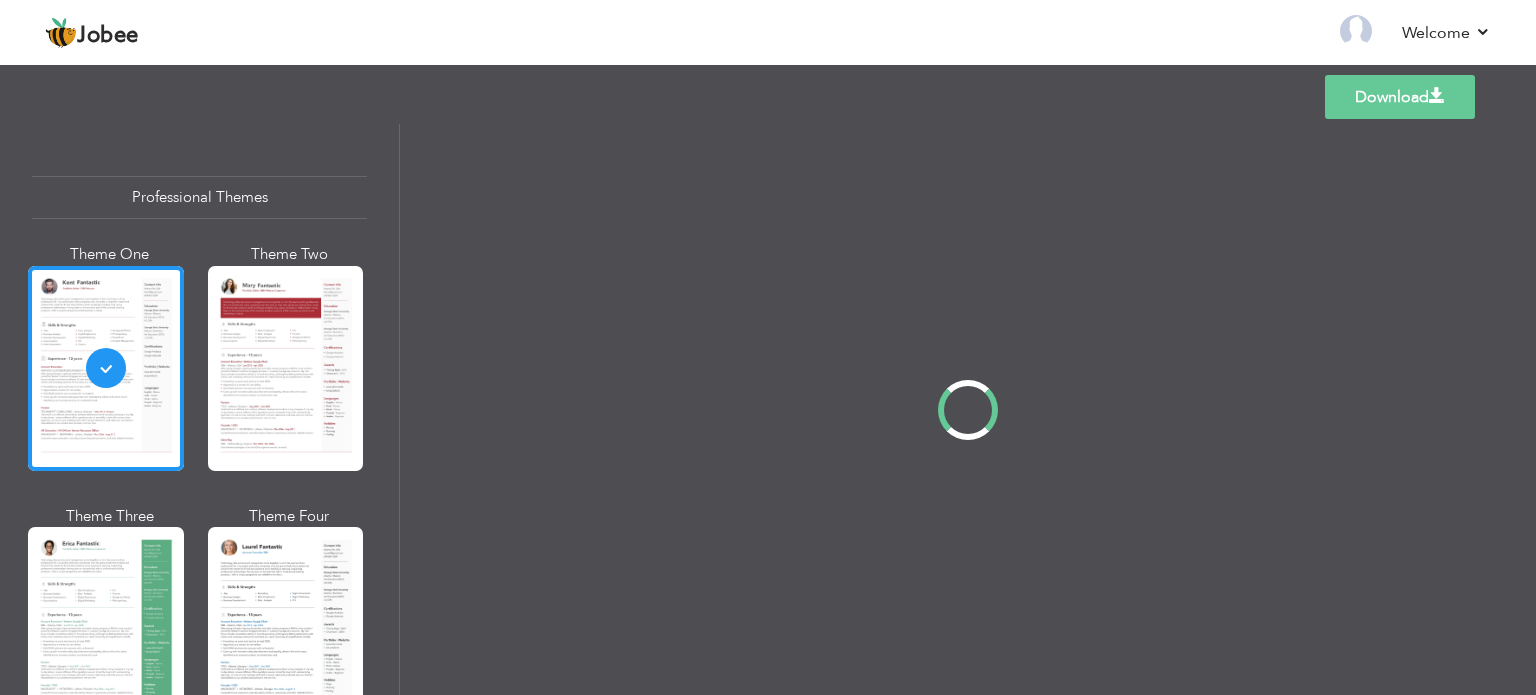 scroll, scrollTop: 0, scrollLeft: 0, axis: both 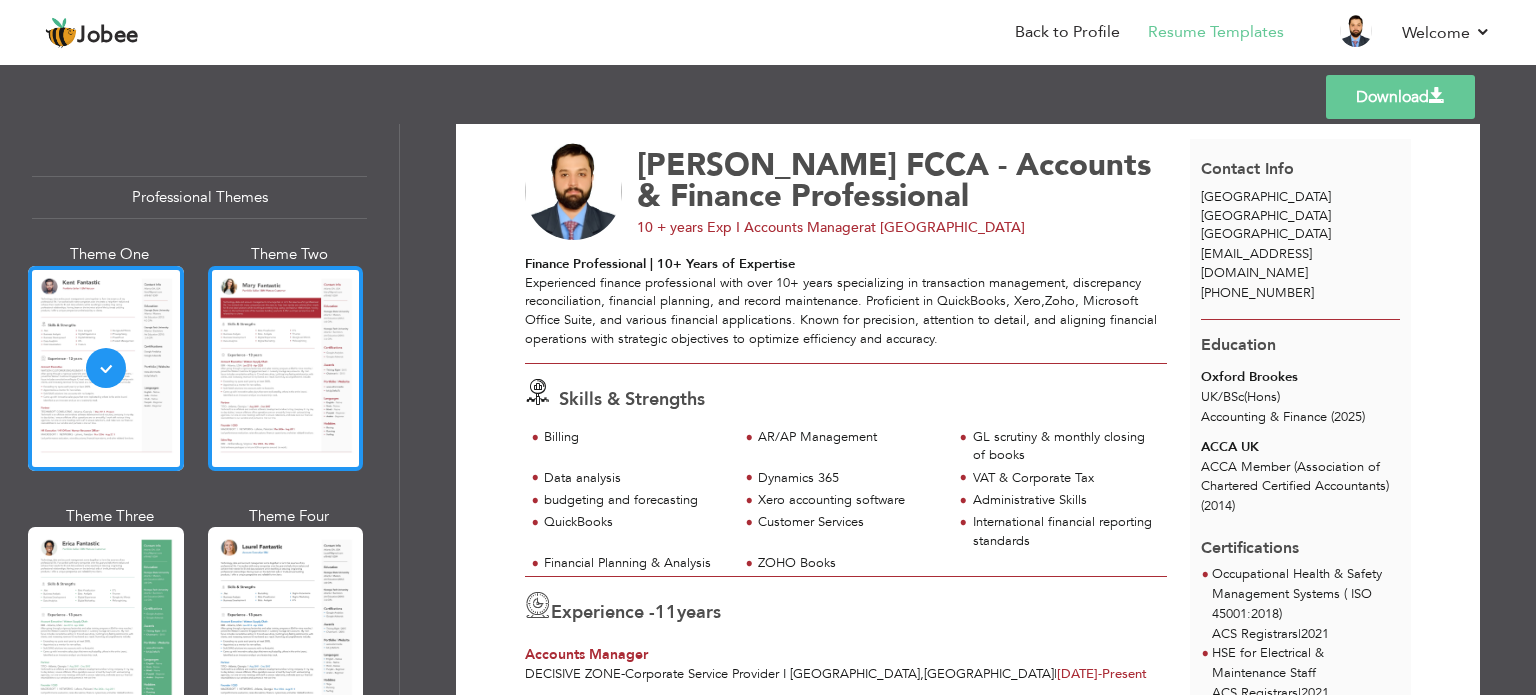 click at bounding box center [286, 368] 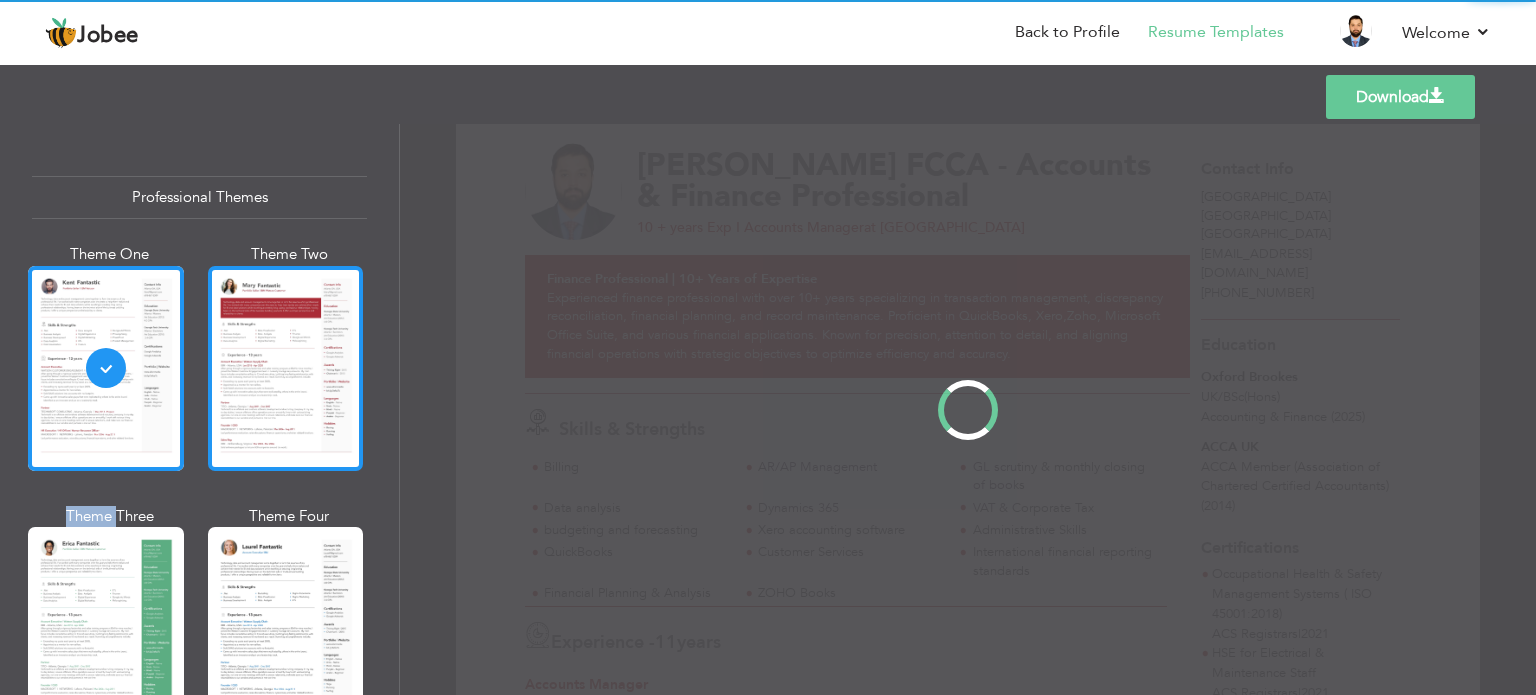 click on "Professional Themes
Theme One
Theme Two
Theme Three
Theme Four" at bounding box center [768, 409] 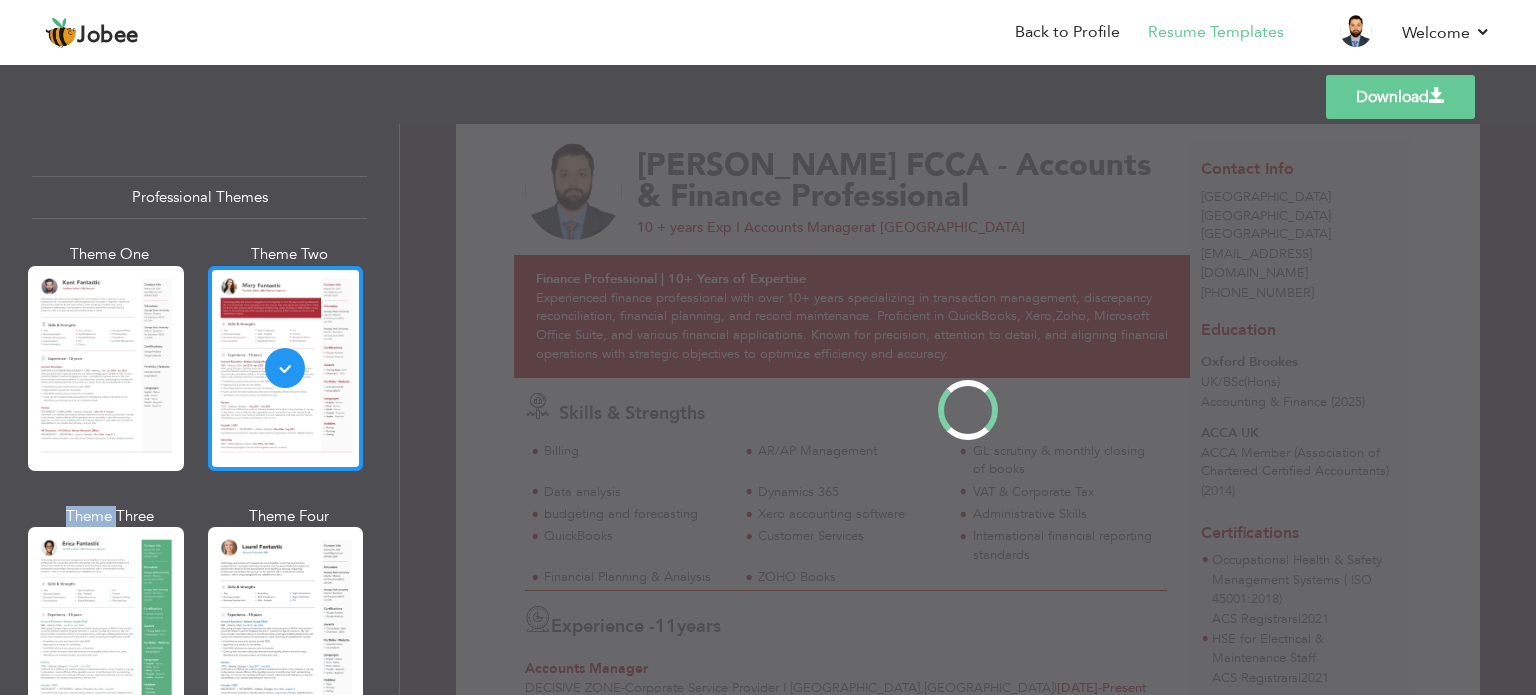 scroll, scrollTop: 0, scrollLeft: 0, axis: both 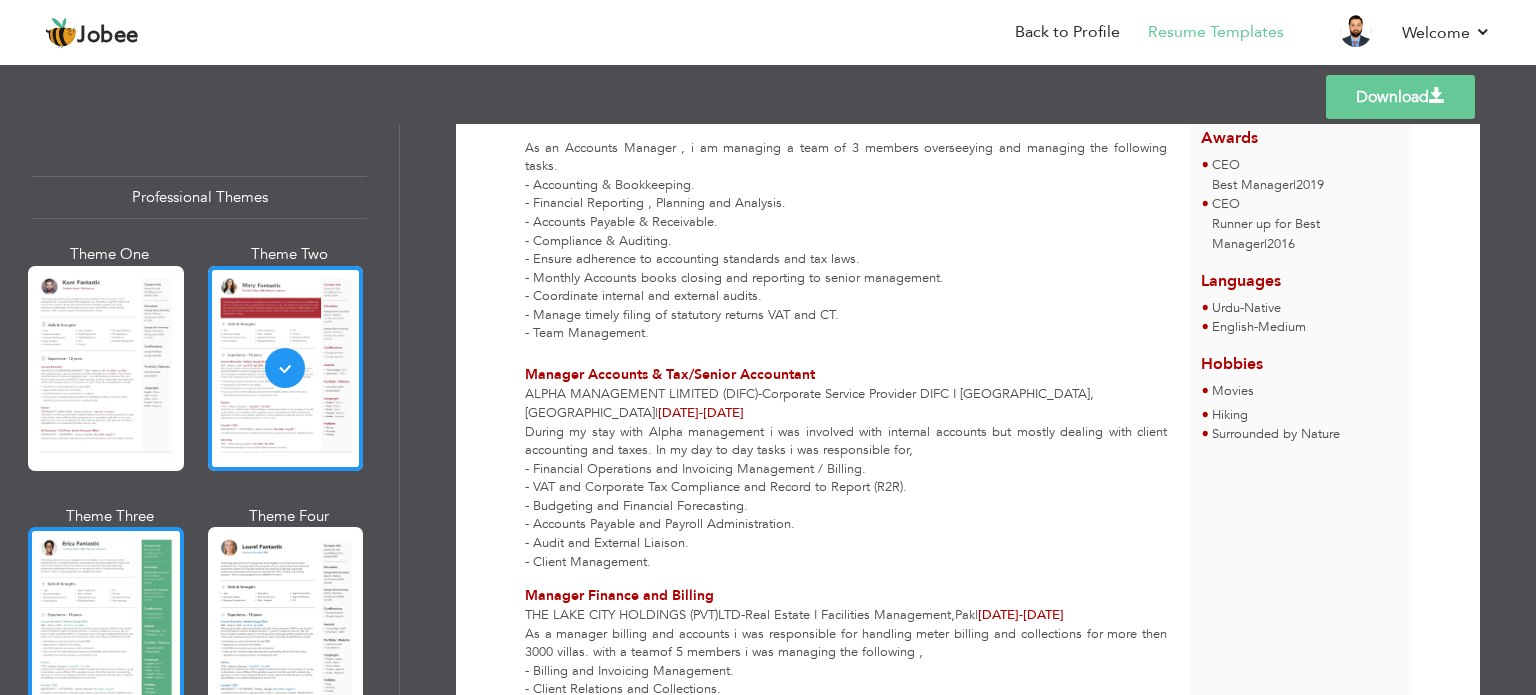 click at bounding box center (106, 629) 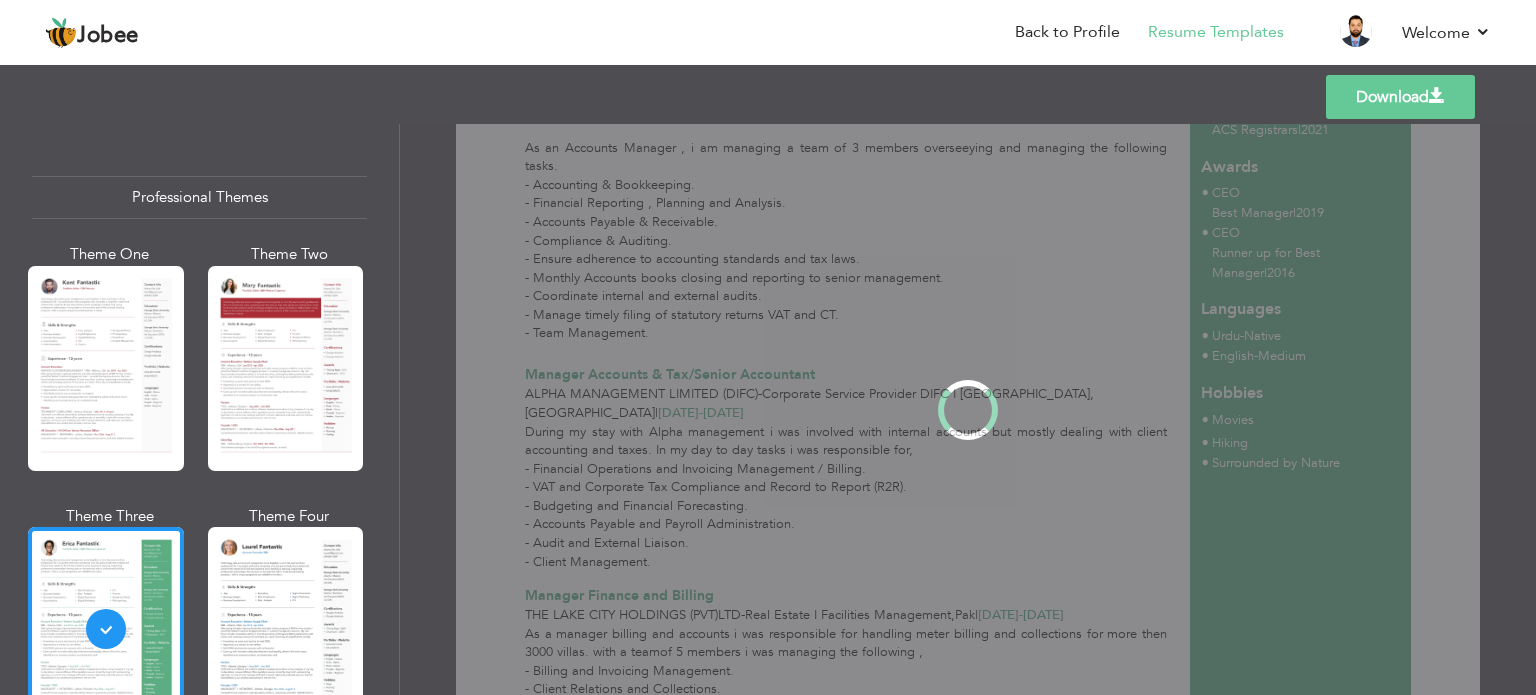scroll, scrollTop: 0, scrollLeft: 0, axis: both 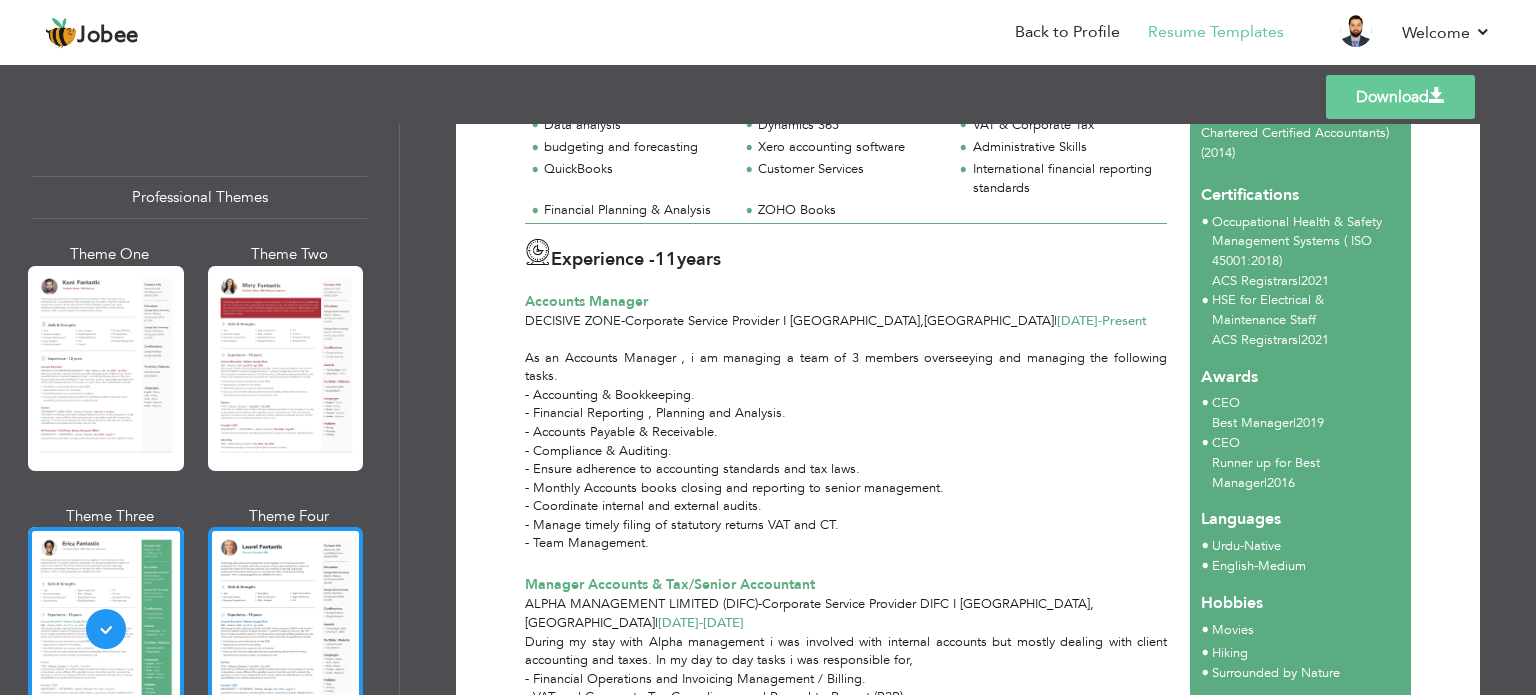click at bounding box center [286, 629] 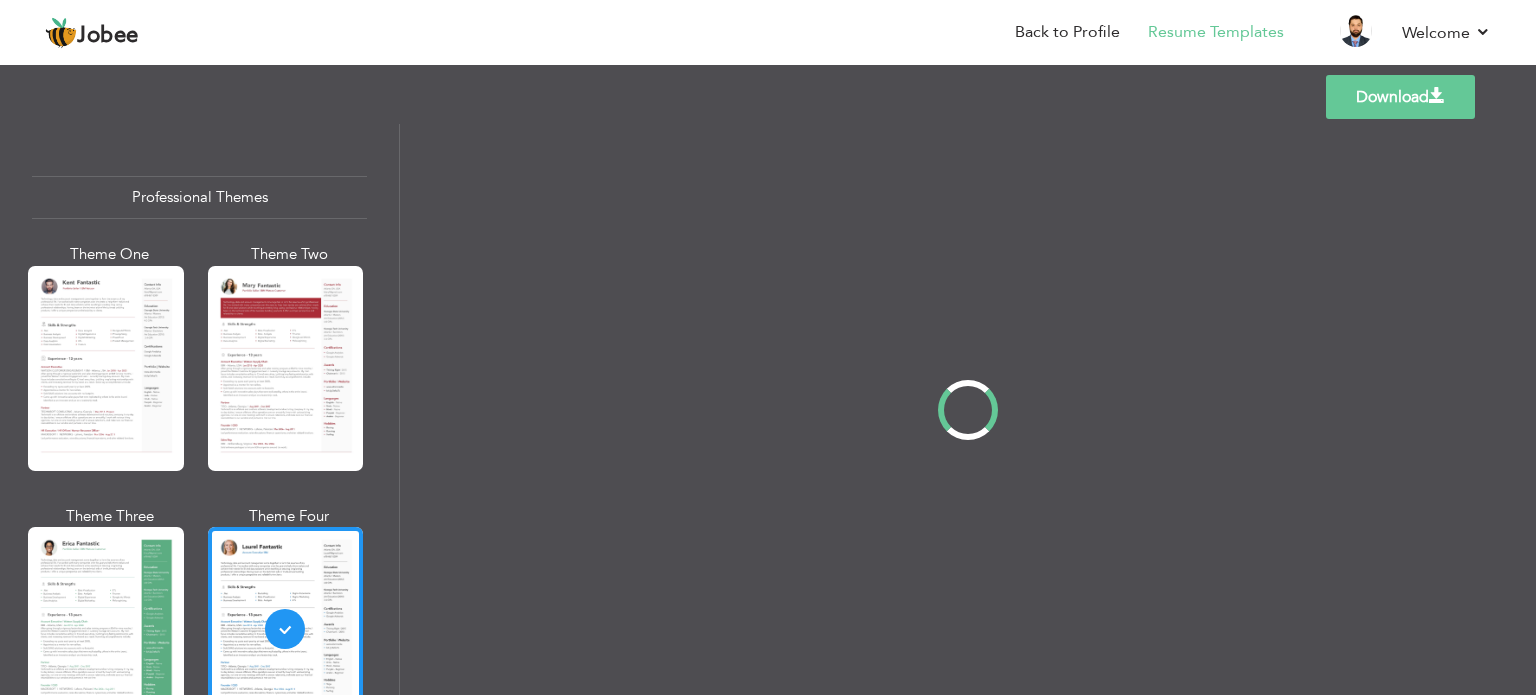 scroll, scrollTop: 0, scrollLeft: 0, axis: both 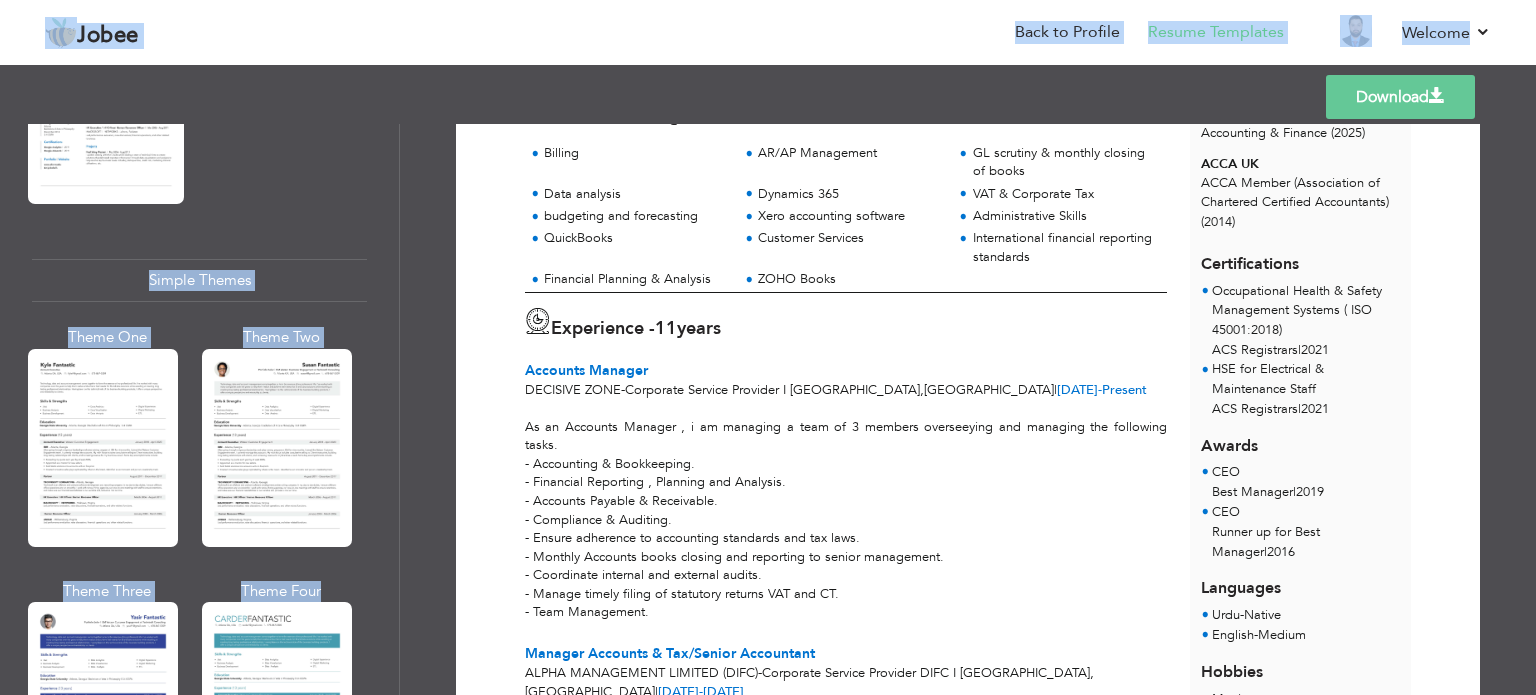 drag, startPoint x: 399, startPoint y: 651, endPoint x: 395, endPoint y: 701, distance: 50.159744 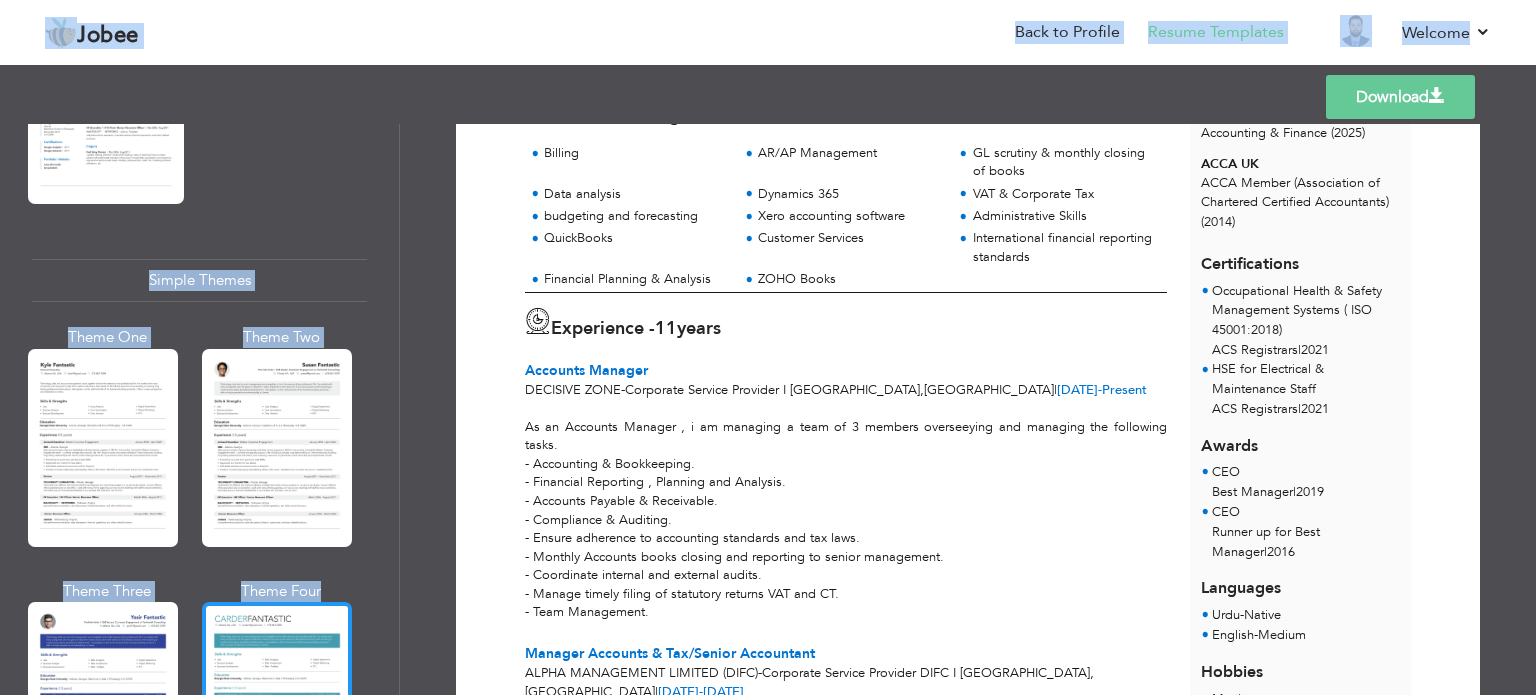 click at bounding box center [277, 701] 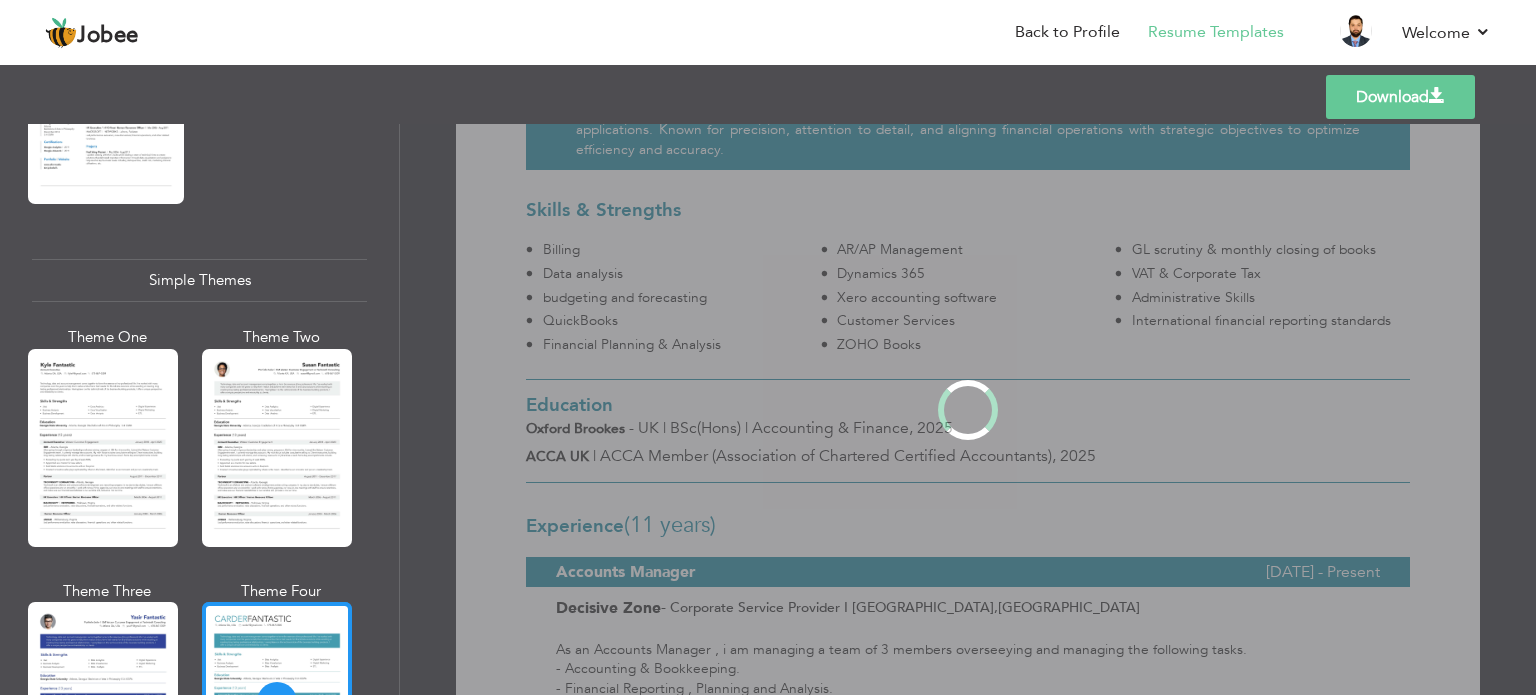 scroll, scrollTop: 0, scrollLeft: 0, axis: both 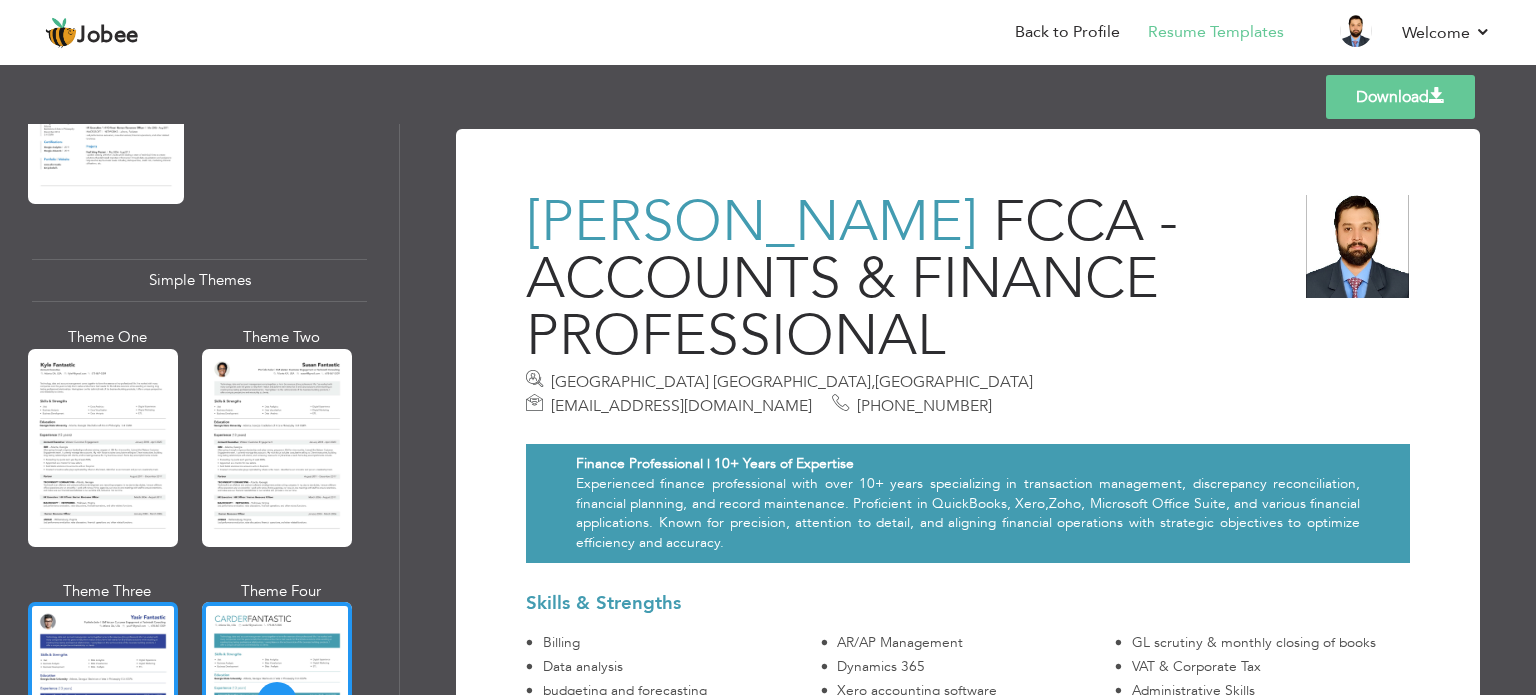 click at bounding box center (103, 701) 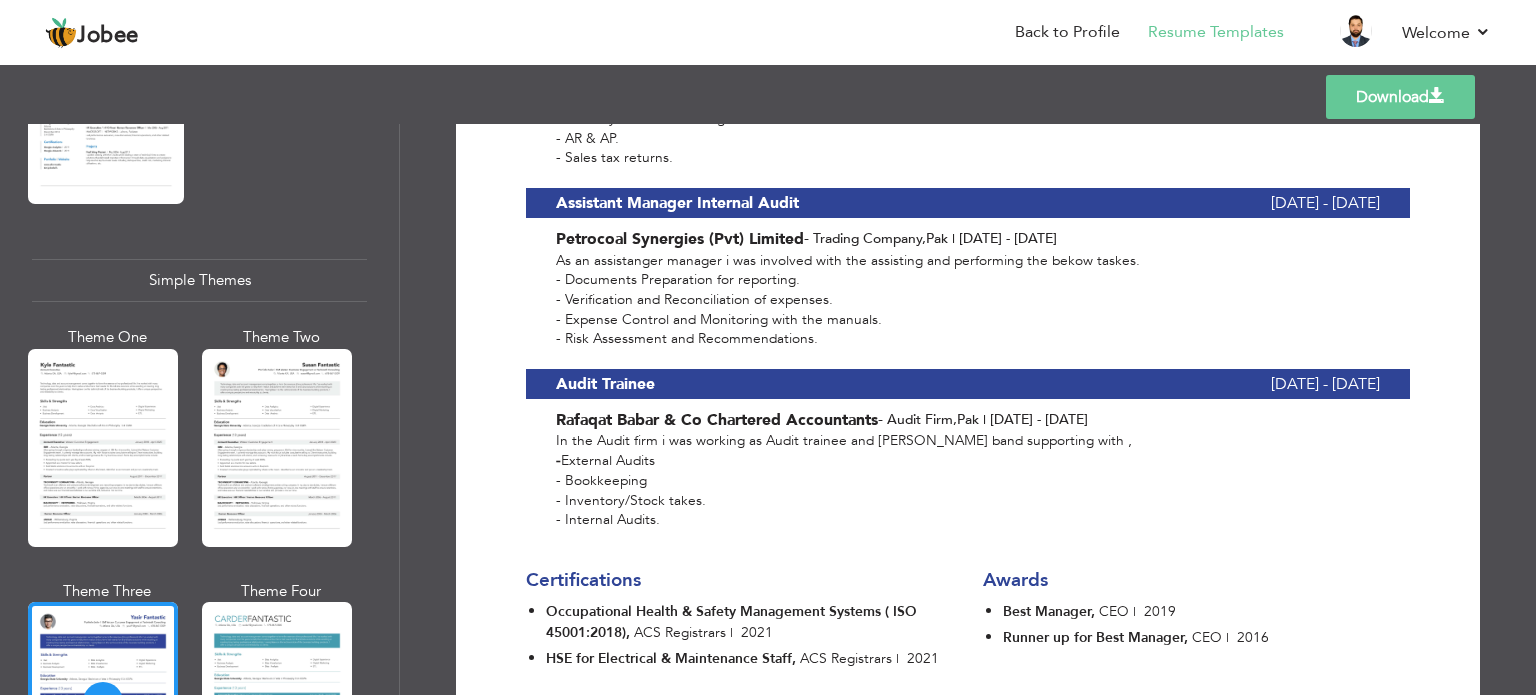 scroll, scrollTop: 1880, scrollLeft: 0, axis: vertical 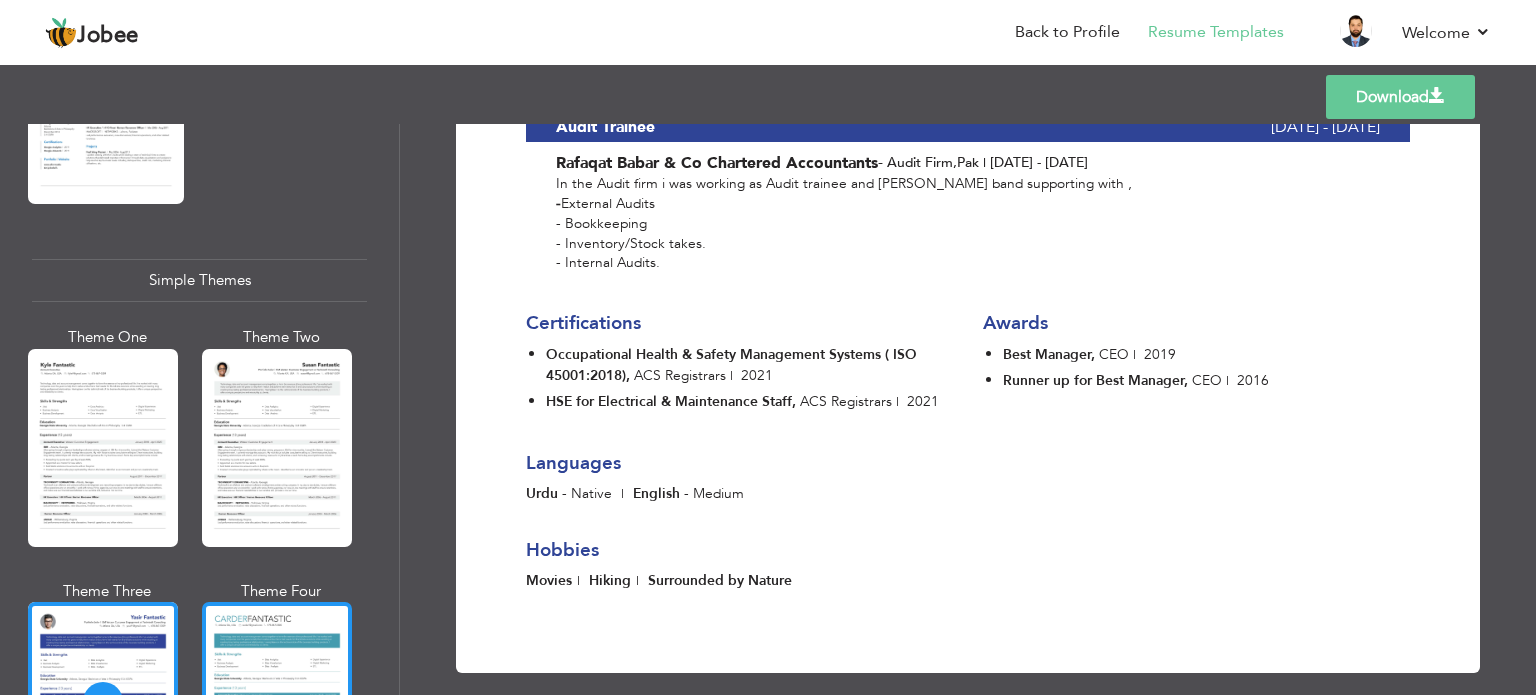 click at bounding box center (277, 701) 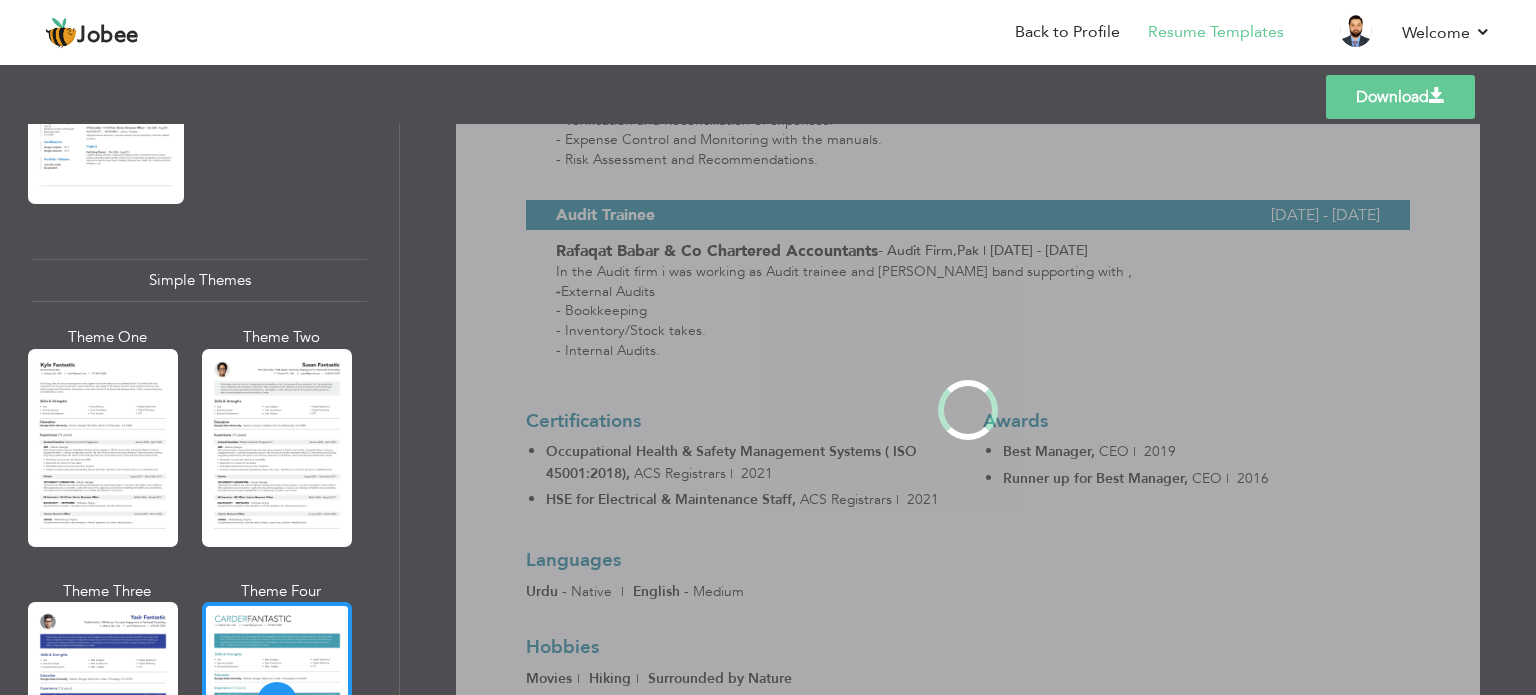 scroll, scrollTop: 0, scrollLeft: 0, axis: both 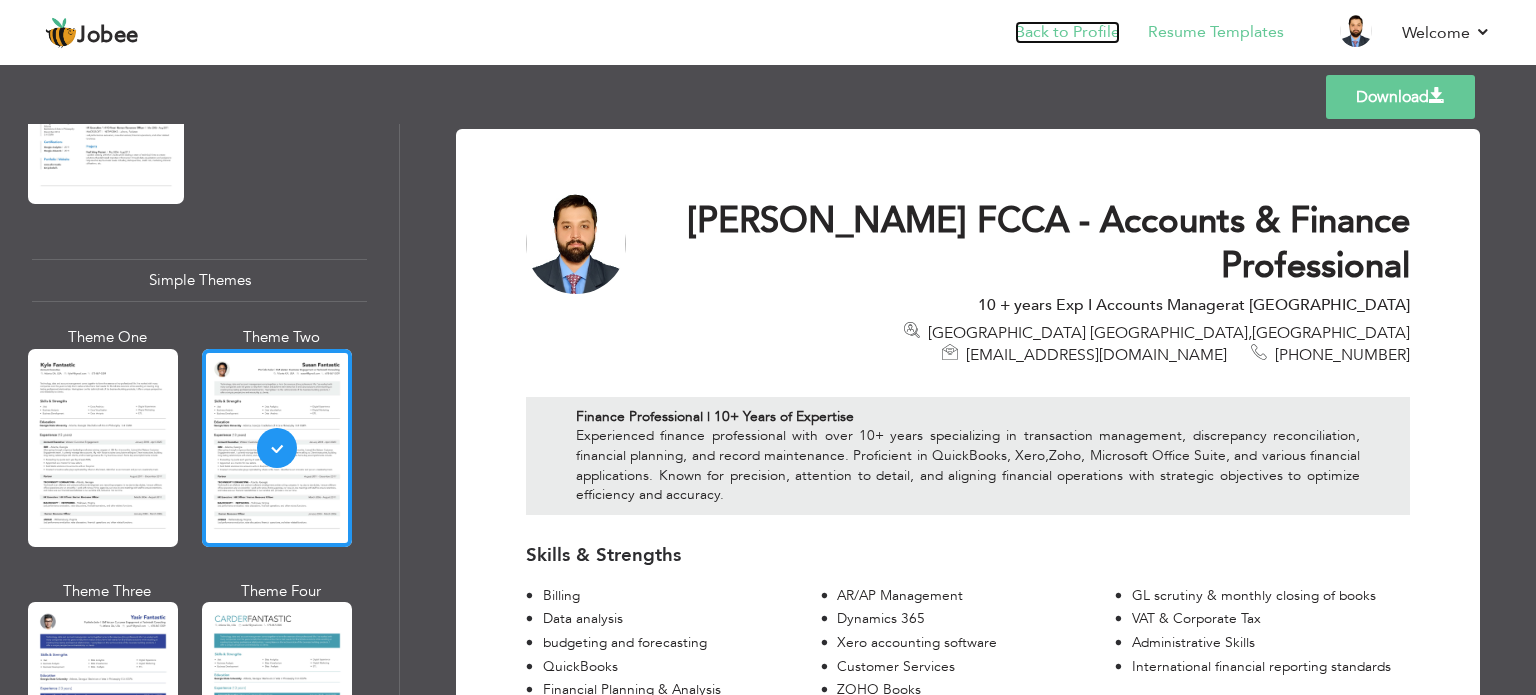 click on "Back to Profile" at bounding box center [1067, 32] 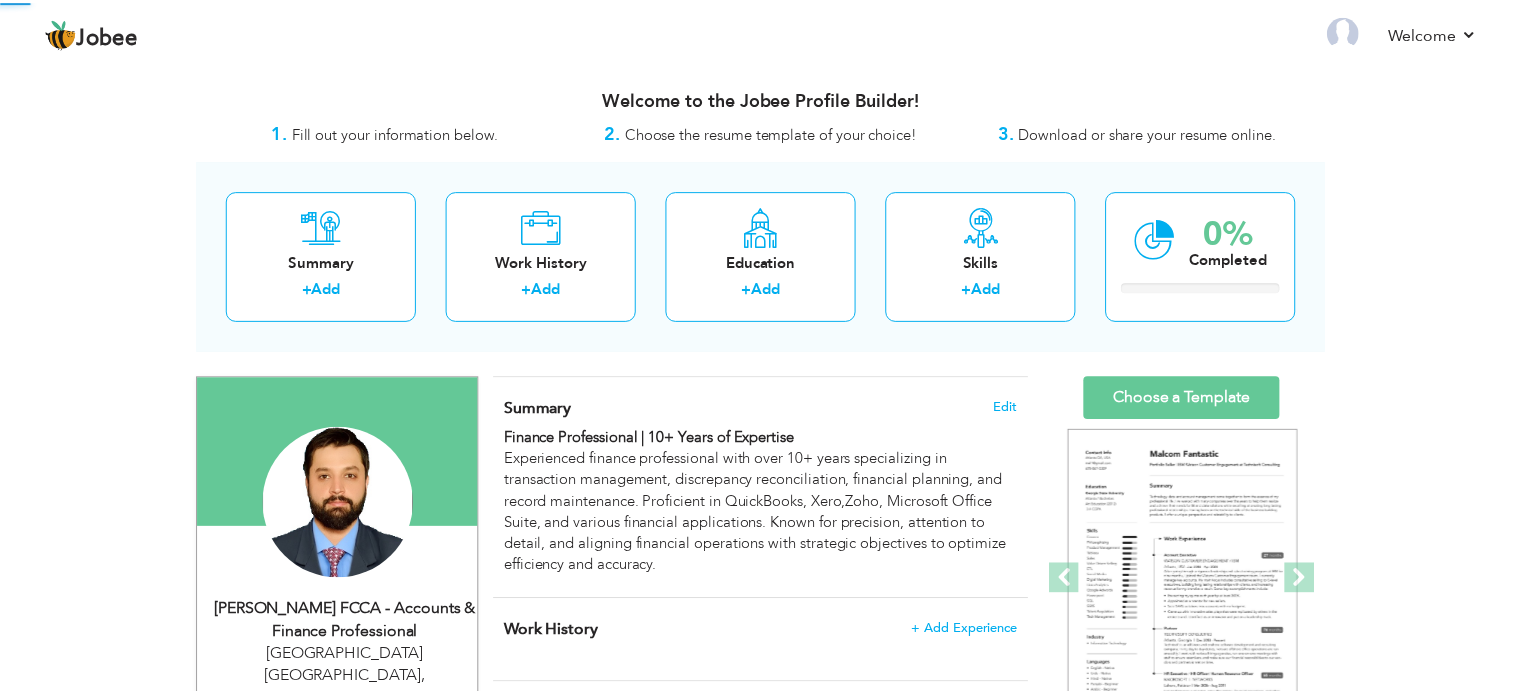 scroll, scrollTop: 0, scrollLeft: 0, axis: both 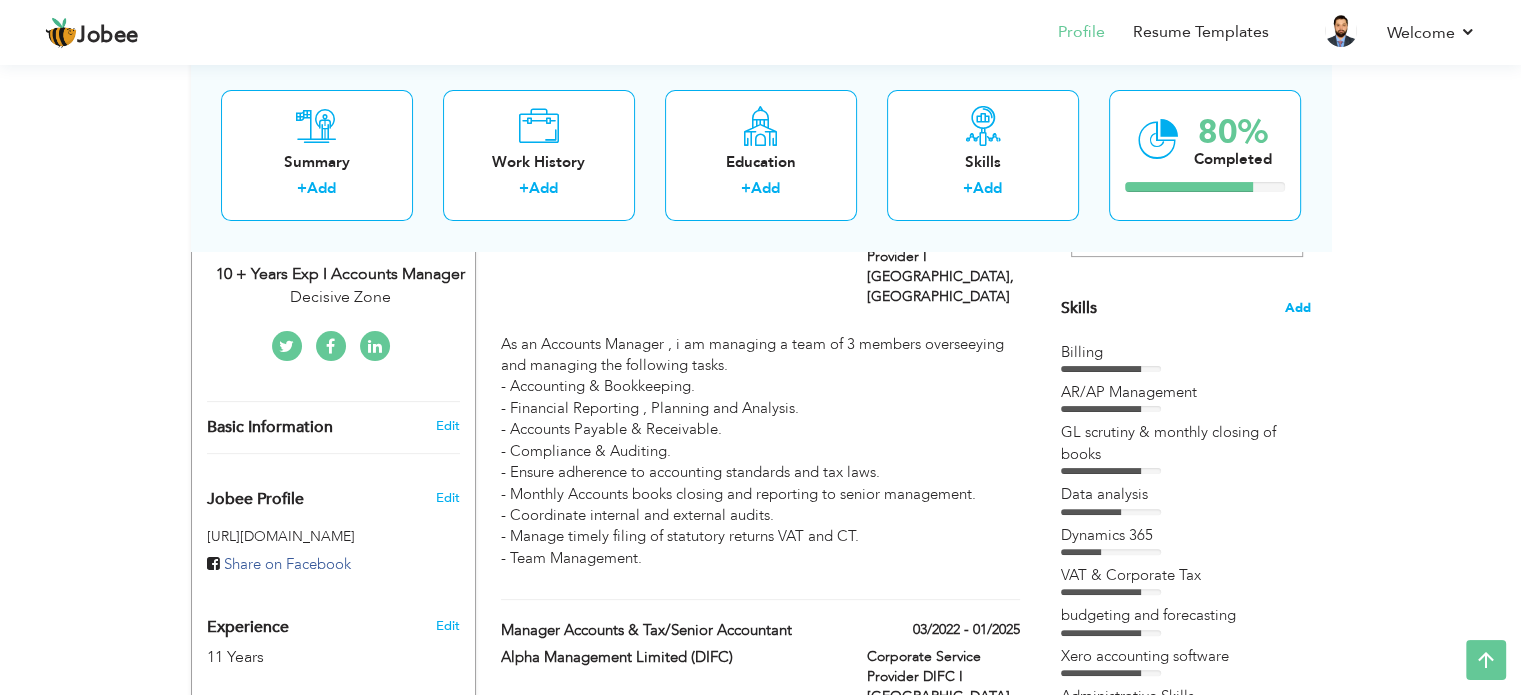 click on "Add" at bounding box center (1298, 308) 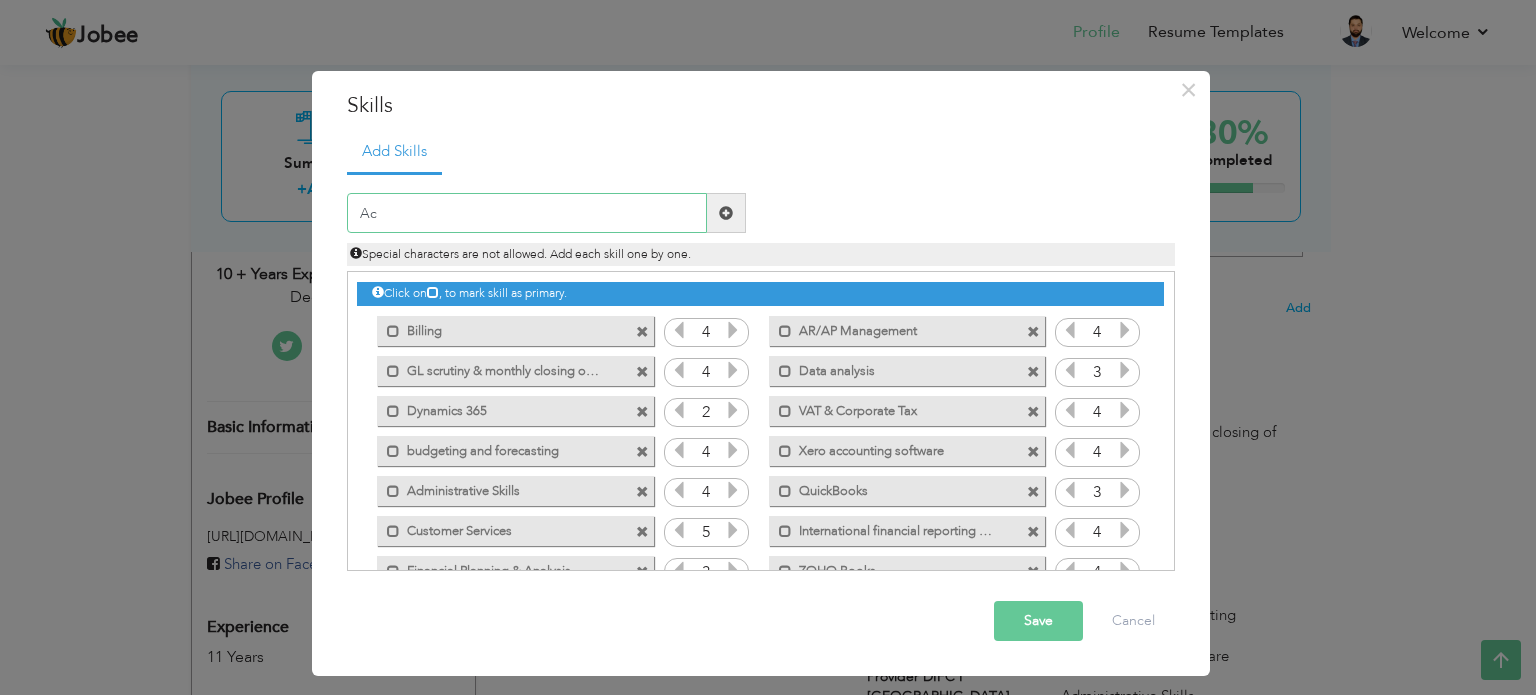 type on "A" 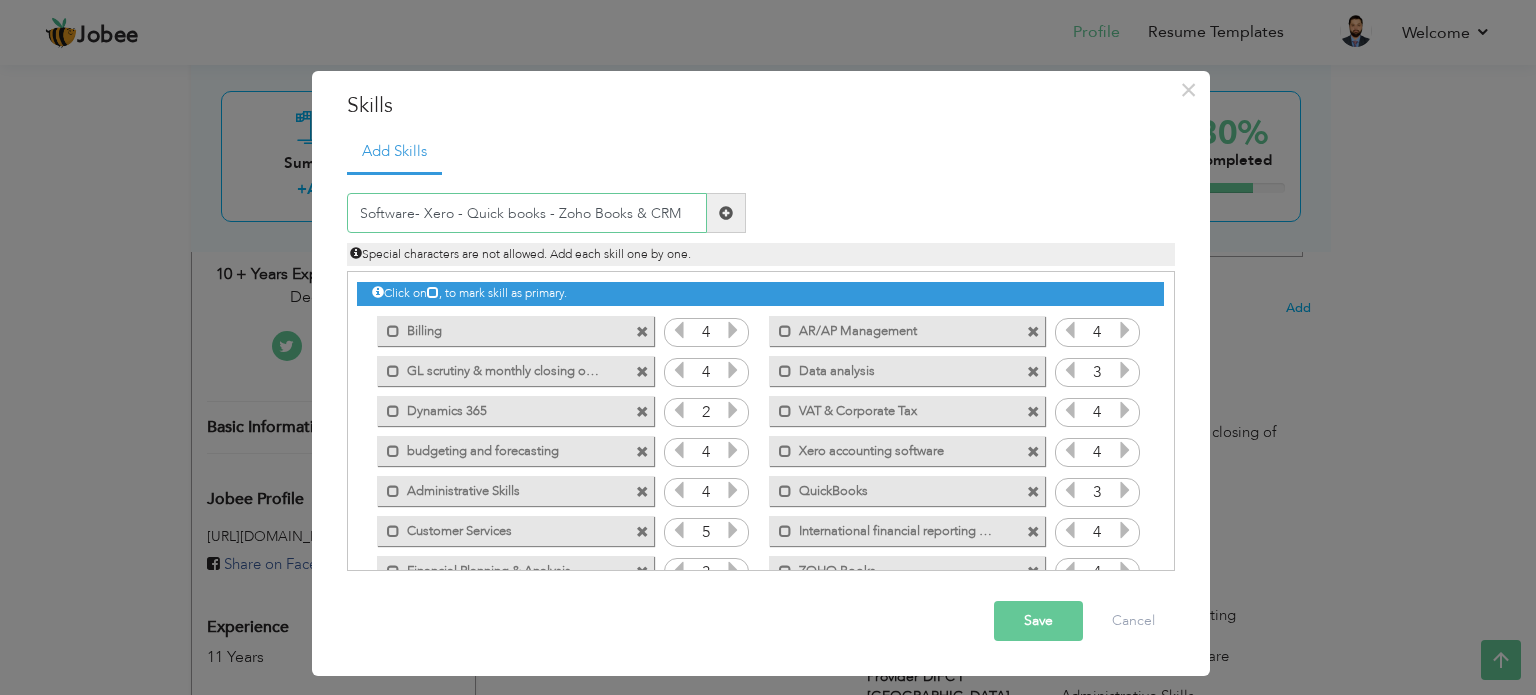 type on "Software- Xero - Quick books - Zoho Books & CRM" 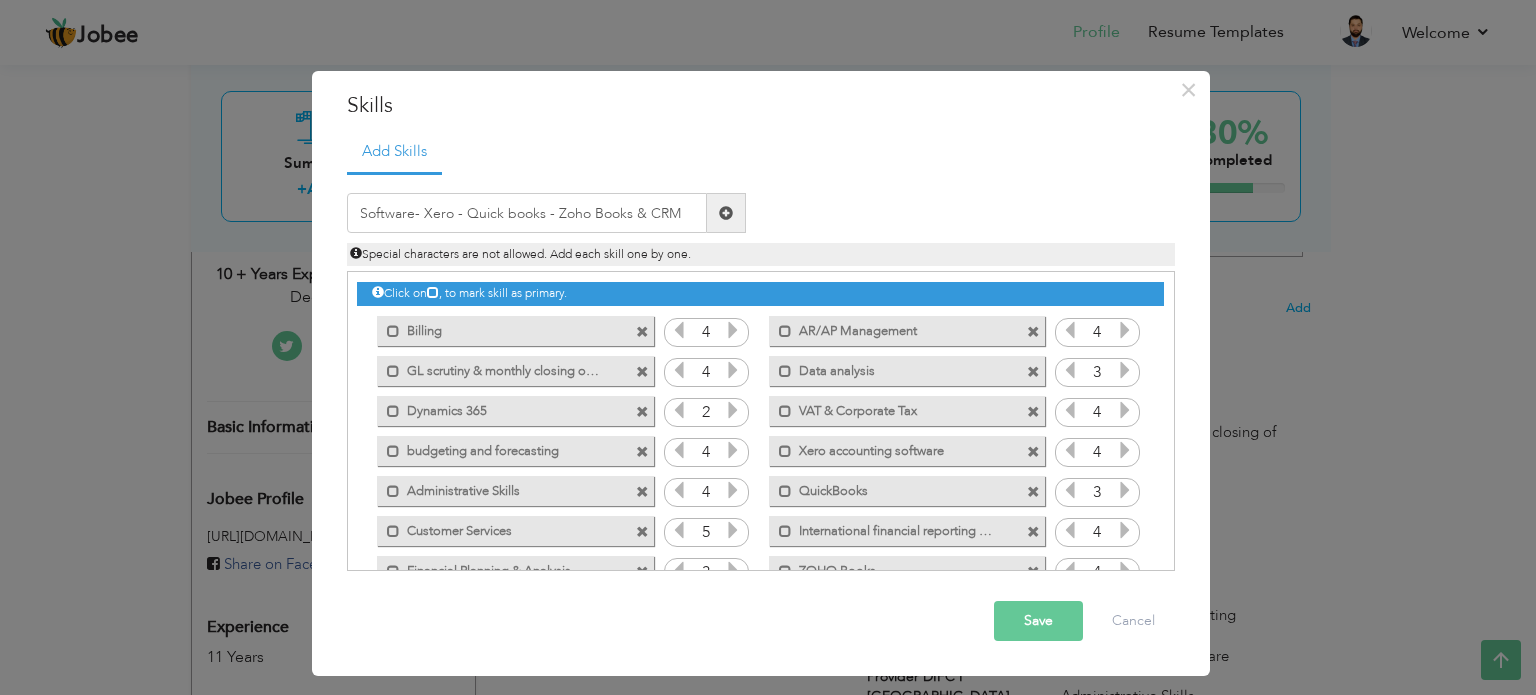 click at bounding box center [726, 213] 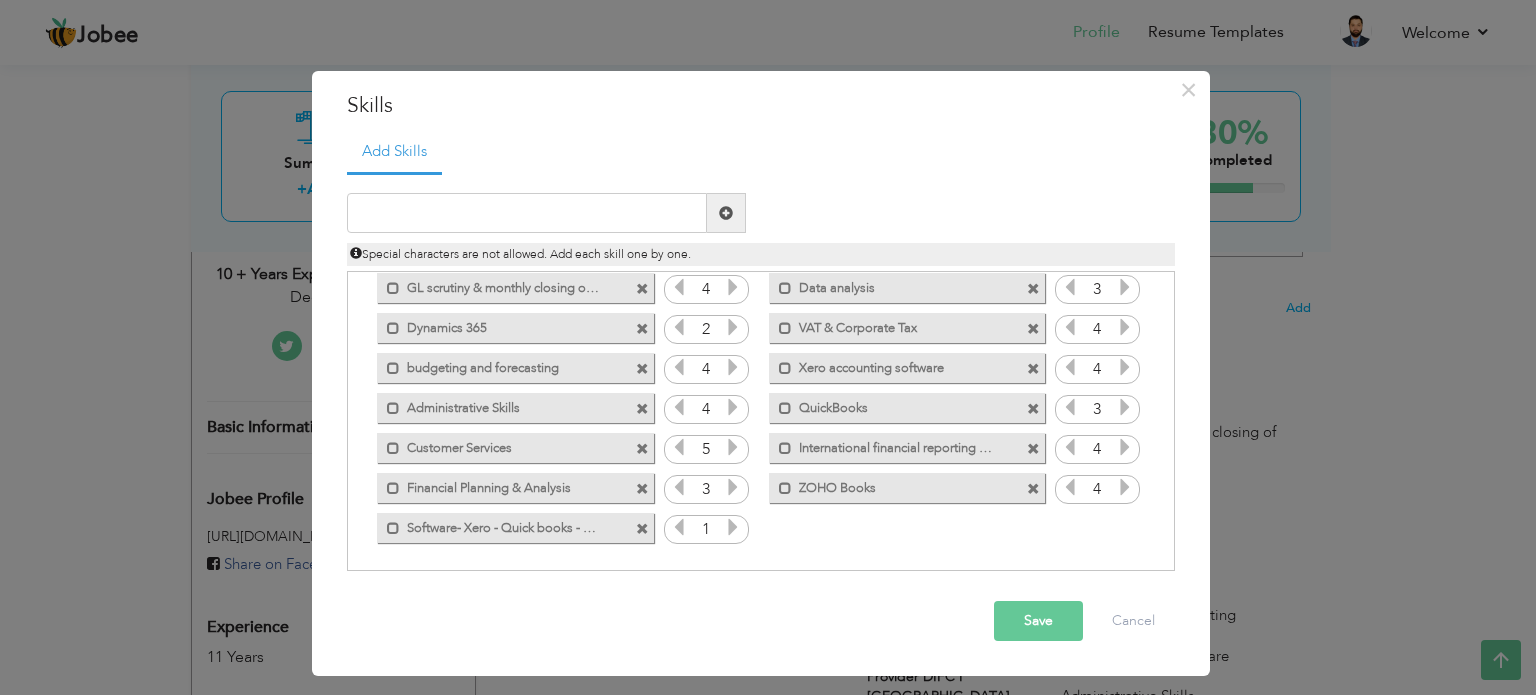 scroll, scrollTop: 84, scrollLeft: 0, axis: vertical 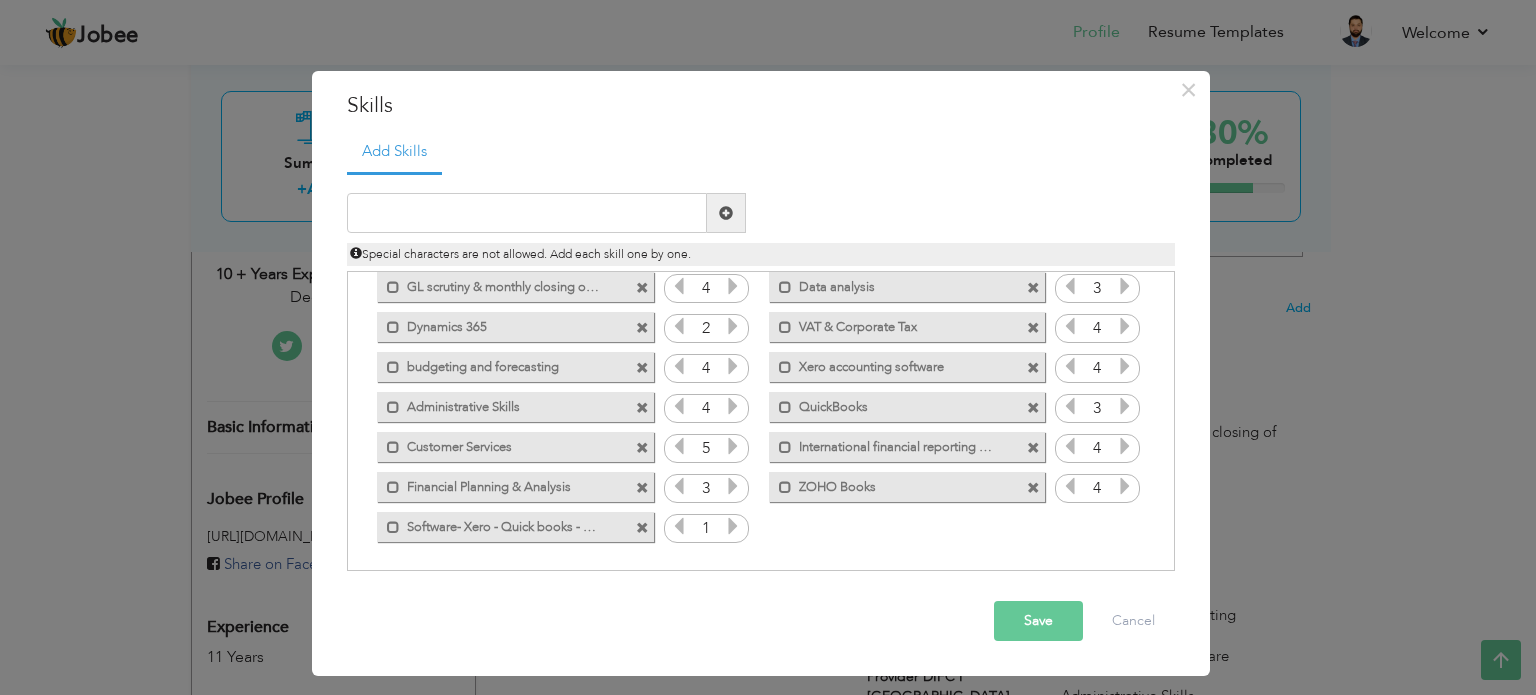 click at bounding box center [1033, 488] 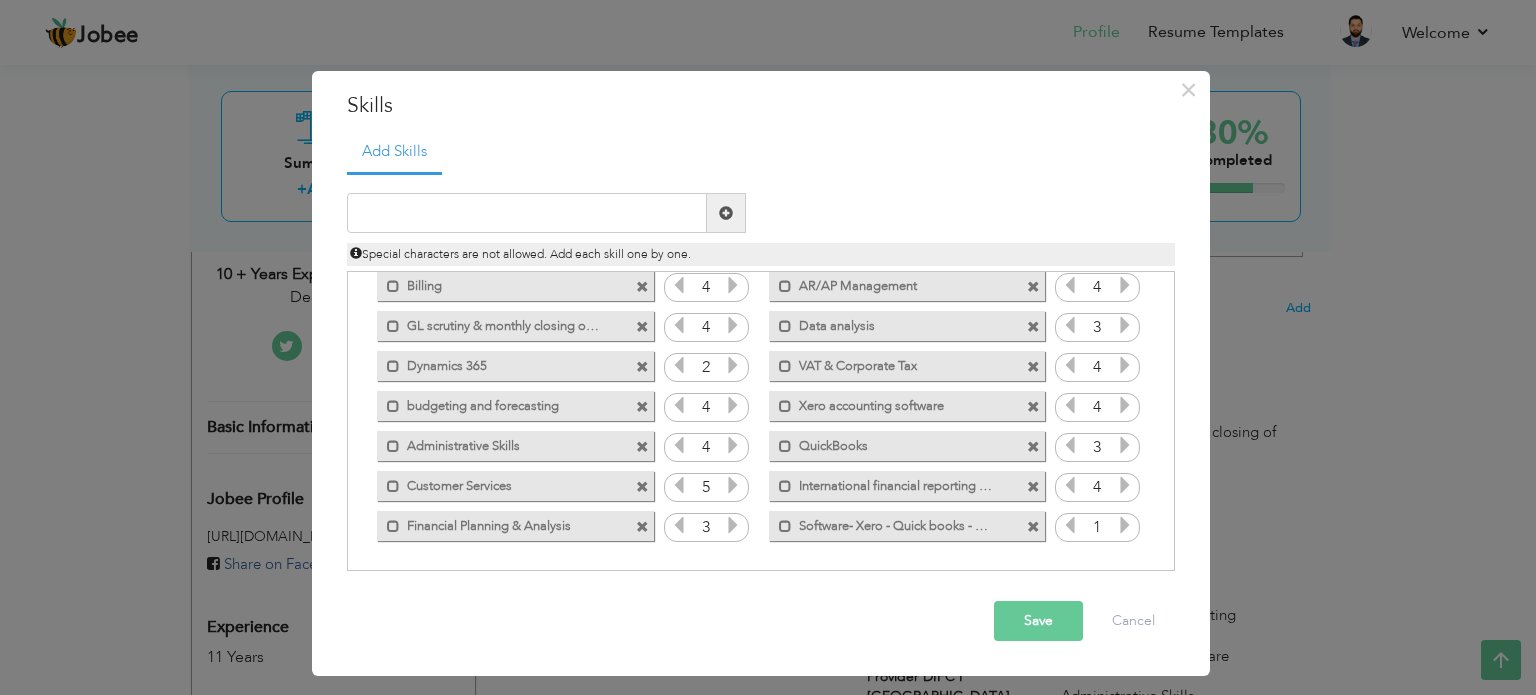 scroll, scrollTop: 44, scrollLeft: 0, axis: vertical 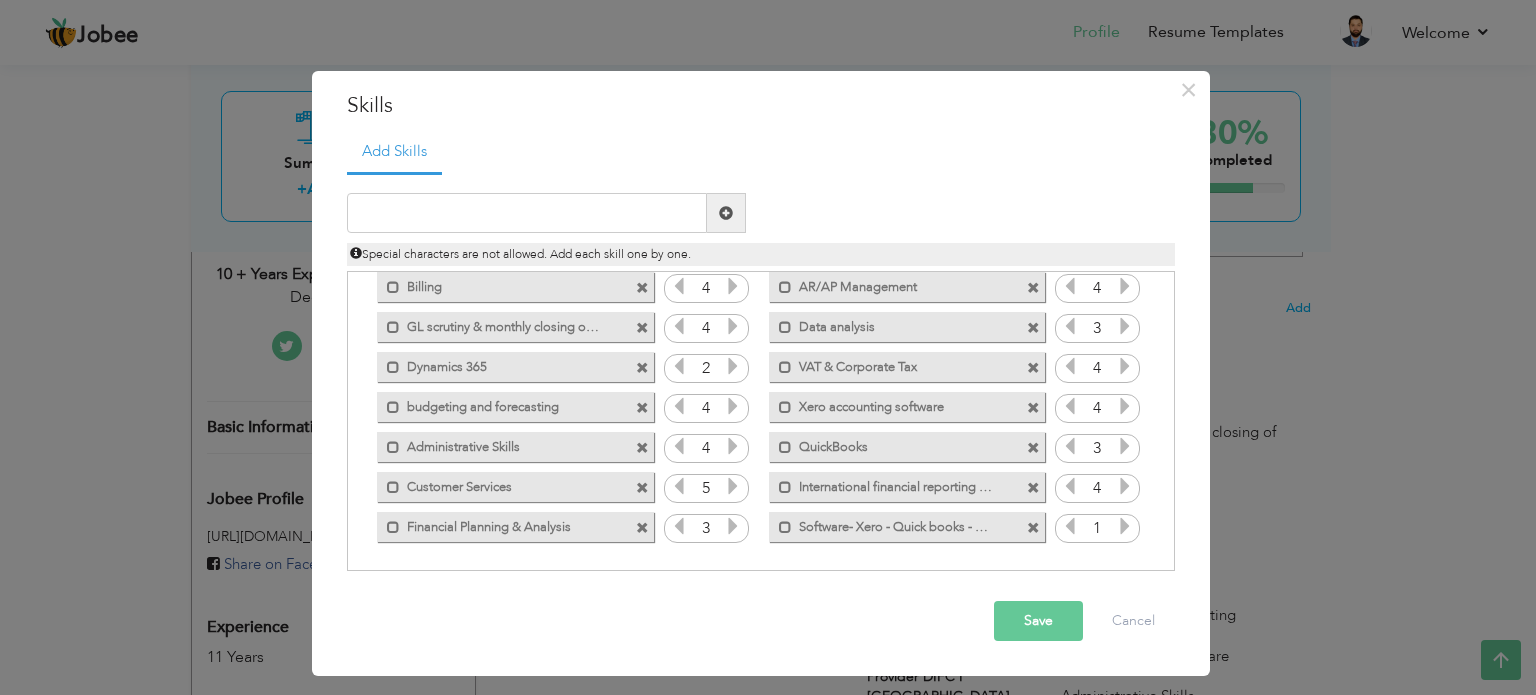 click at bounding box center [1033, 448] 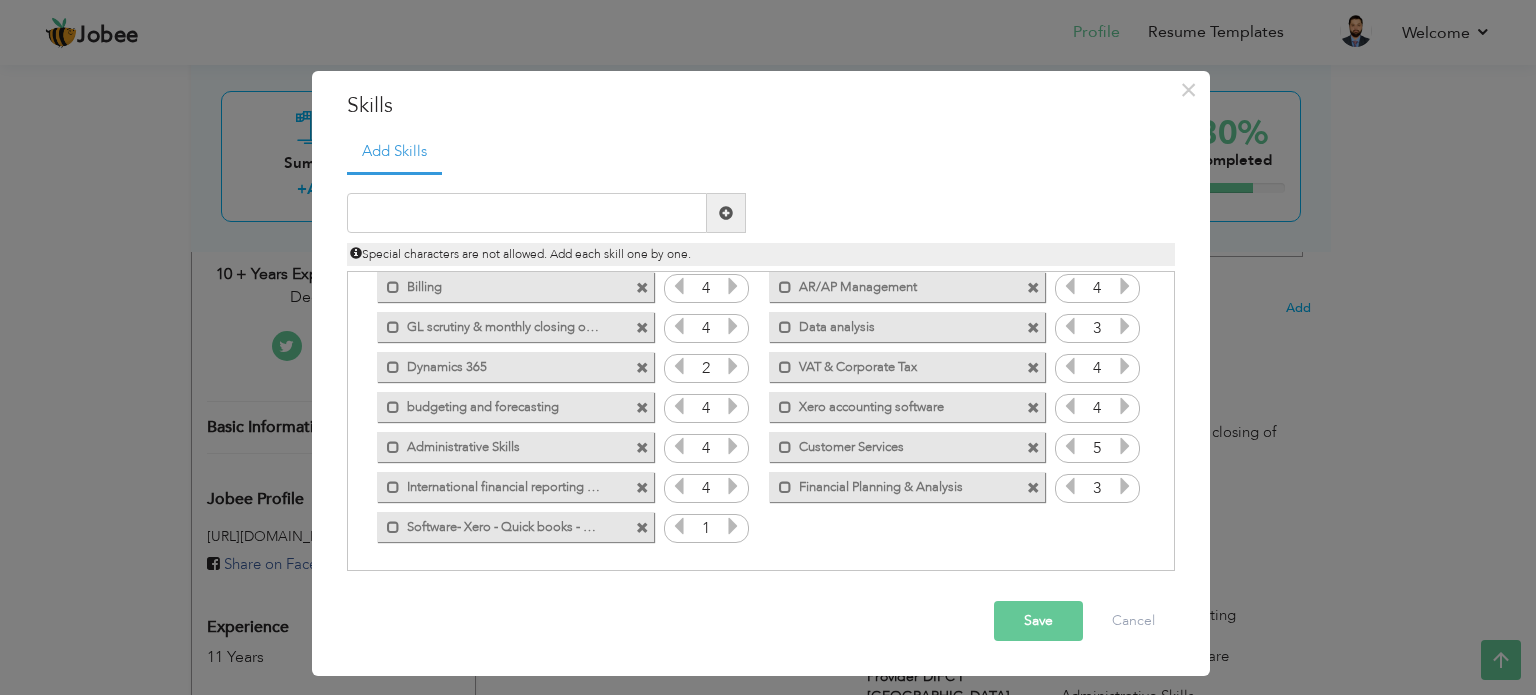 click at bounding box center (1033, 408) 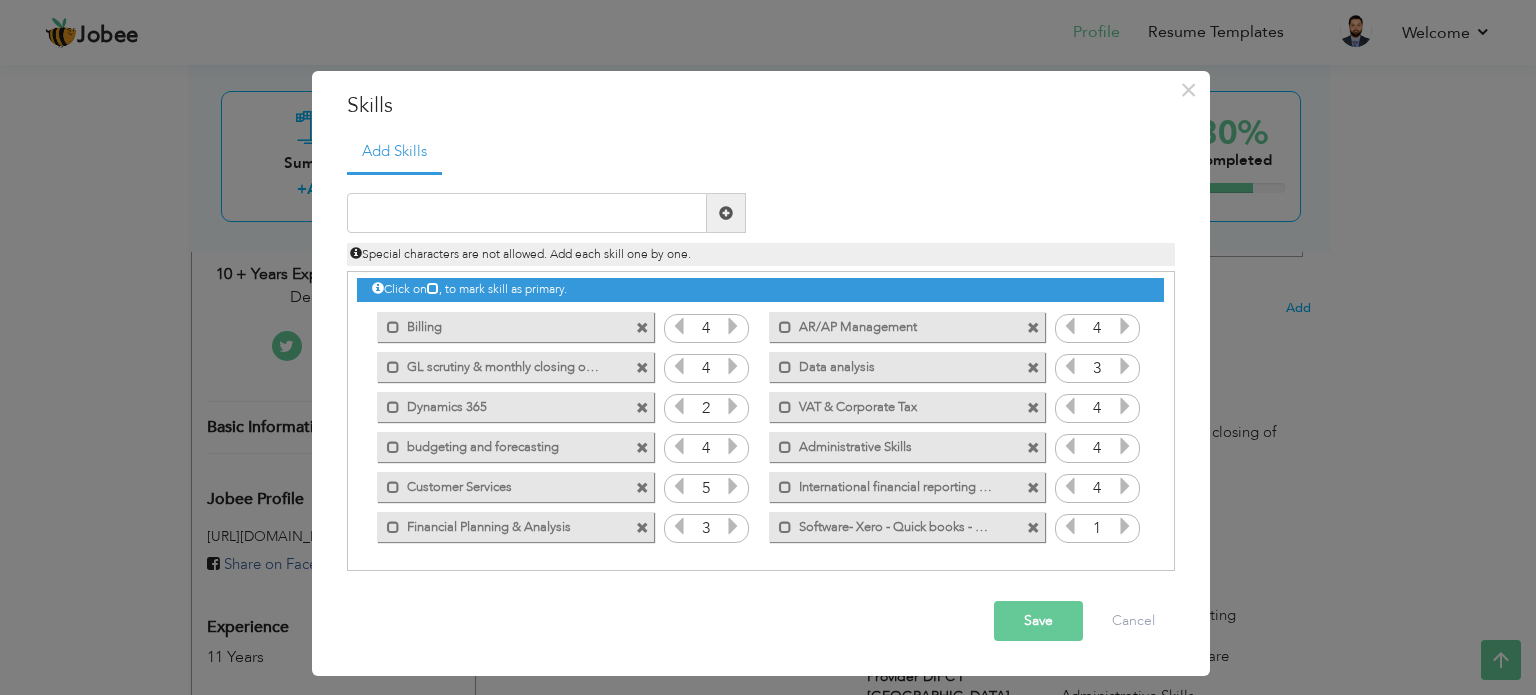 click on "Save" at bounding box center (1038, 621) 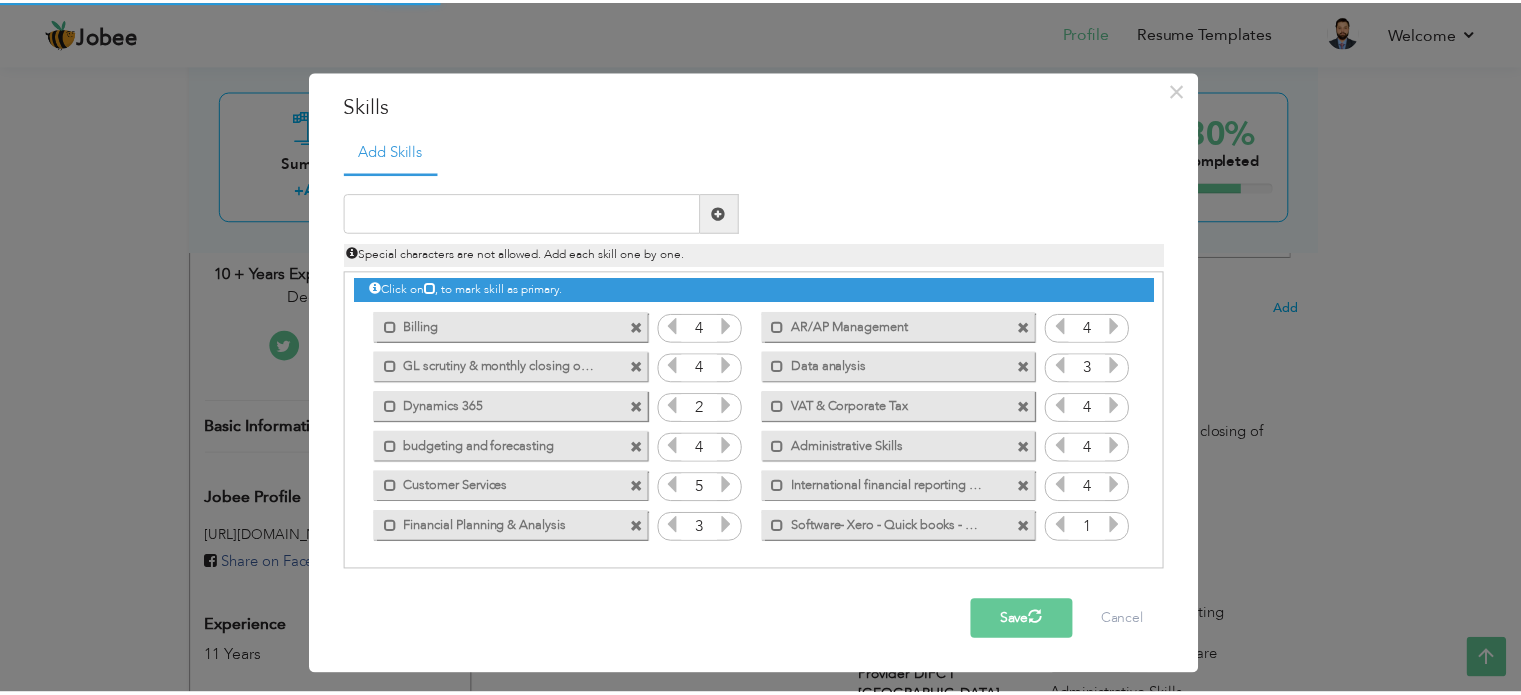 scroll, scrollTop: 0, scrollLeft: 0, axis: both 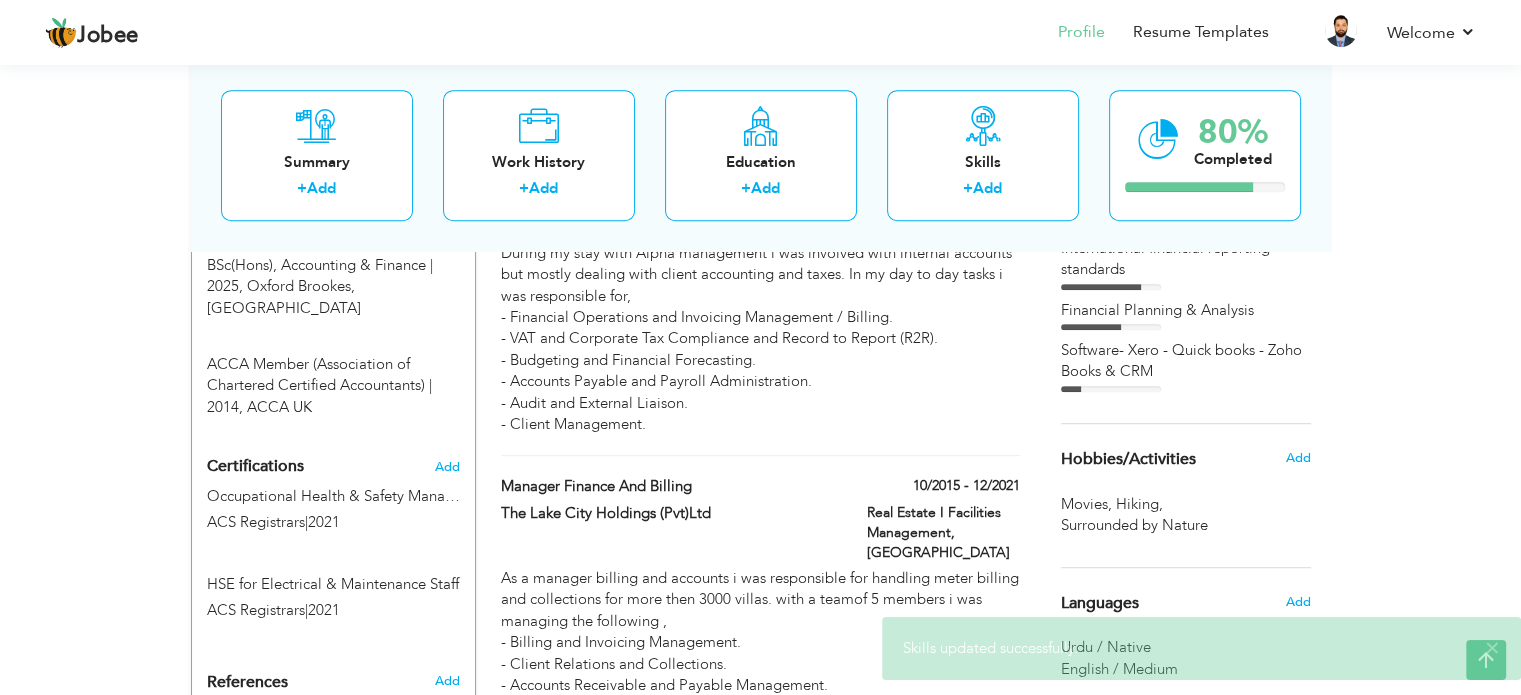click on "Software- Xero - Quick books - Zoho Books & CRM" at bounding box center [1186, 361] 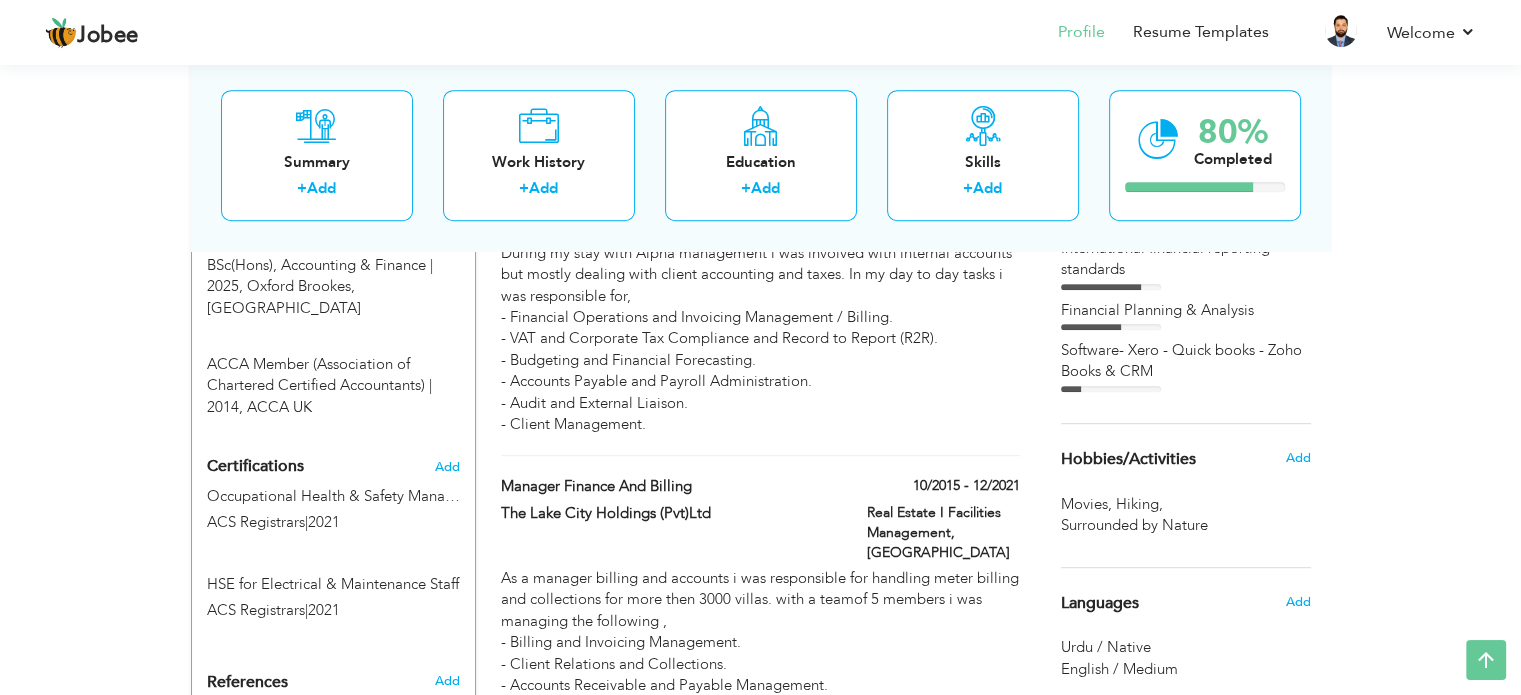 click on "Software- Xero - Quick books - Zoho Books & CRM" at bounding box center [1186, 361] 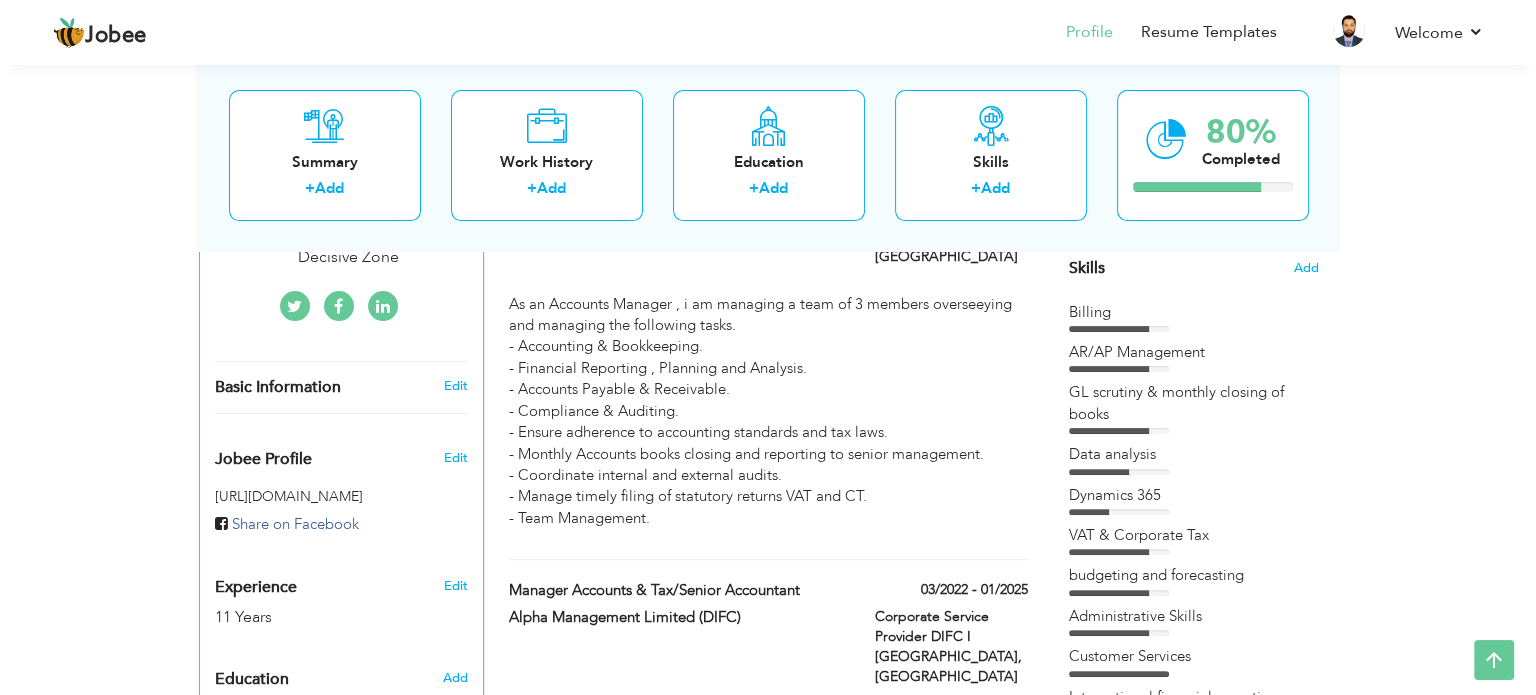 scroll, scrollTop: 477, scrollLeft: 0, axis: vertical 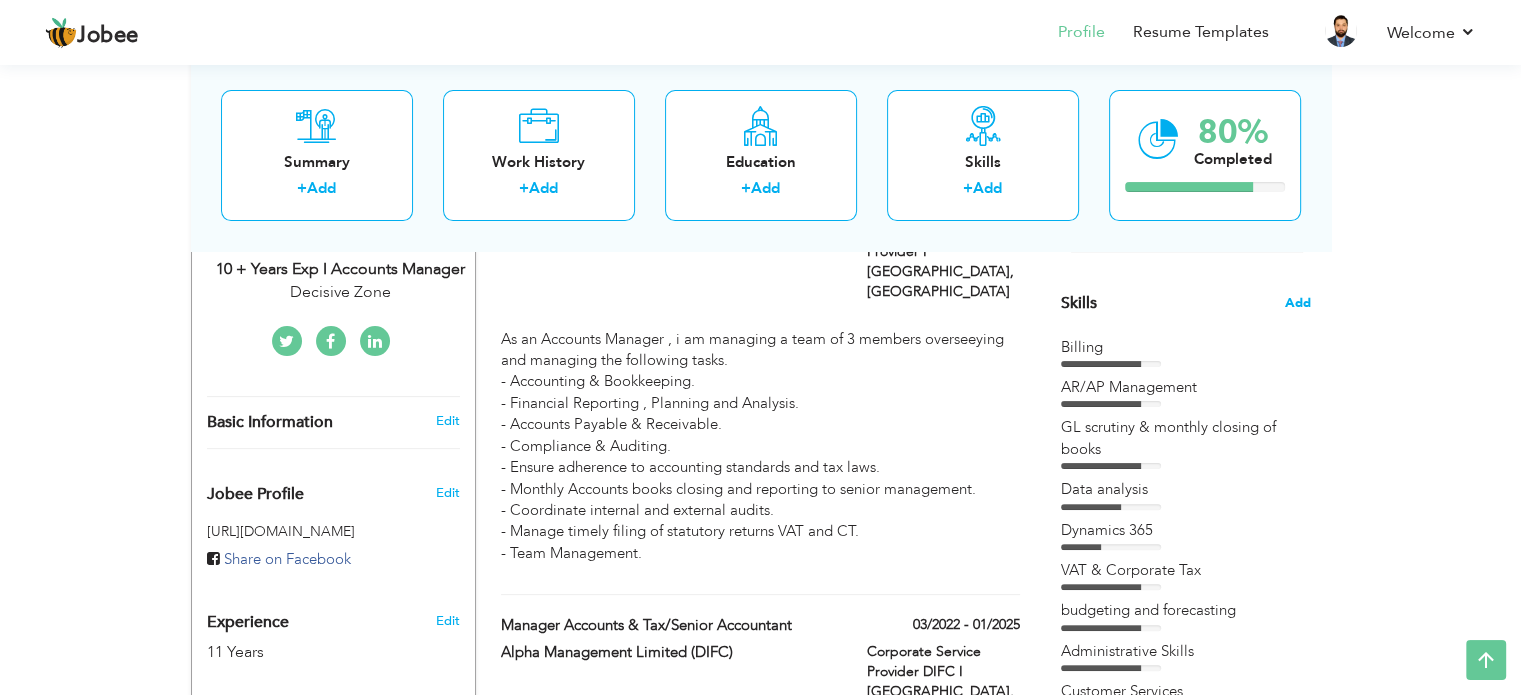 click on "Add" at bounding box center [1298, 303] 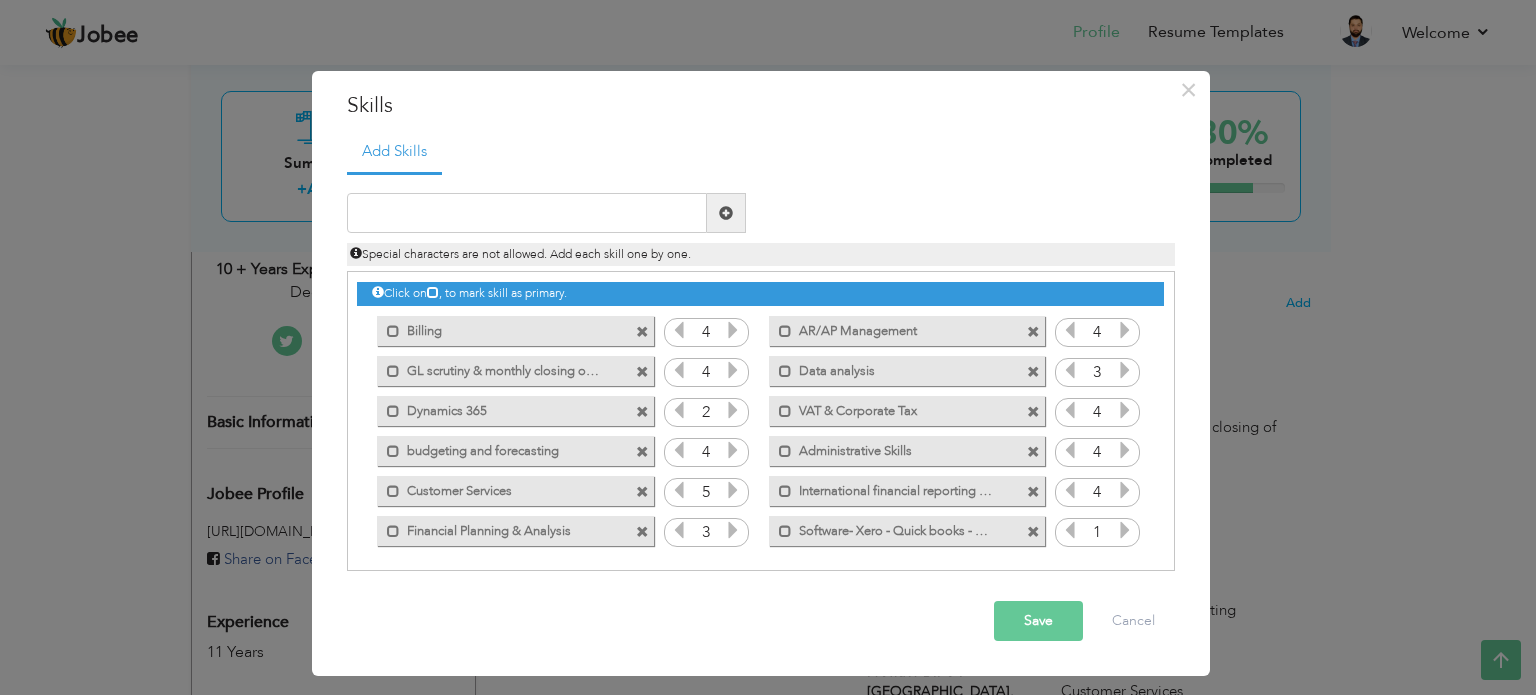 scroll, scrollTop: 4, scrollLeft: 0, axis: vertical 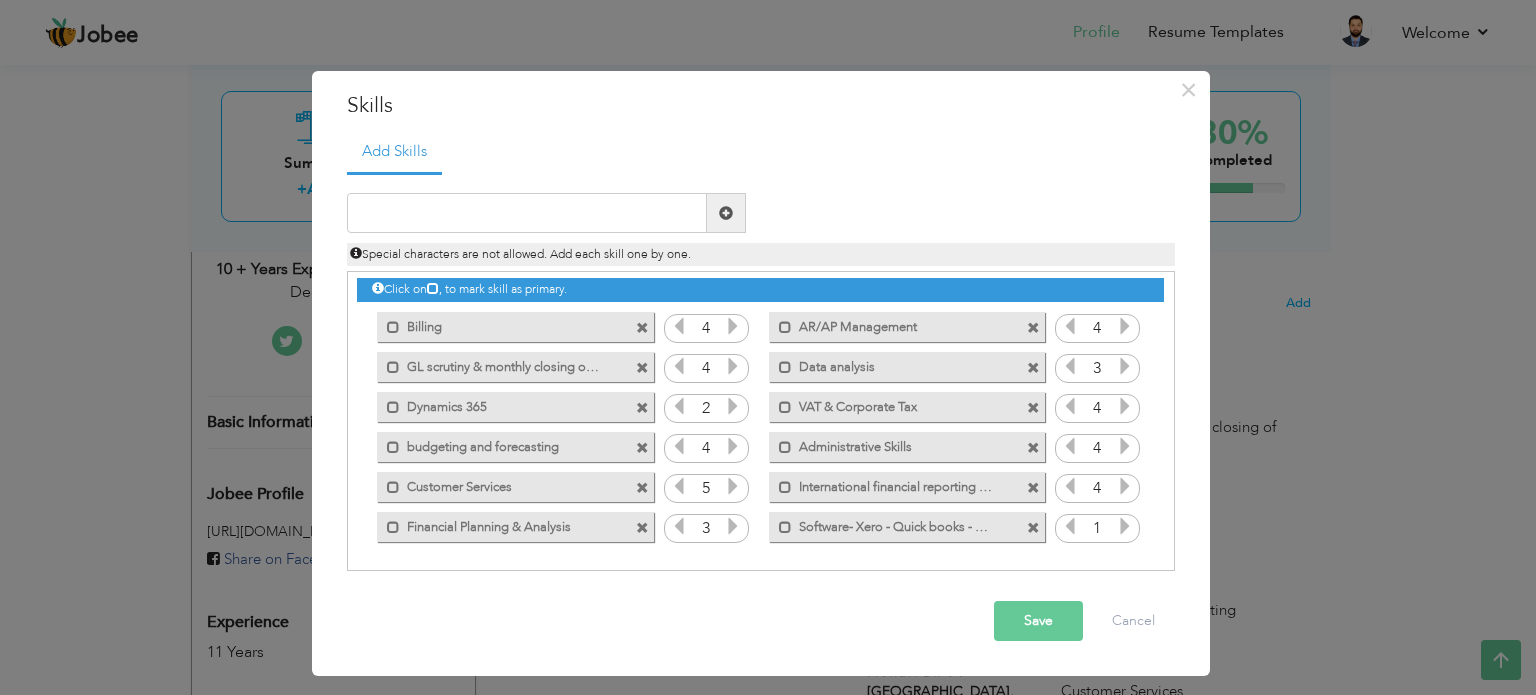 click at bounding box center (1125, 526) 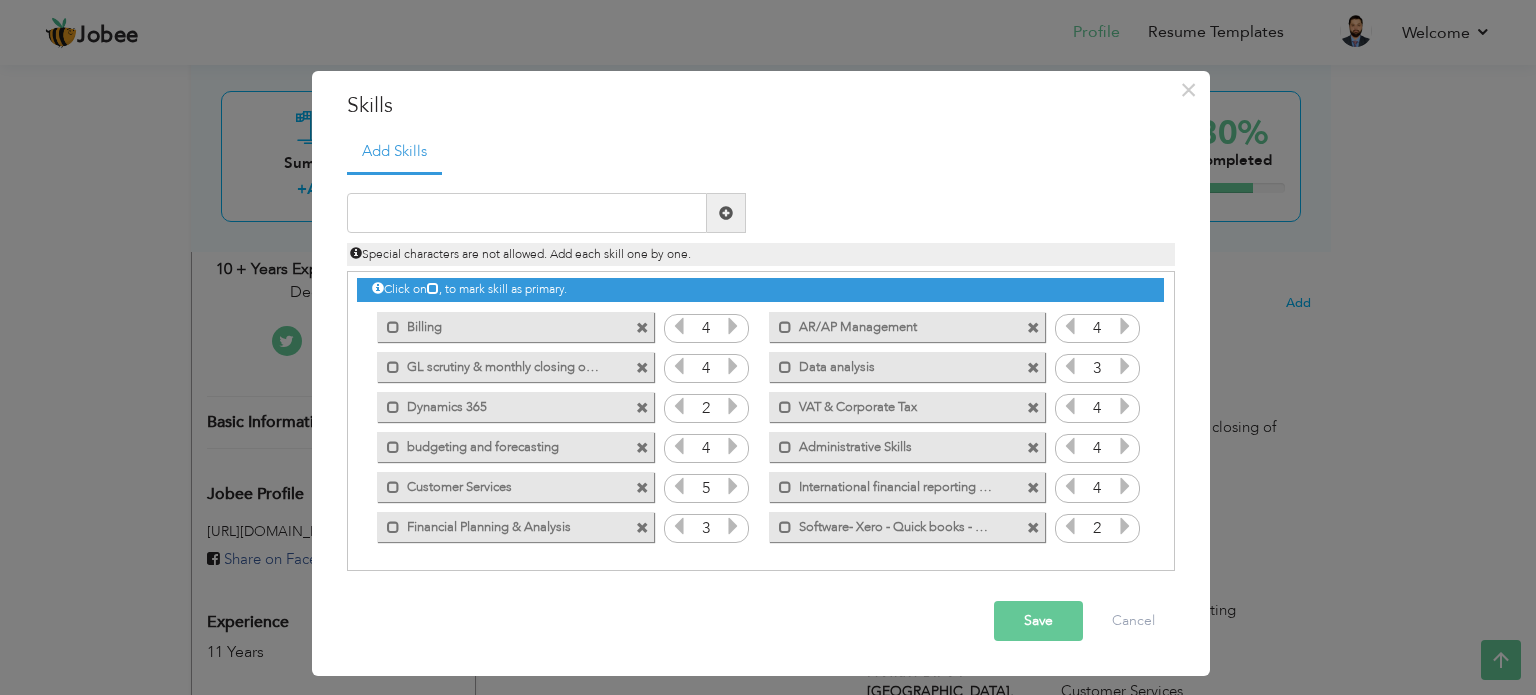 click at bounding box center [1125, 526] 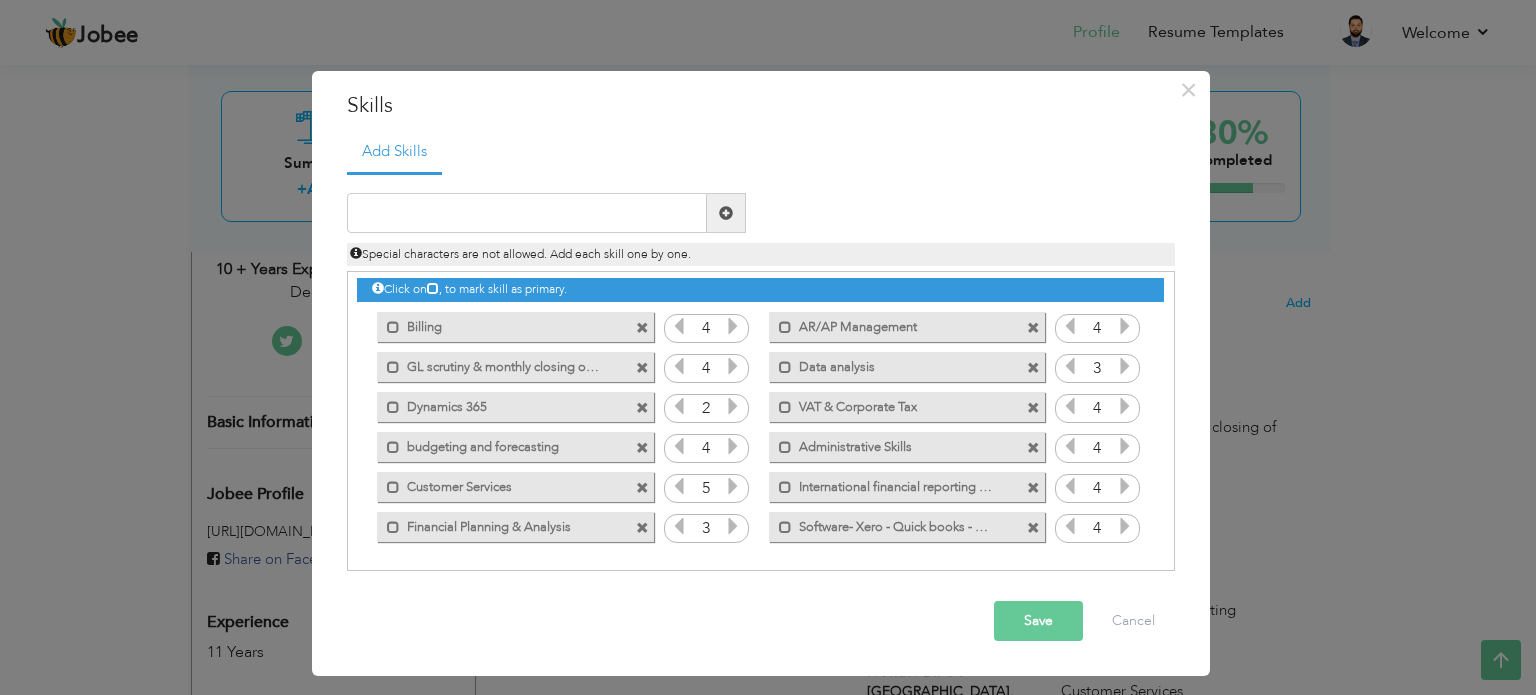 click on "Save" at bounding box center (1038, 621) 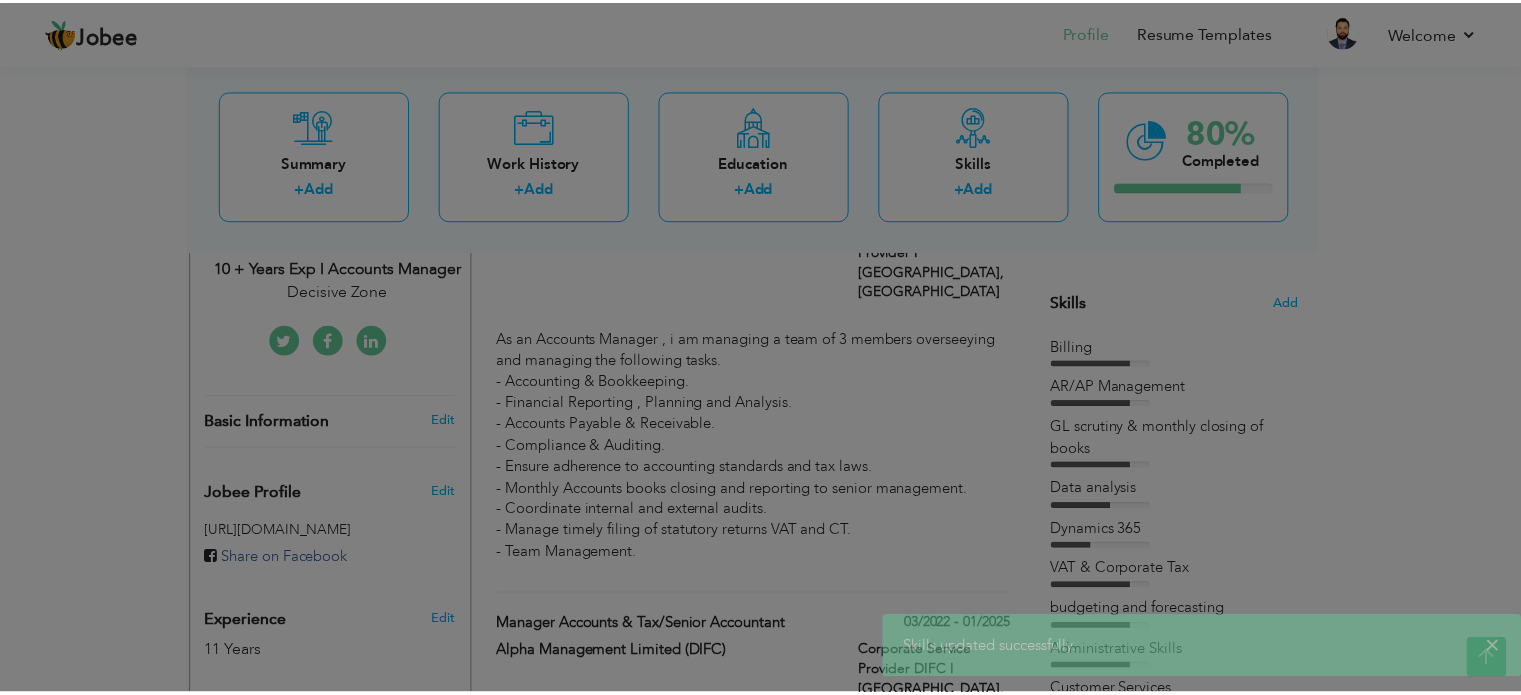 scroll, scrollTop: 0, scrollLeft: 0, axis: both 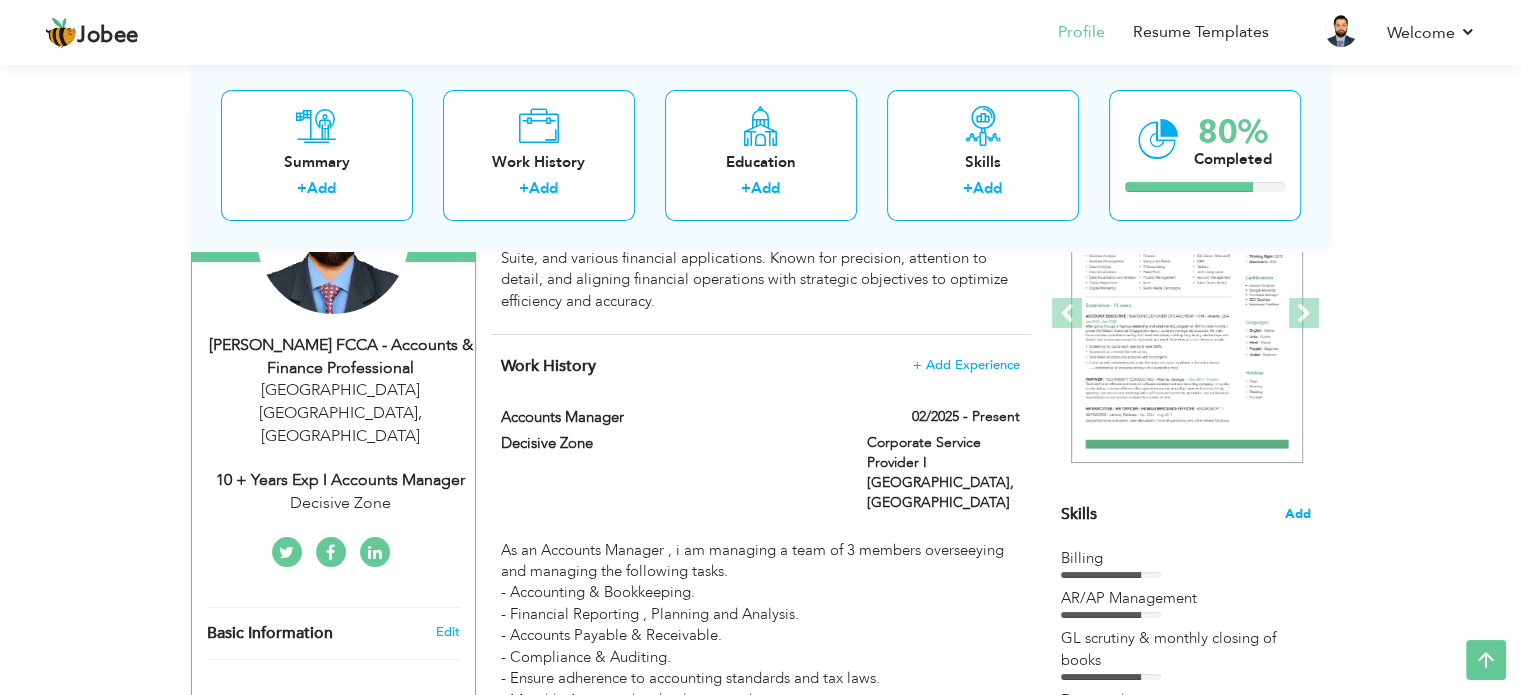 click on "Add" at bounding box center (1298, 514) 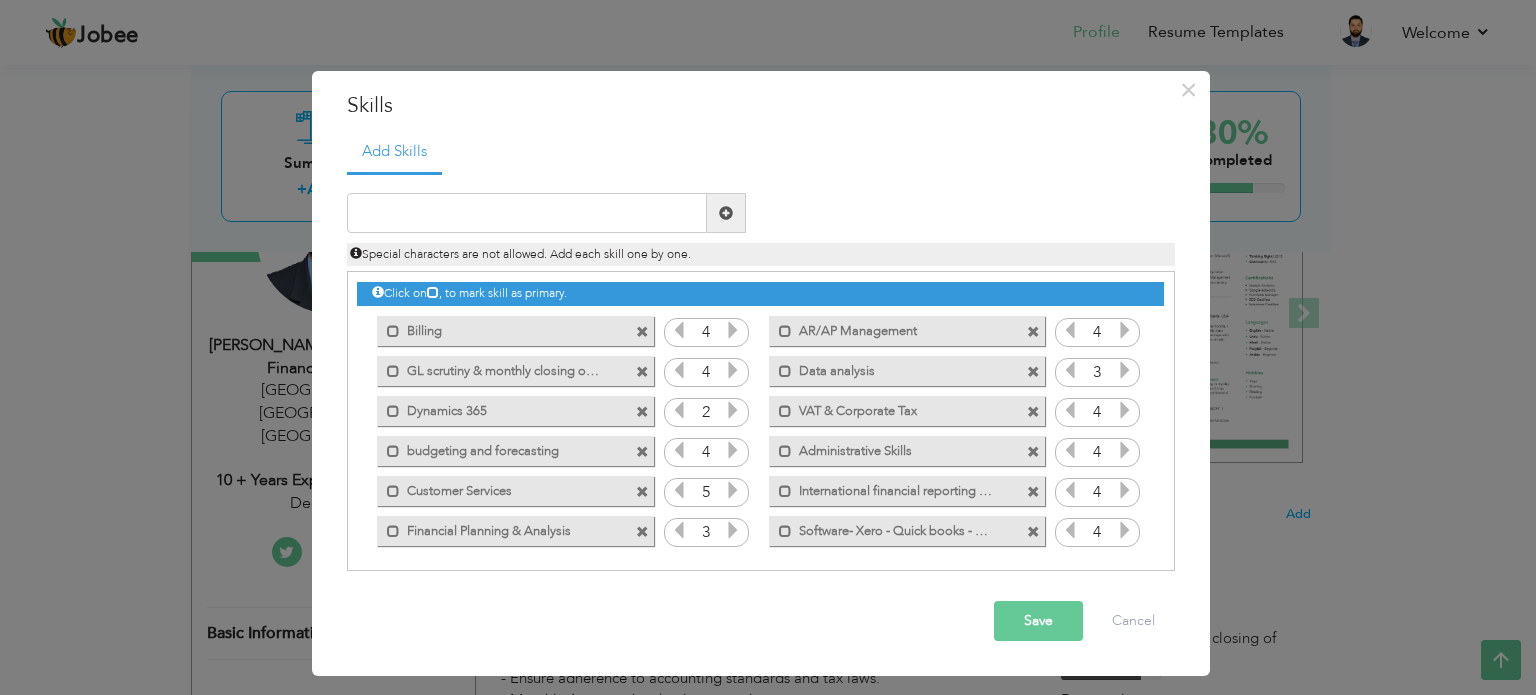 click on "Software- Xero - Quick books - Zoho Books & CRM" at bounding box center (893, 528) 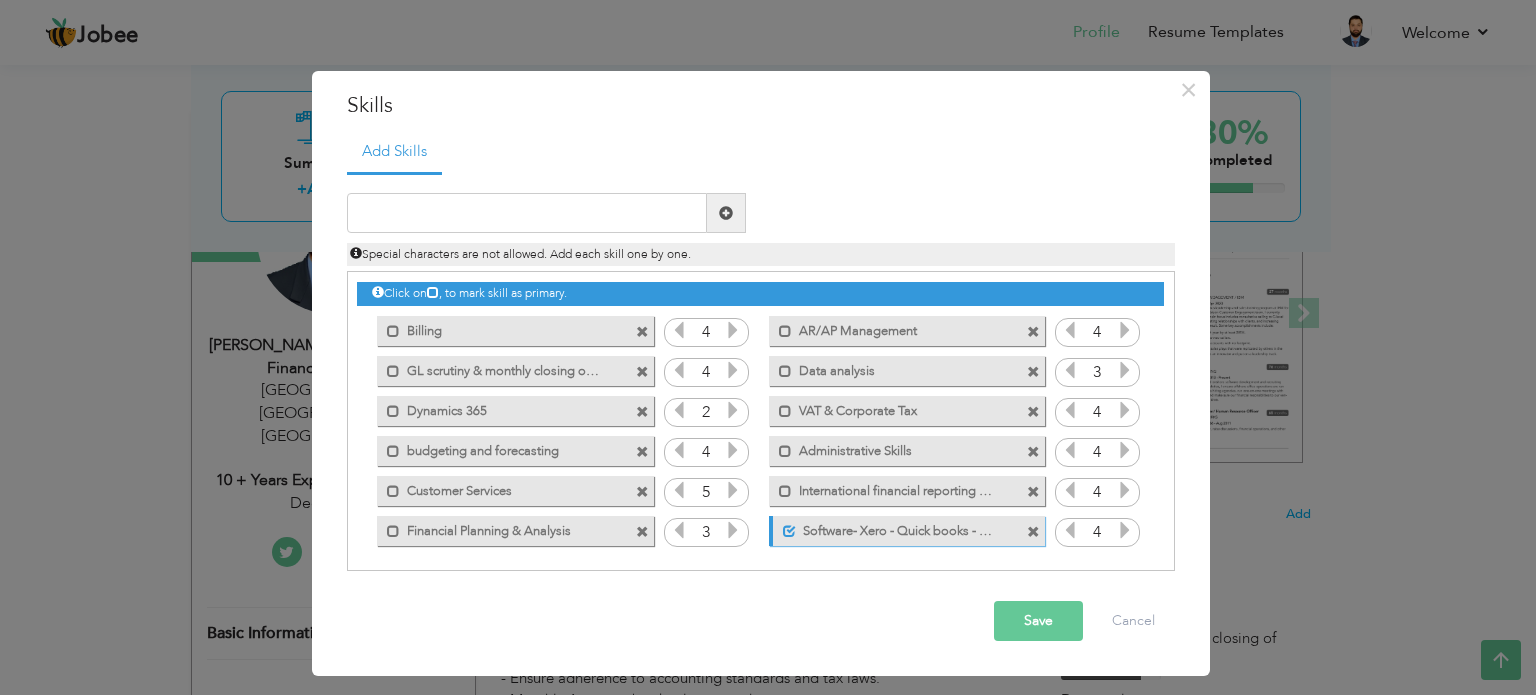 click on "Software- Xero - Quick books - Zoho Books & CRM" at bounding box center (895, 528) 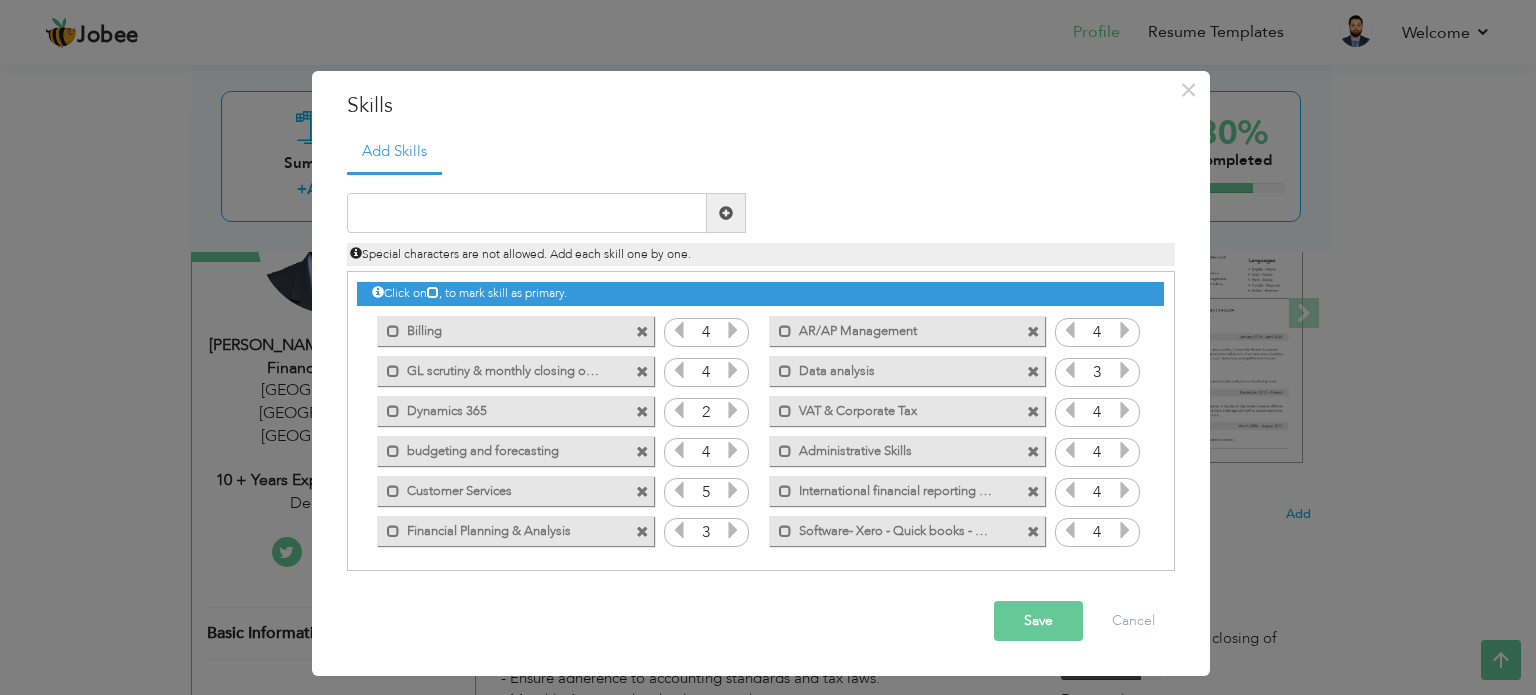 click on "Save" at bounding box center (1038, 621) 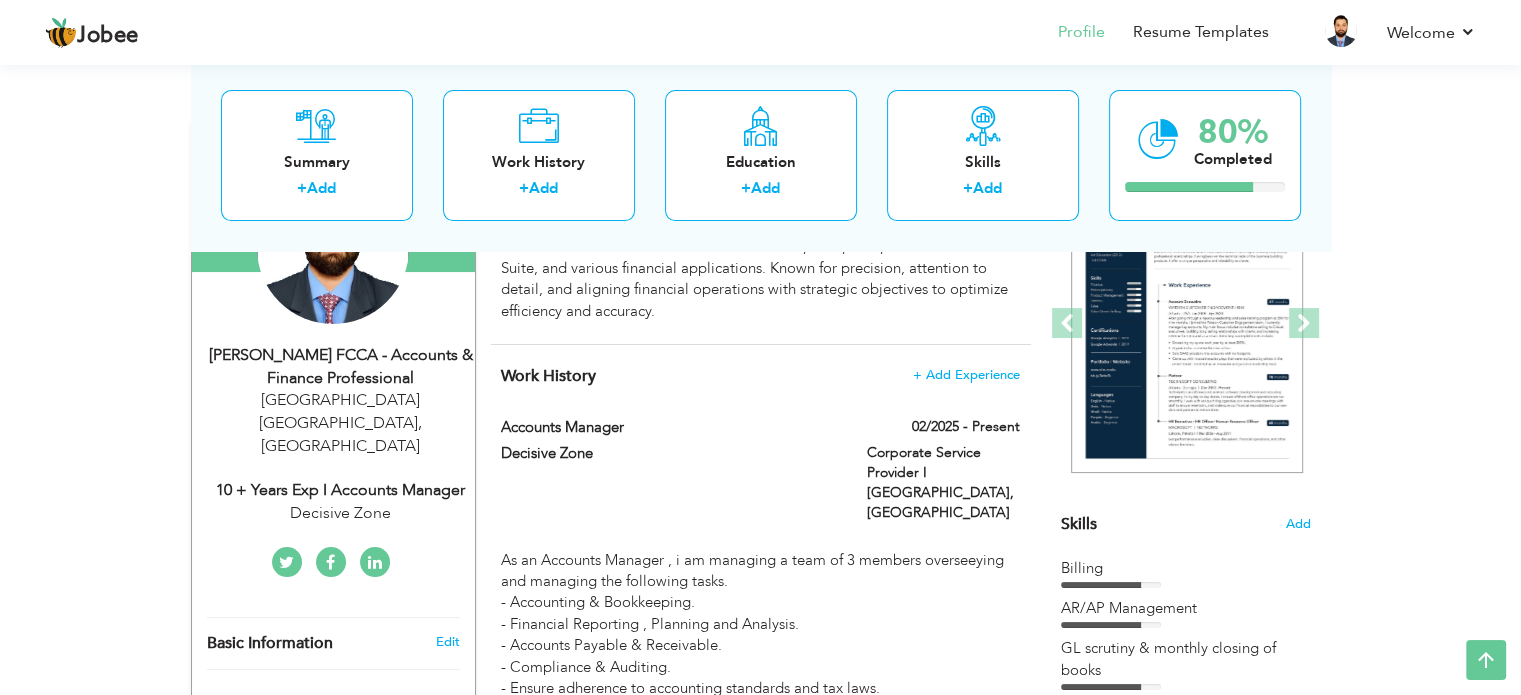 scroll, scrollTop: 0, scrollLeft: 0, axis: both 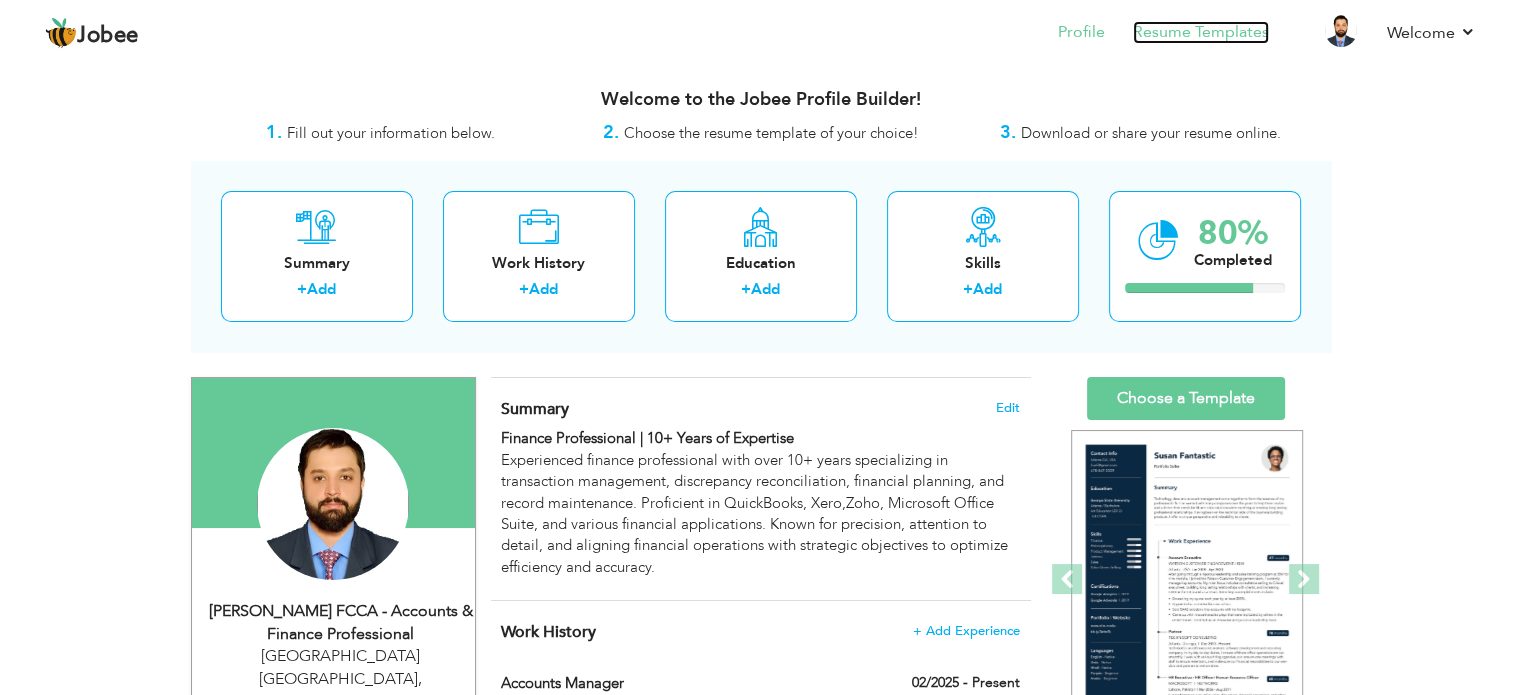click on "Resume Templates" at bounding box center [1201, 32] 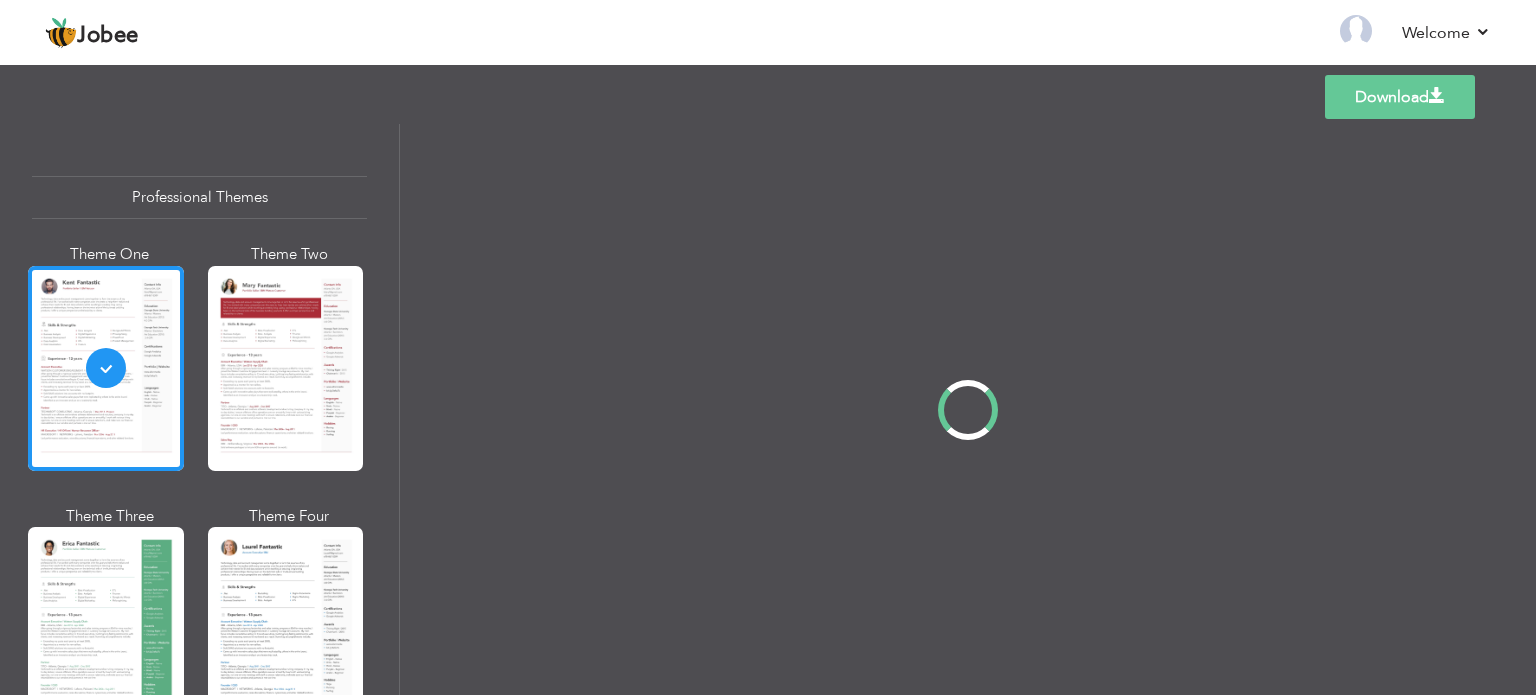 scroll, scrollTop: 0, scrollLeft: 0, axis: both 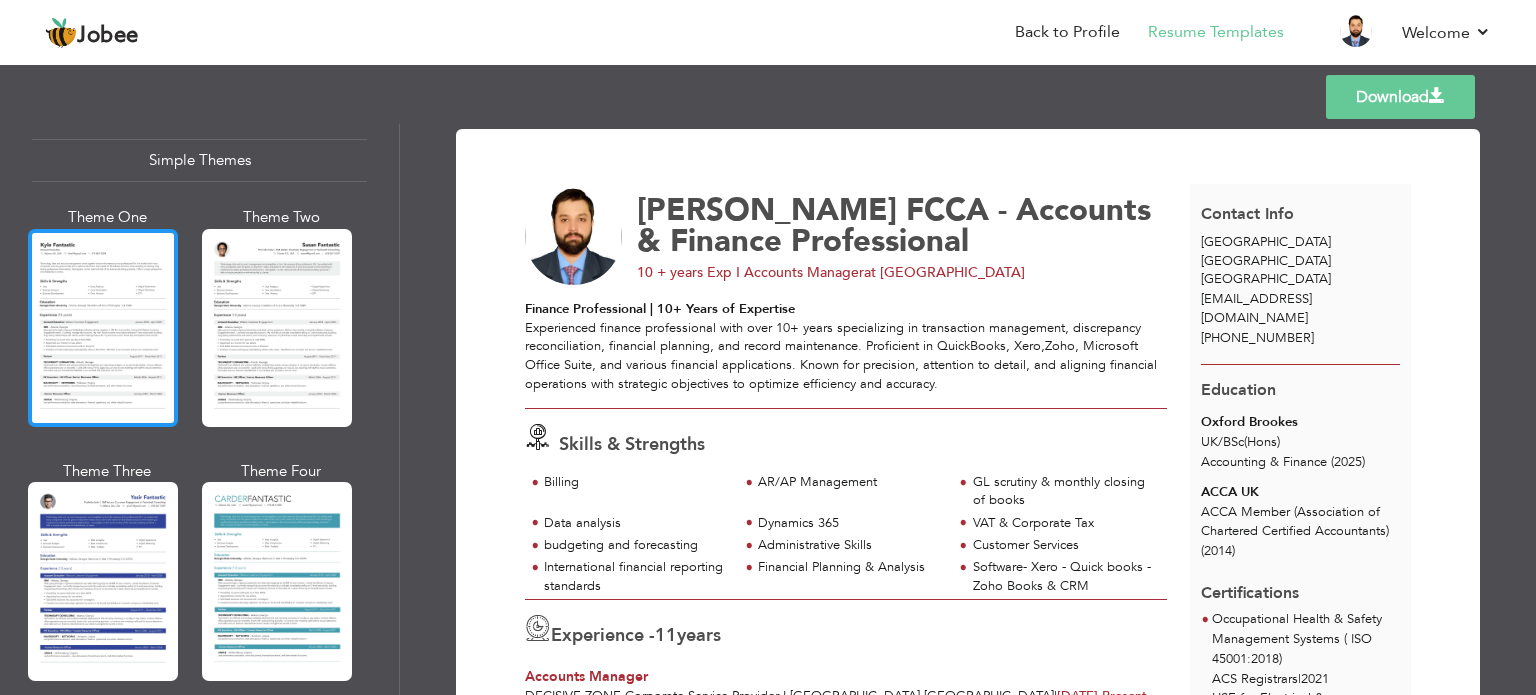 click at bounding box center [103, 328] 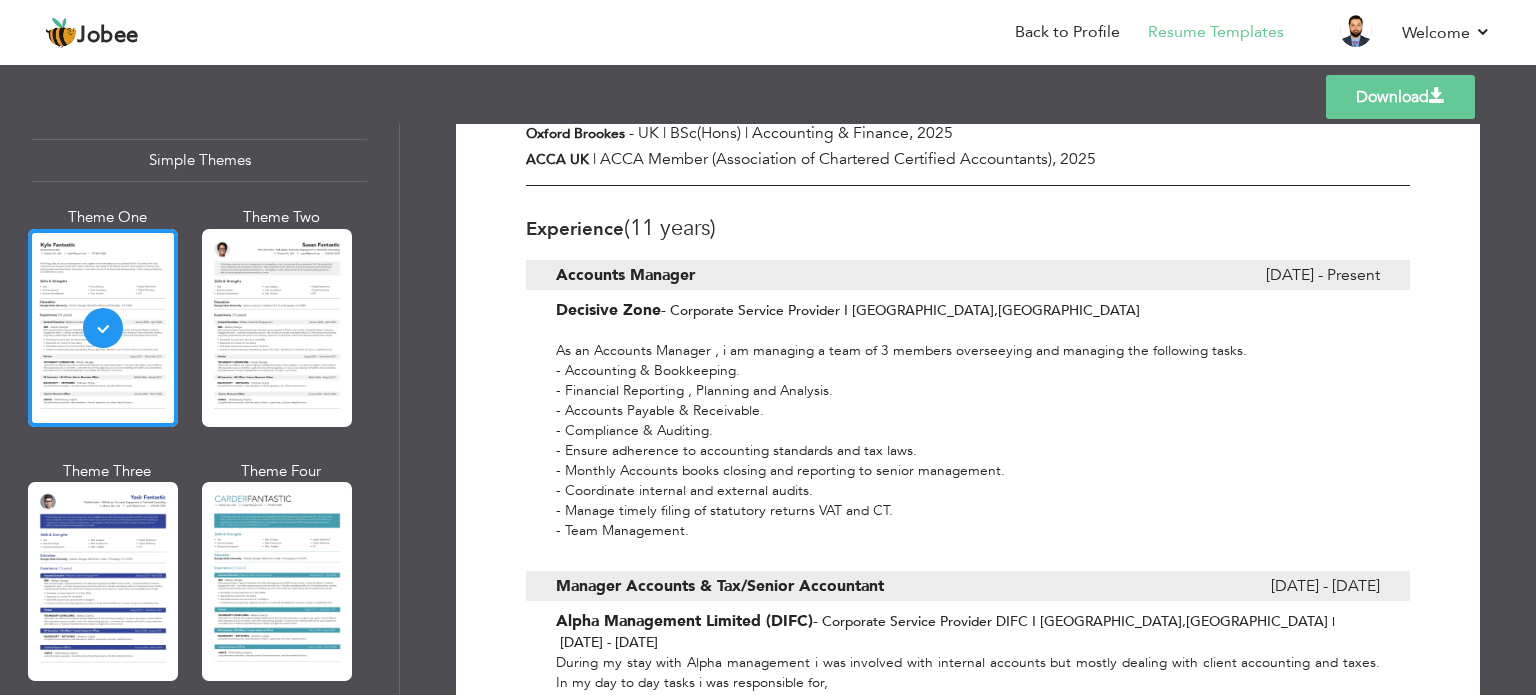 scroll, scrollTop: 585, scrollLeft: 0, axis: vertical 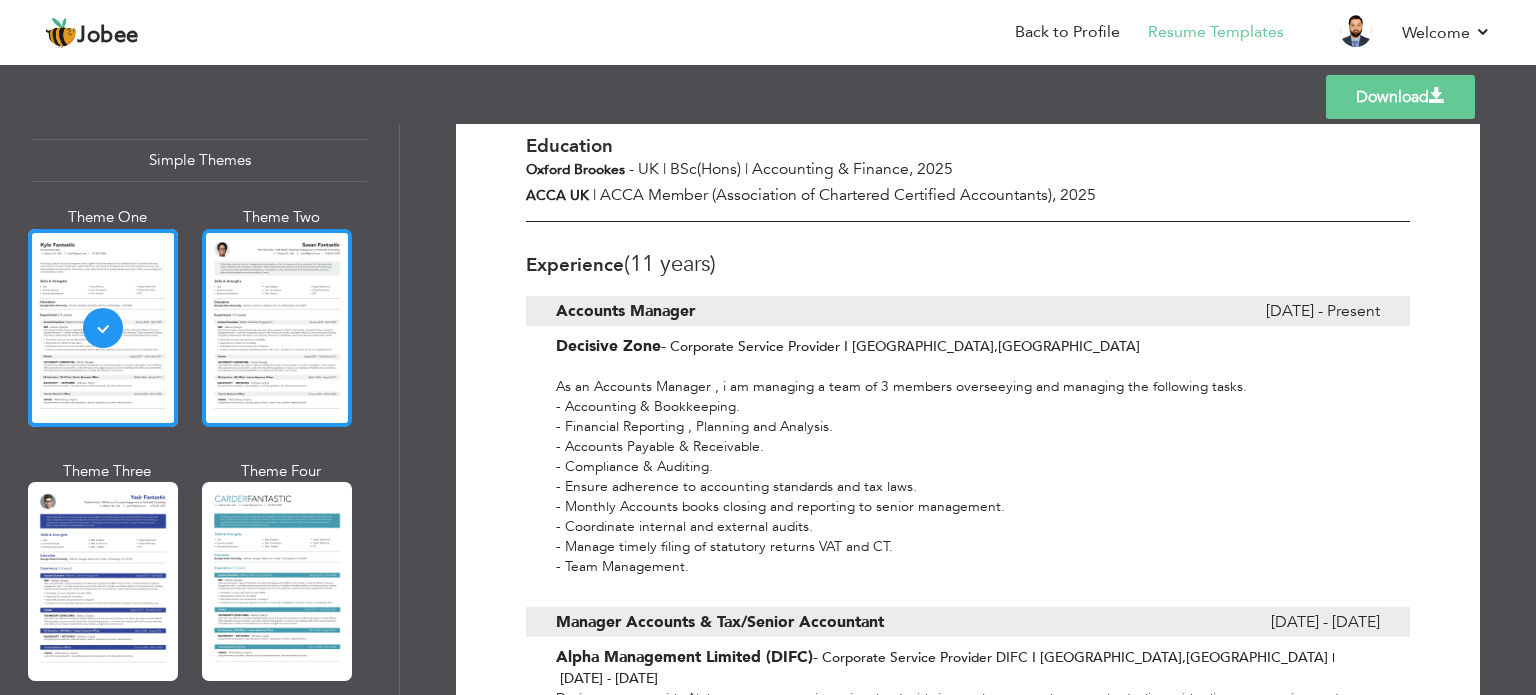 click at bounding box center [277, 328] 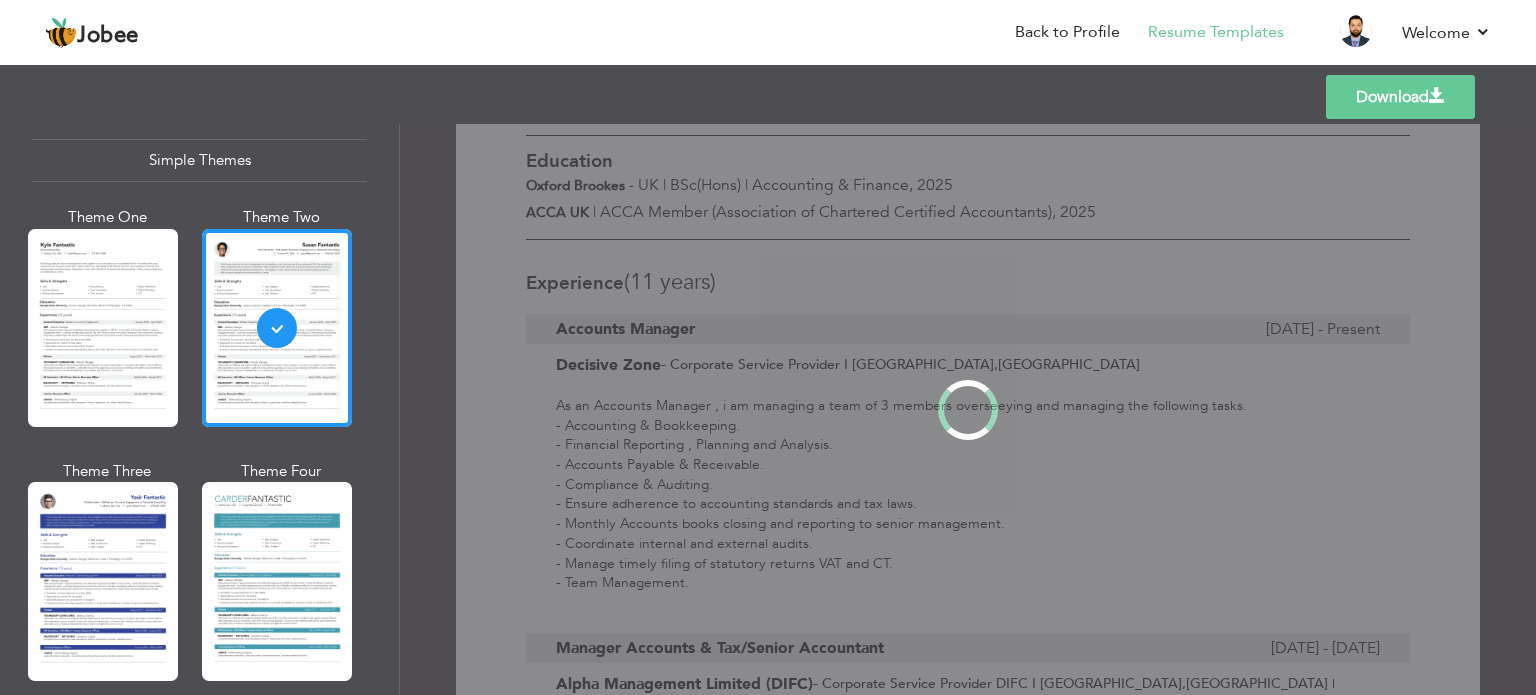 scroll, scrollTop: 0, scrollLeft: 0, axis: both 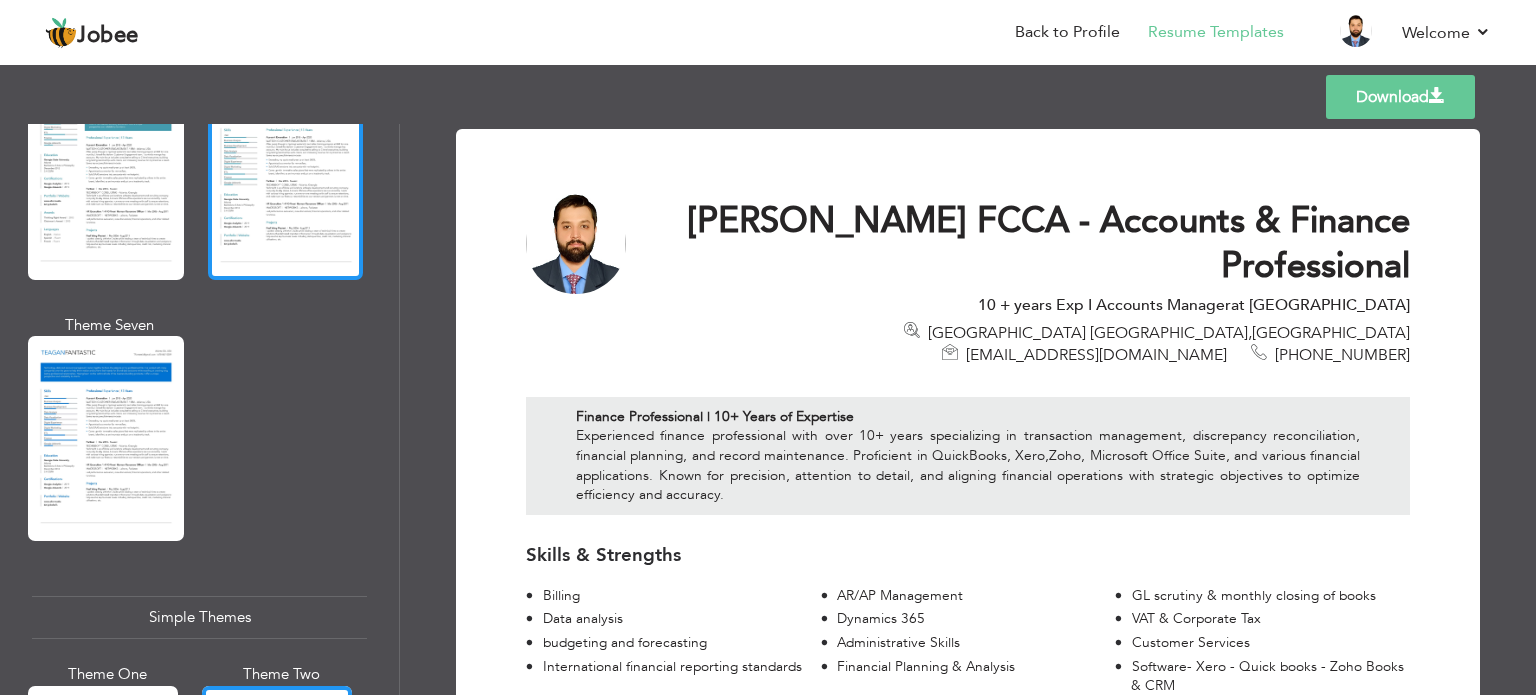 click at bounding box center [286, 177] 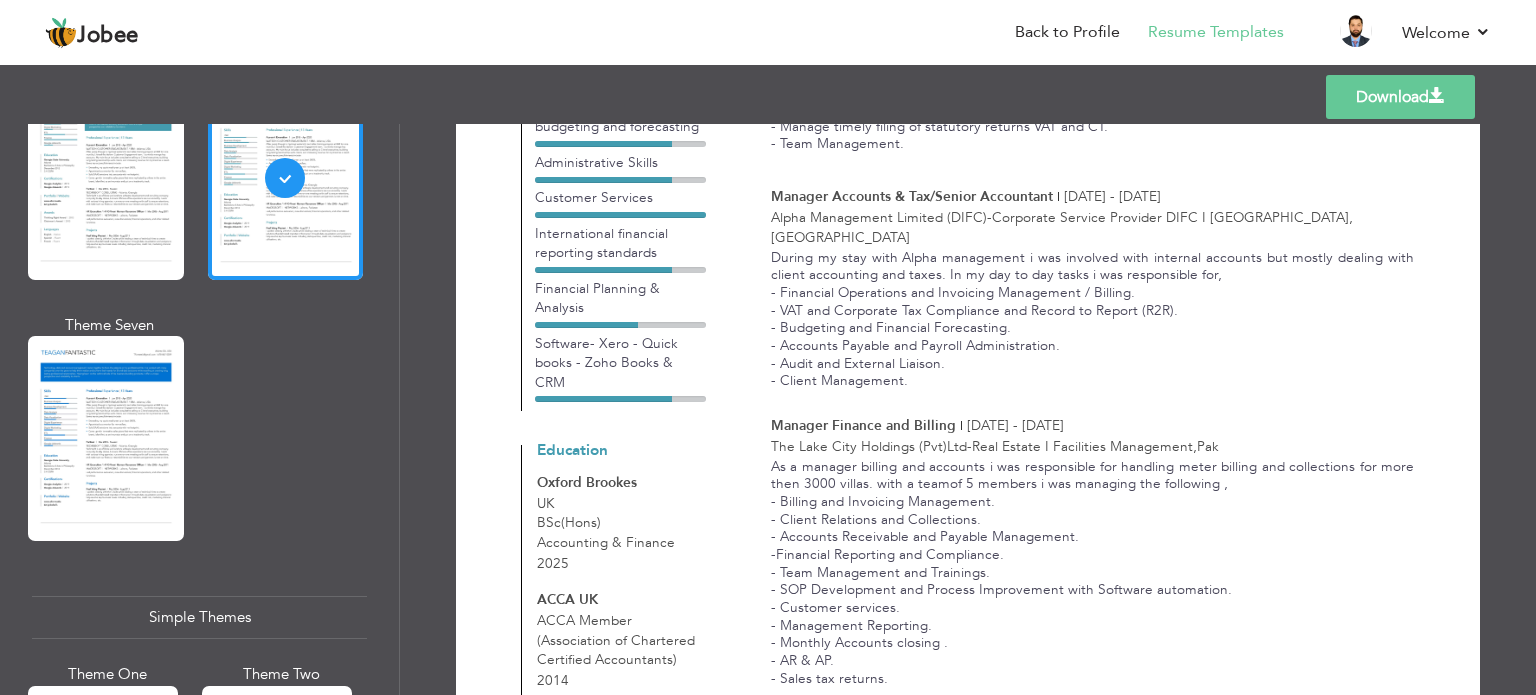 scroll, scrollTop: 664, scrollLeft: 0, axis: vertical 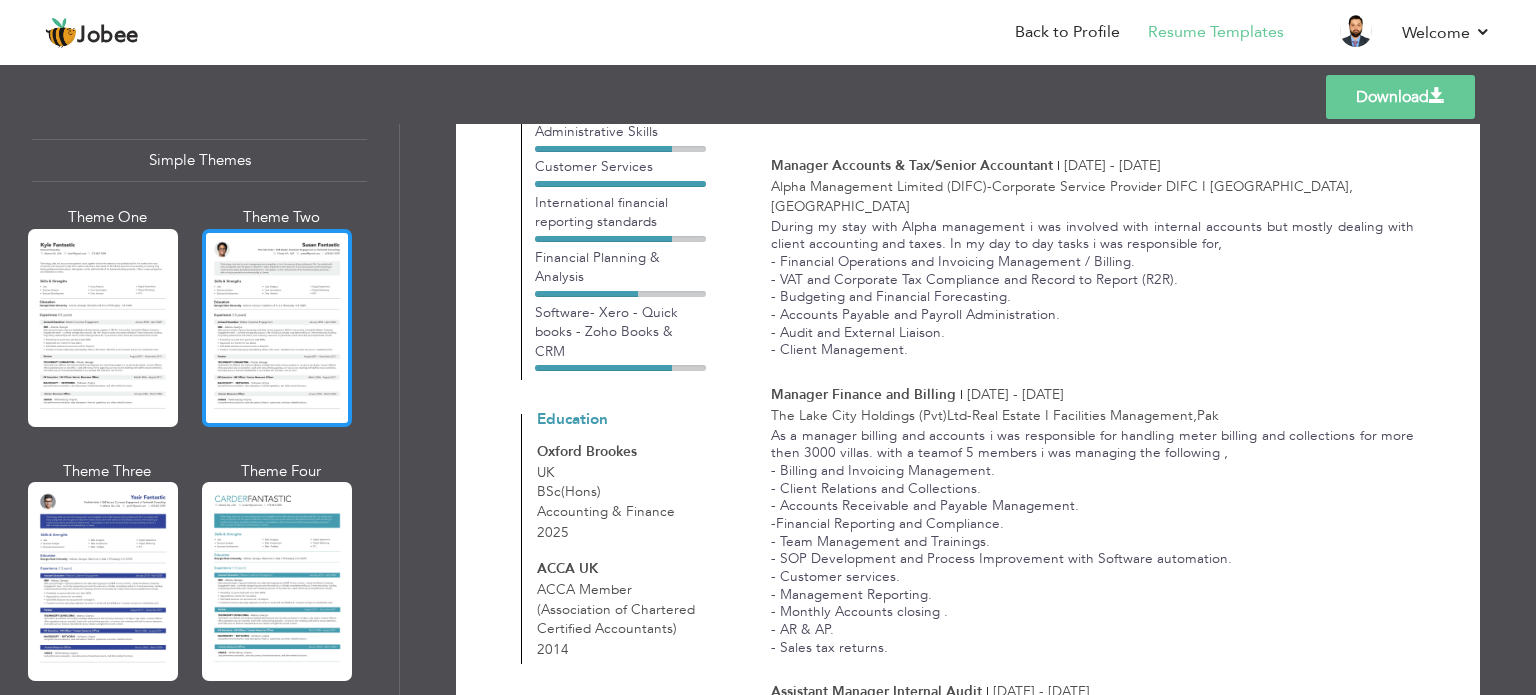 click at bounding box center [277, 328] 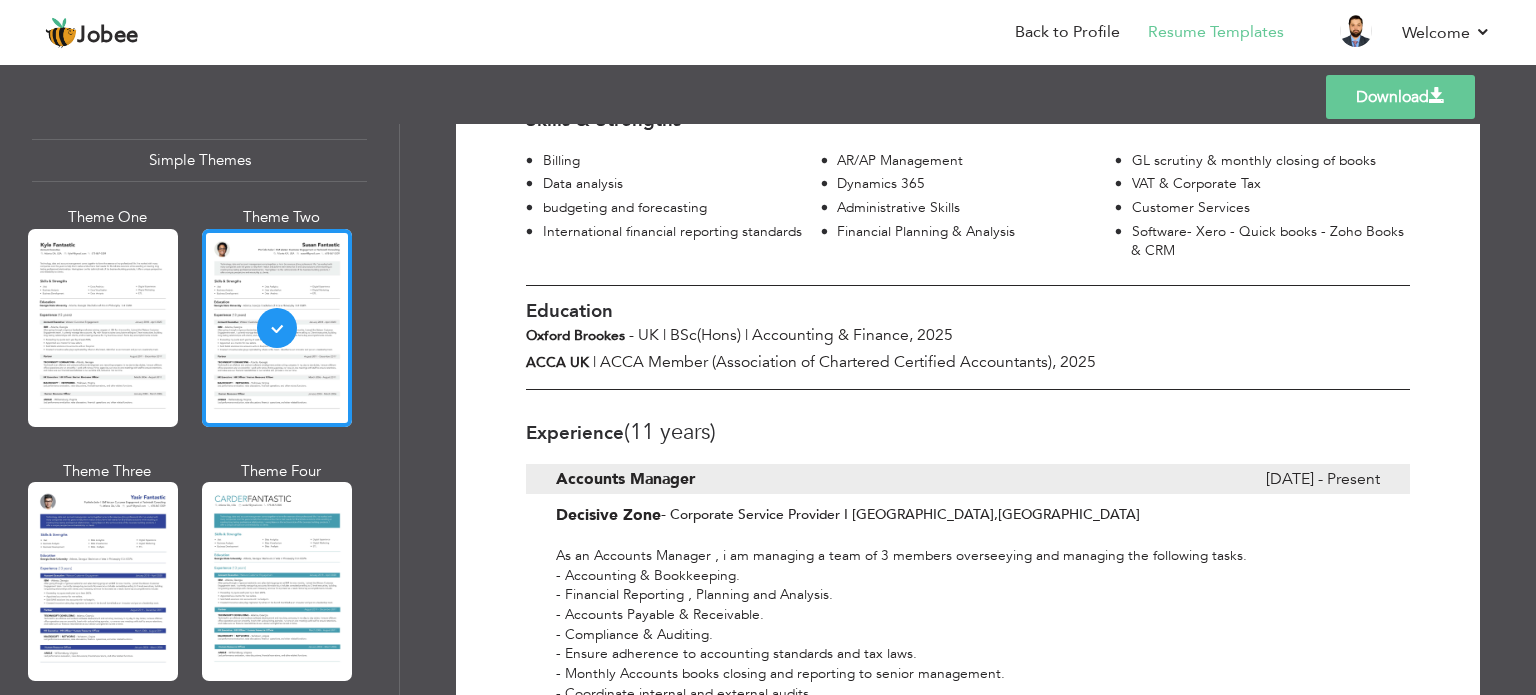 scroll, scrollTop: 442, scrollLeft: 0, axis: vertical 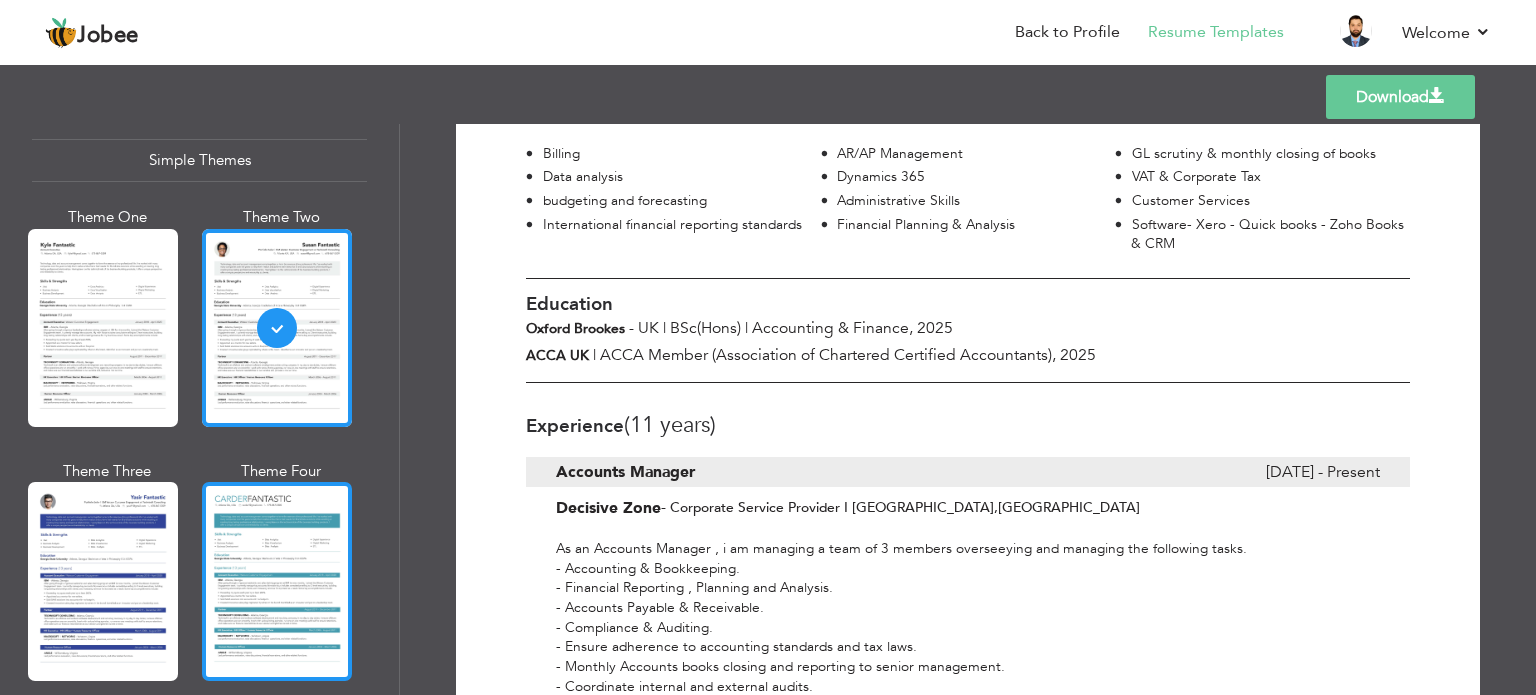 click at bounding box center (277, 581) 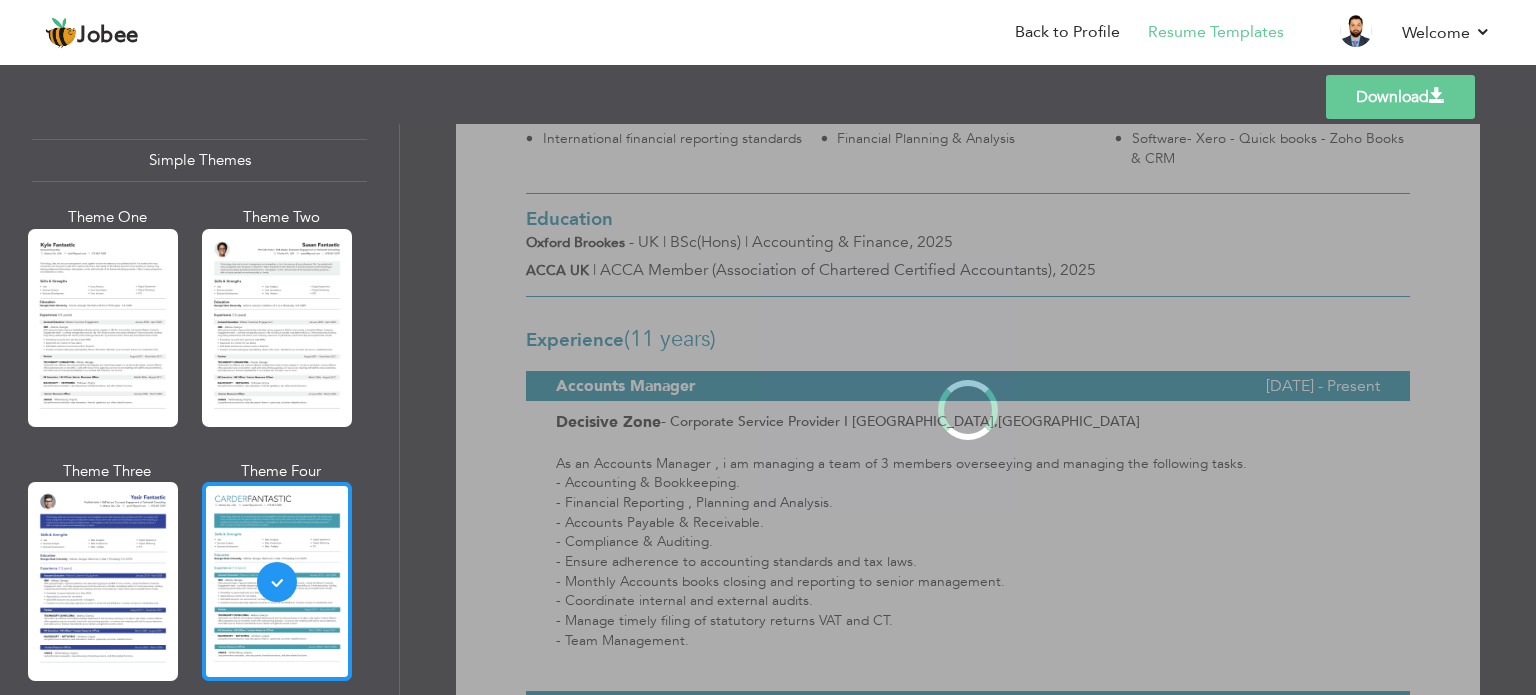 scroll, scrollTop: 0, scrollLeft: 0, axis: both 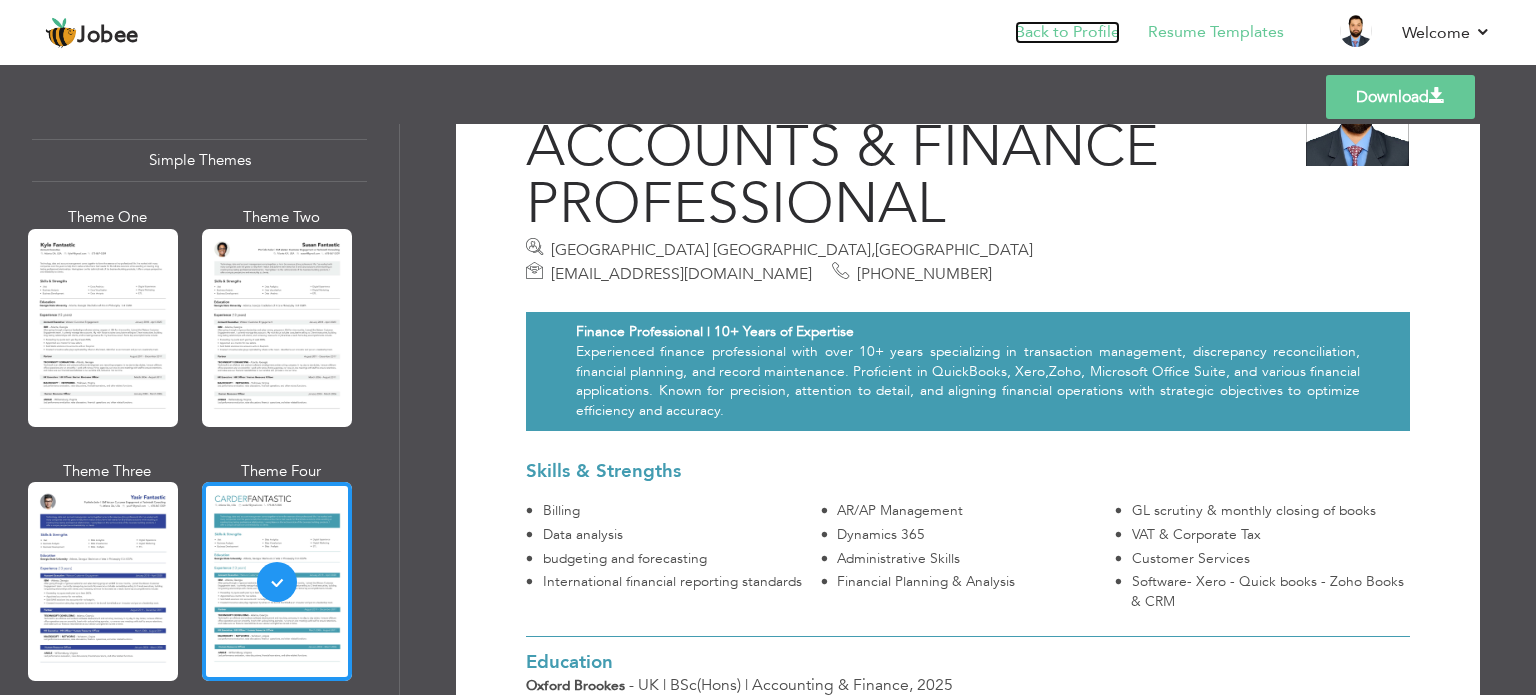 click on "Back to Profile" at bounding box center [1067, 32] 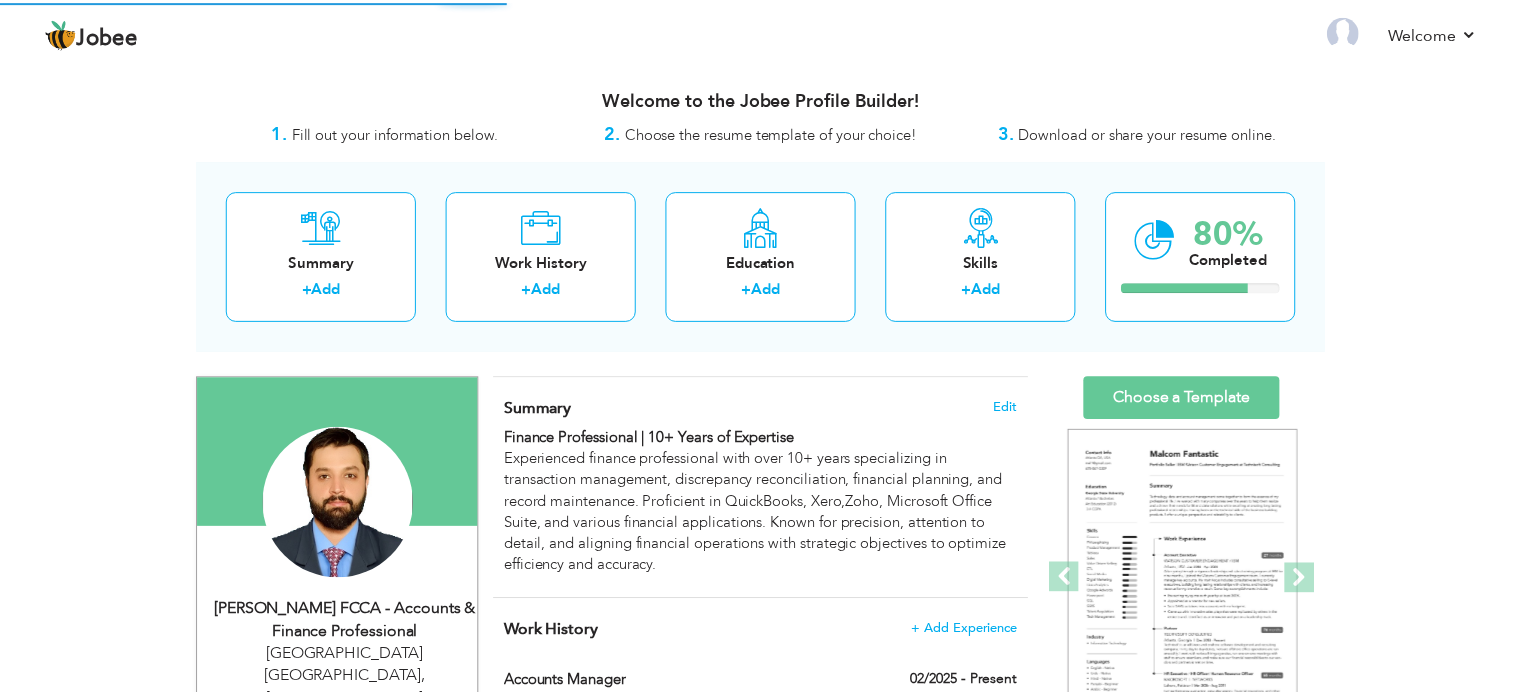 scroll, scrollTop: 0, scrollLeft: 0, axis: both 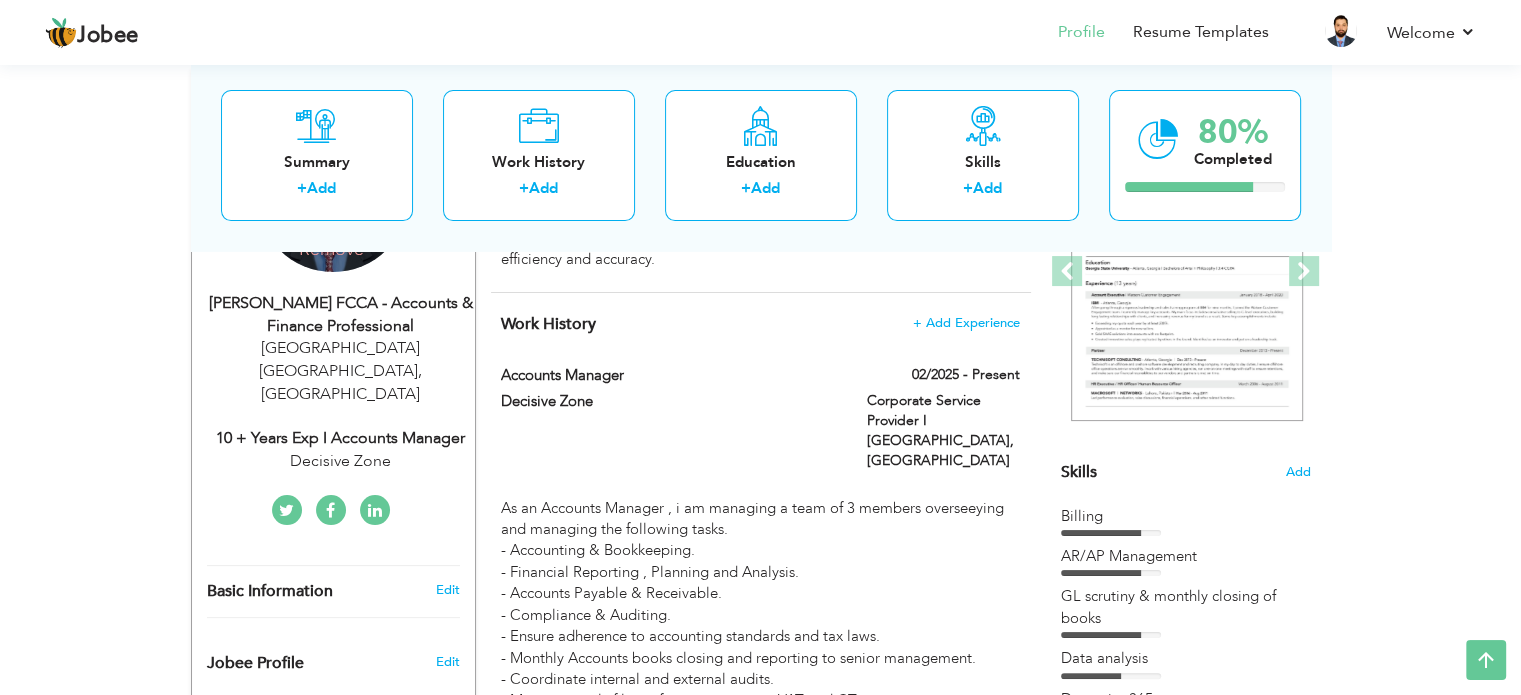 click on "[GEOGRAPHIC_DATA] [GEOGRAPHIC_DATA] ,   [GEOGRAPHIC_DATA]" at bounding box center (341, 371) 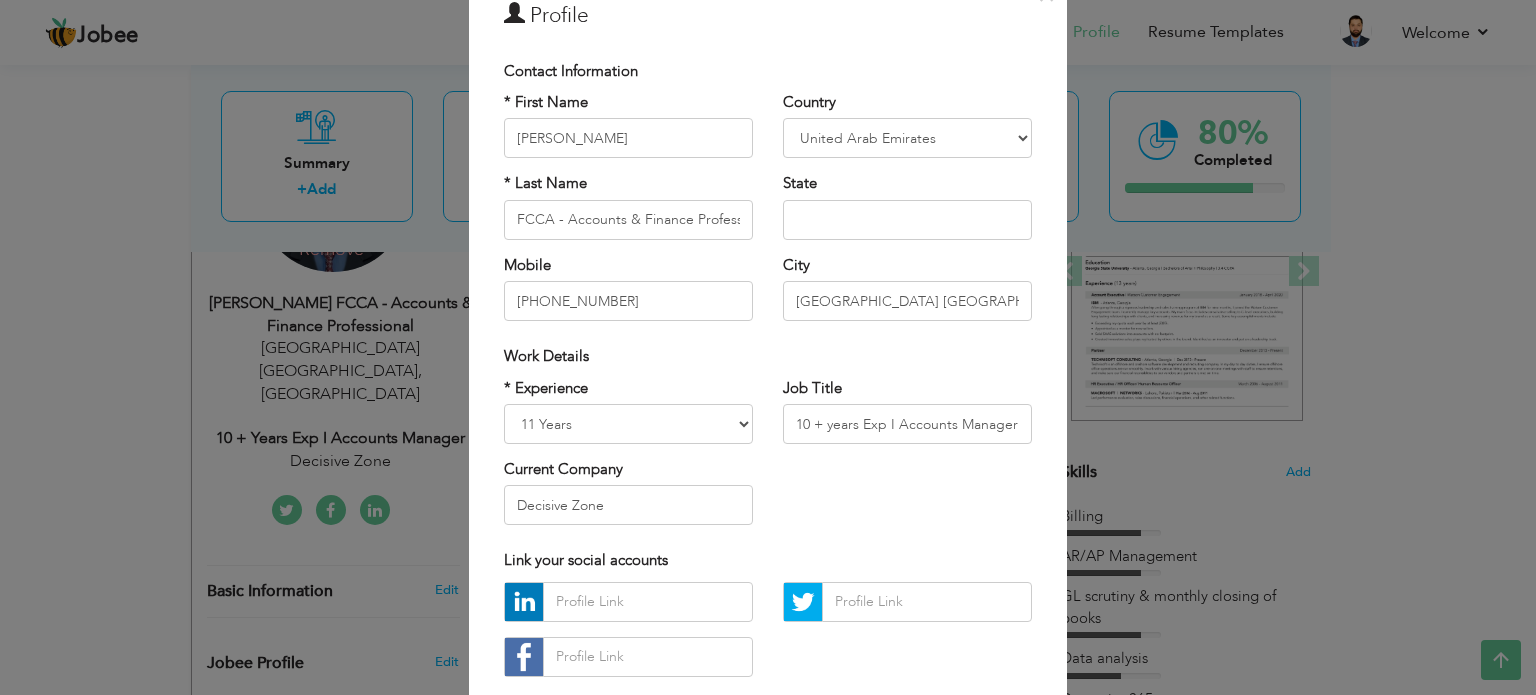 scroll, scrollTop: 104, scrollLeft: 0, axis: vertical 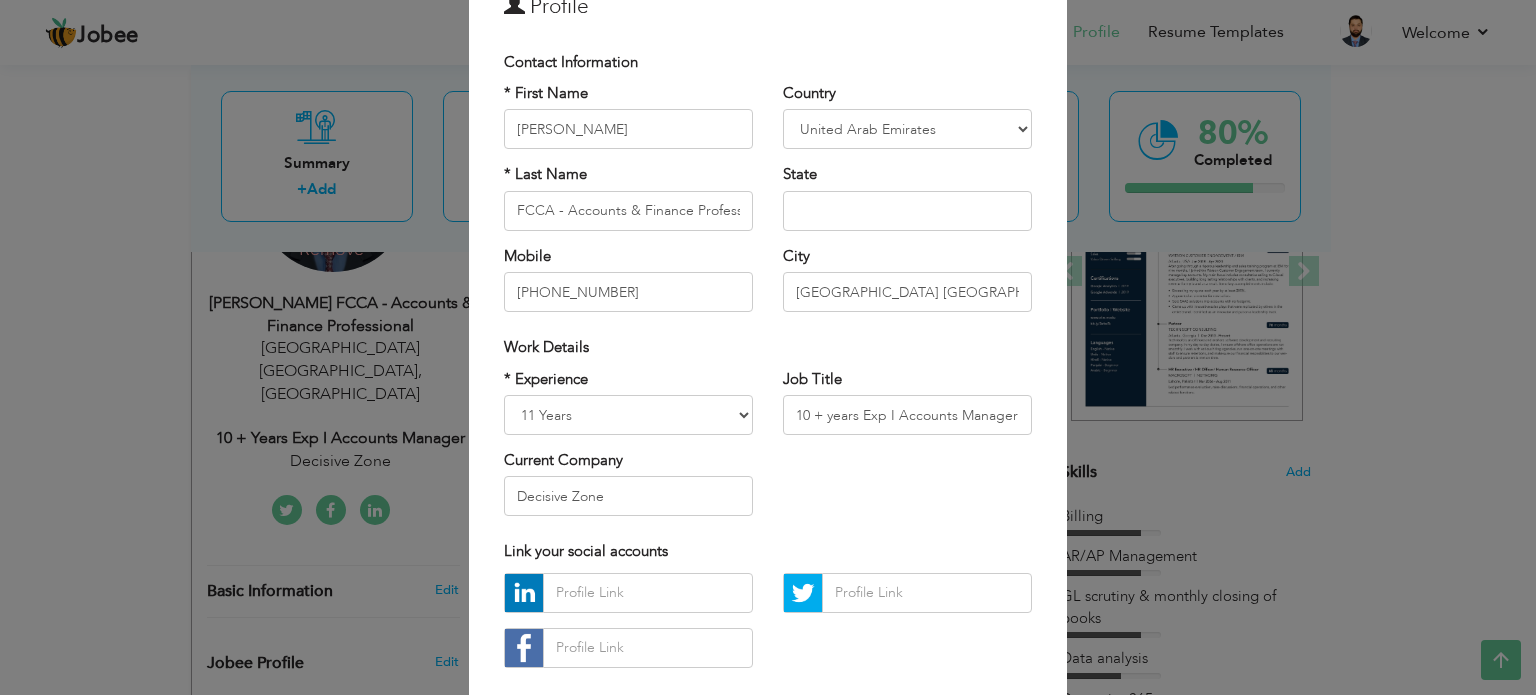 click on "×
Profile
Contact Information
* First Name
[PERSON_NAME]
* Last Name
U.K" at bounding box center [768, 347] 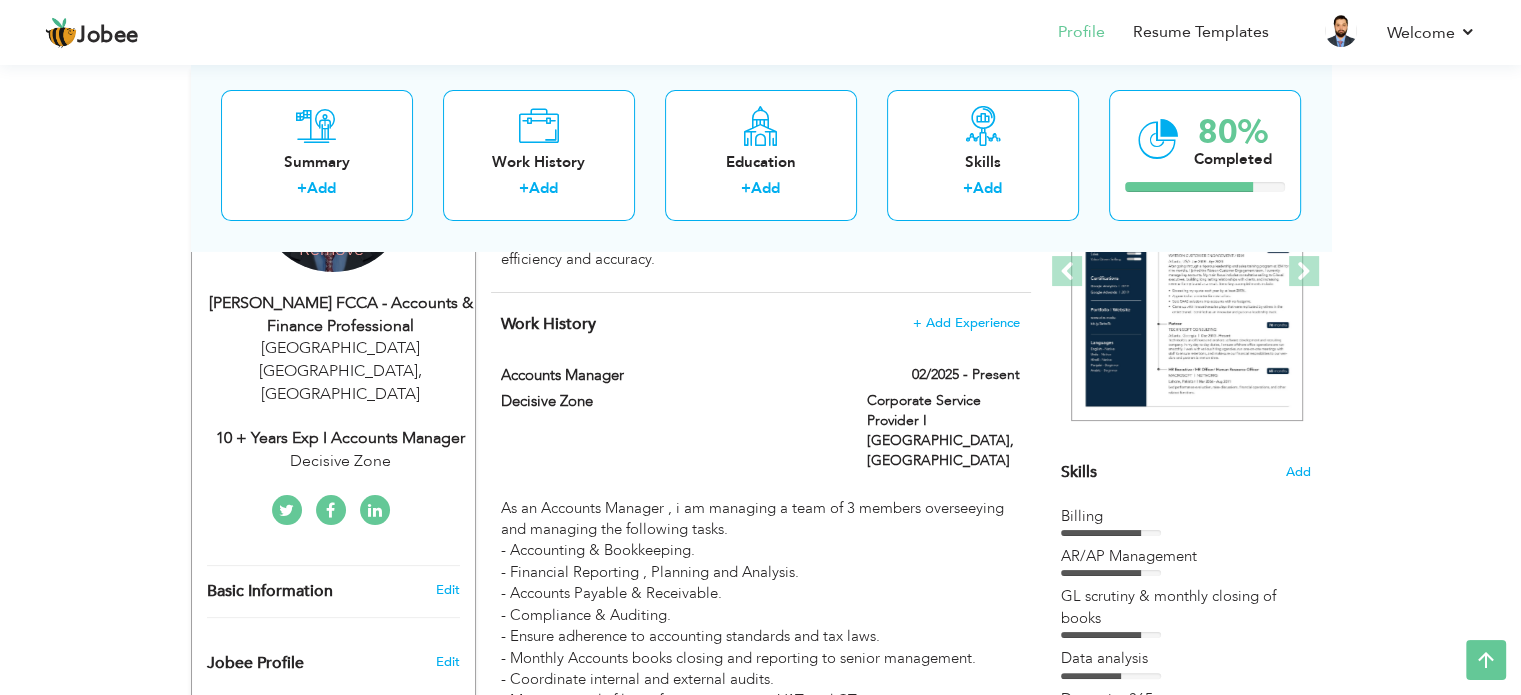 click on "Decisive Zone" at bounding box center (341, 461) 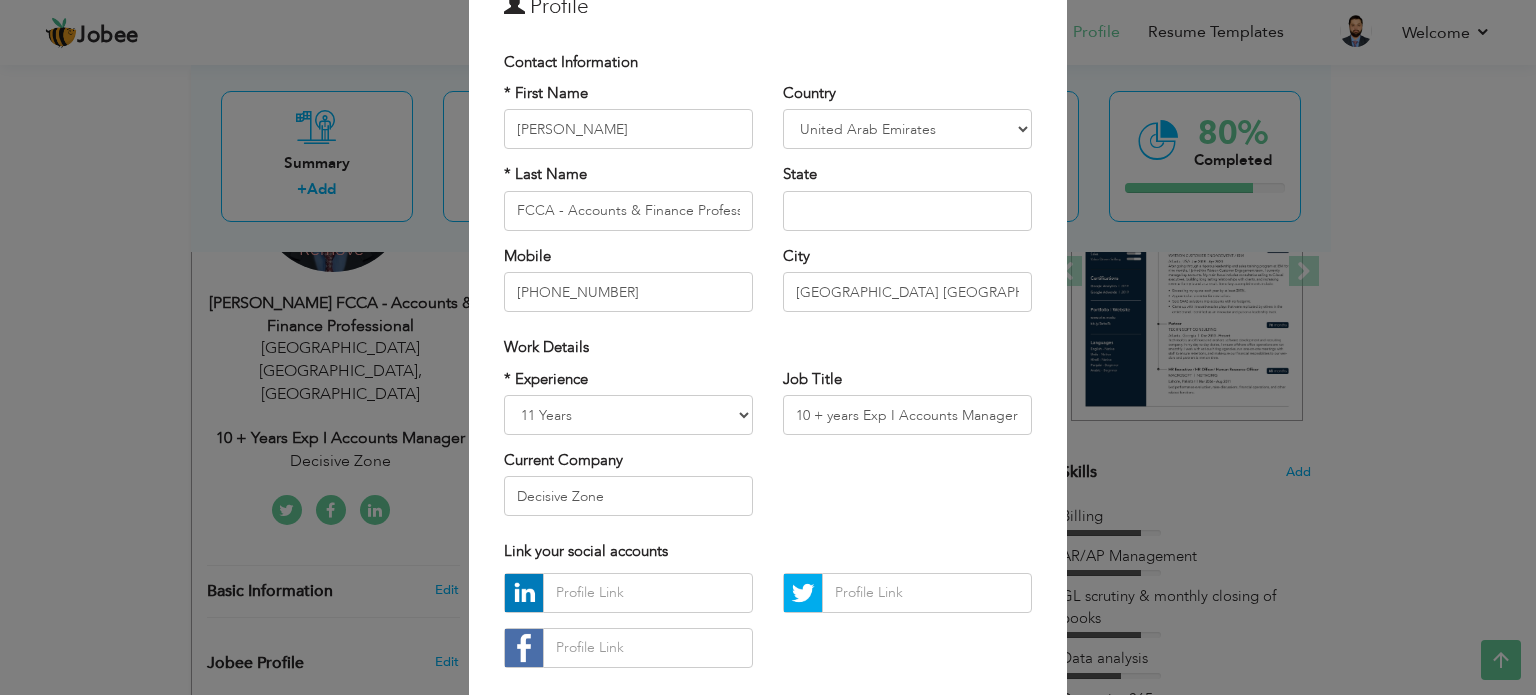 scroll, scrollTop: 0, scrollLeft: 0, axis: both 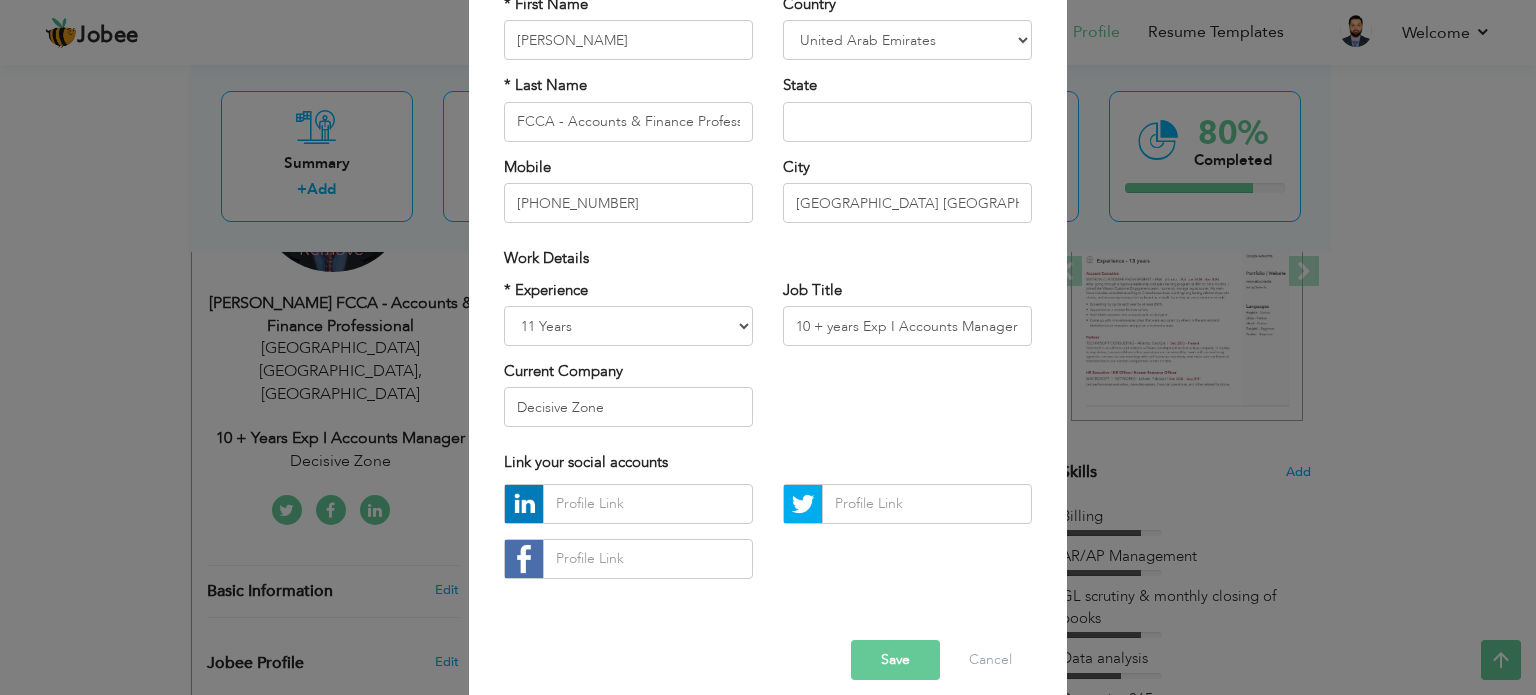click on "×
Profile
Contact Information
* First Name
[PERSON_NAME]
* Last Name
U.K" at bounding box center (768, 347) 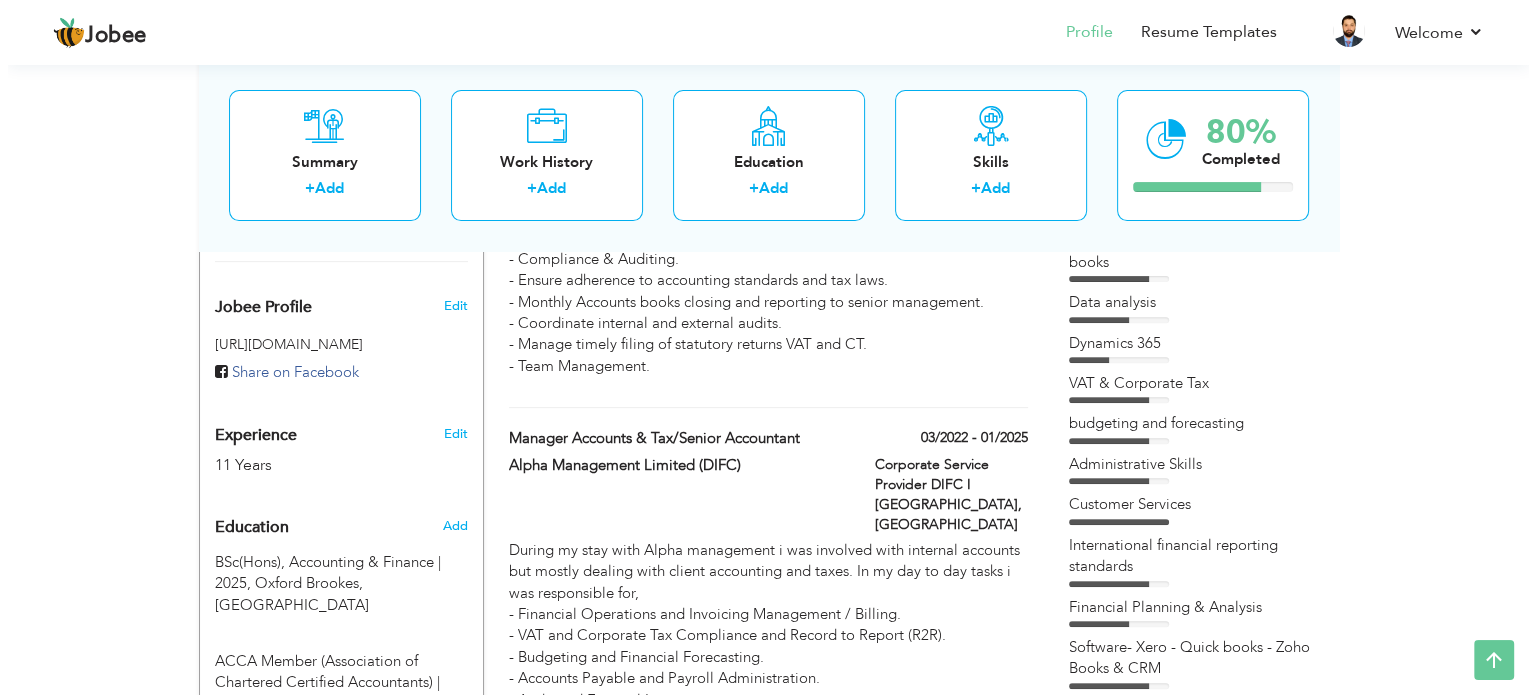 scroll, scrollTop: 682, scrollLeft: 0, axis: vertical 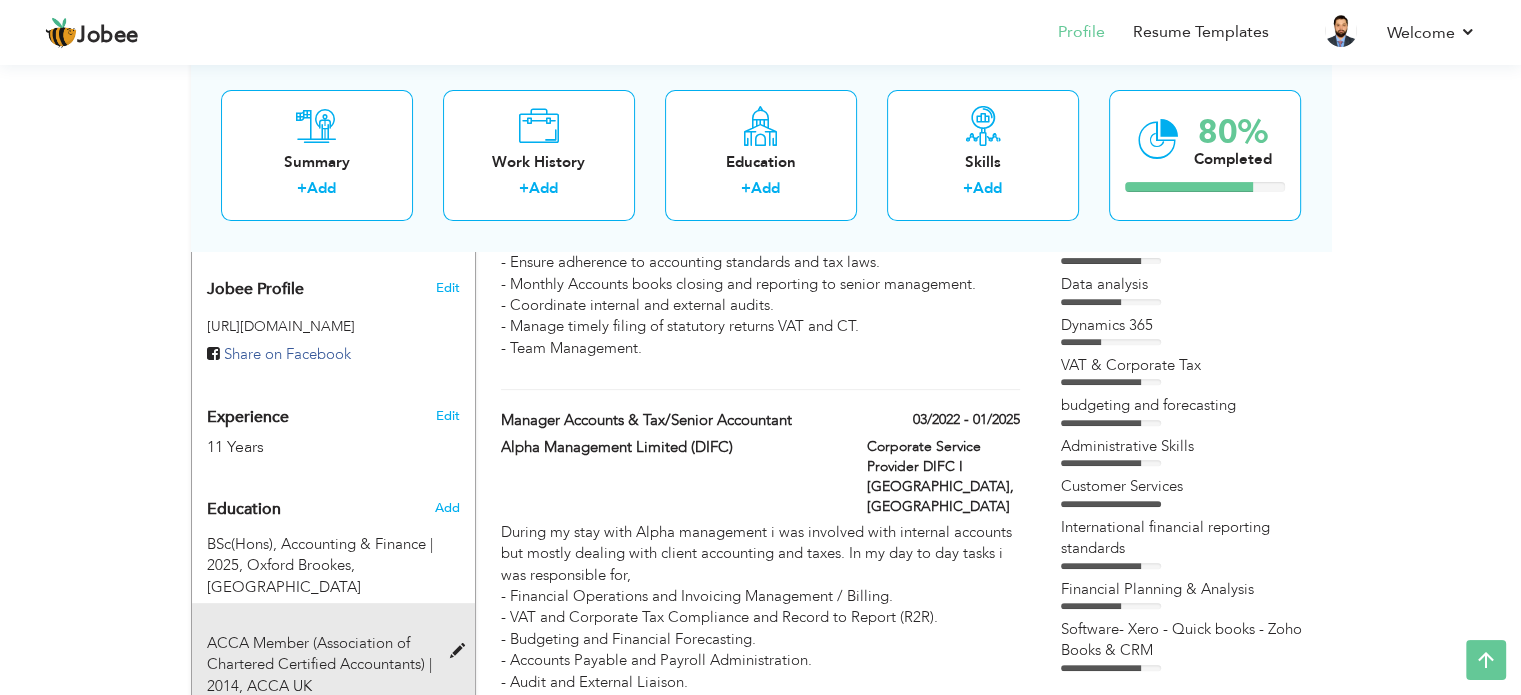 click on "ACCA Member (Association of Chartered Certified Accountants)   |  2014," at bounding box center [319, 664] 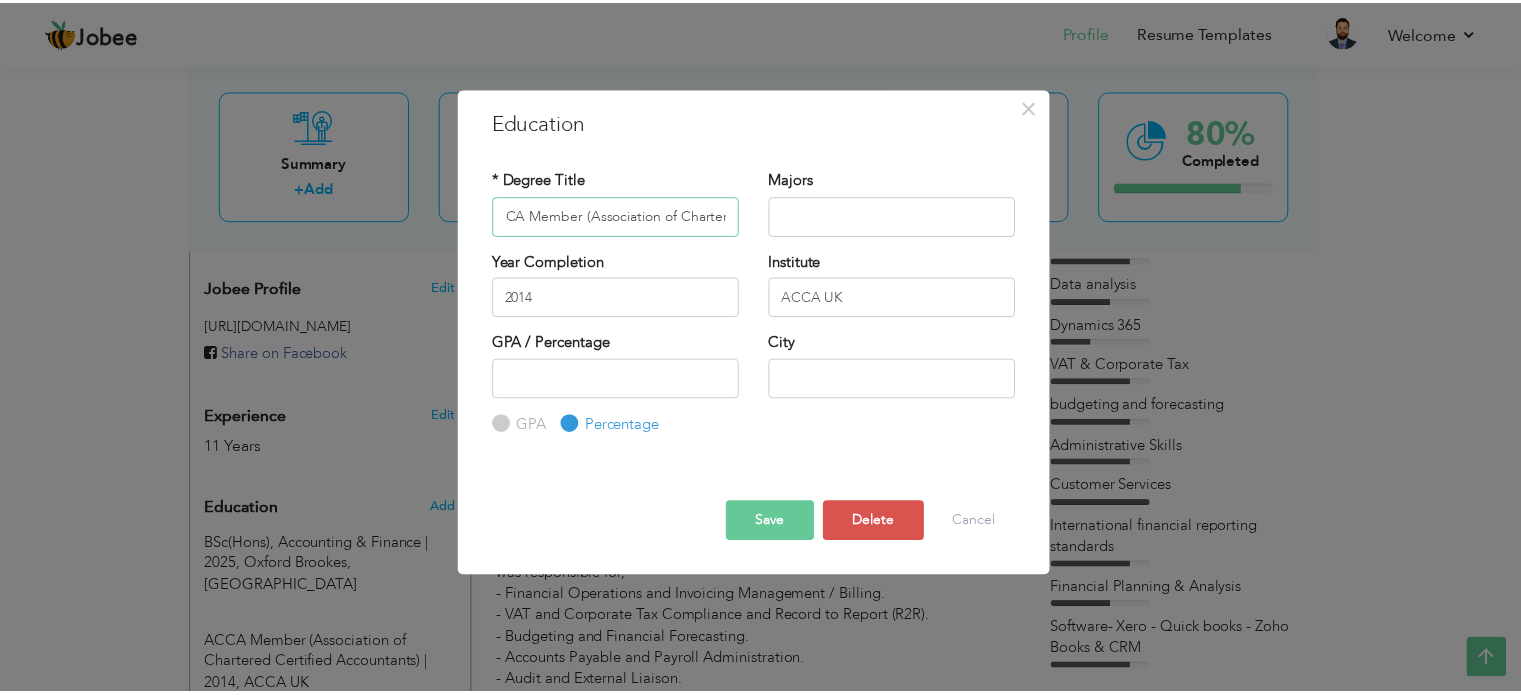 scroll, scrollTop: 0, scrollLeft: 0, axis: both 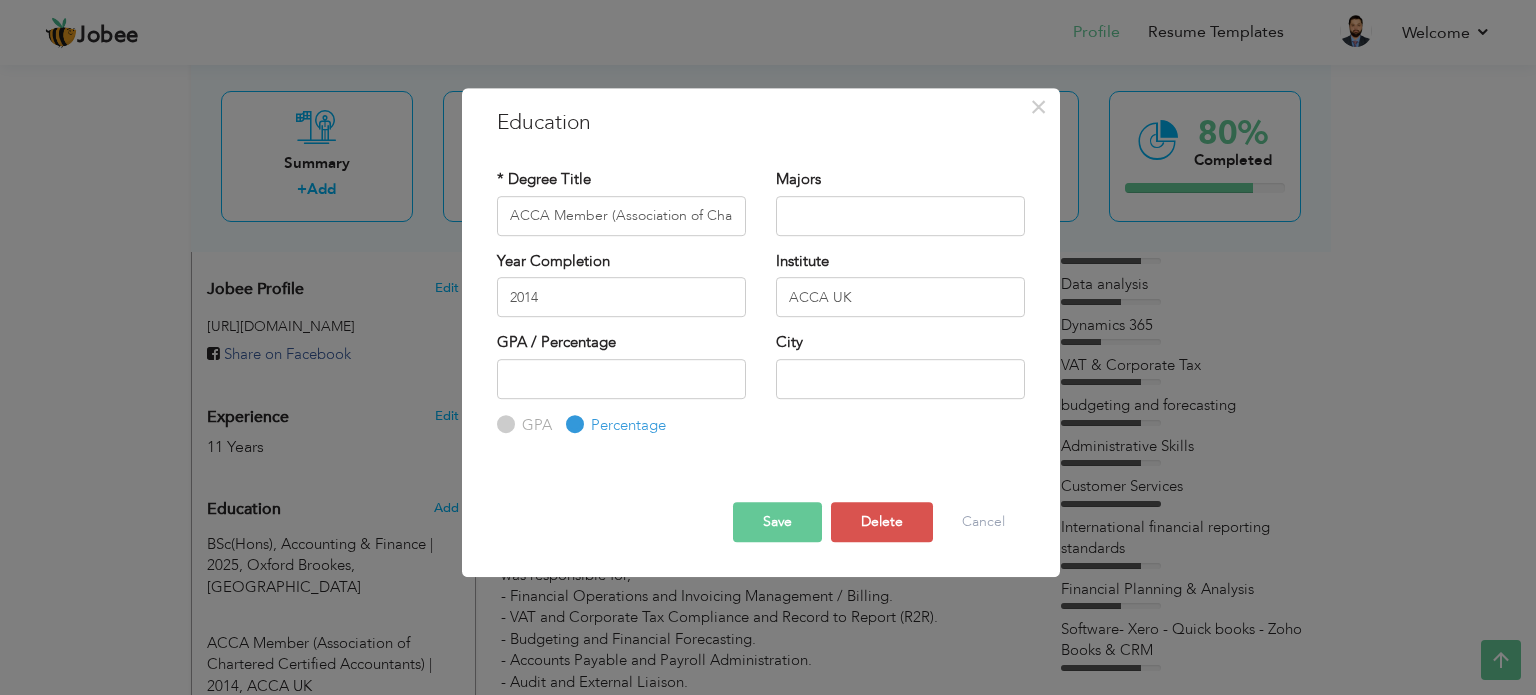 click on "×
Education
* Degree Title
ACCA Member (Association of Chartered Certified Accountants)
Majors
Year Completion" at bounding box center (768, 347) 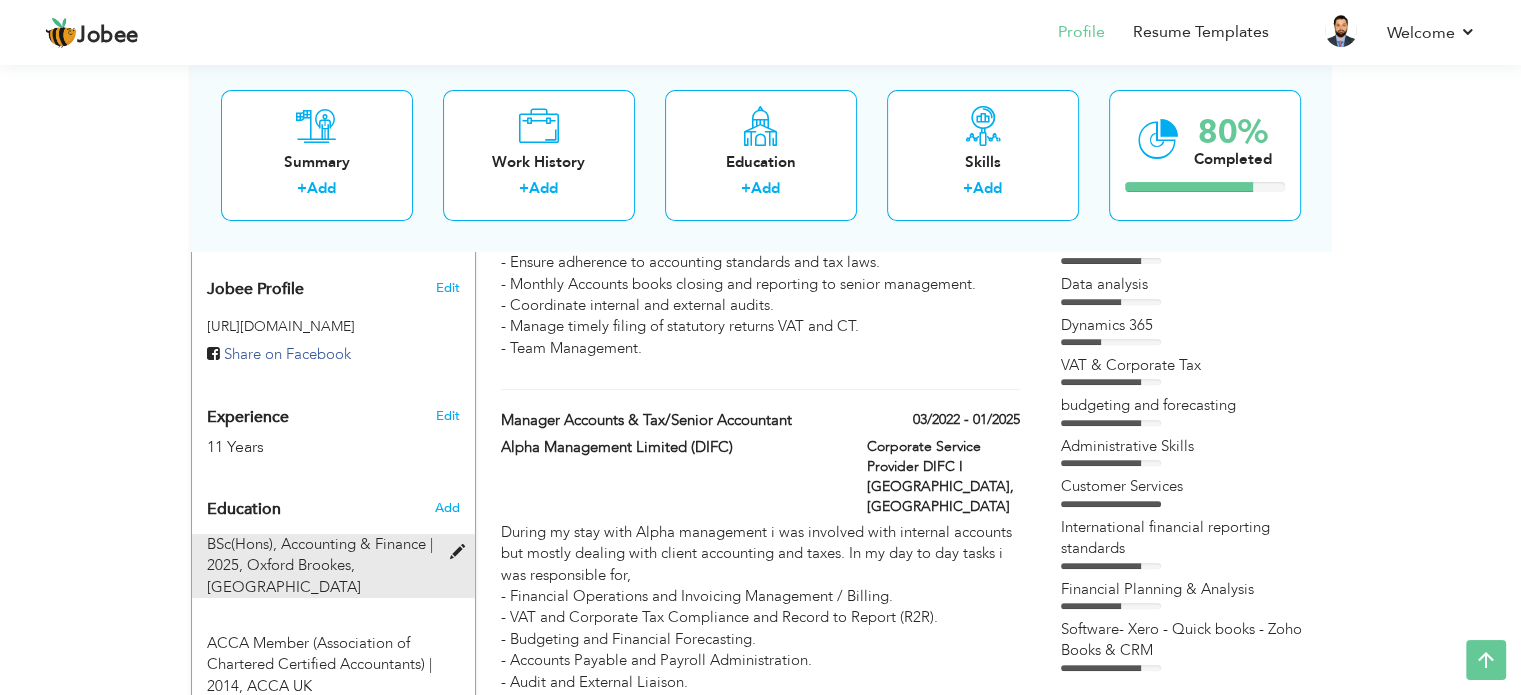 click on "Oxford Brookes, UK" at bounding box center (284, 575) 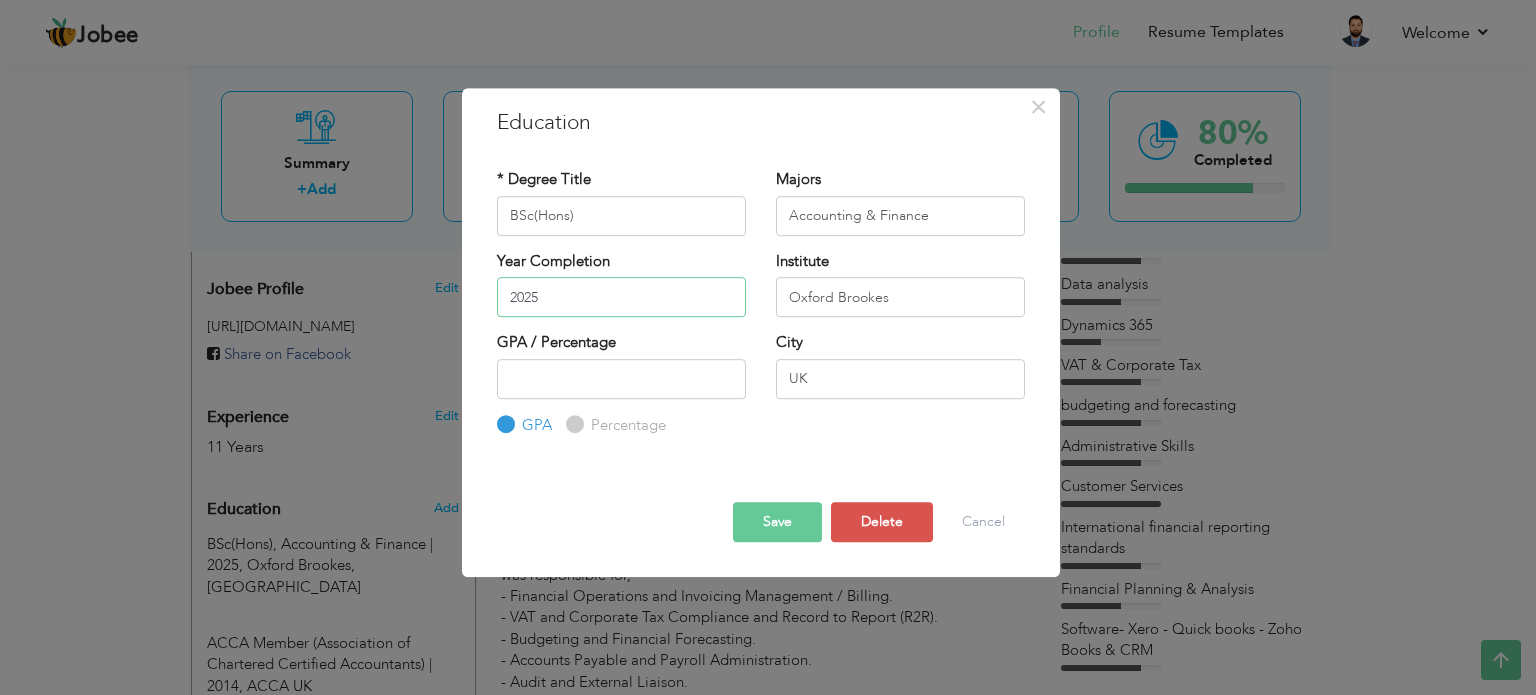 click on "2025" at bounding box center [621, 297] 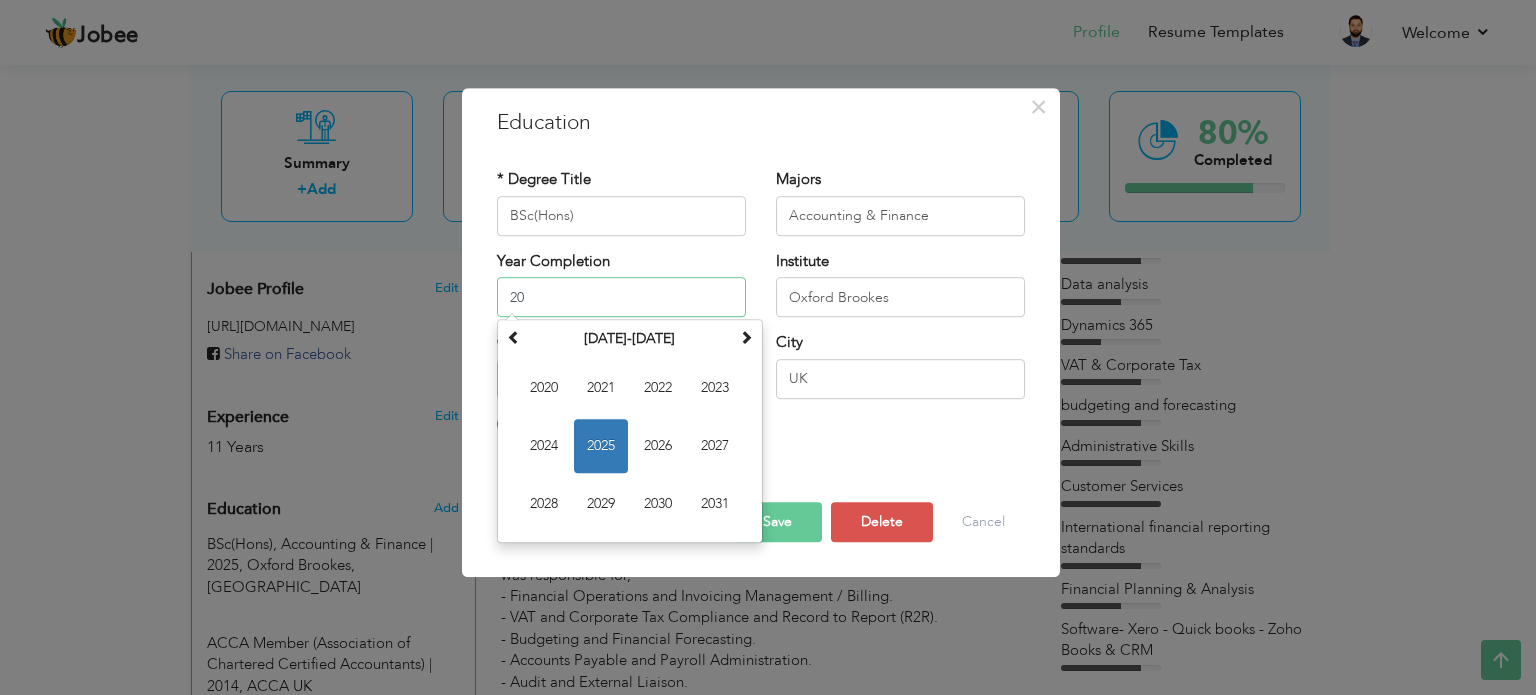 type on "2" 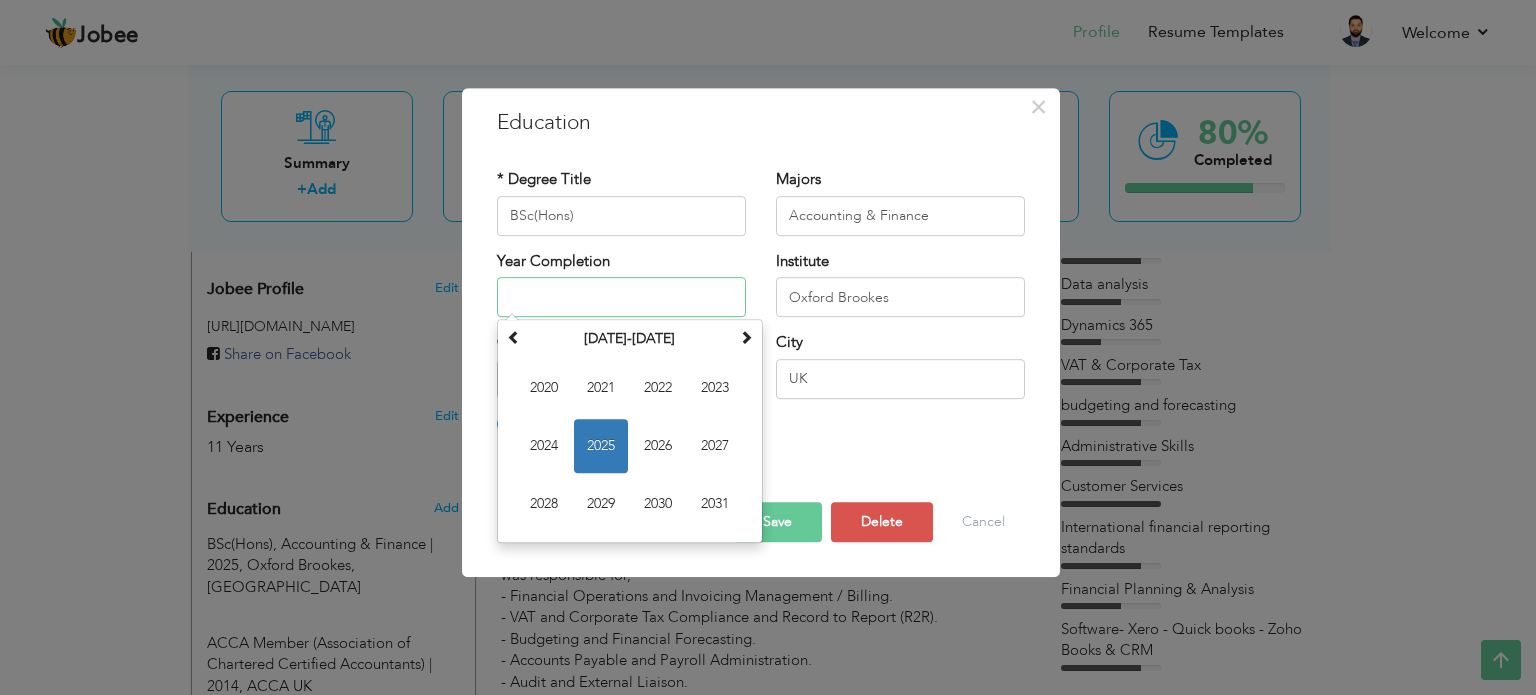 type on "0" 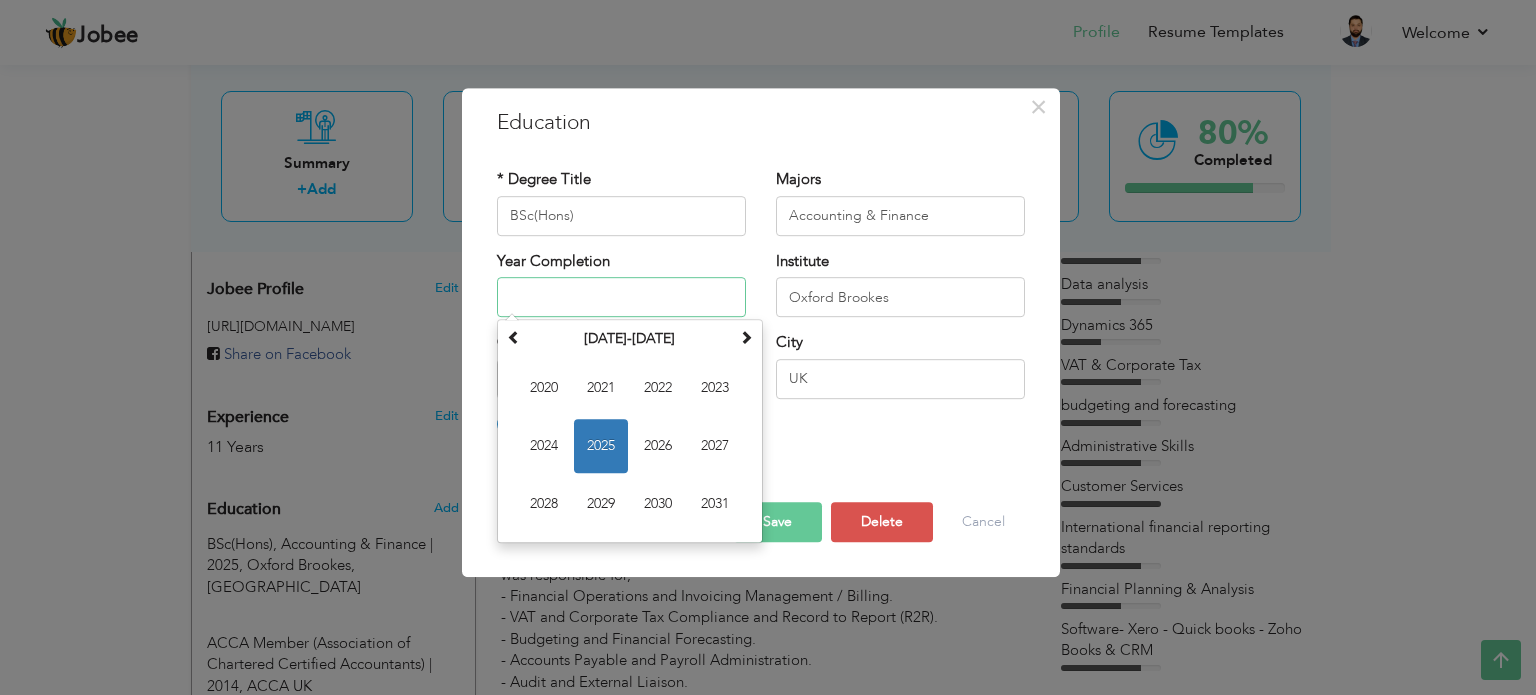 type 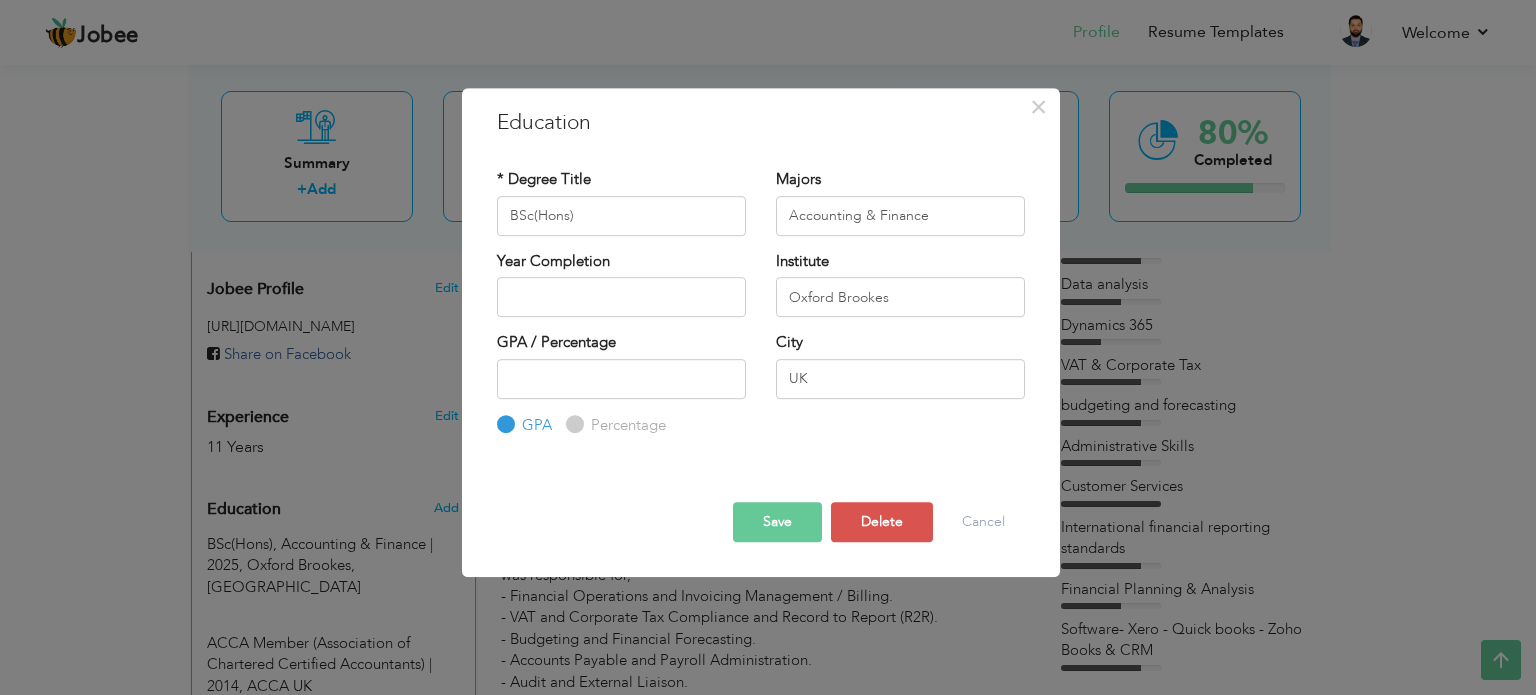click on "Save
Save and Continue
Delete
Cancel" at bounding box center [761, 504] 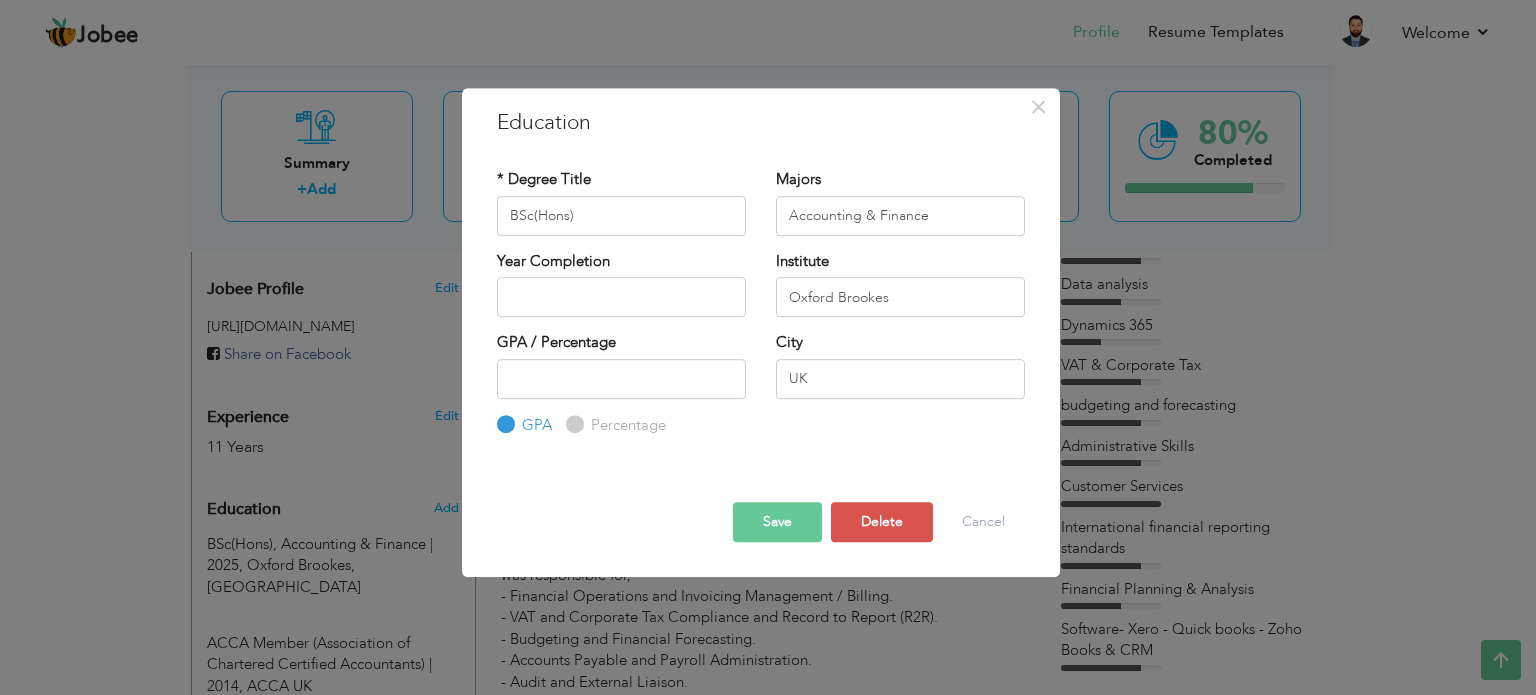 click on "Save" at bounding box center [777, 522] 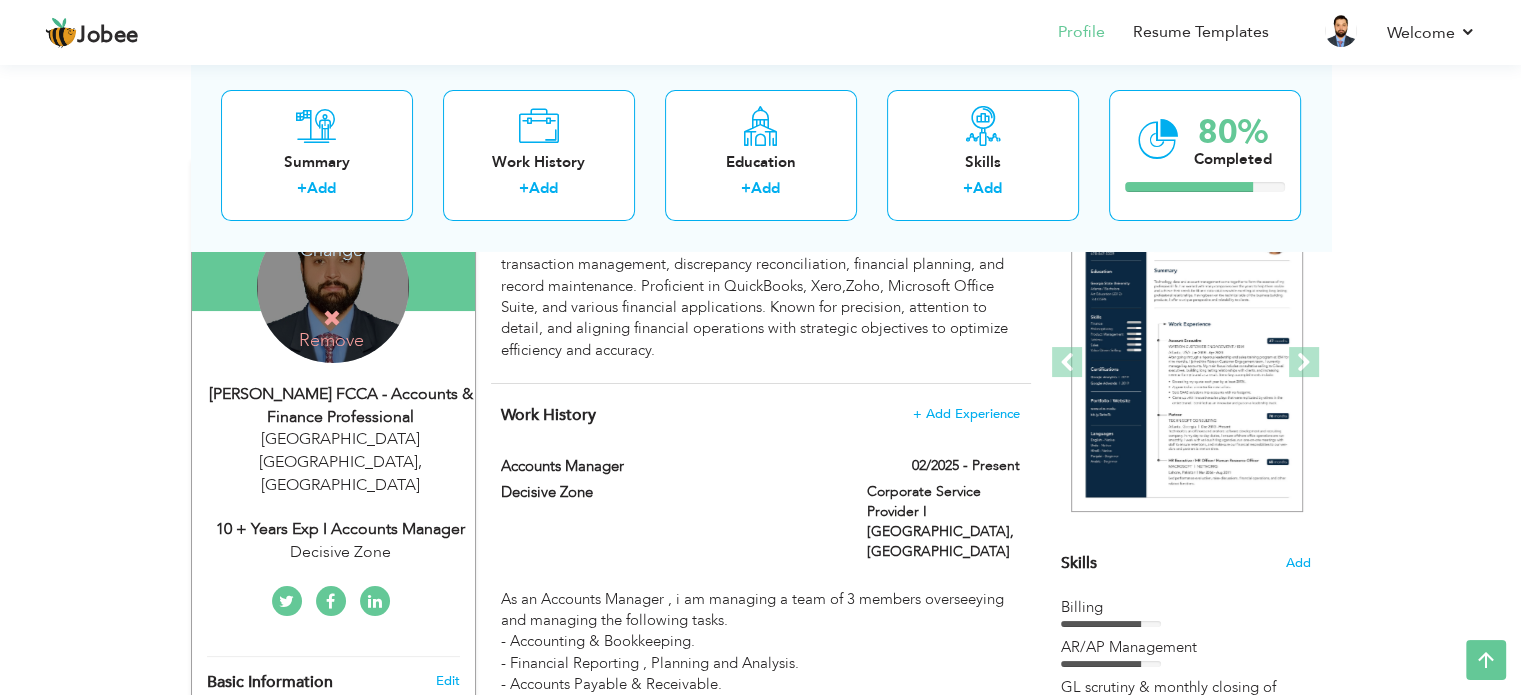 scroll, scrollTop: 197, scrollLeft: 0, axis: vertical 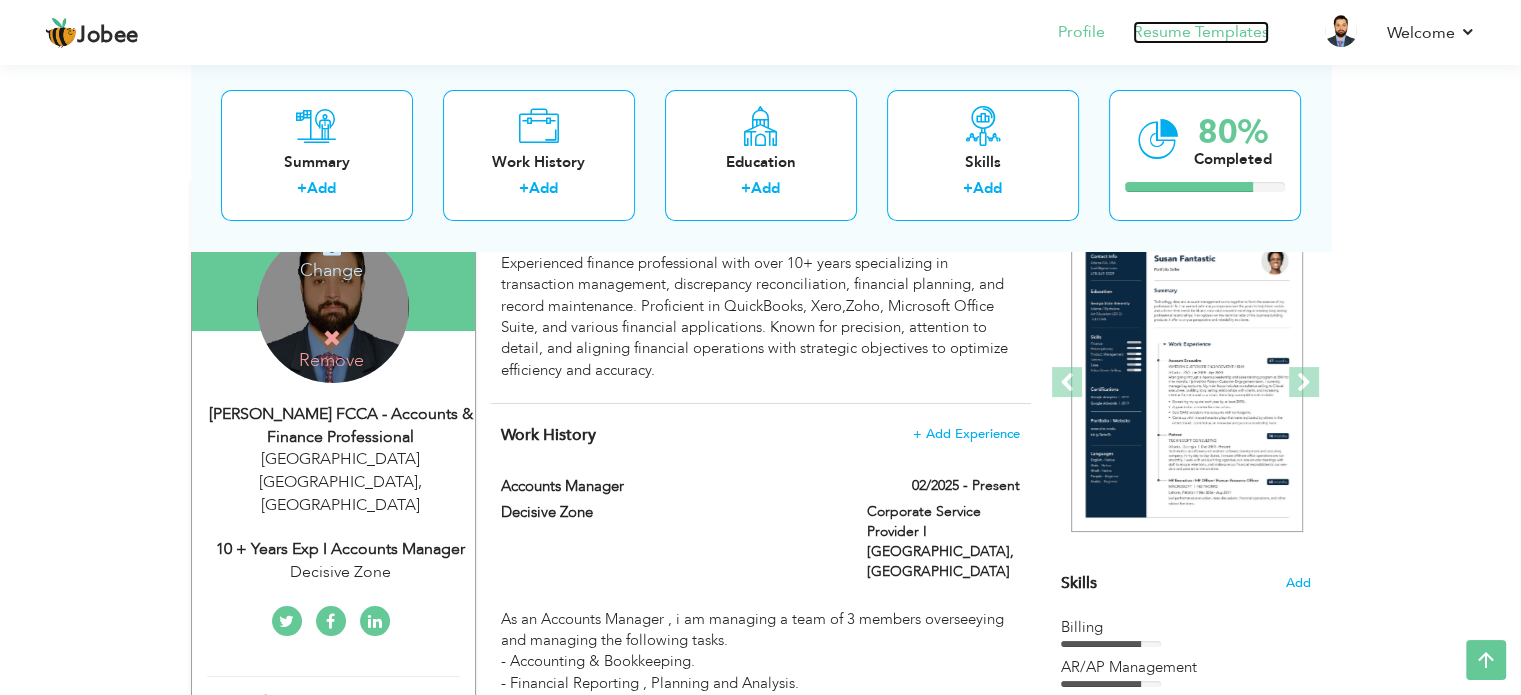 click on "Resume Templates" at bounding box center [1201, 32] 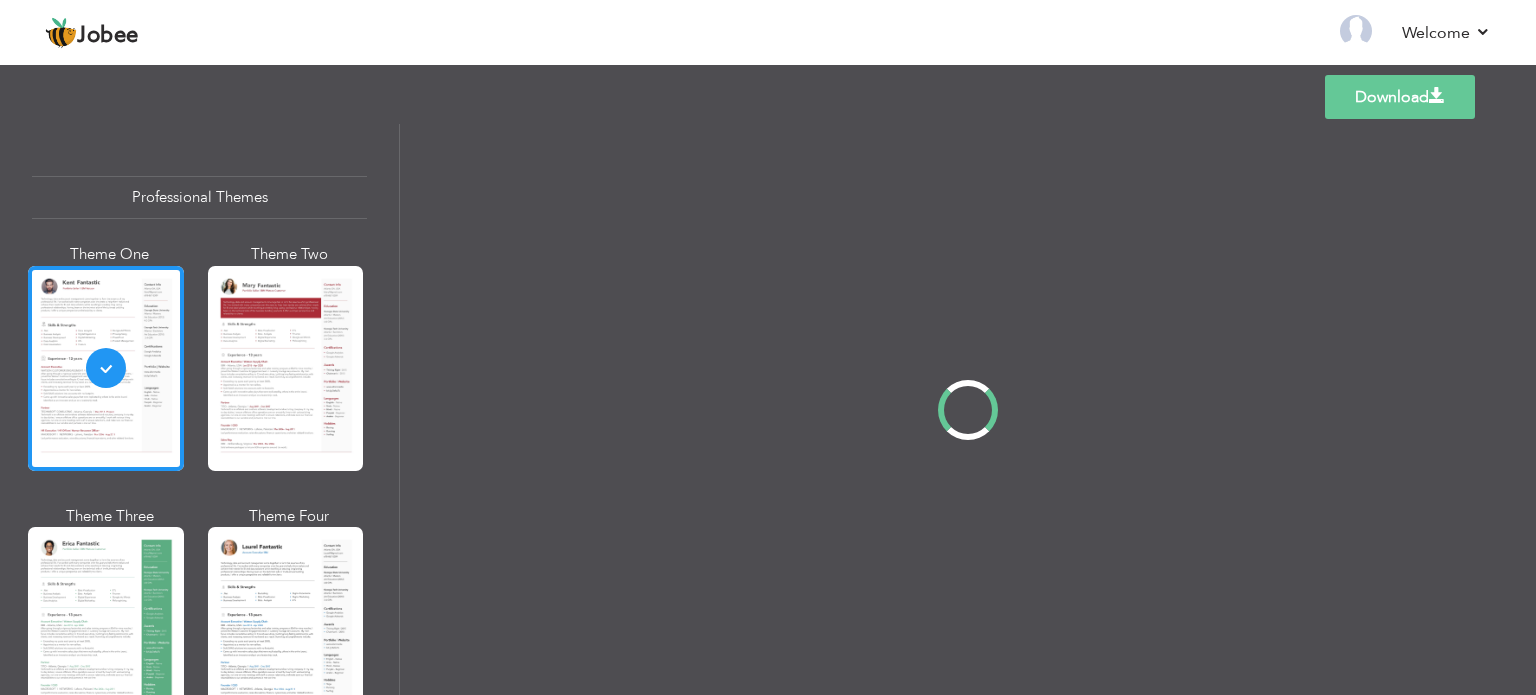 scroll, scrollTop: 0, scrollLeft: 0, axis: both 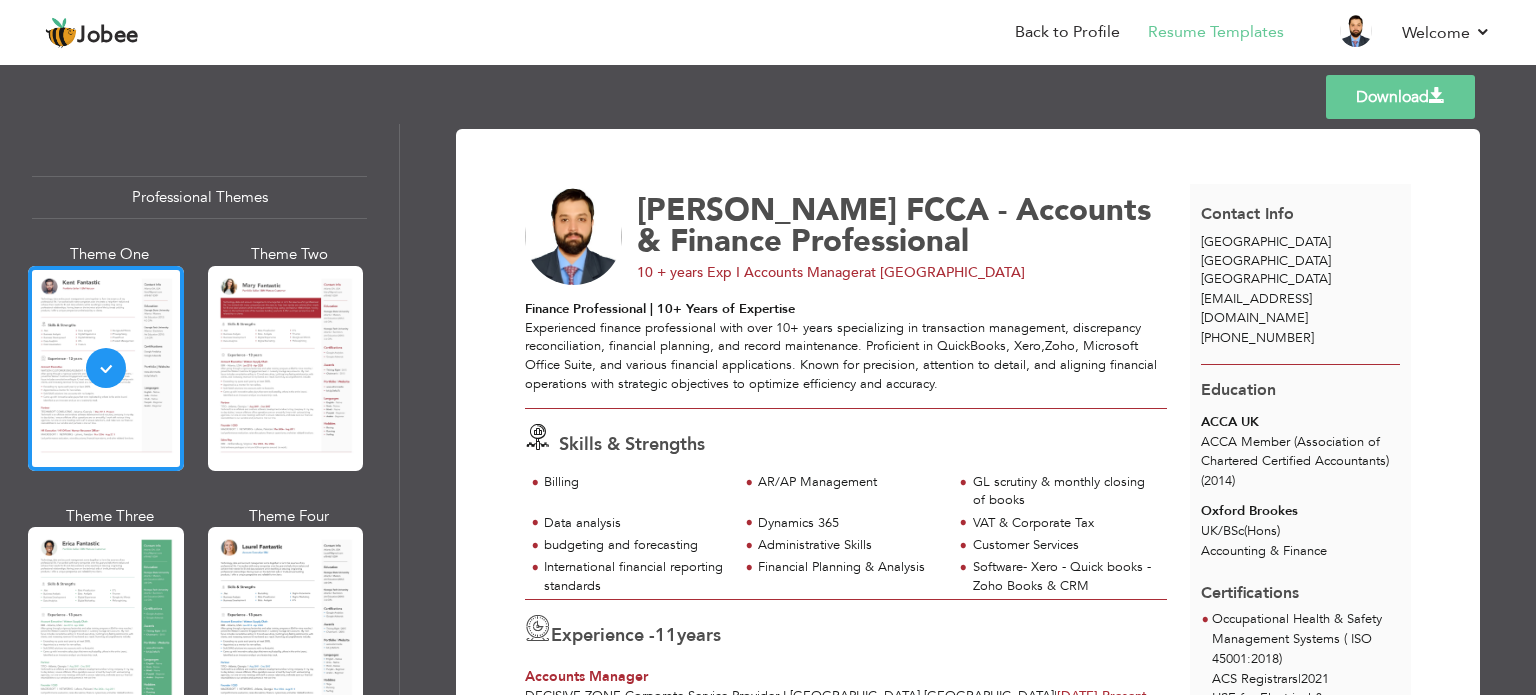 drag, startPoint x: 402, startPoint y: 175, endPoint x: 416, endPoint y: 427, distance: 252.3886 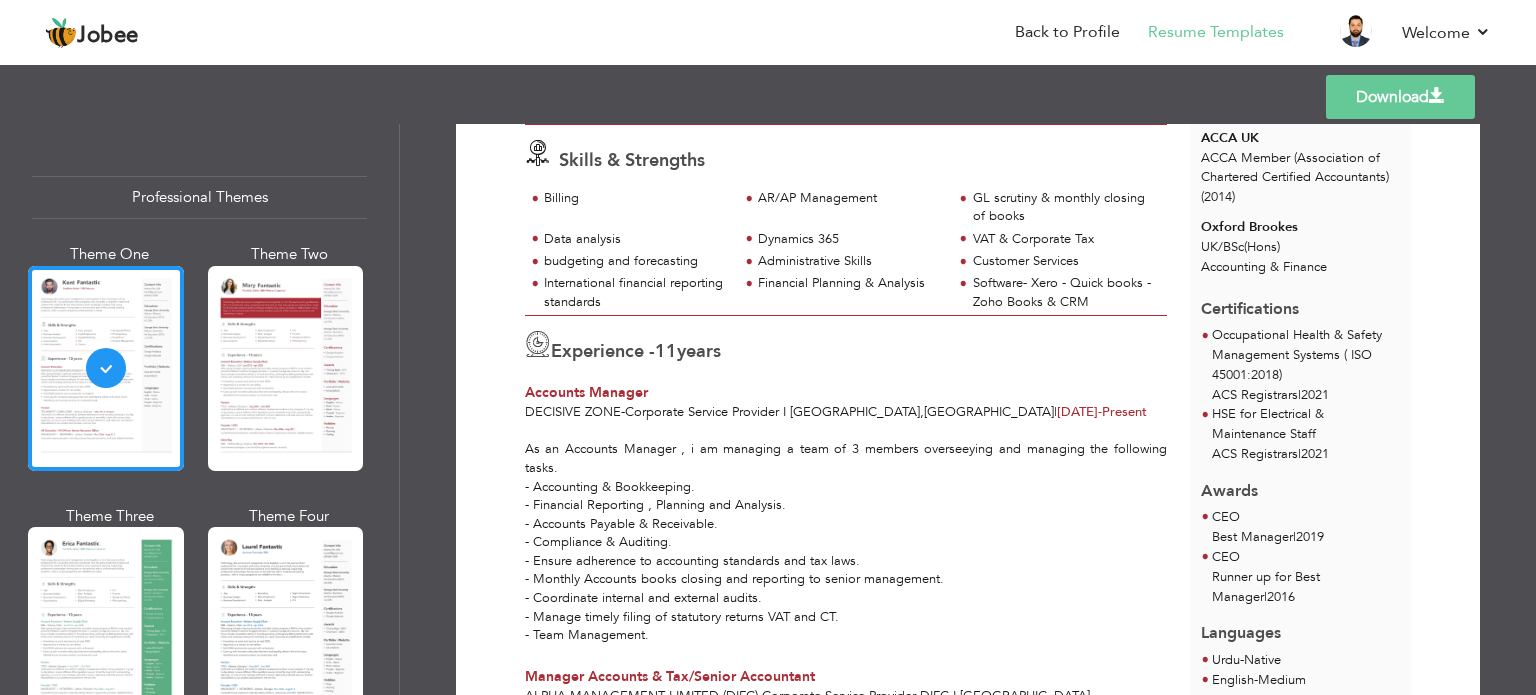 scroll, scrollTop: 289, scrollLeft: 0, axis: vertical 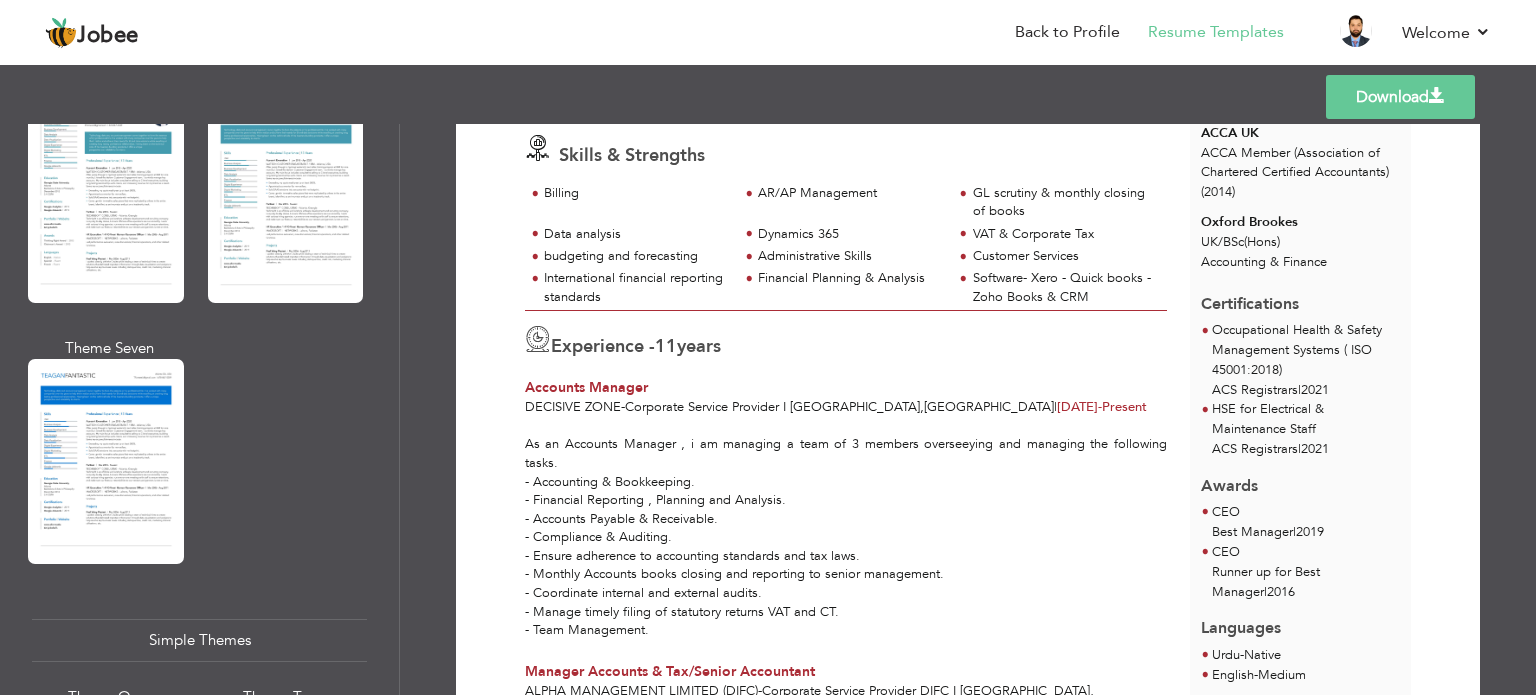 drag, startPoint x: 392, startPoint y: 595, endPoint x: 396, endPoint y: 612, distance: 17.464249 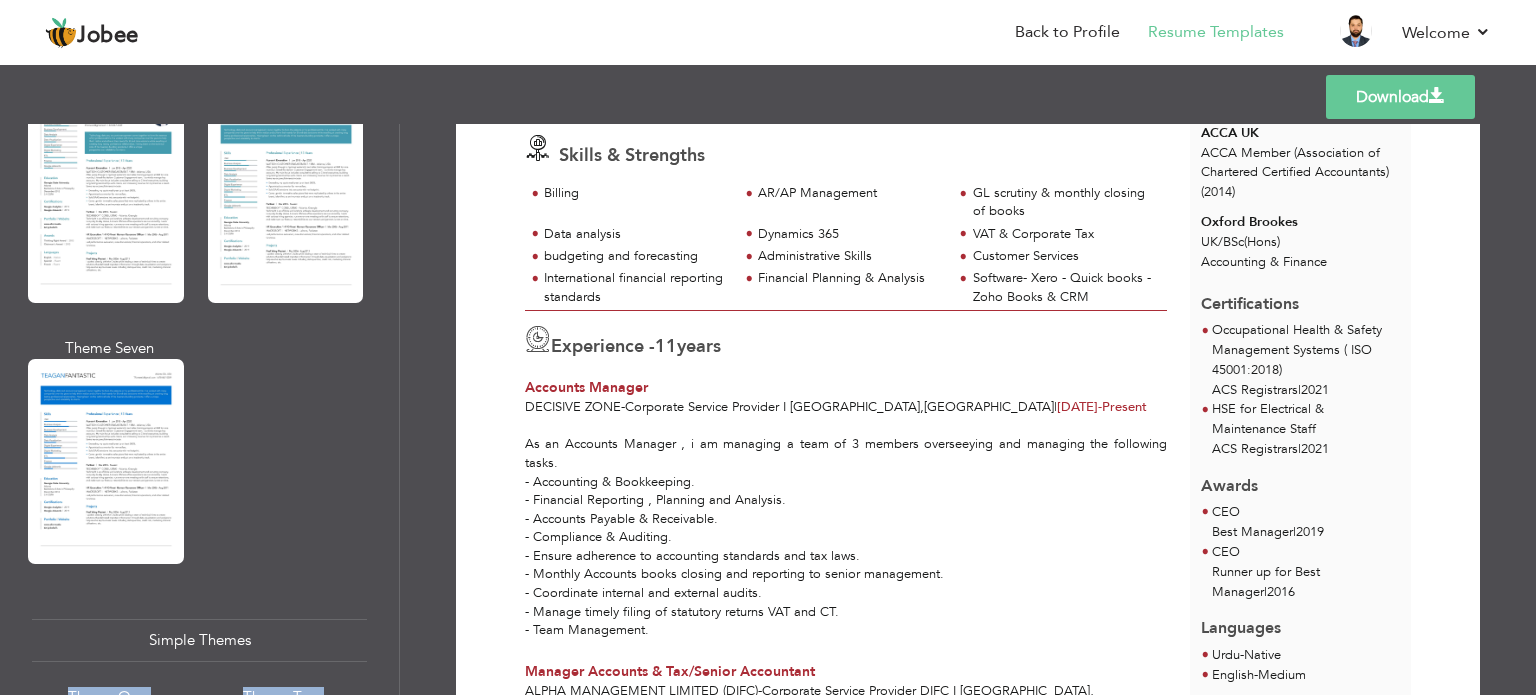 drag, startPoint x: 400, startPoint y: 605, endPoint x: 398, endPoint y: 635, distance: 30.066593 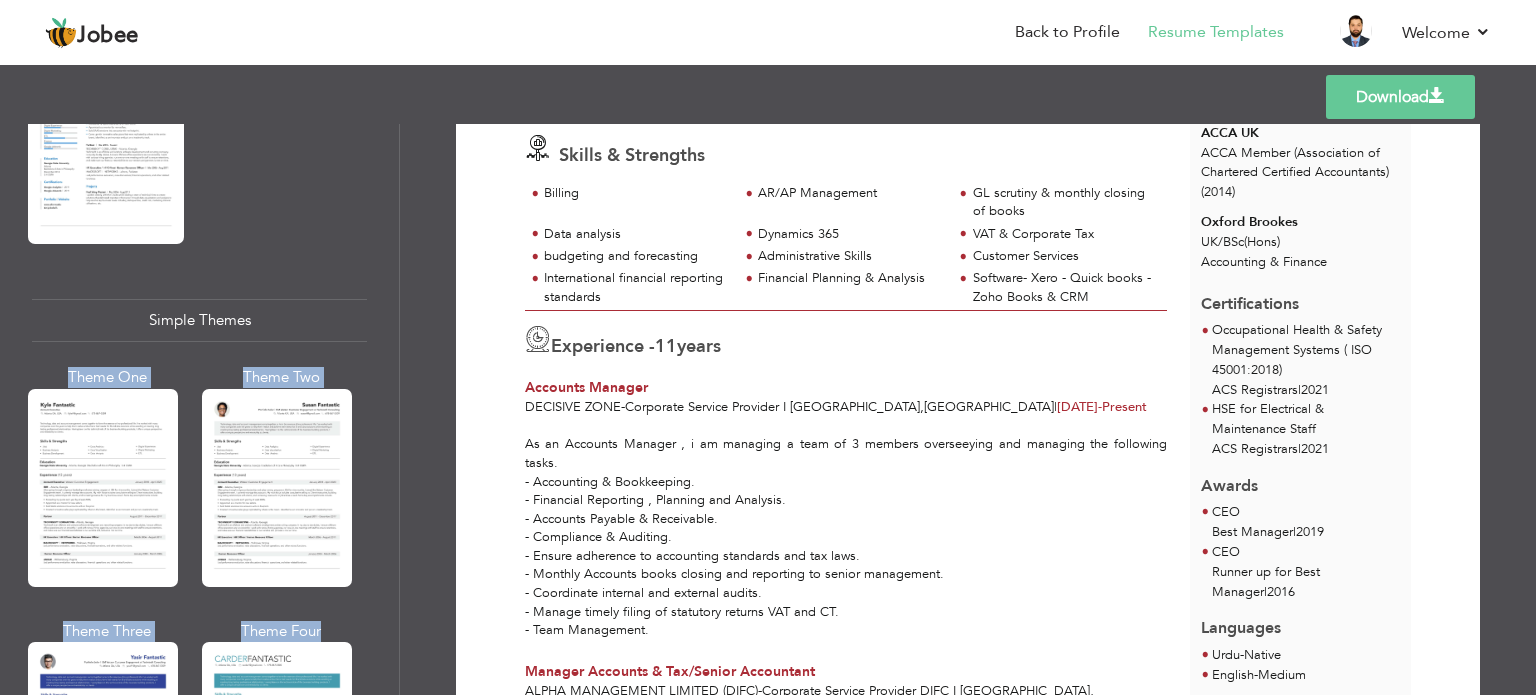 scroll, scrollTop: 3378, scrollLeft: 0, axis: vertical 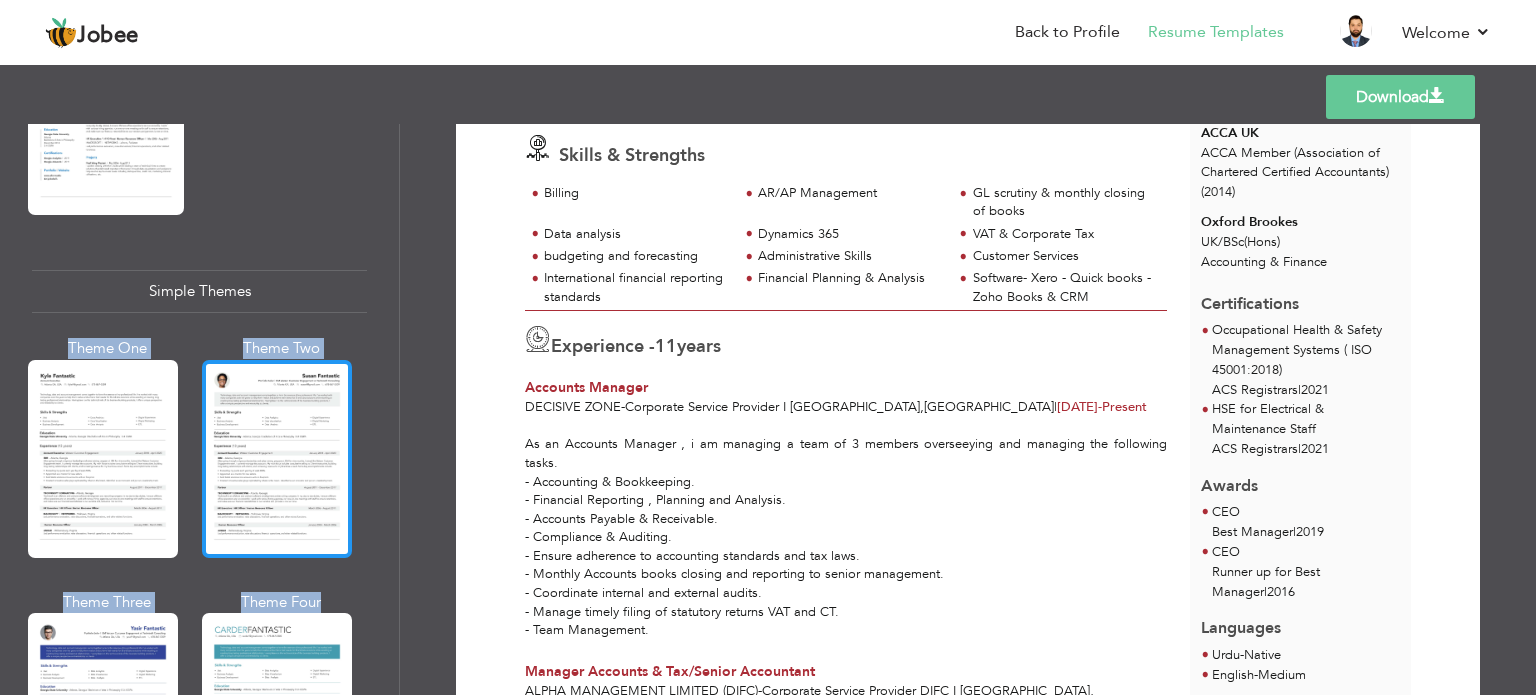 click at bounding box center (277, 459) 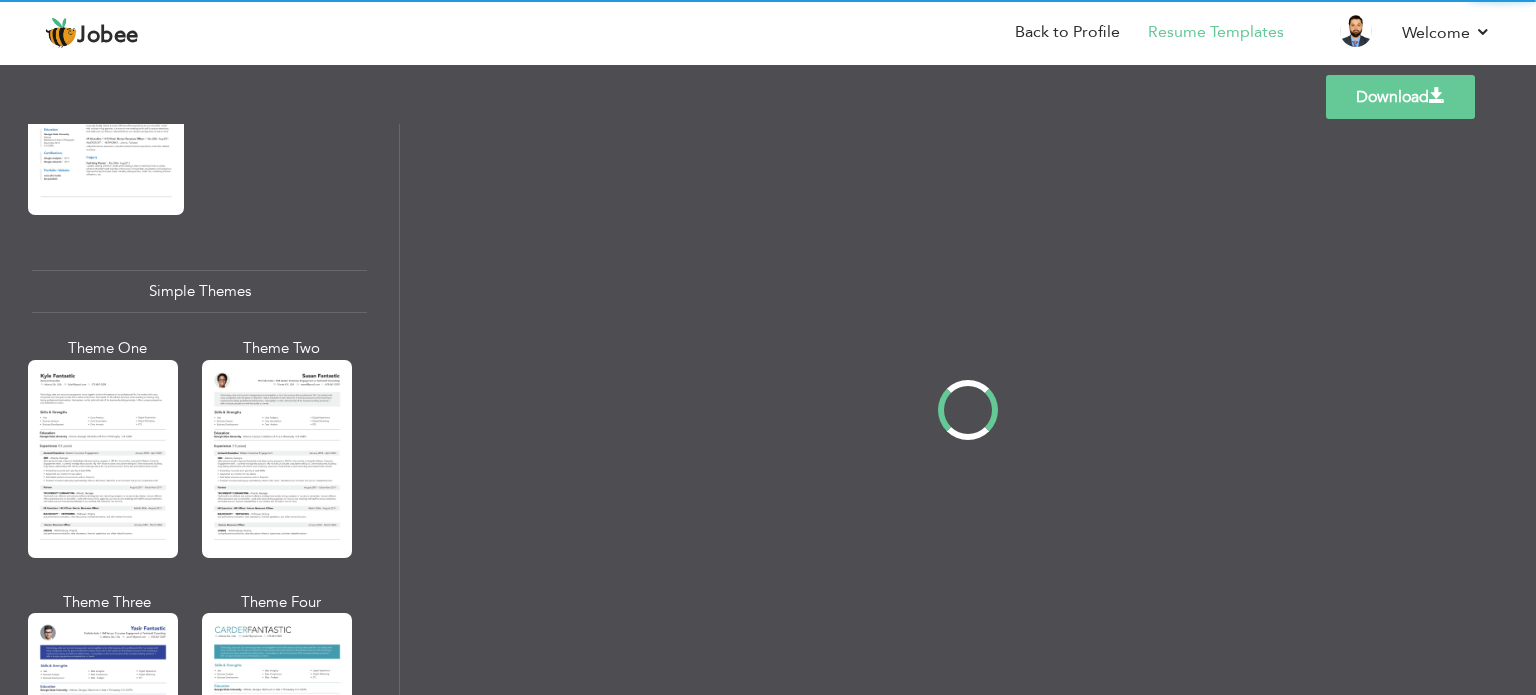 scroll, scrollTop: 0, scrollLeft: 0, axis: both 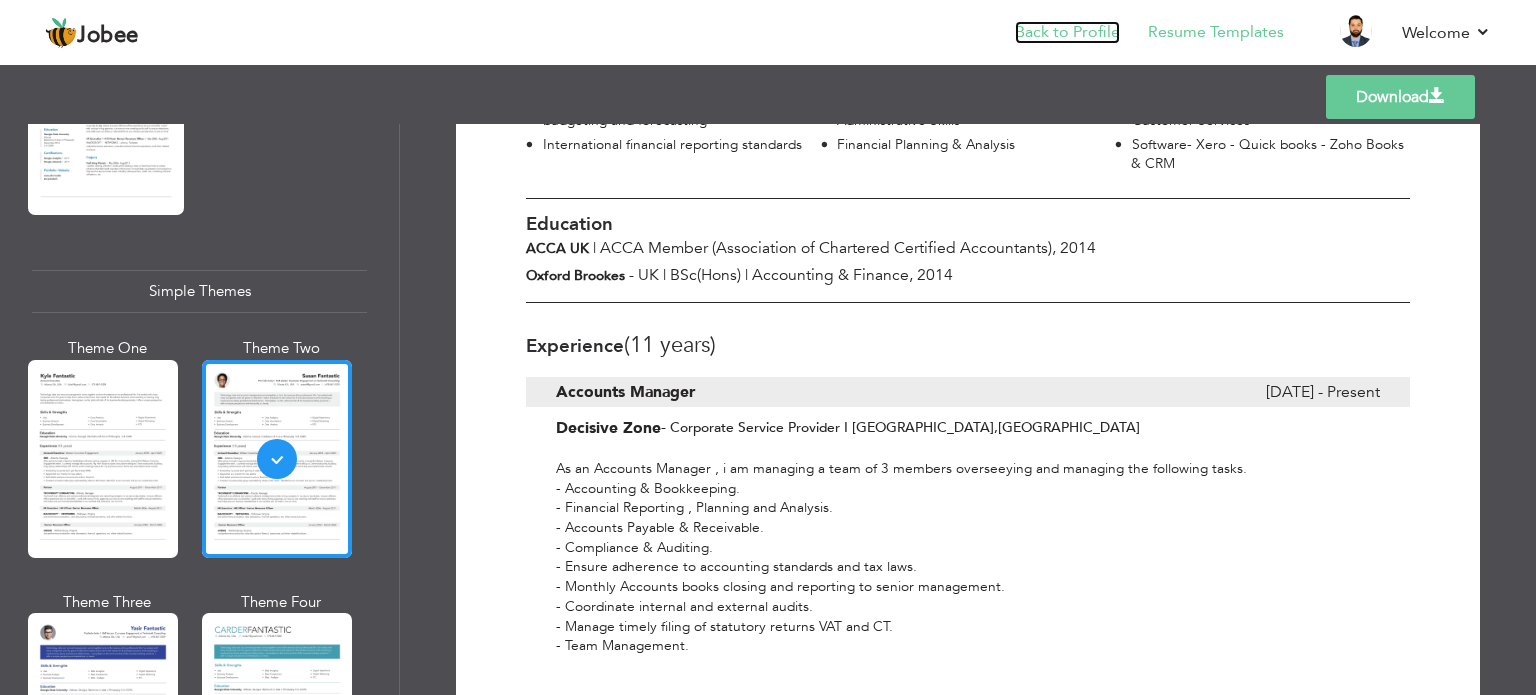 click on "Back to Profile" at bounding box center (1067, 32) 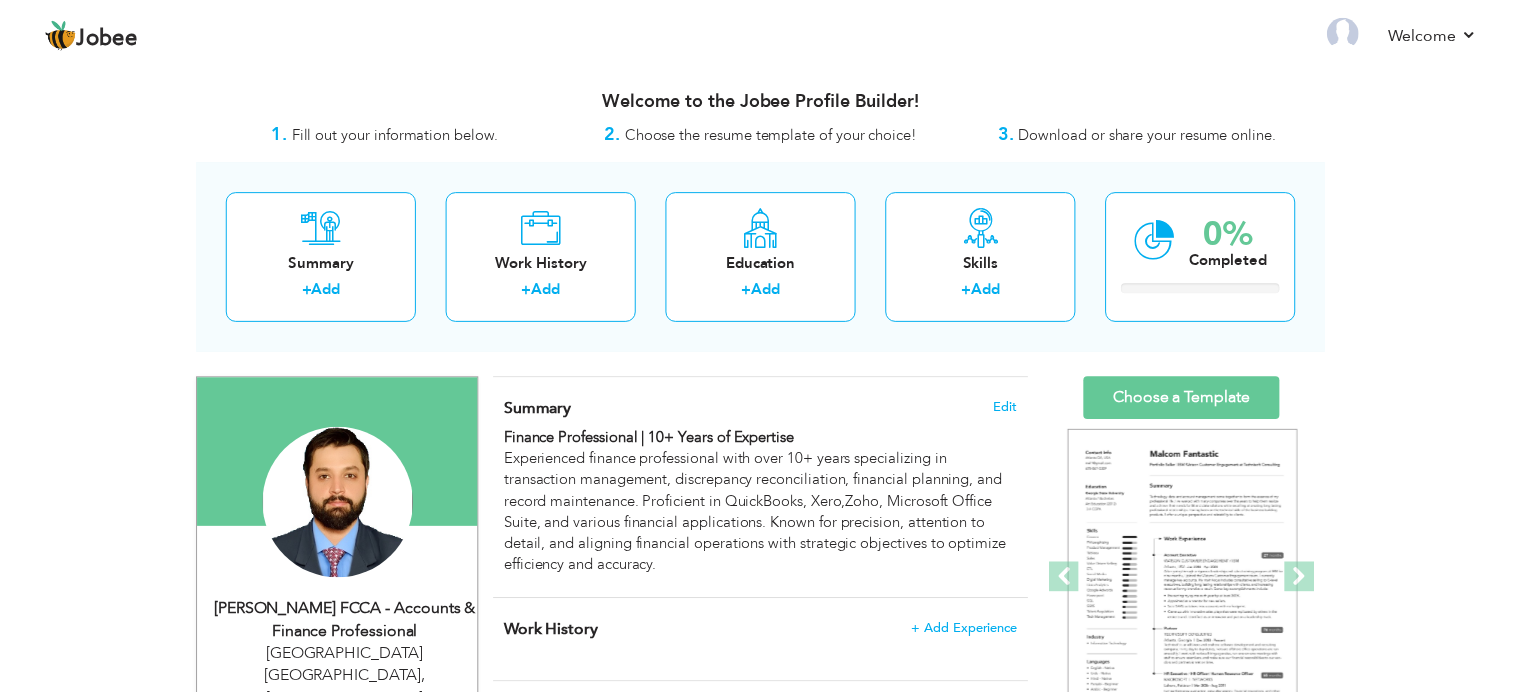 scroll, scrollTop: 0, scrollLeft: 0, axis: both 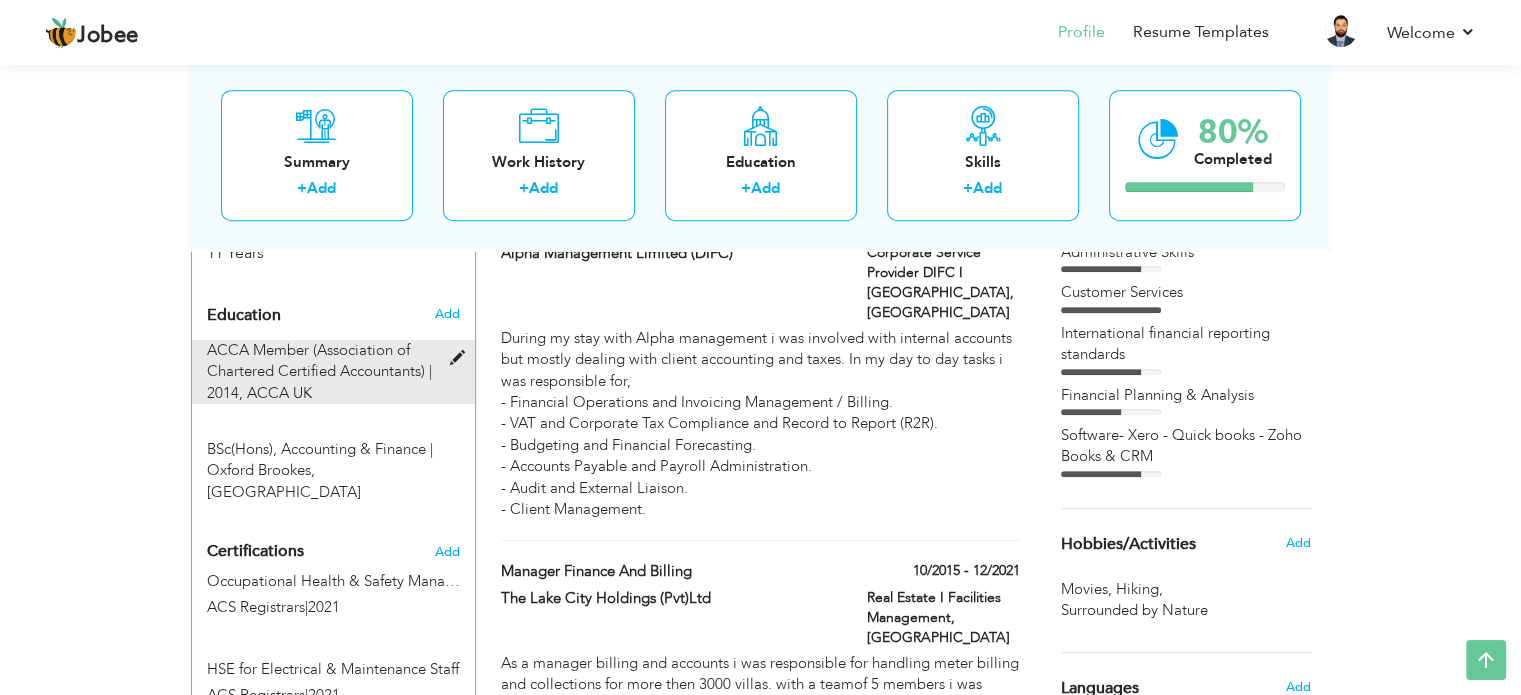 click on "ACCA Member (Association of Chartered Certified Accountants)   |  2014," at bounding box center [319, 371] 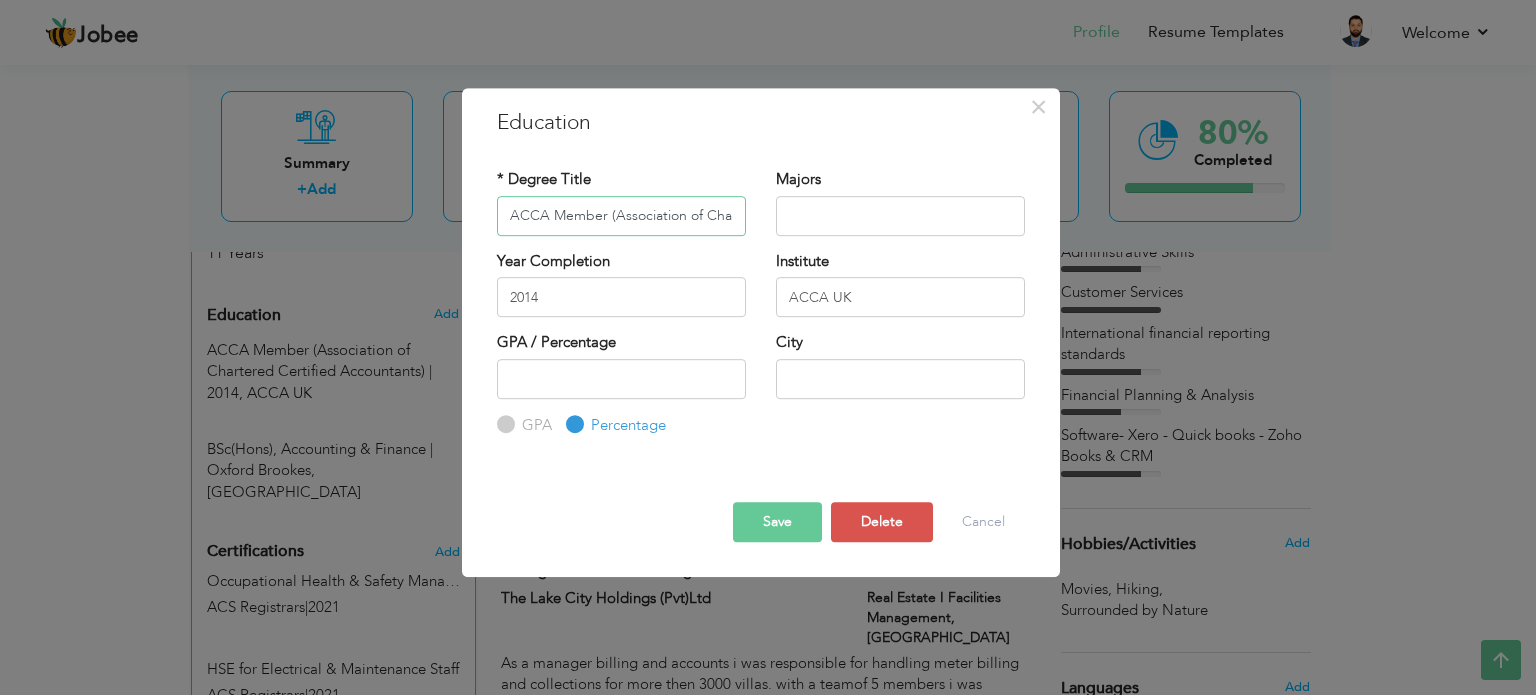 scroll, scrollTop: 0, scrollLeft: 175, axis: horizontal 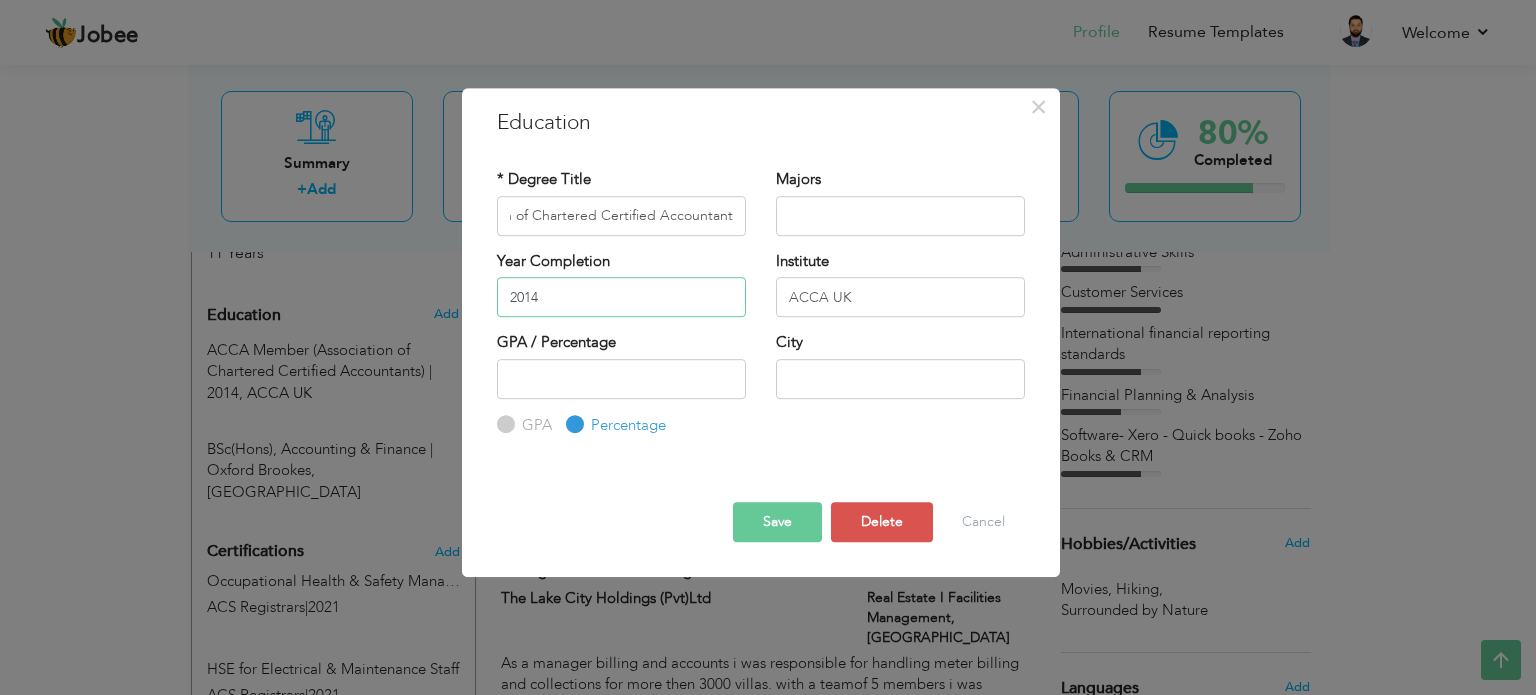 click on "2014" at bounding box center (621, 297) 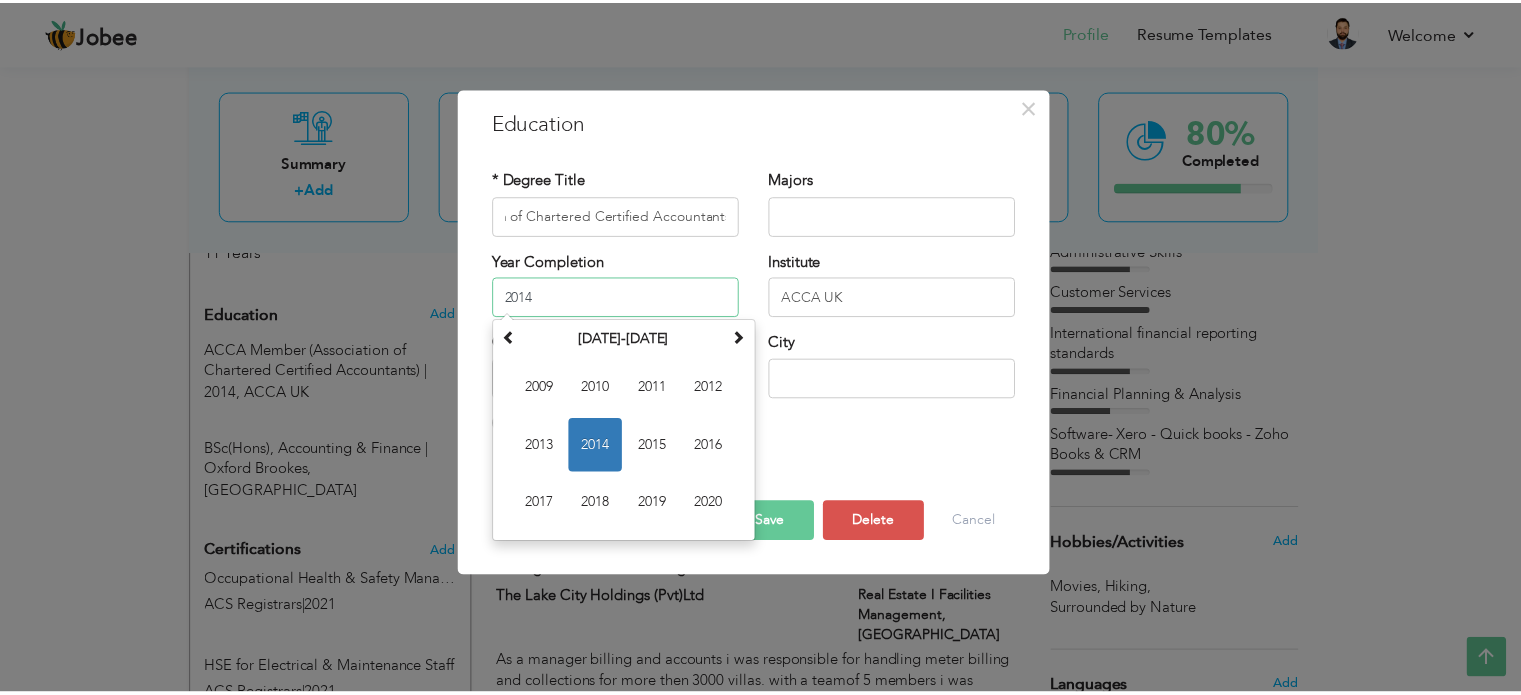 scroll, scrollTop: 0, scrollLeft: 0, axis: both 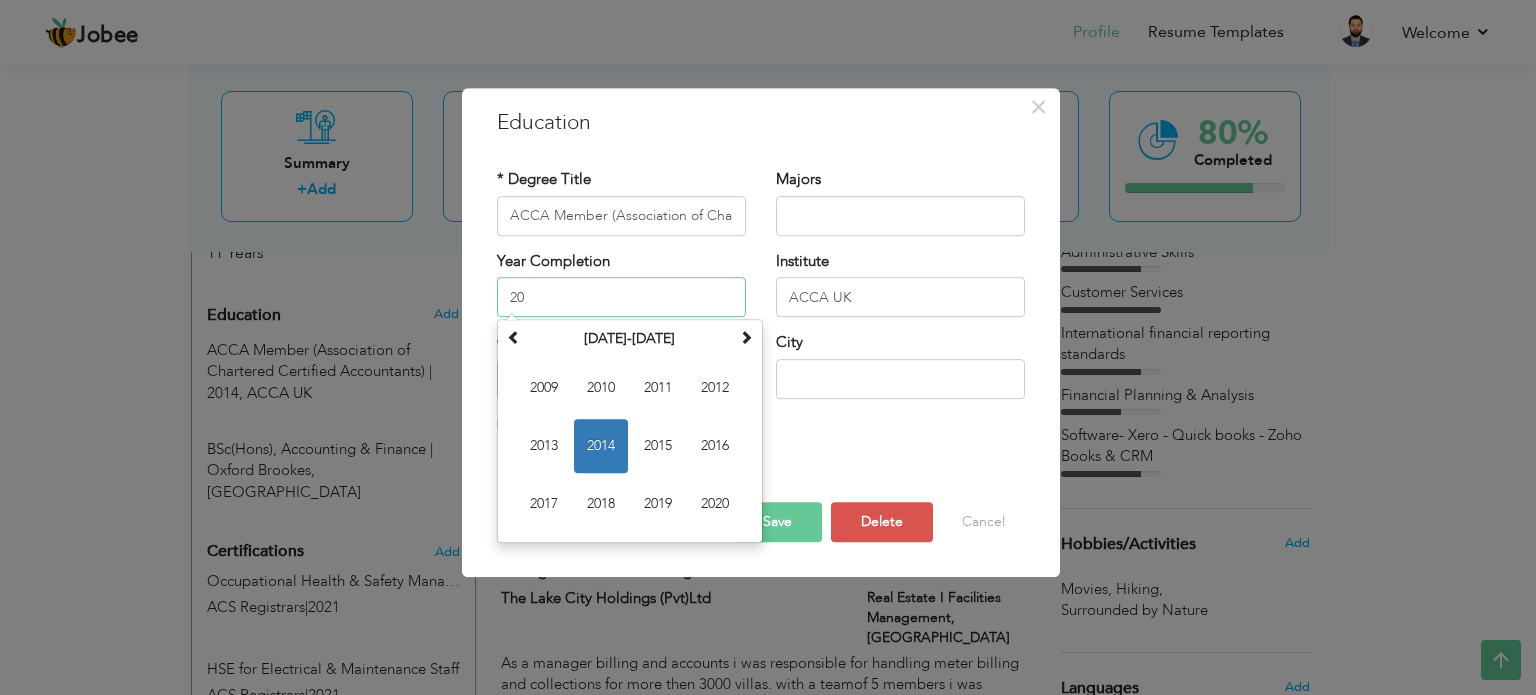 type on "2" 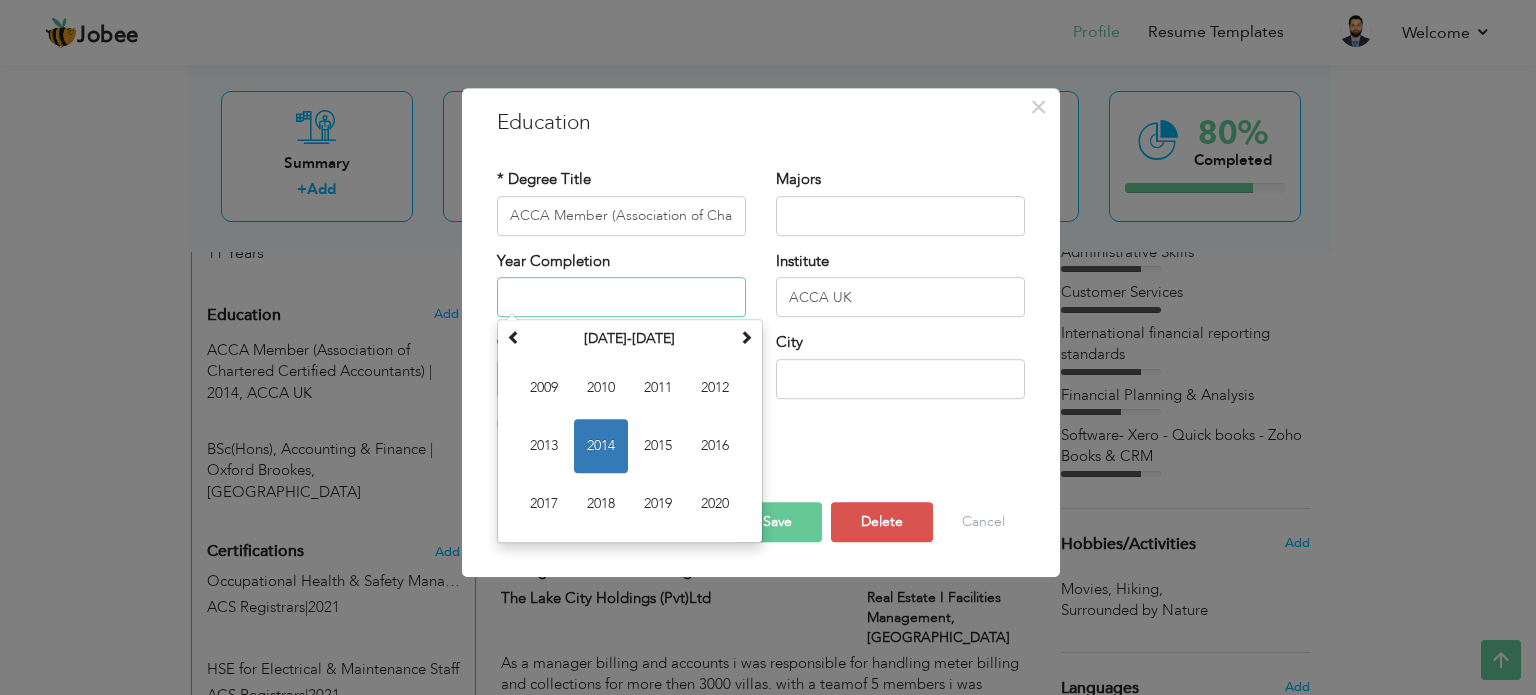 type 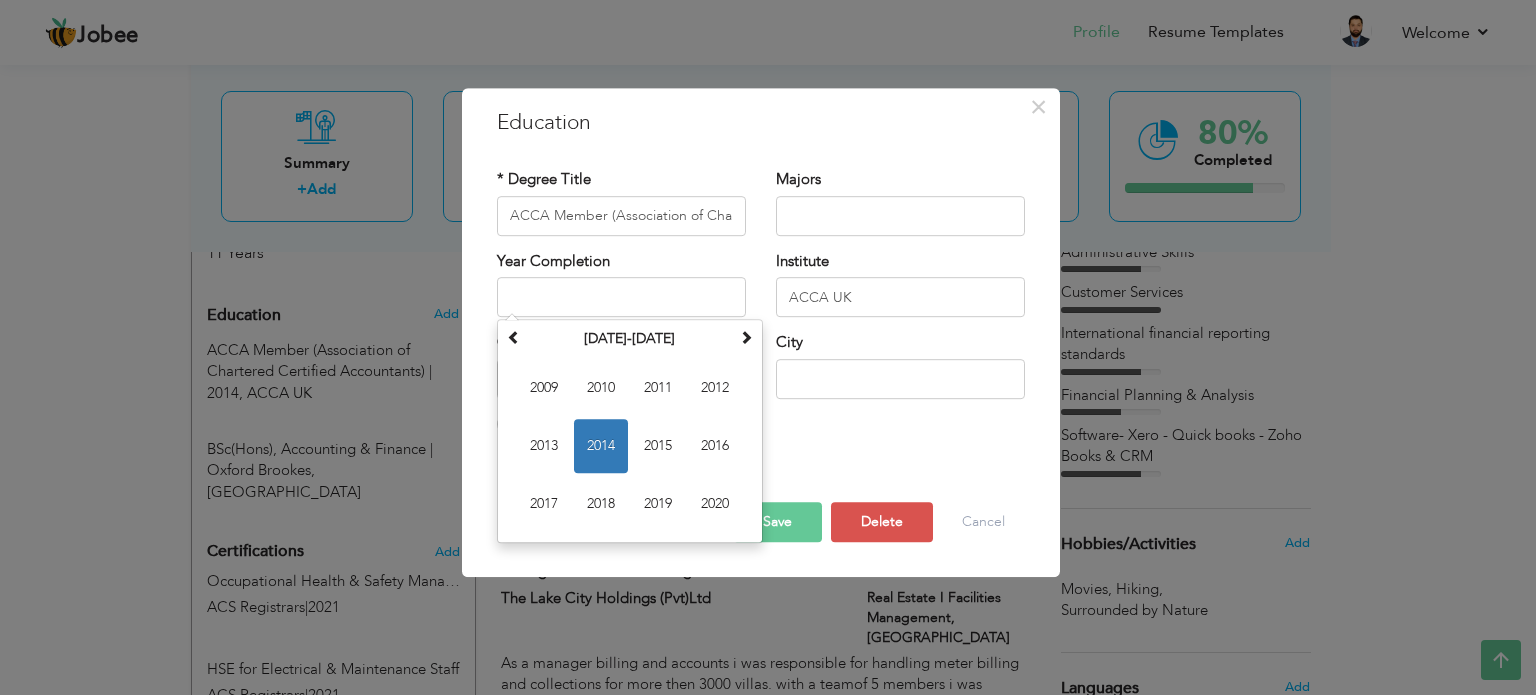 click on "* Degree Title
ACCA Member (Association of Chartered Certified Accountants)
Majors
Year Completion Su Mo" at bounding box center [761, 303] 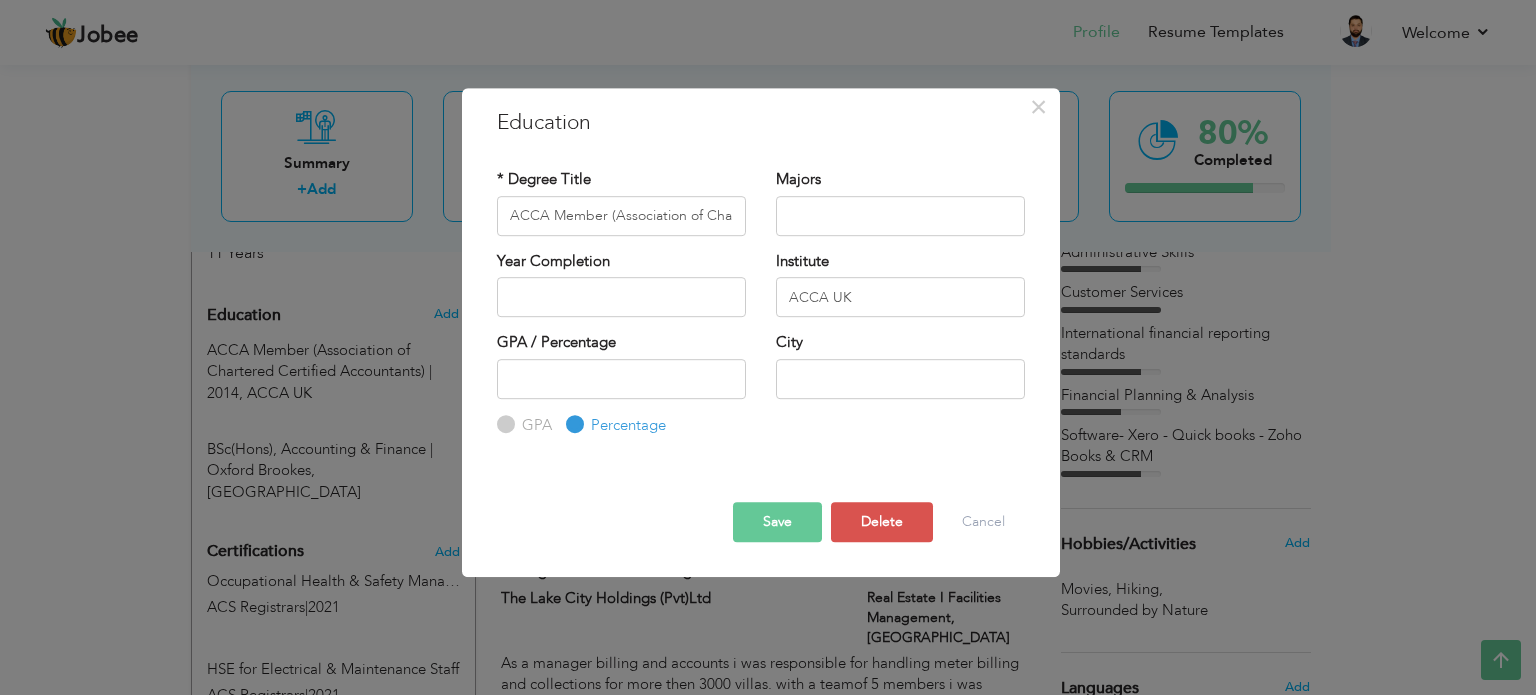 click on "Save" at bounding box center [777, 522] 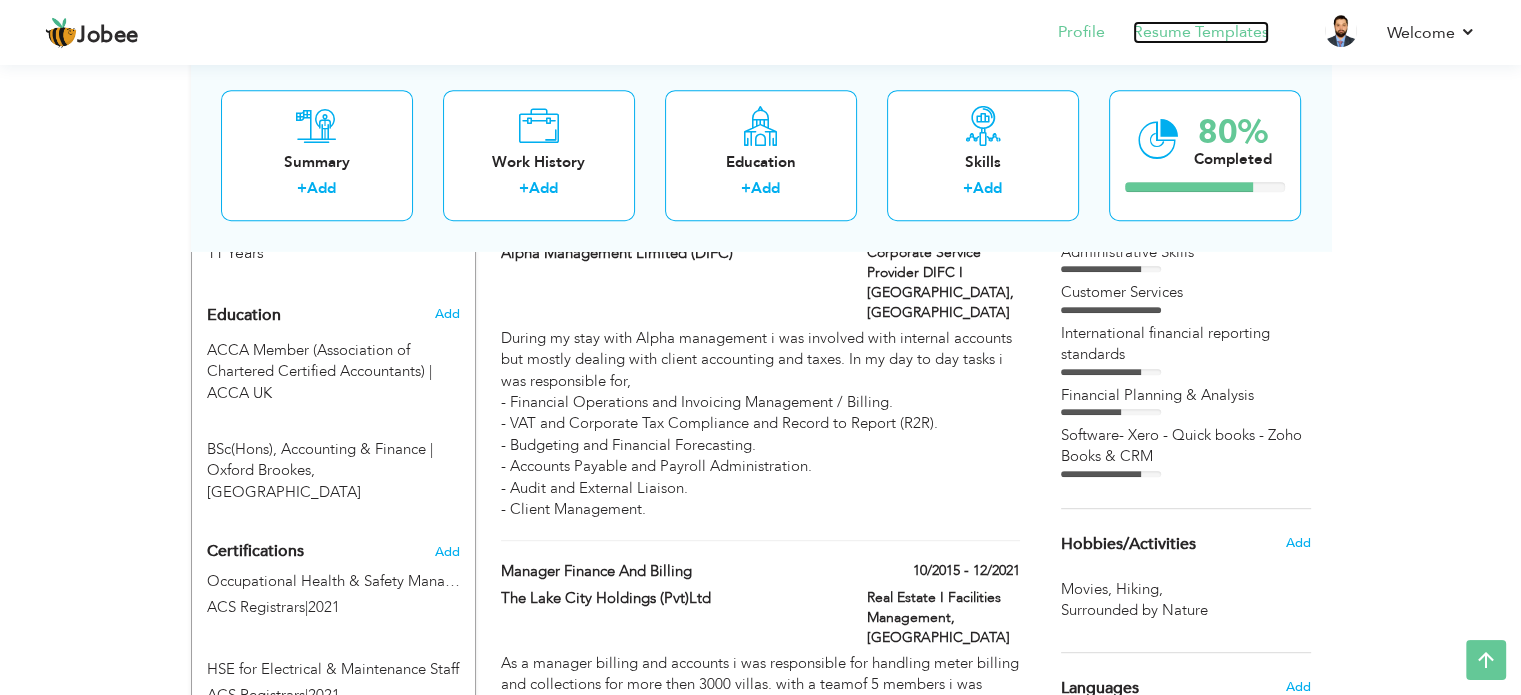 click on "Resume Templates" at bounding box center (1201, 32) 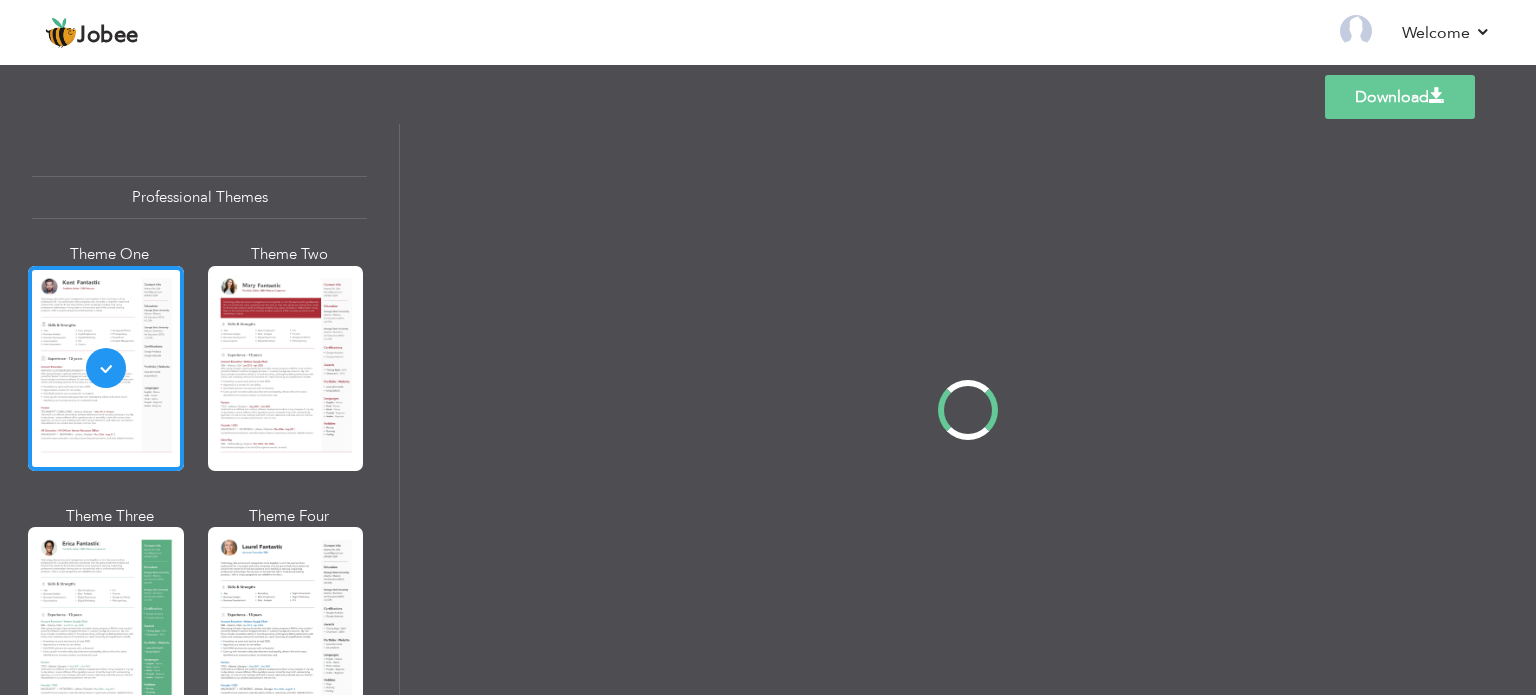 scroll, scrollTop: 0, scrollLeft: 0, axis: both 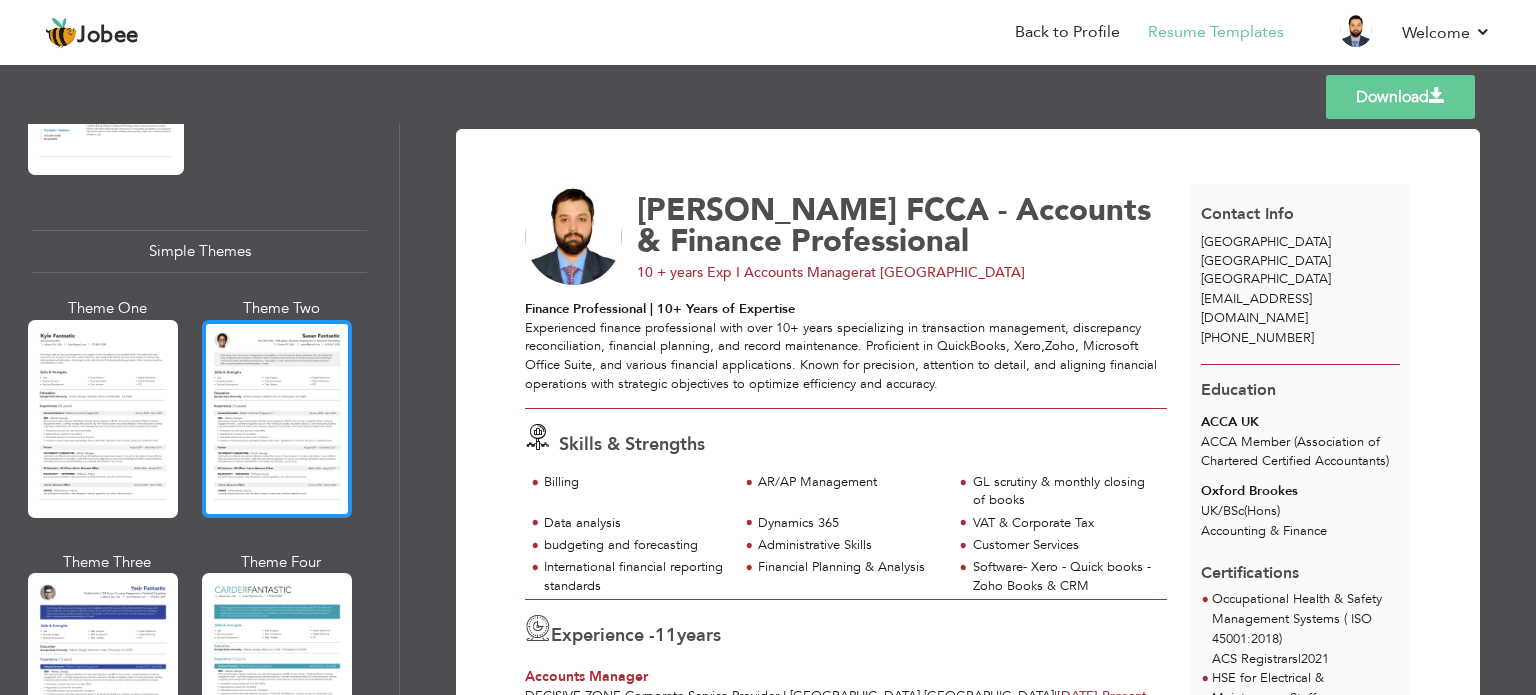 click at bounding box center [277, 419] 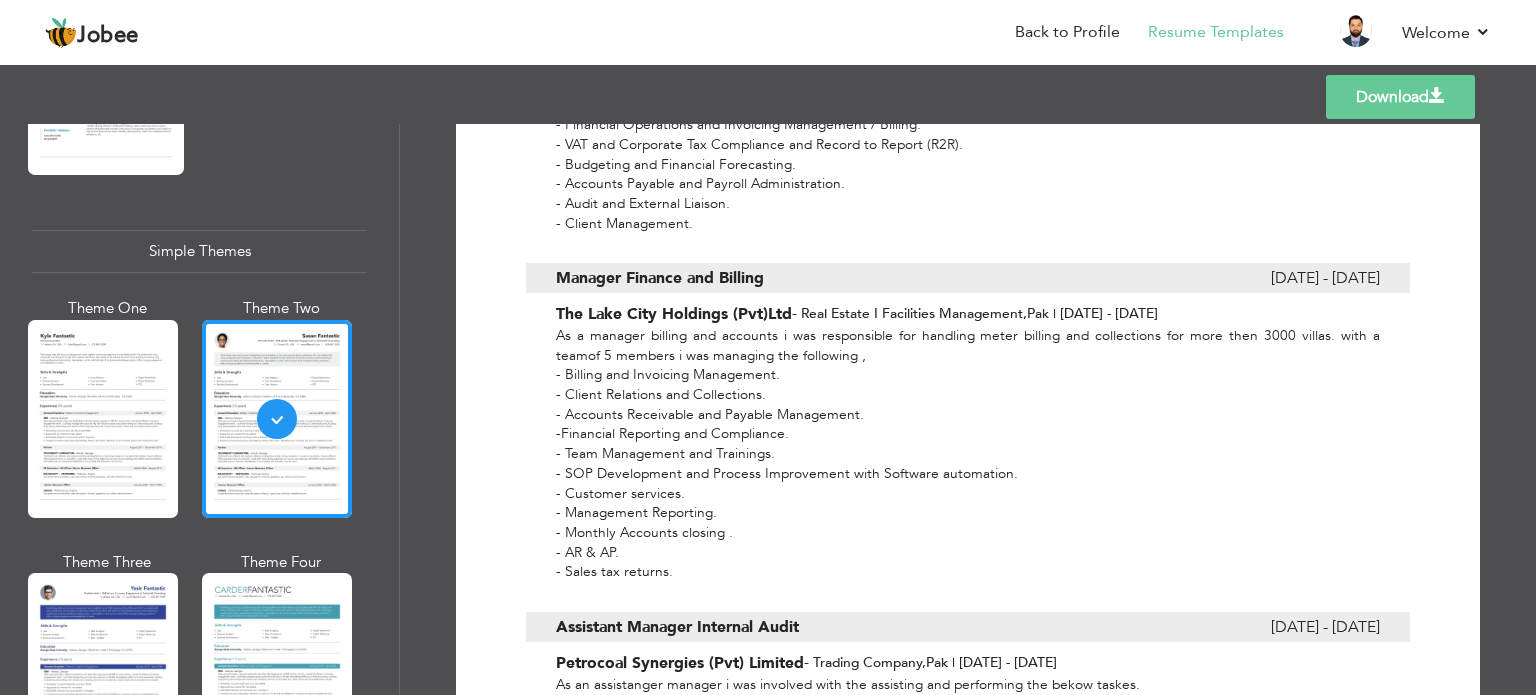 scroll, scrollTop: 1232, scrollLeft: 0, axis: vertical 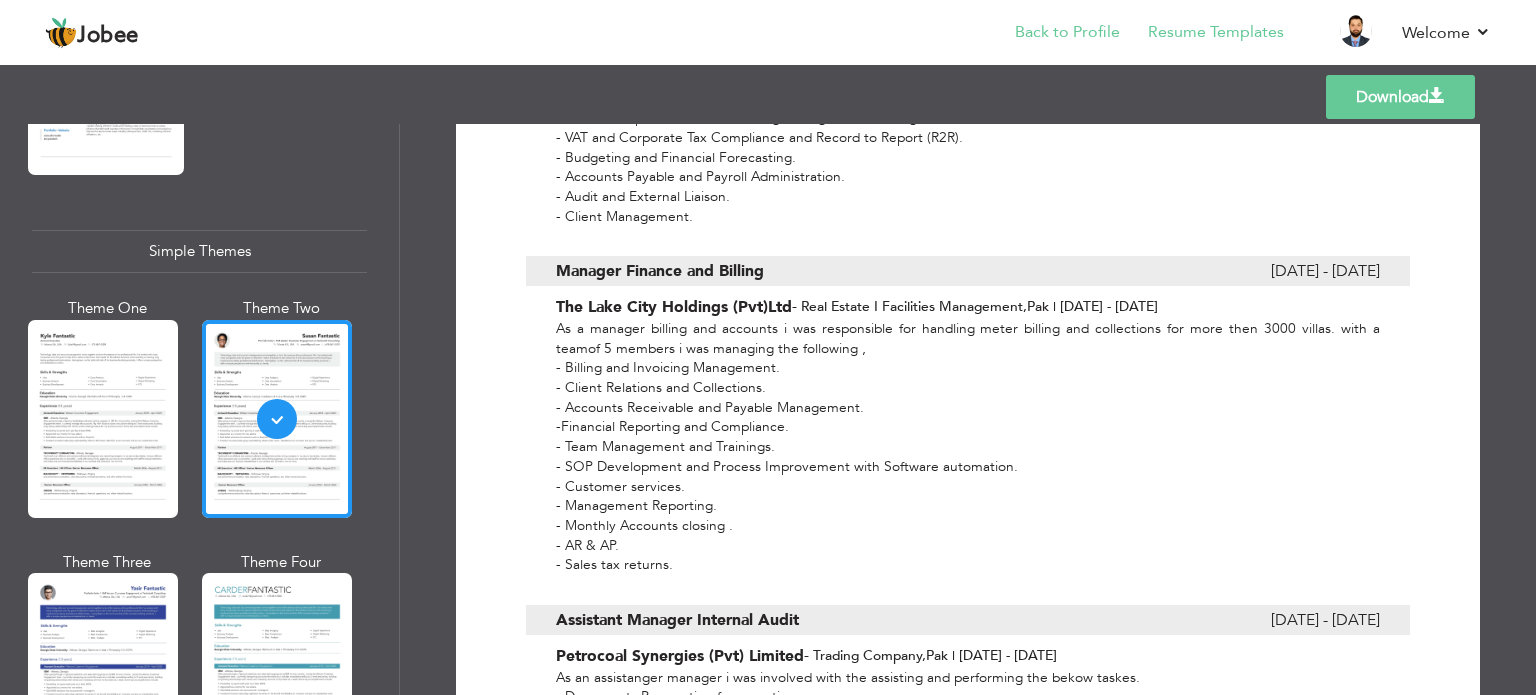 click on "Back to Profile" at bounding box center [1053, 34] 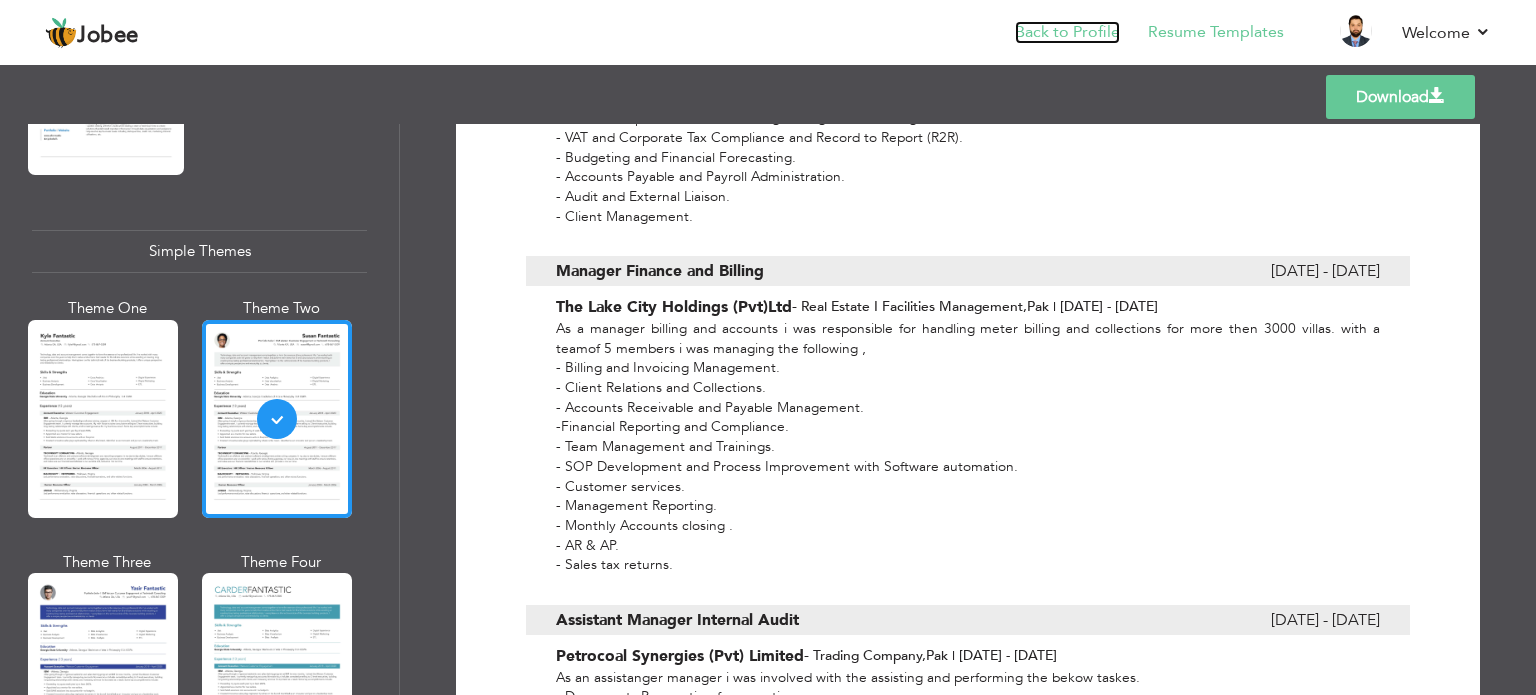 click on "Back to Profile" at bounding box center (1067, 32) 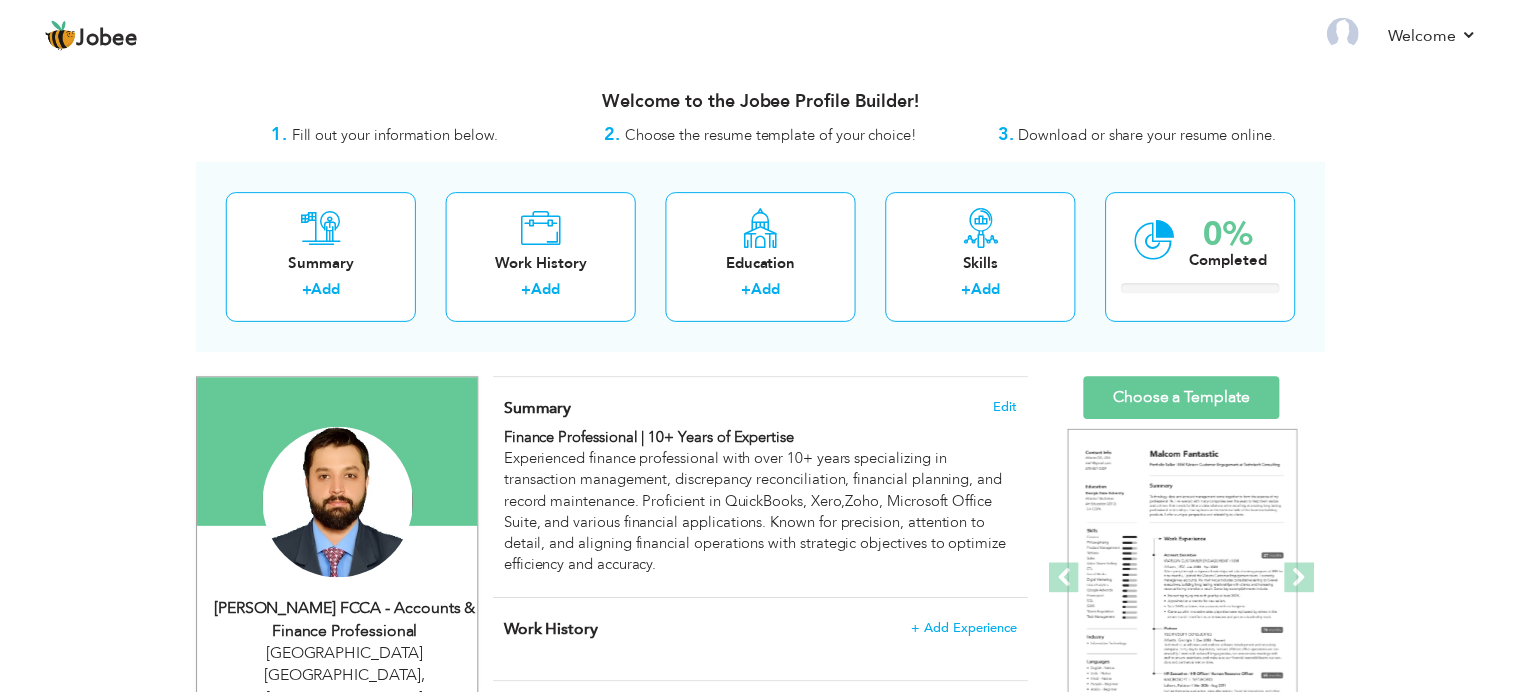 scroll, scrollTop: 0, scrollLeft: 0, axis: both 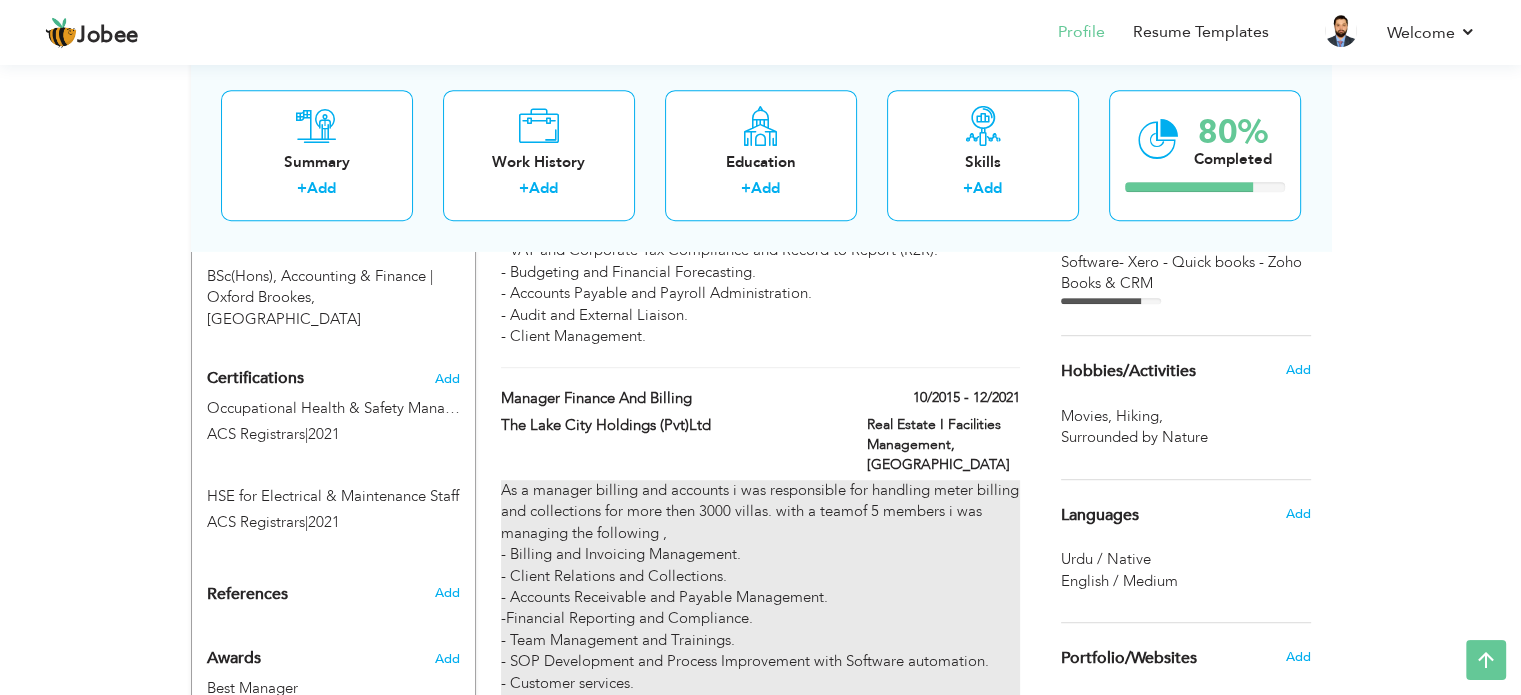 click on "As a manager billing and accounts i was responsible for handling meter billing and collections for more then 3000 villas. with a teamof 5 members i was managing the following ,
- Billing and Invoicing Management.
- Client Relations and Collections.
- Accounts Receivable and Payable Management.
-Financial Reporting and Compliance.
- Team Management and Trainings.
- SOP Development and Process Improvement with Software automation.
- Customer services.
- Management Reporting.
- Monthly Accounts closing .
- AR & AP.
- Sales tax returns." at bounding box center (760, 630) 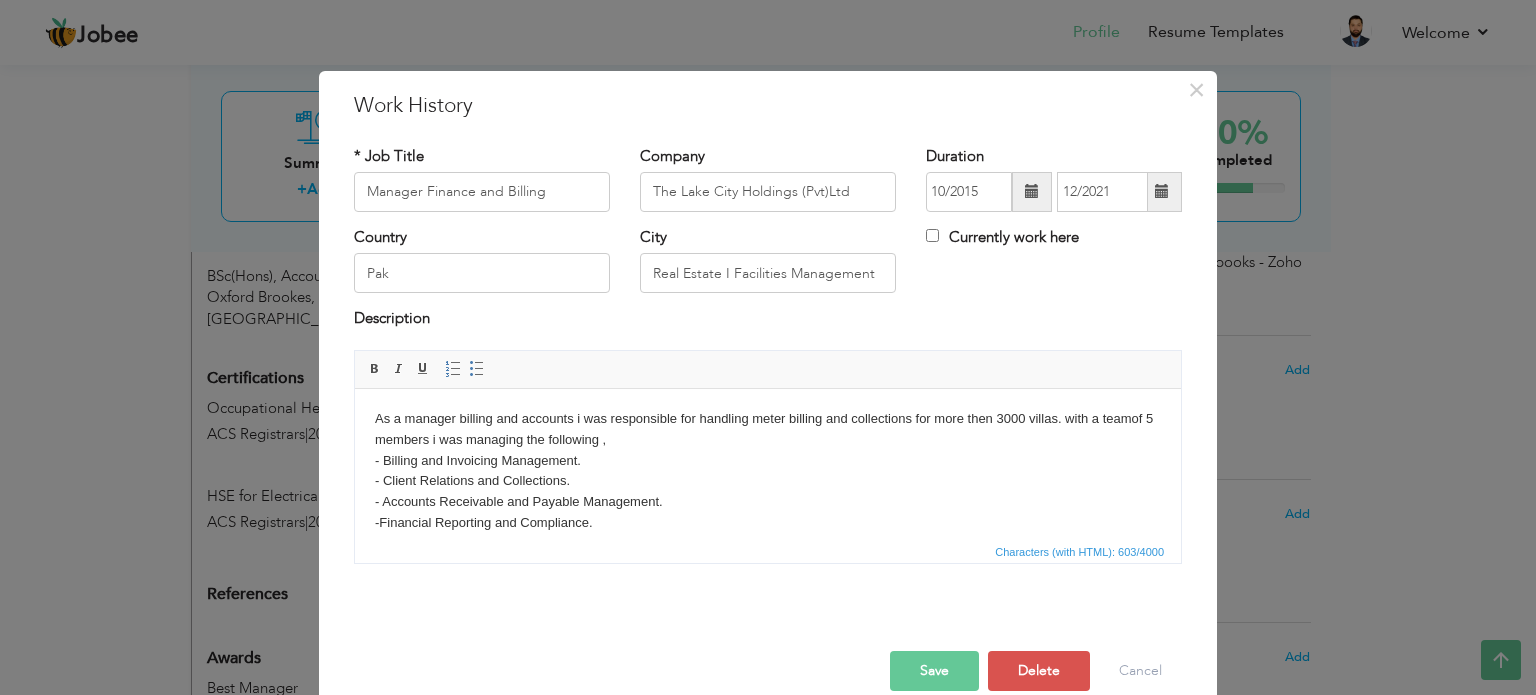 click on "As a manager billing and accounts i was responsible for handling meter billing and collections for more then 3000 villas. with a teamof 5 members i was managing the following , - Billing and Invoicing Management. - Client Relations and Collections. - Accounts Receivable and Payable Management.  -Financial Reporting and Compliance. - Team Management and Trainings. - SOP Development and Process Improvement with Software automation. - Customer services. - Management Reporting. - Monthly Accounts closing . - AR & AP. - Sales tax returns." at bounding box center [768, 543] 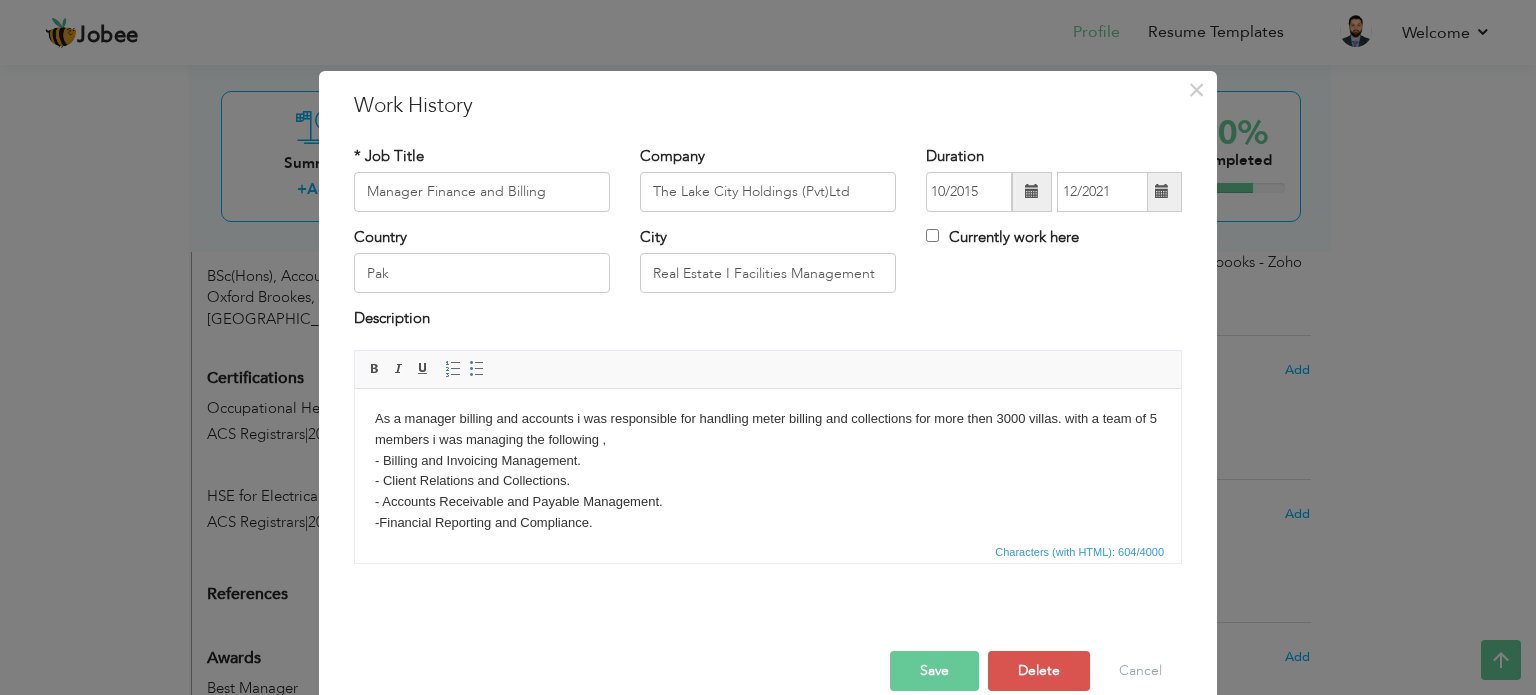 click on "Save
Save and Continue
Delete
Cancel" at bounding box center (768, 650) 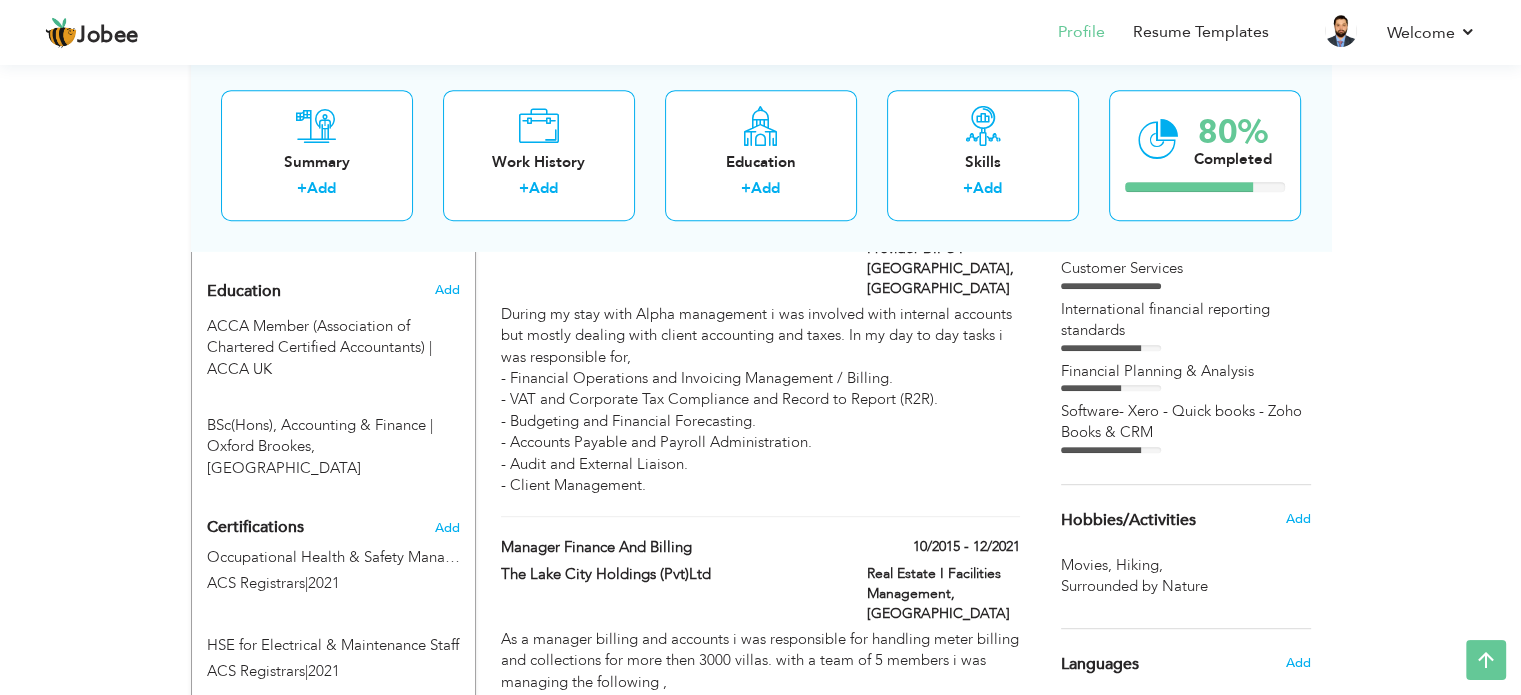 scroll, scrollTop: 907, scrollLeft: 0, axis: vertical 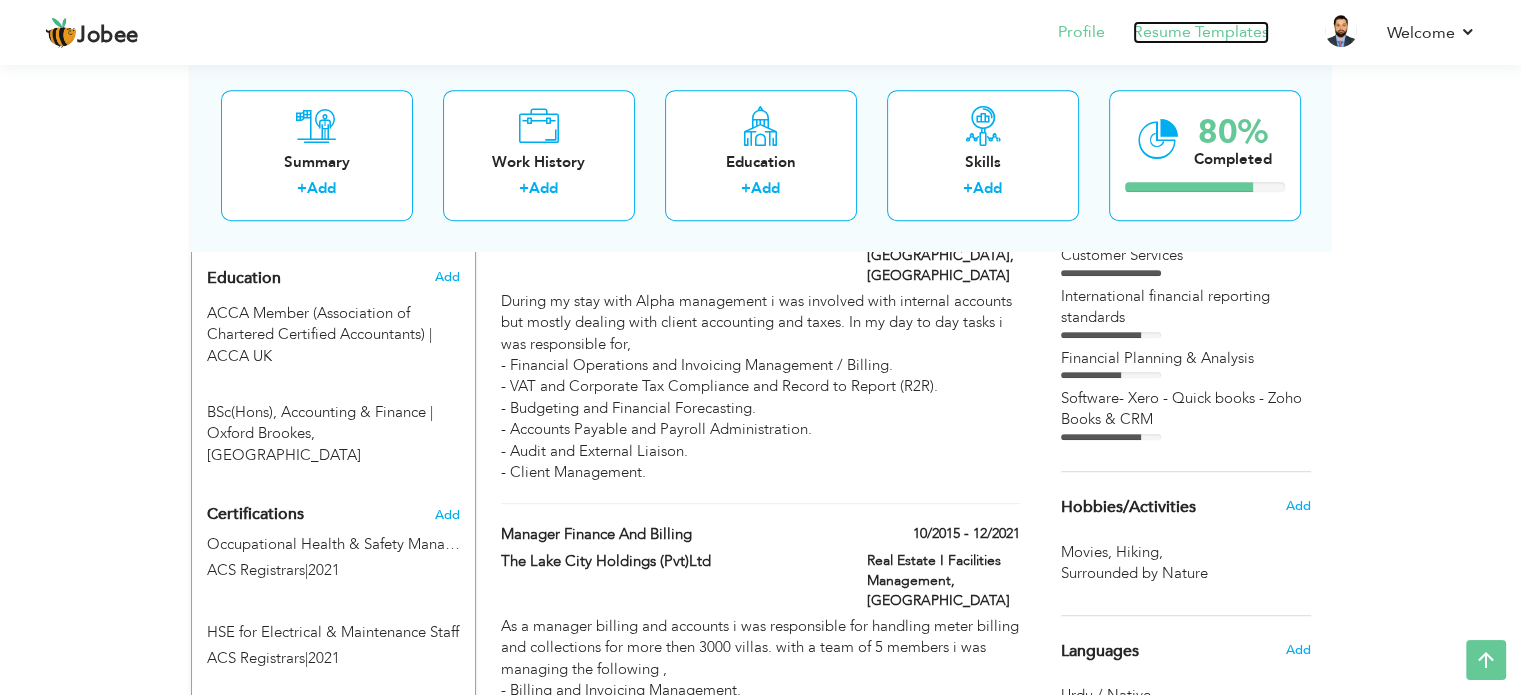 click on "Resume Templates" at bounding box center (1201, 32) 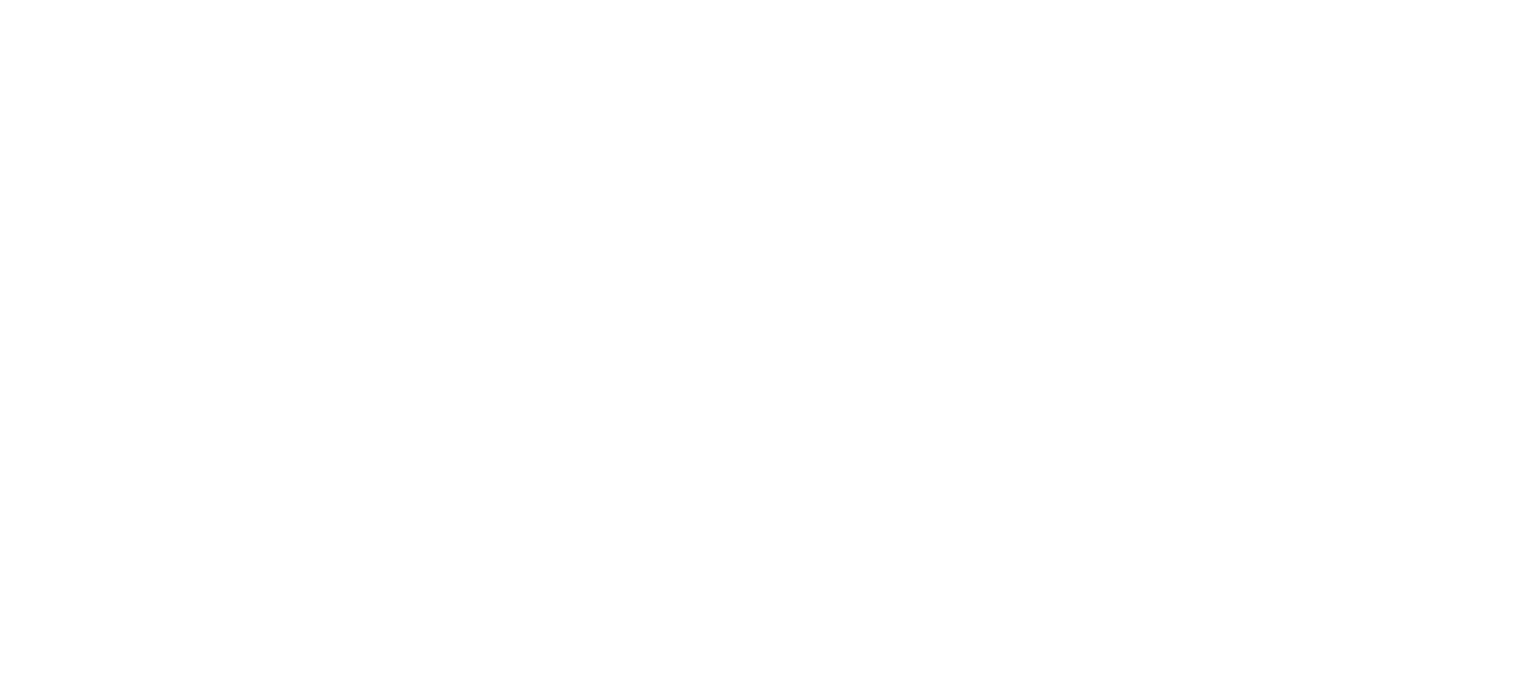 scroll, scrollTop: 0, scrollLeft: 0, axis: both 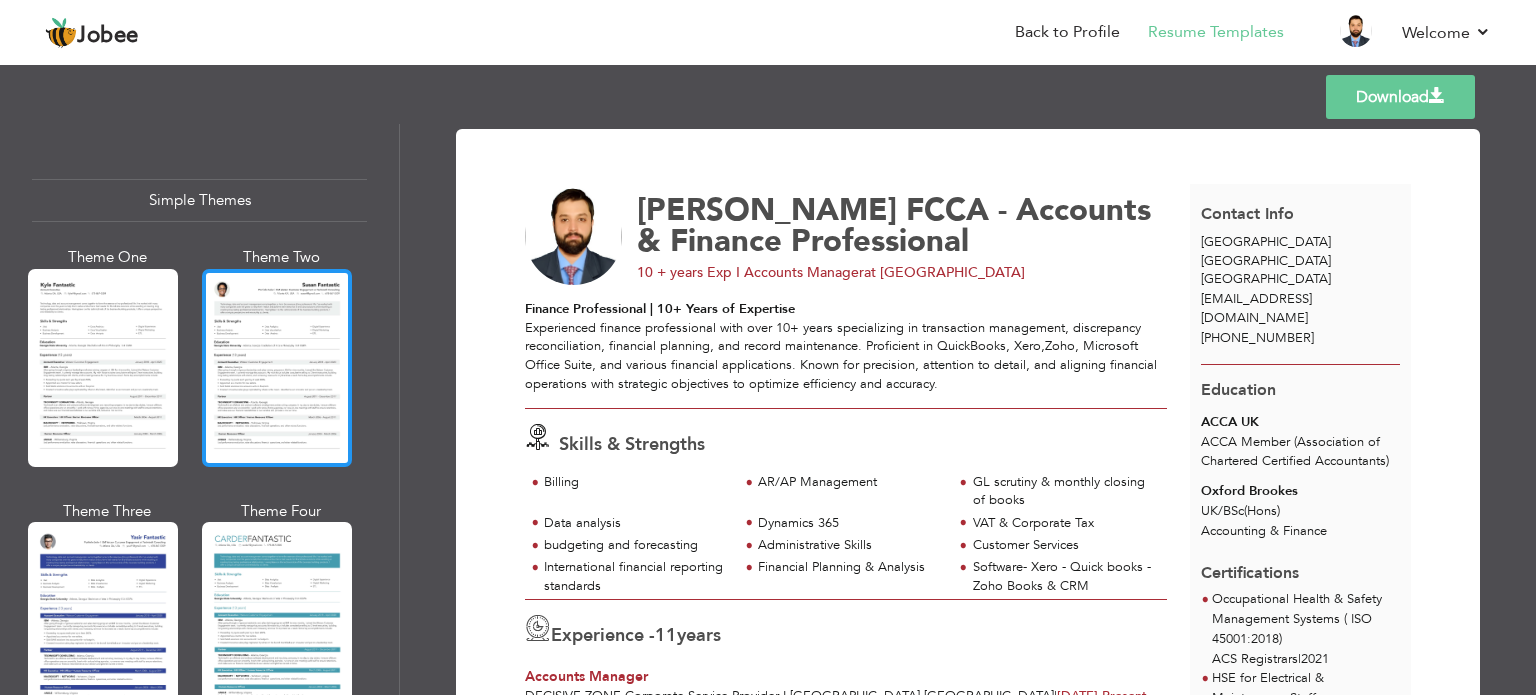 click at bounding box center (277, 368) 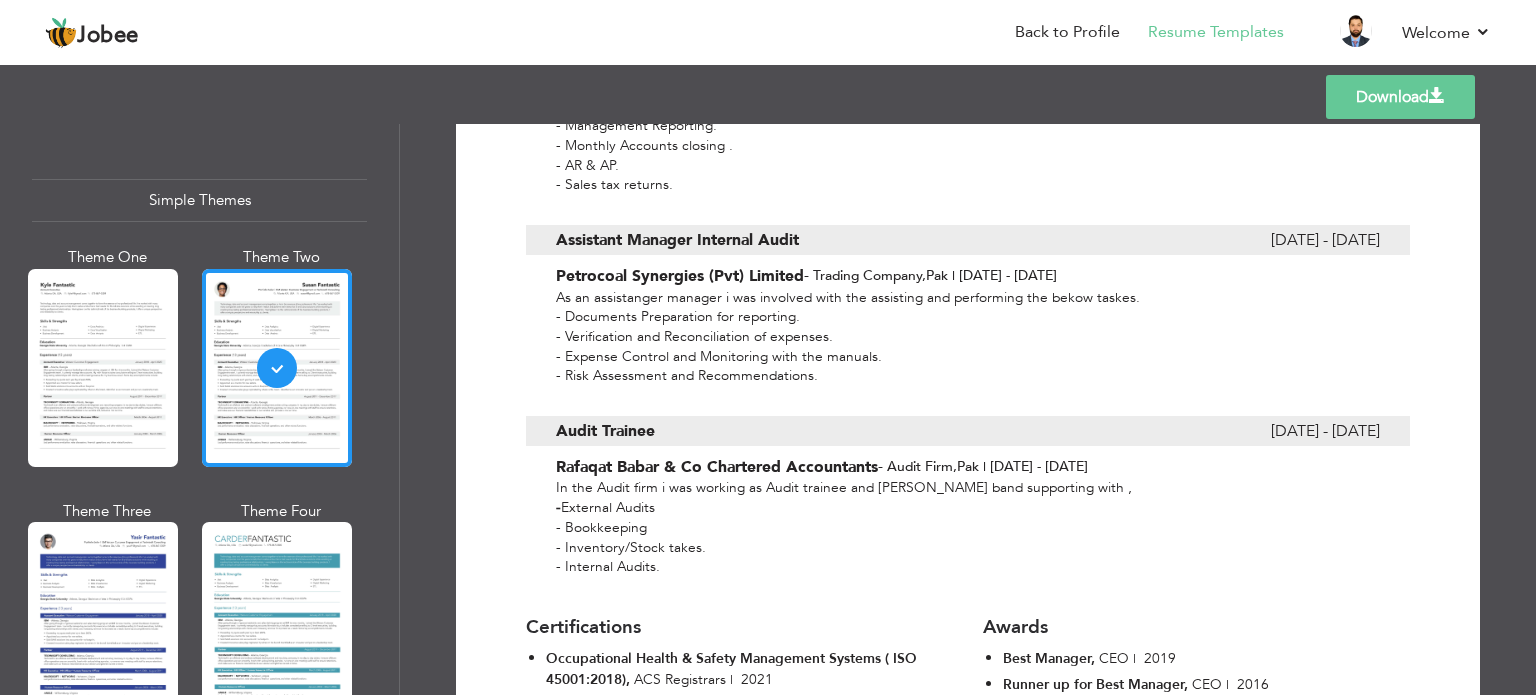 scroll, scrollTop: 1644, scrollLeft: 0, axis: vertical 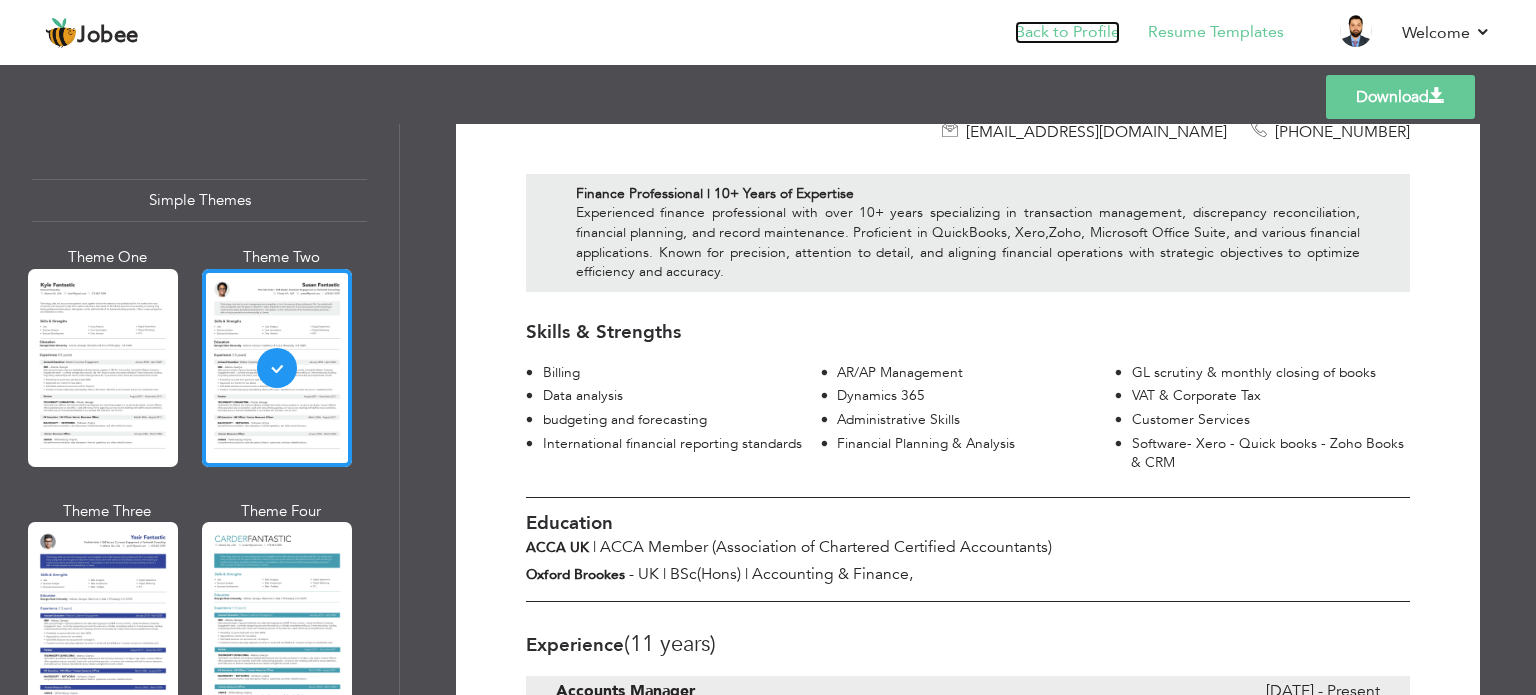 click on "Back to Profile" at bounding box center (1067, 32) 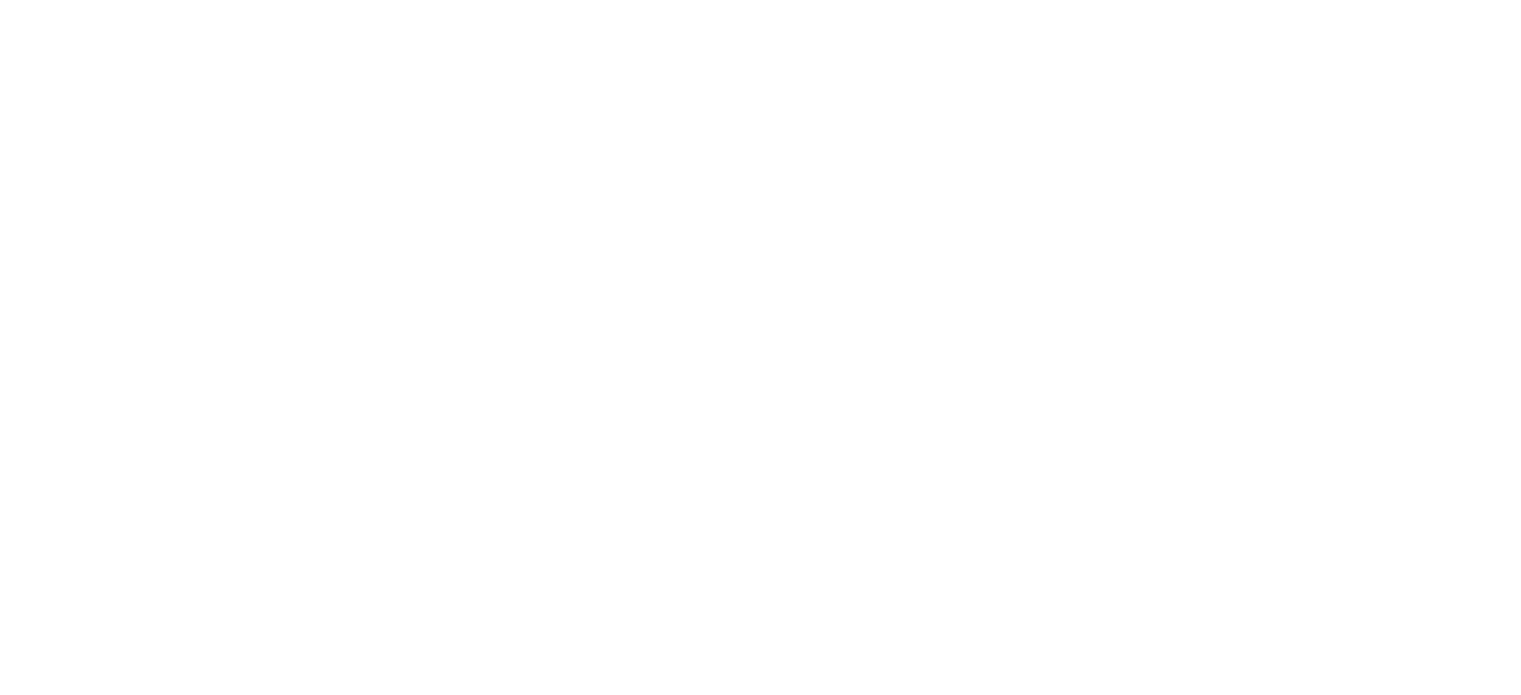 scroll, scrollTop: 0, scrollLeft: 0, axis: both 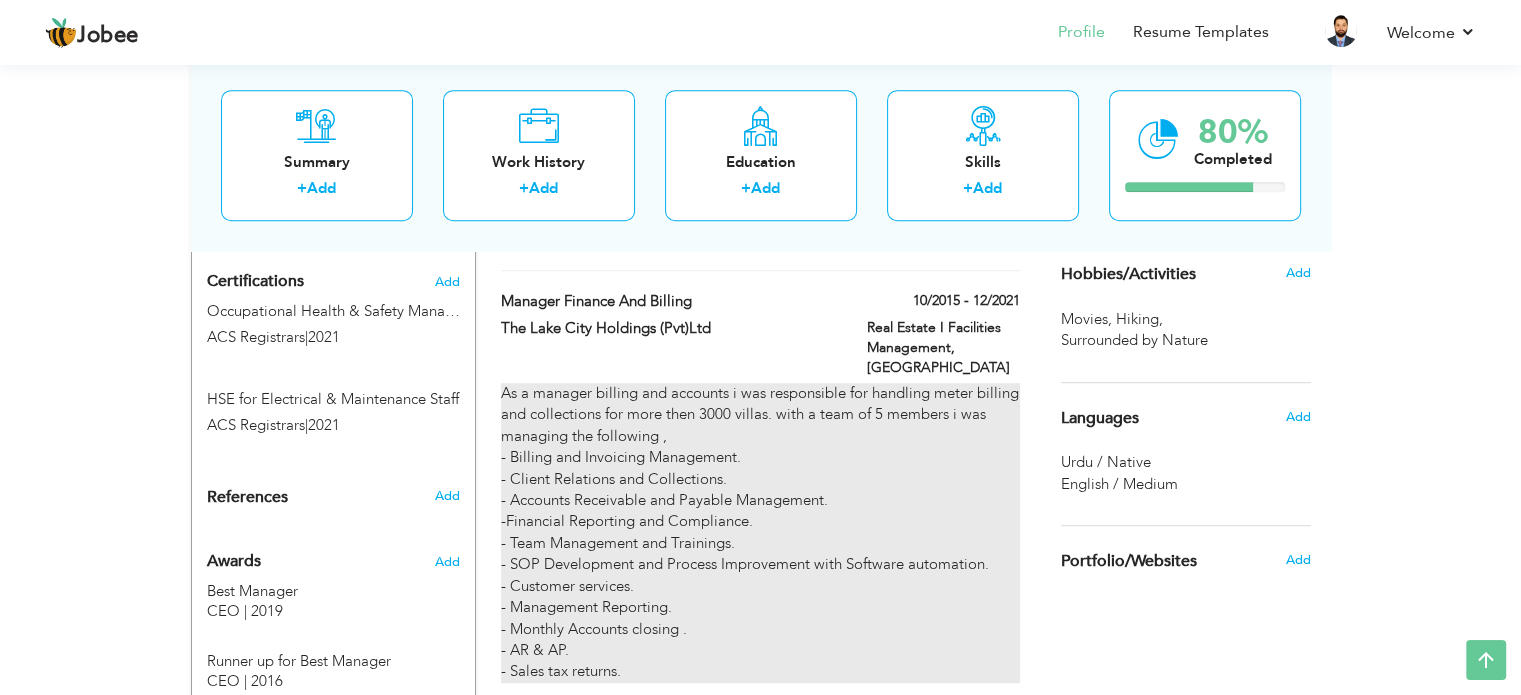 click on "As a manager billing and accounts i was responsible for handling meter billing and collections for more then 3000 villas. with a team of 5 members i was managing the following ,
- Billing and Invoicing Management.
- Client Relations and Collections.
- Accounts Receivable and Payable Management.
-Financial Reporting and Compliance.
- Team Management and Trainings.
- SOP Development and Process Improvement with Software automation.
- Customer services.
- Management Reporting.
- Monthly Accounts closing .
- AR & AP.
- Sales tax returns." at bounding box center [760, 533] 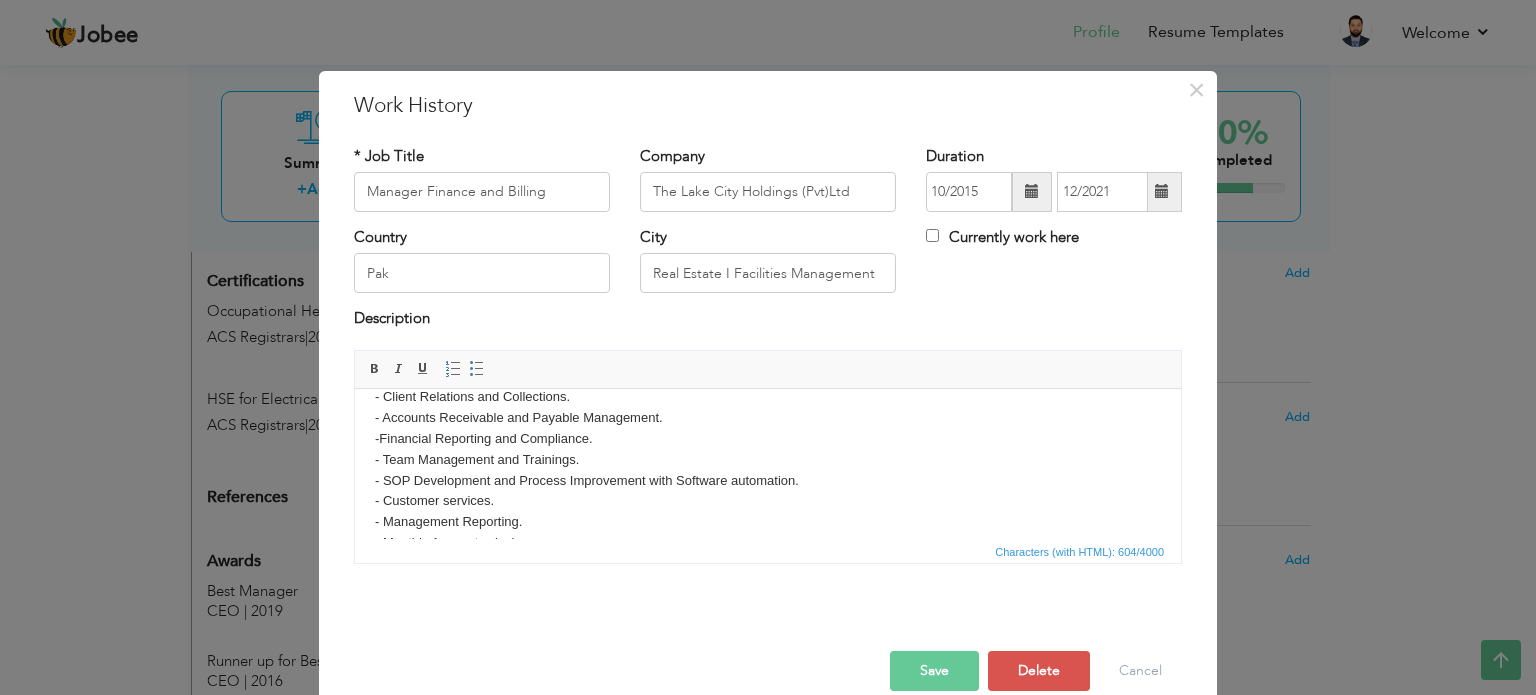 scroll, scrollTop: 92, scrollLeft: 0, axis: vertical 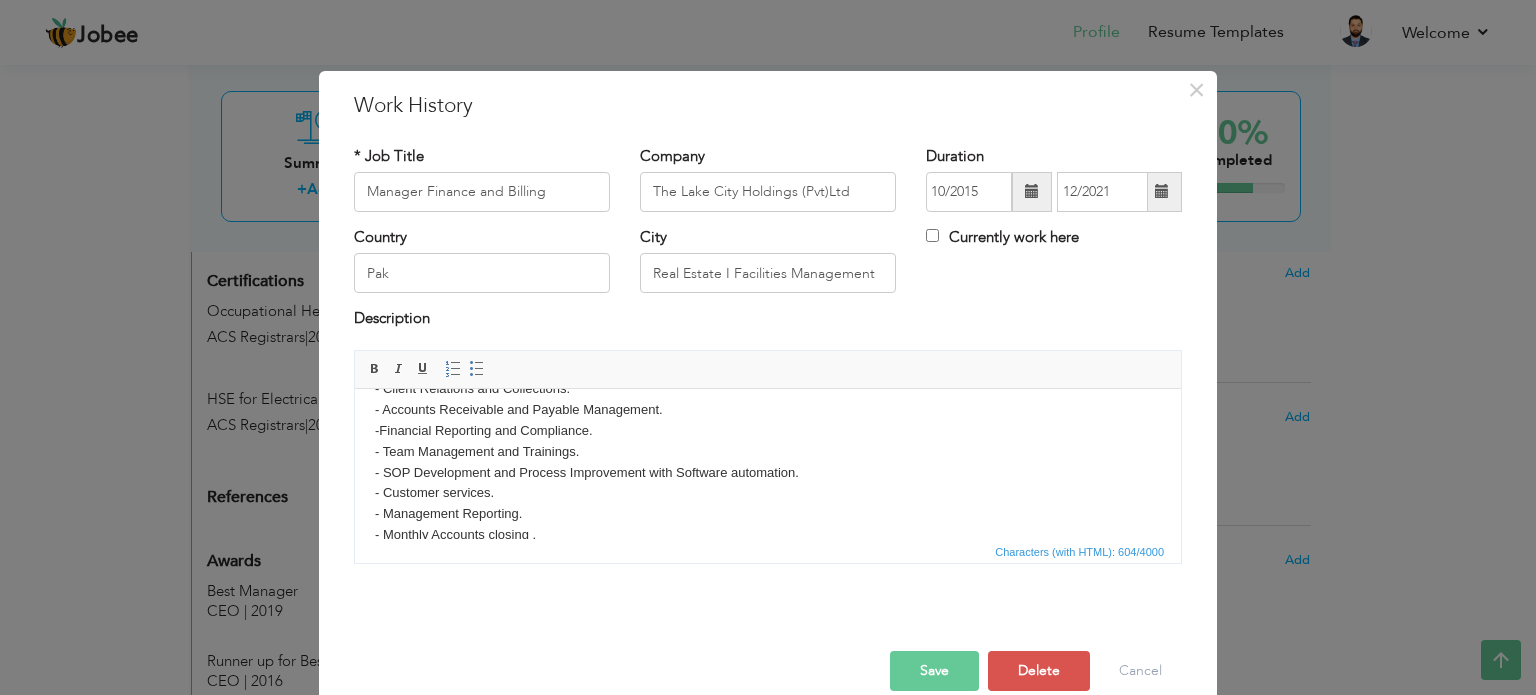 drag, startPoint x: 1172, startPoint y: 442, endPoint x: 1531, endPoint y: 864, distance: 554.04425 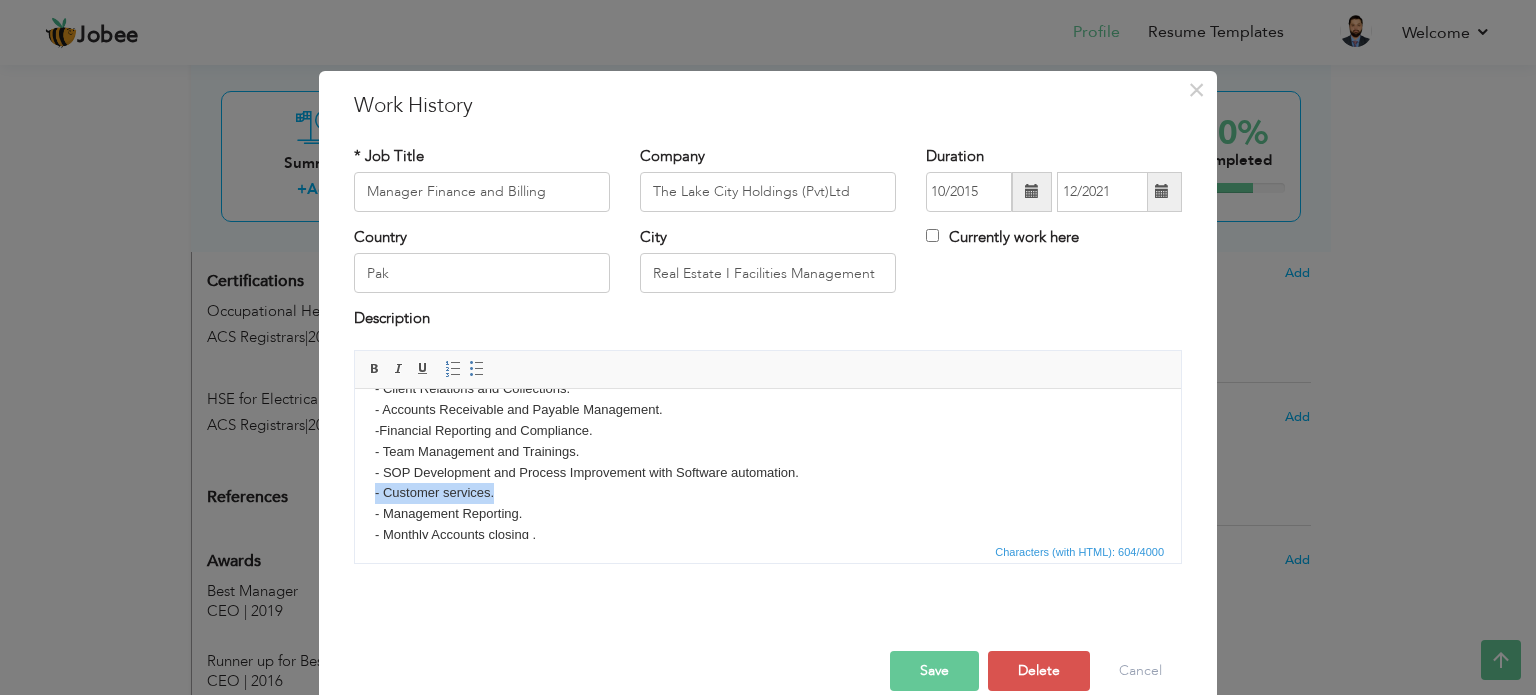 drag, startPoint x: 504, startPoint y: 494, endPoint x: 376, endPoint y: 492, distance: 128.01562 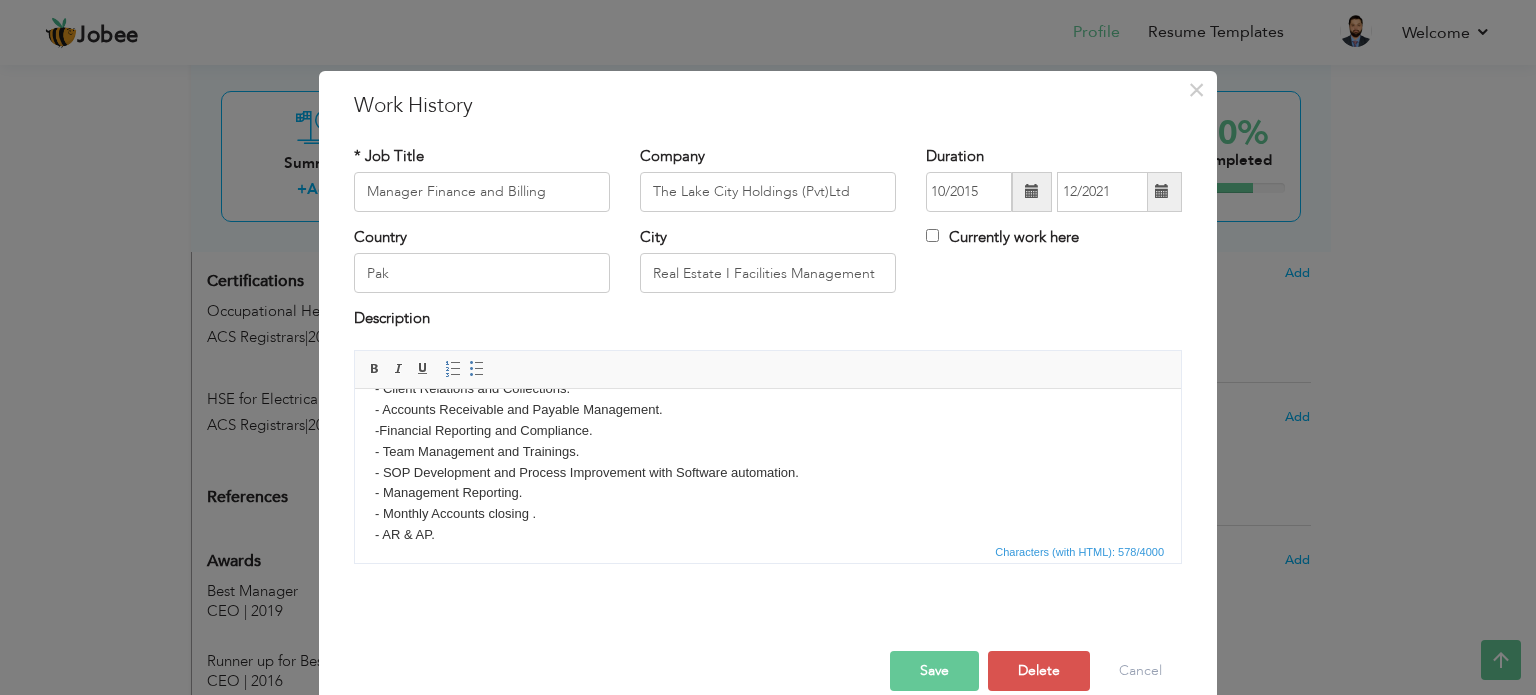 click on "Save" at bounding box center (934, 671) 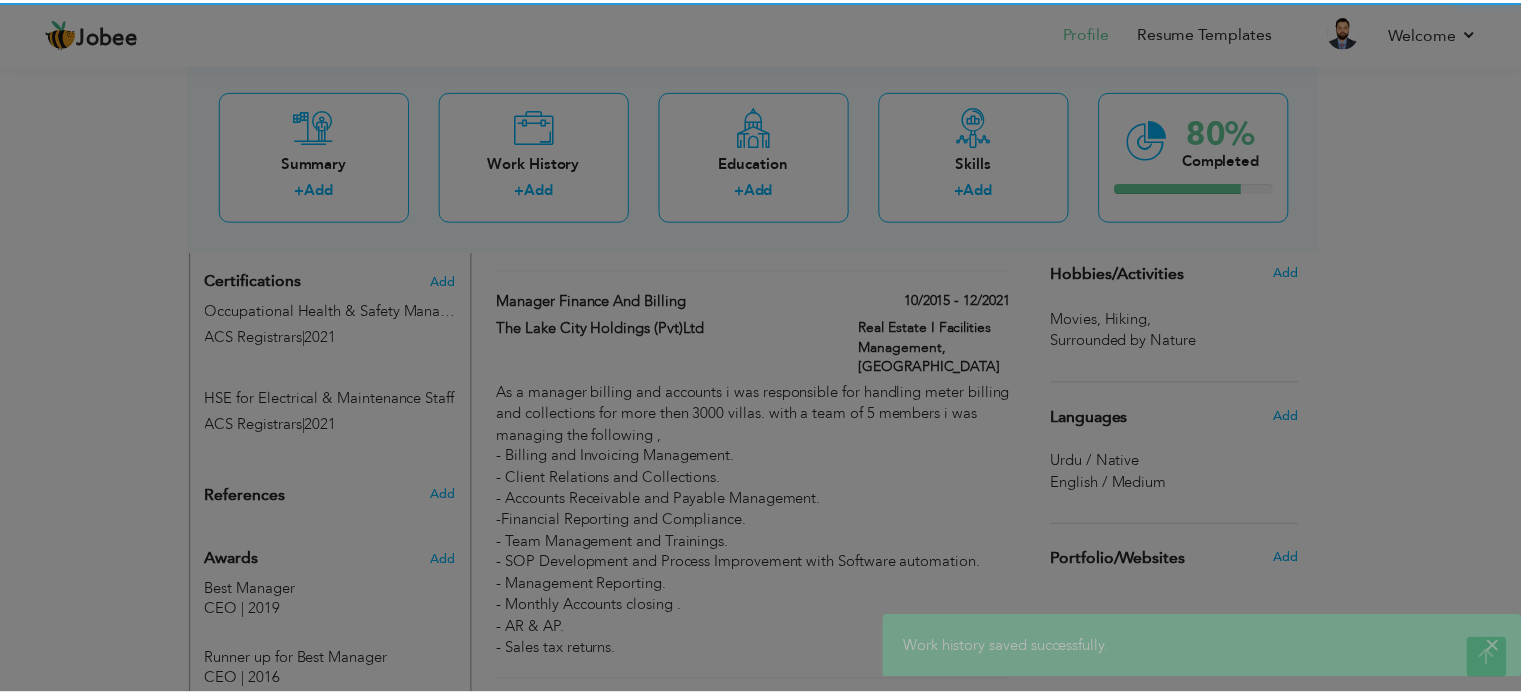 scroll, scrollTop: 0, scrollLeft: 0, axis: both 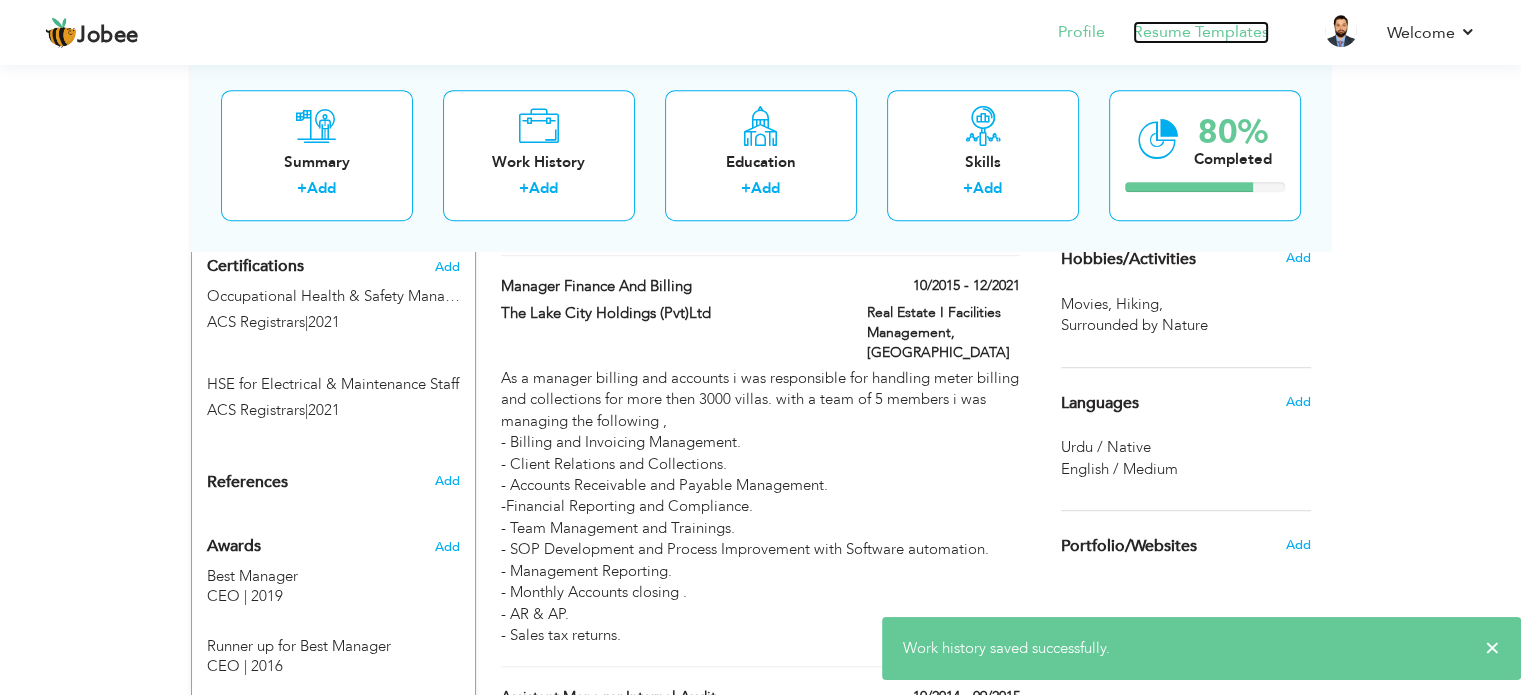 click on "Resume Templates" at bounding box center [1201, 32] 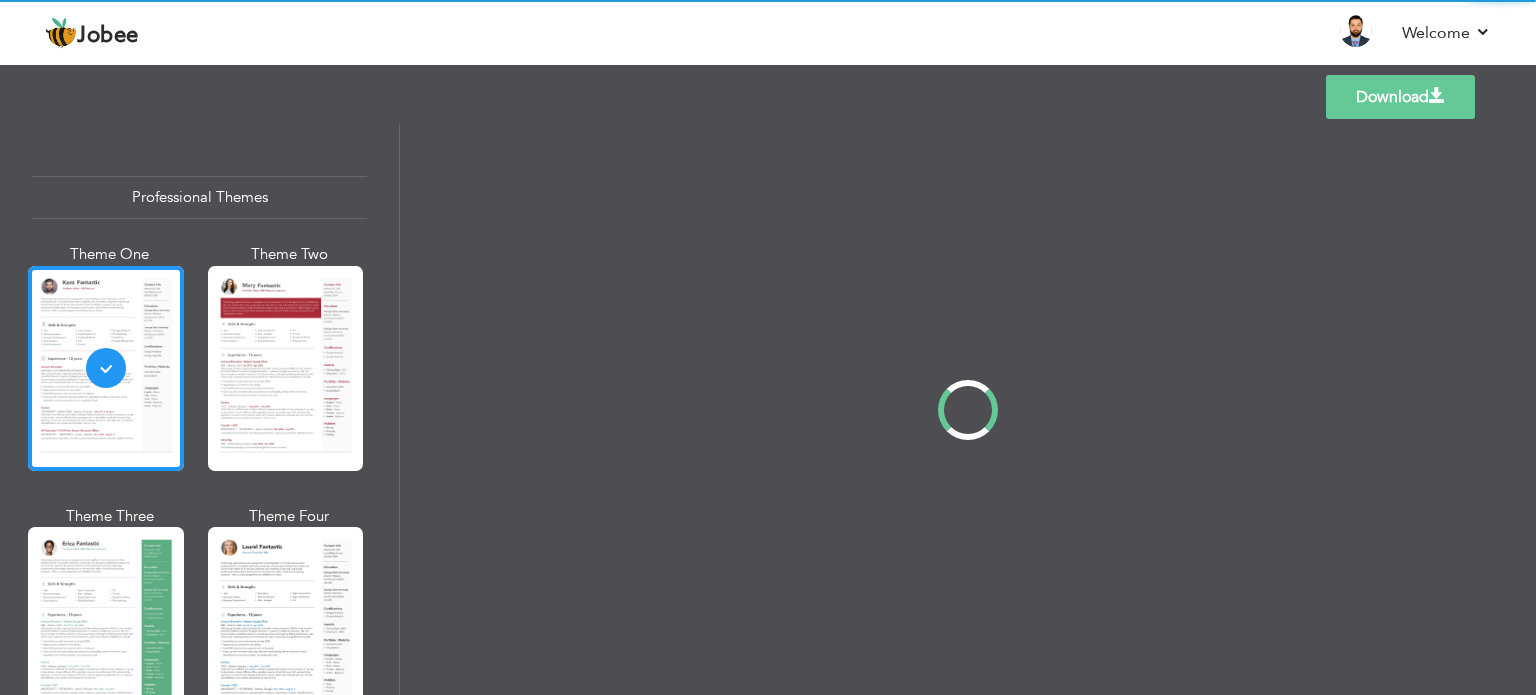 scroll, scrollTop: 0, scrollLeft: 0, axis: both 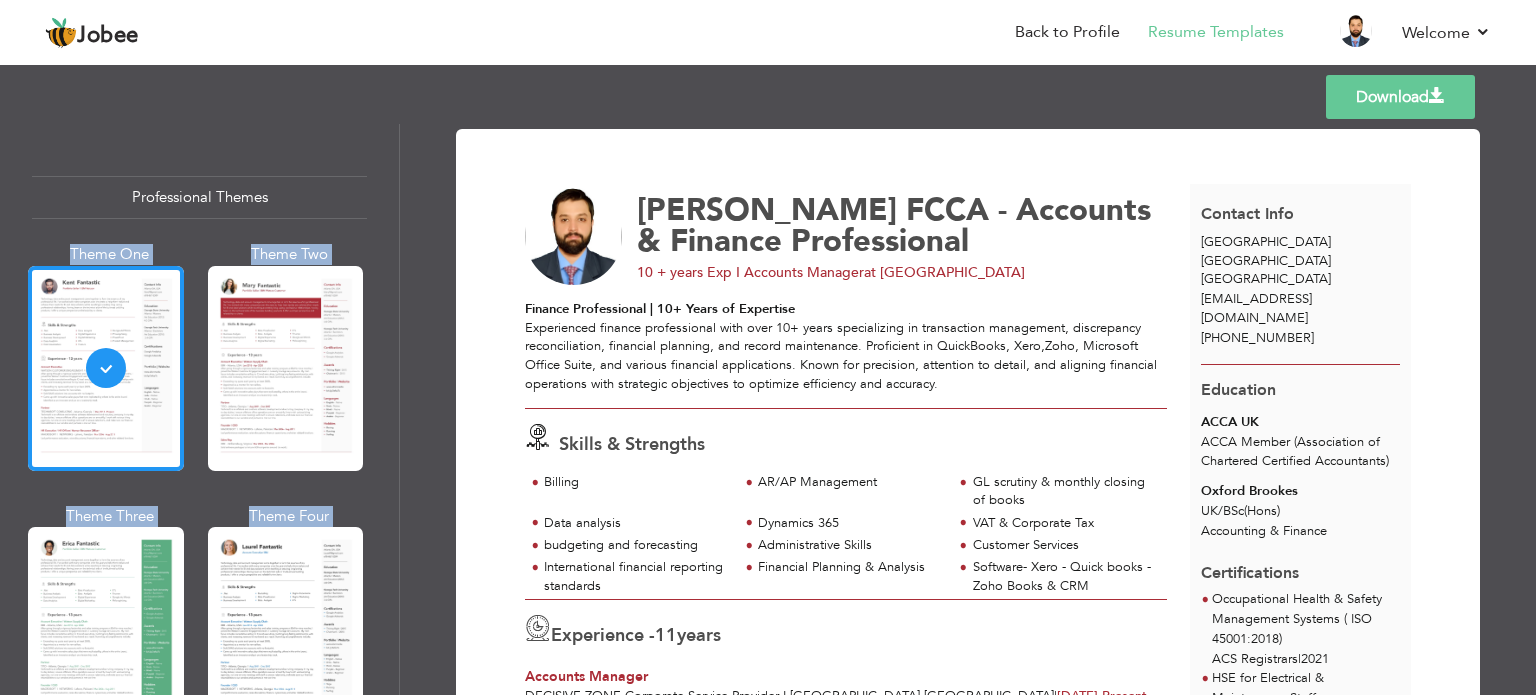 drag, startPoint x: 392, startPoint y: 192, endPoint x: 425, endPoint y: 366, distance: 177.10167 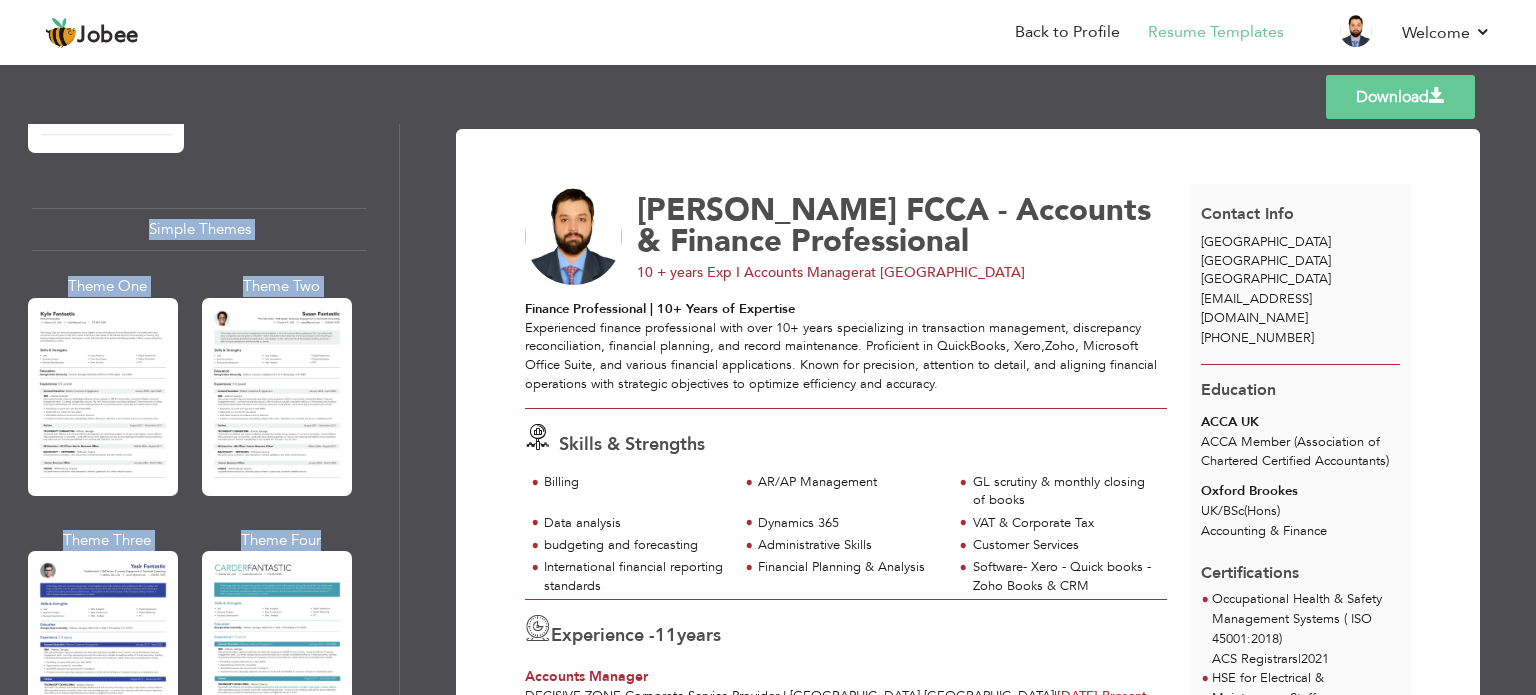 scroll, scrollTop: 3509, scrollLeft: 0, axis: vertical 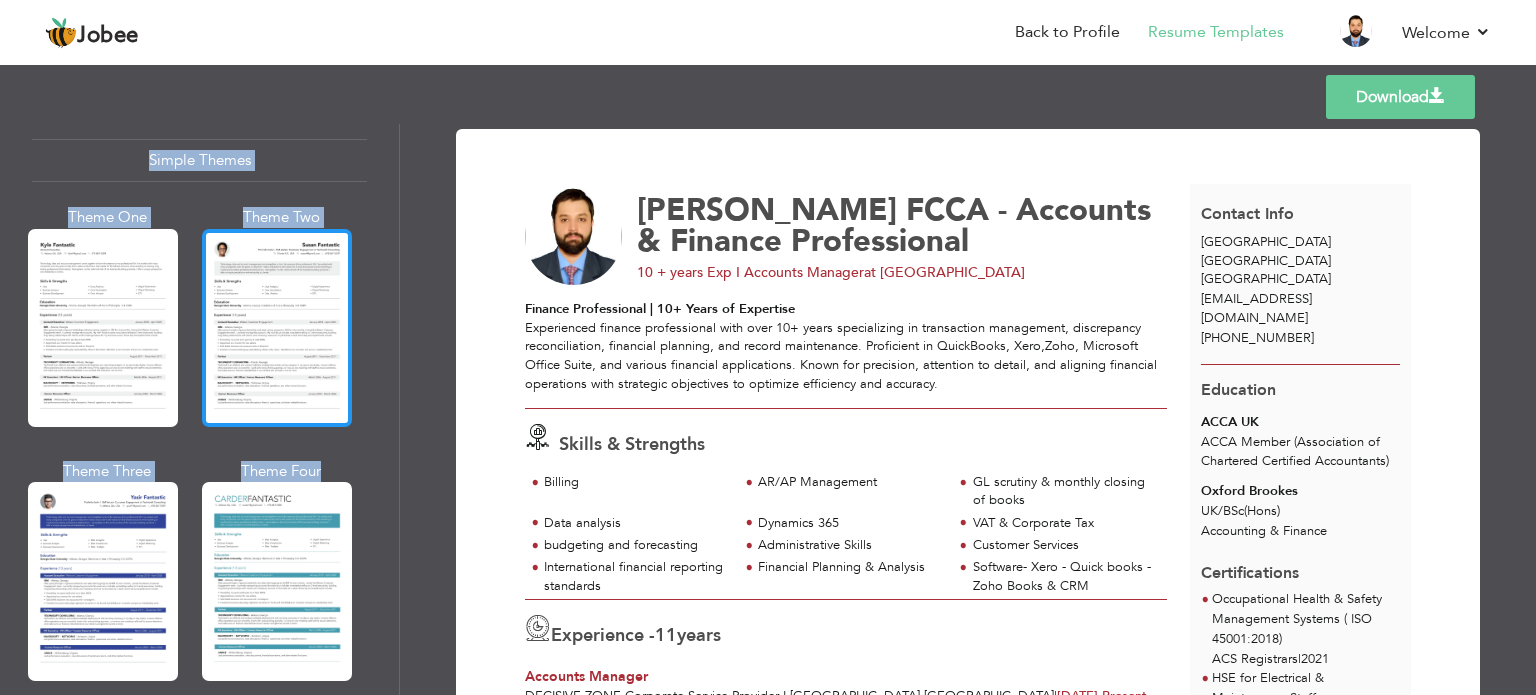 click at bounding box center [277, 328] 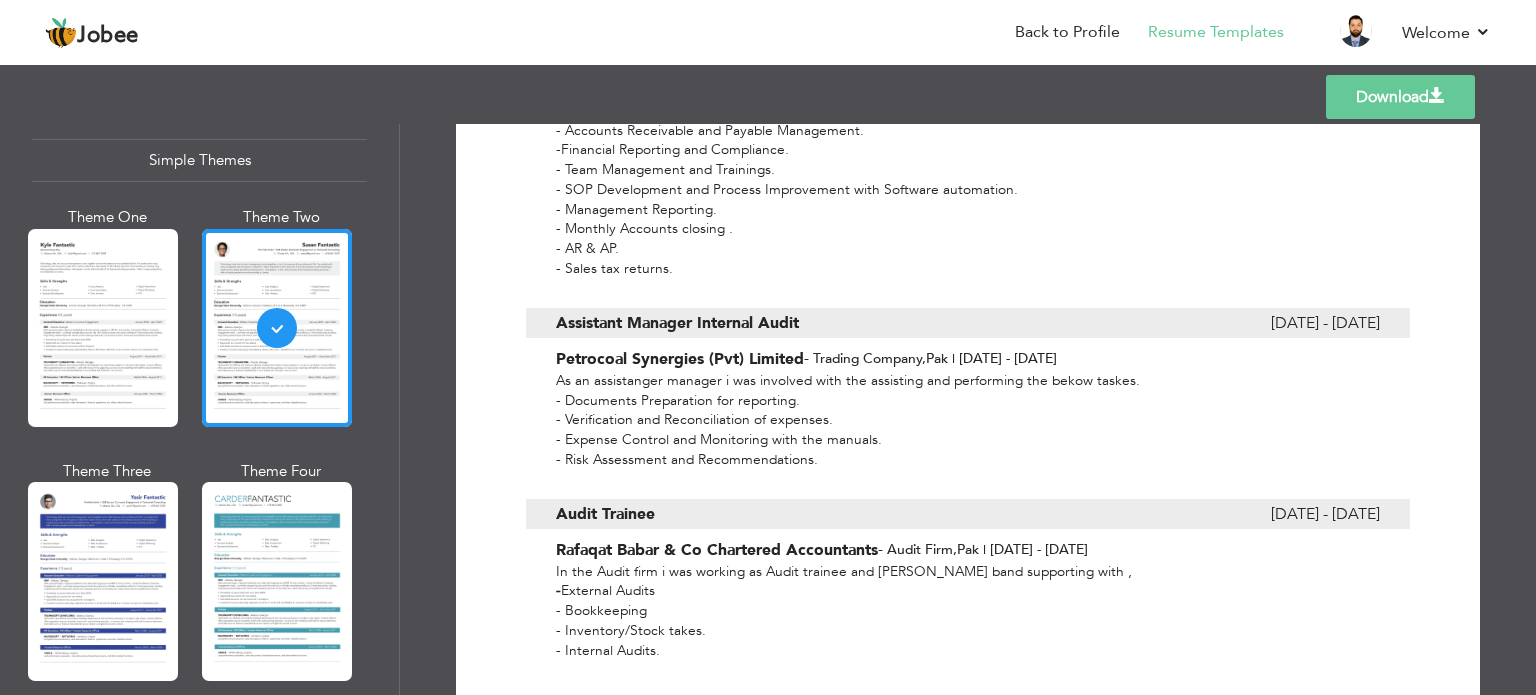 scroll, scrollTop: 1513, scrollLeft: 0, axis: vertical 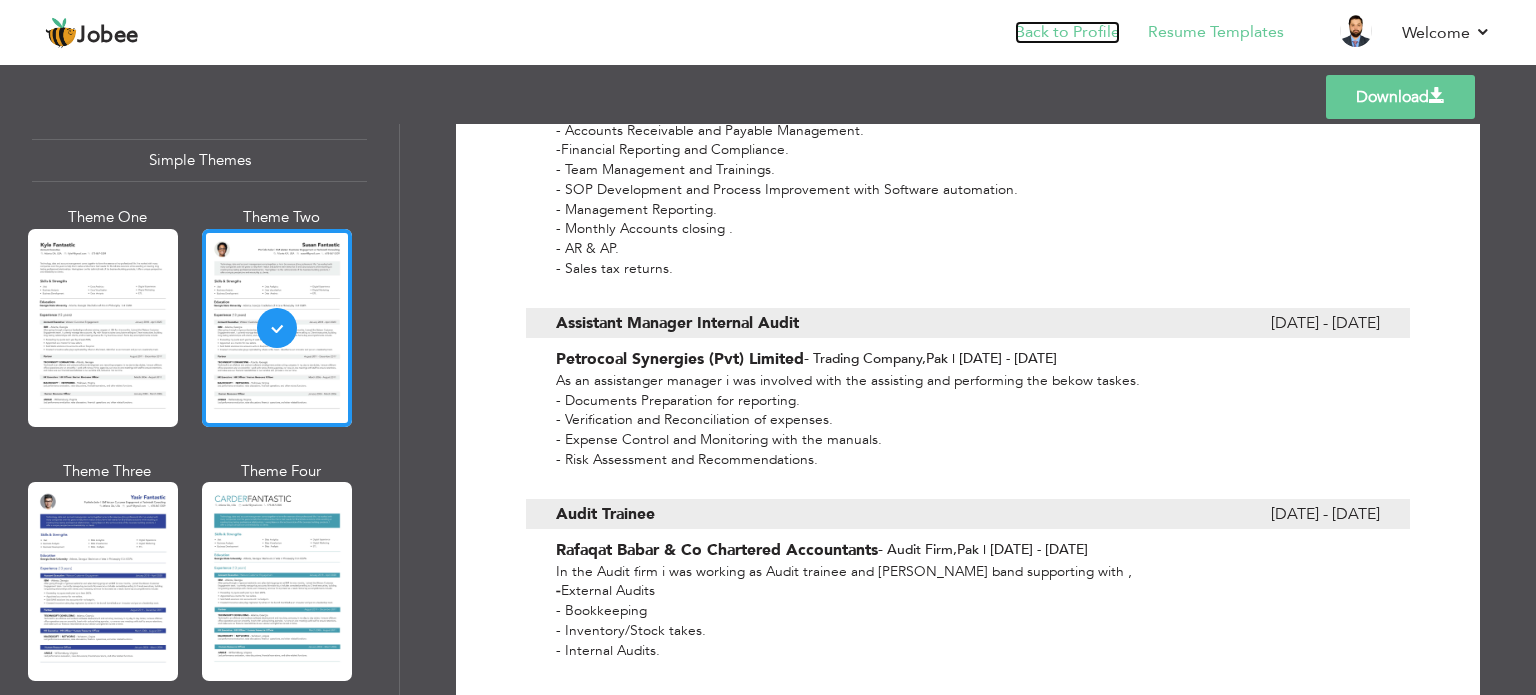 click on "Back to Profile" at bounding box center (1067, 32) 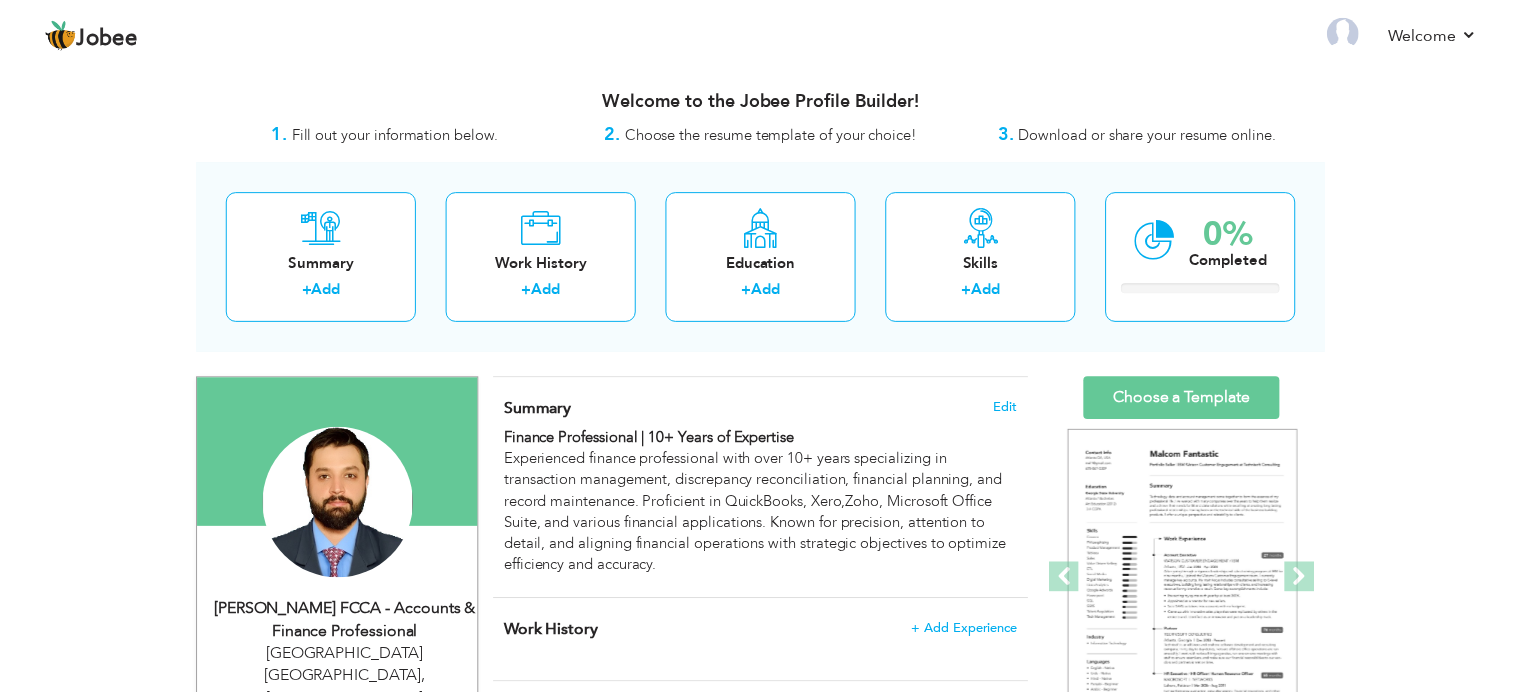 scroll, scrollTop: 0, scrollLeft: 0, axis: both 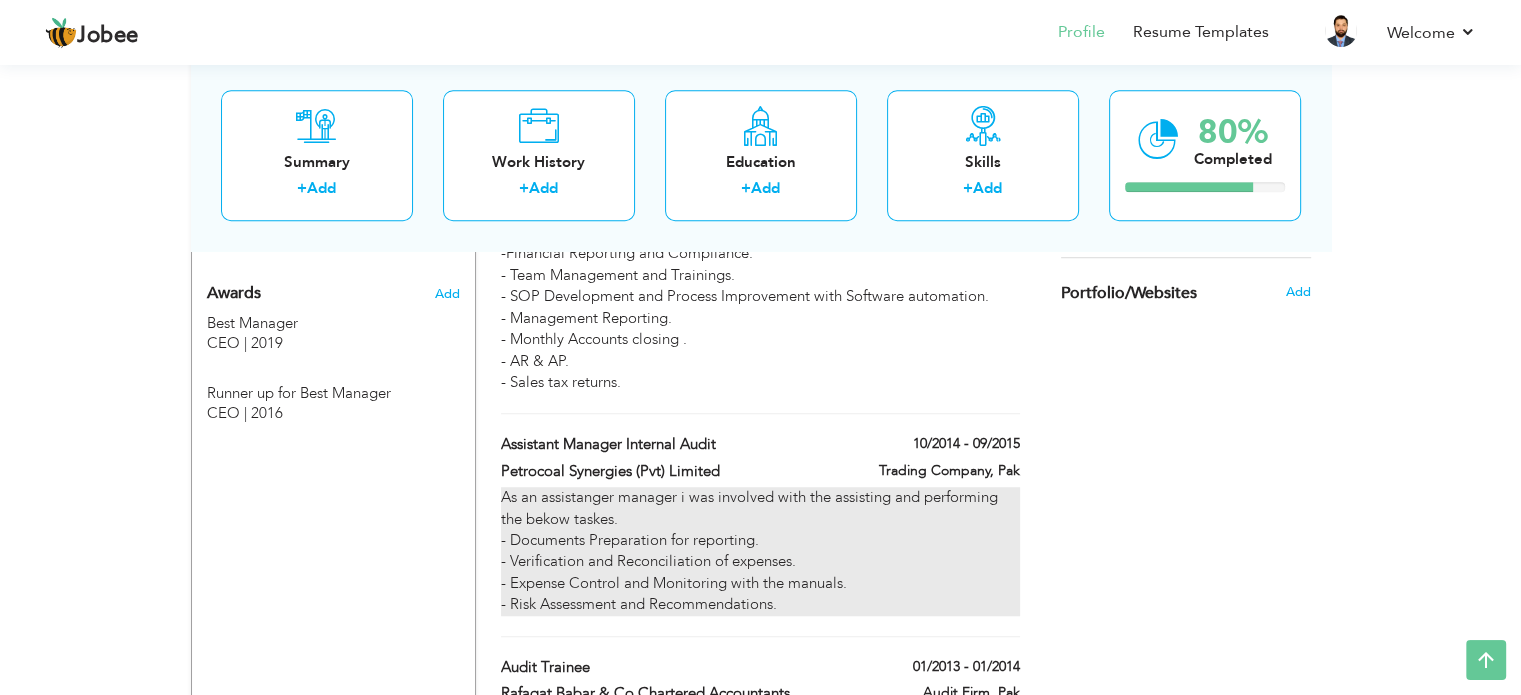 click on "As an assistanger manager i was involved with the assisting and performing the bekow taskes.
- Documents Preparation for reporting.
- Verification and Reconciliation of expenses.
- Expense Control and Monitoring with the manuals.
- Risk Assessment and Recommendations." at bounding box center (760, 551) 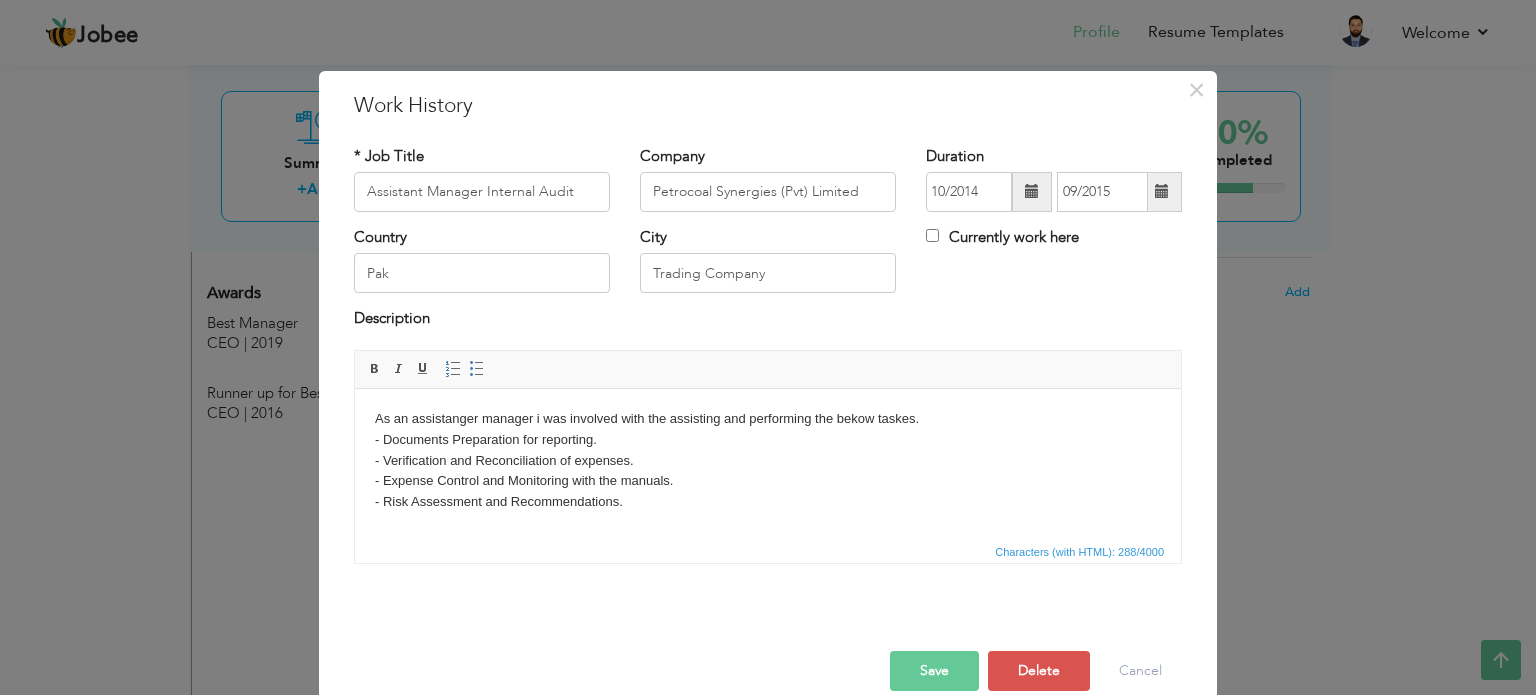 click on "As an assistanger manager i was involved with the assisting and performing the bekow taskes. - Documents Preparation for reporting. - Verification and Reconciliation of expenses. - Expense Control and Monitoring with the manuals. - Risk Assessment and Recommendations." at bounding box center (768, 460) 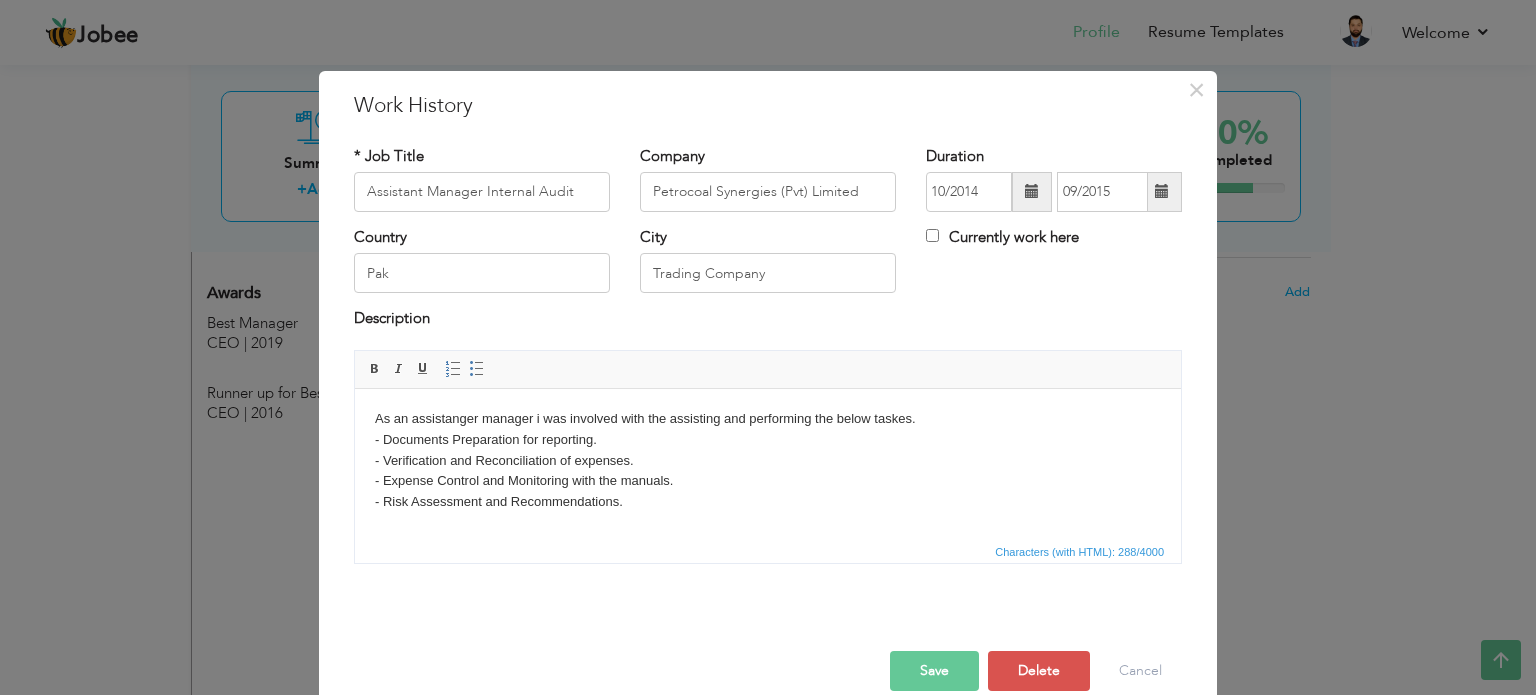 click on "Save" at bounding box center (934, 671) 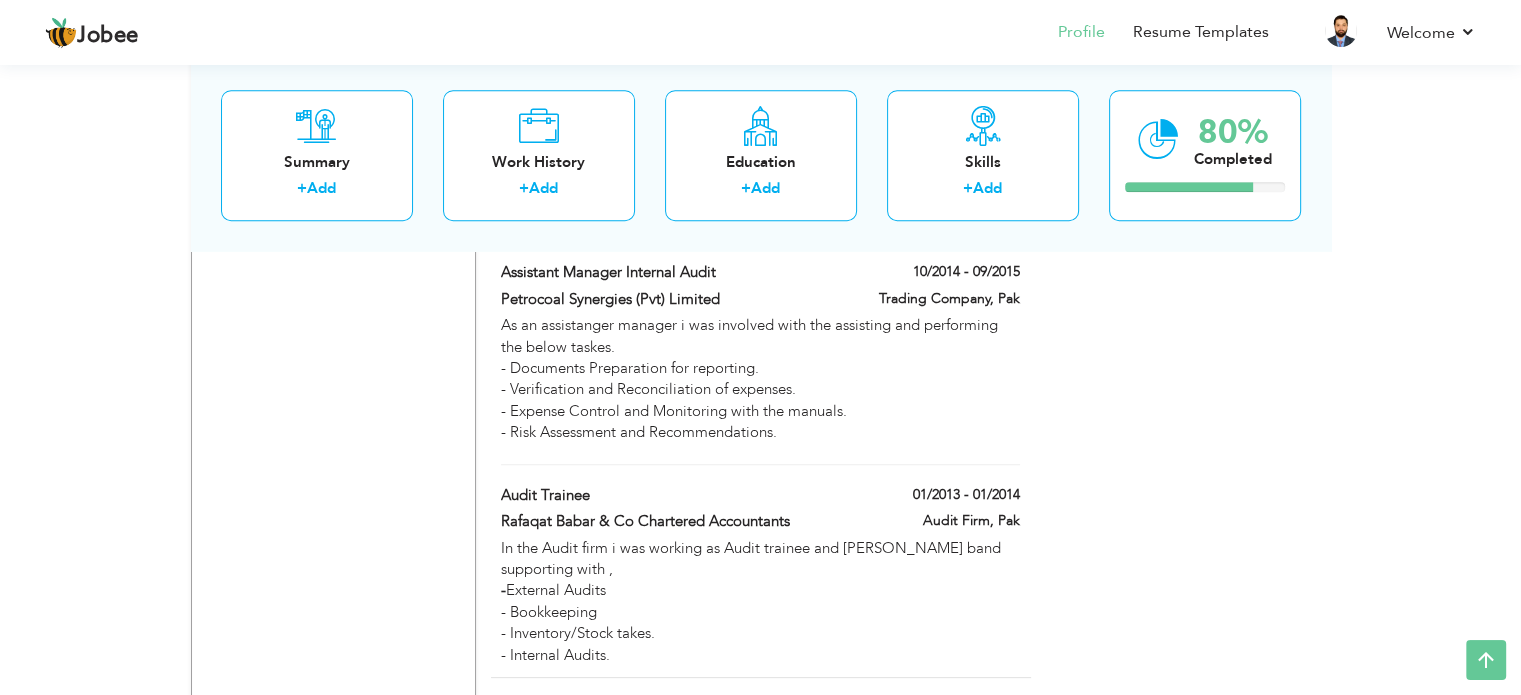 scroll, scrollTop: 1592, scrollLeft: 0, axis: vertical 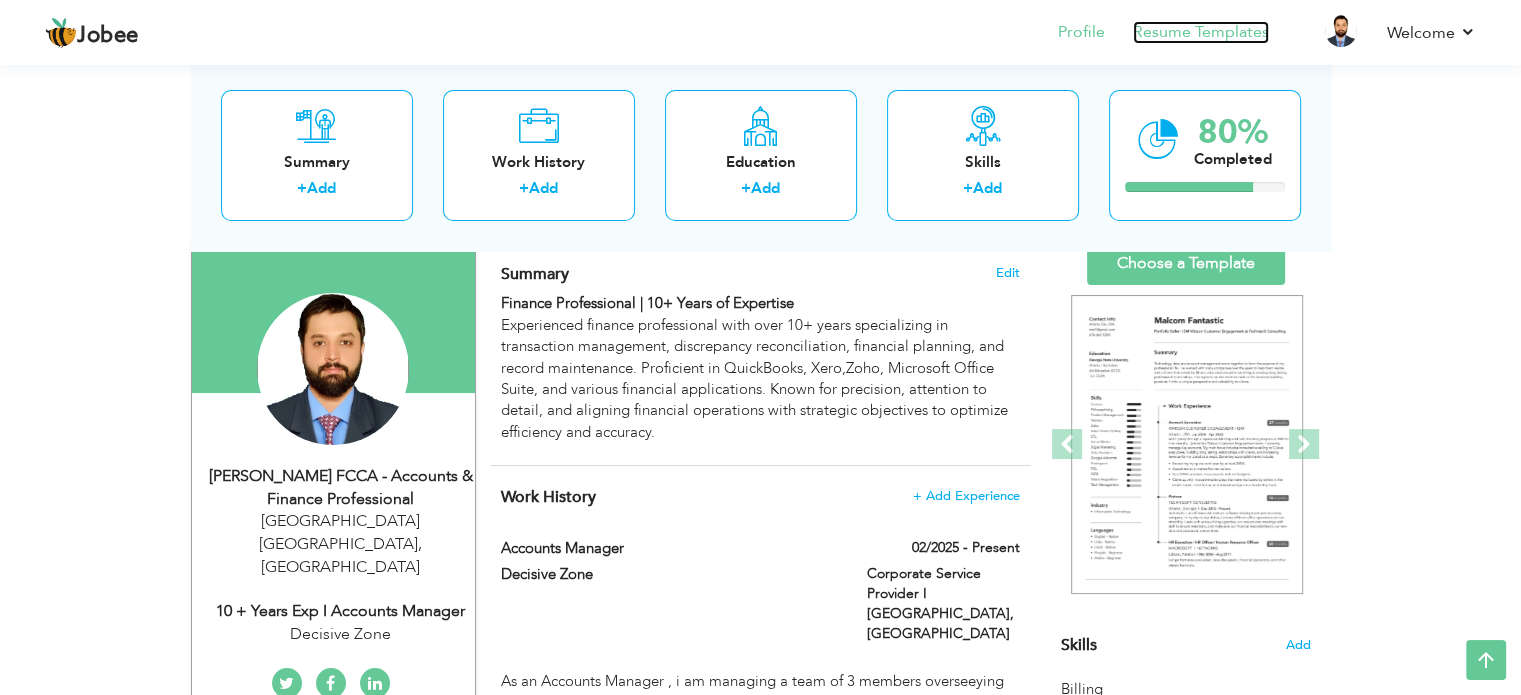 click on "Resume Templates" at bounding box center [1201, 32] 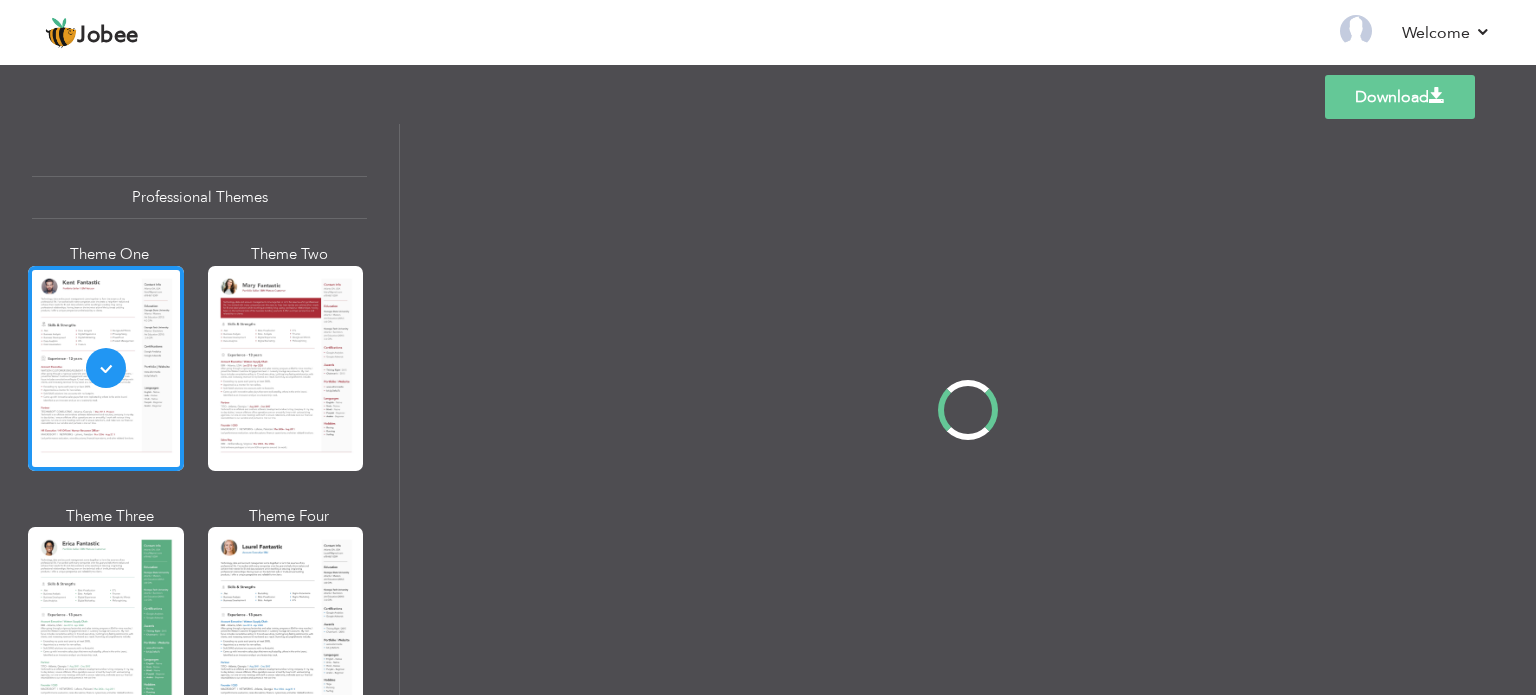scroll, scrollTop: 0, scrollLeft: 0, axis: both 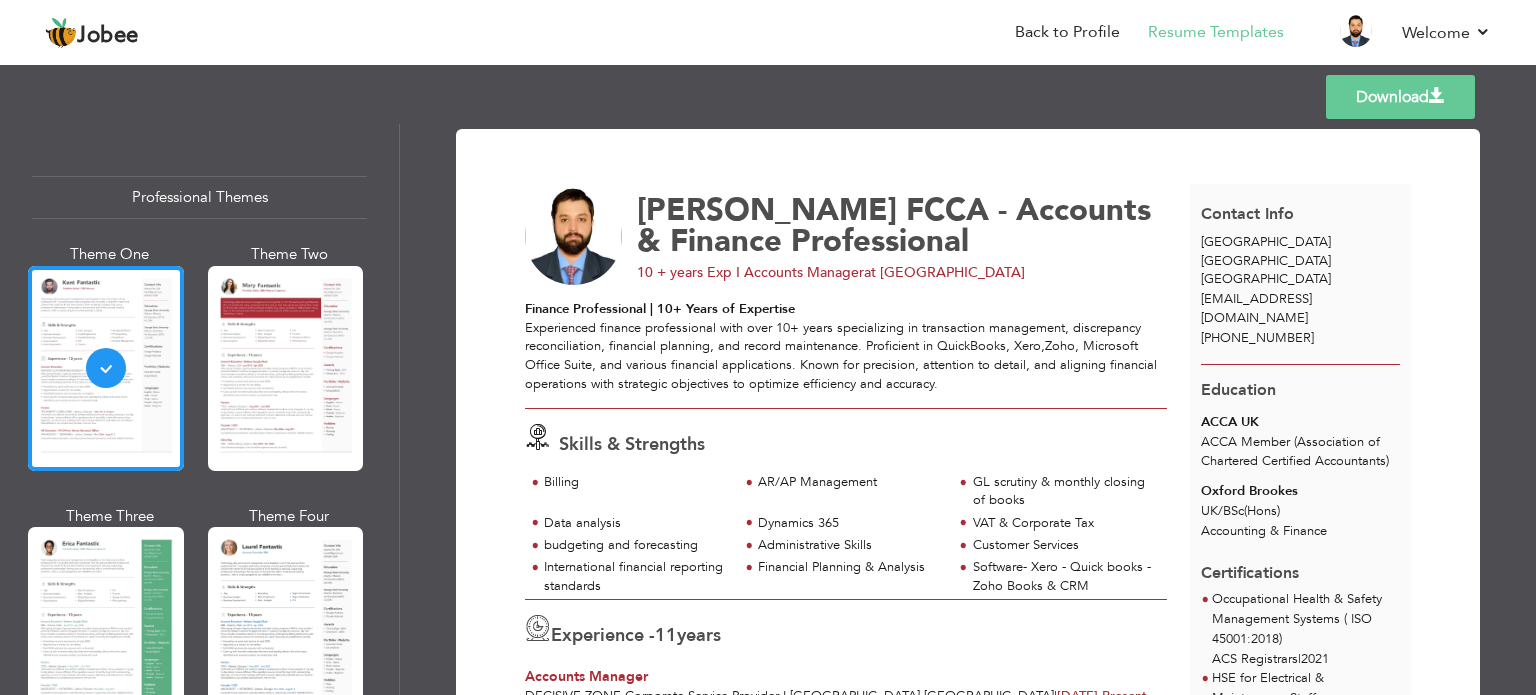 drag, startPoint x: 1528, startPoint y: 249, endPoint x: 1535, endPoint y: 294, distance: 45.54119 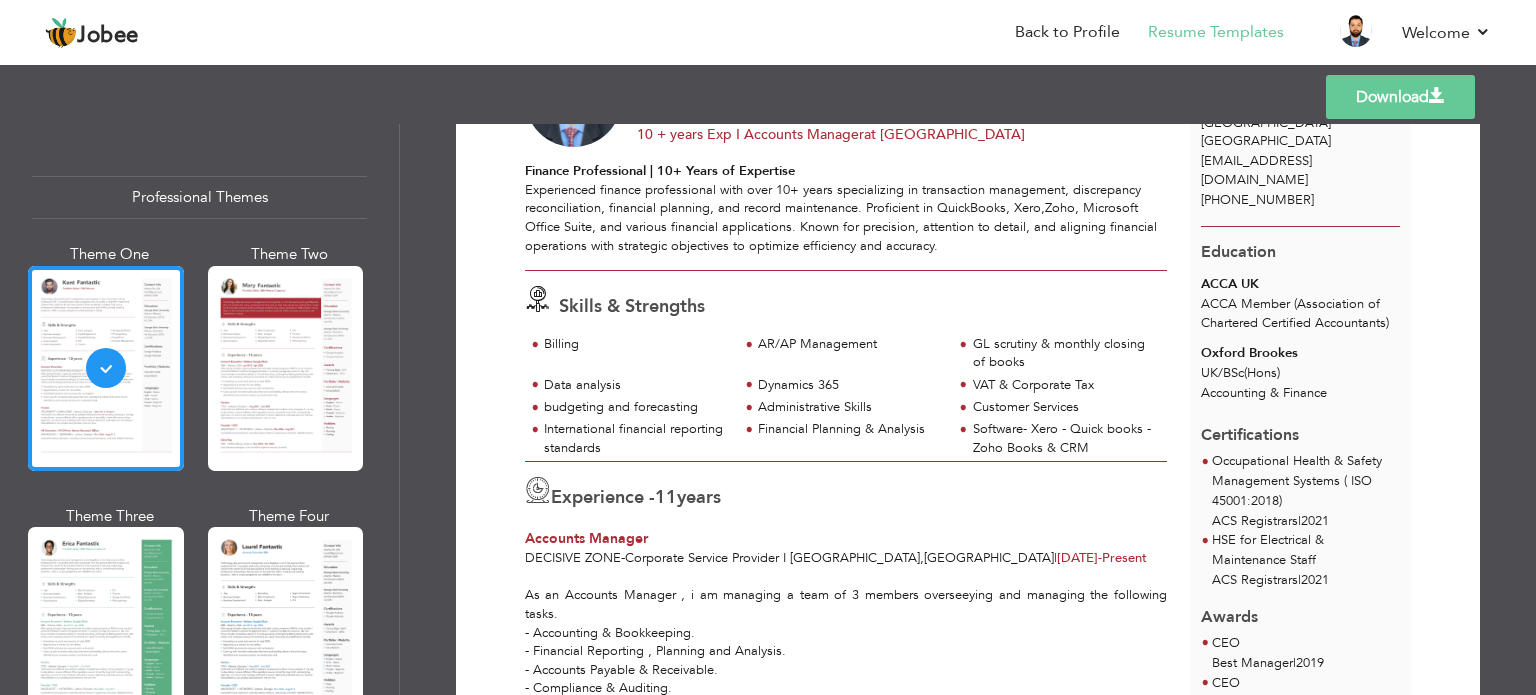 scroll, scrollTop: 0, scrollLeft: 0, axis: both 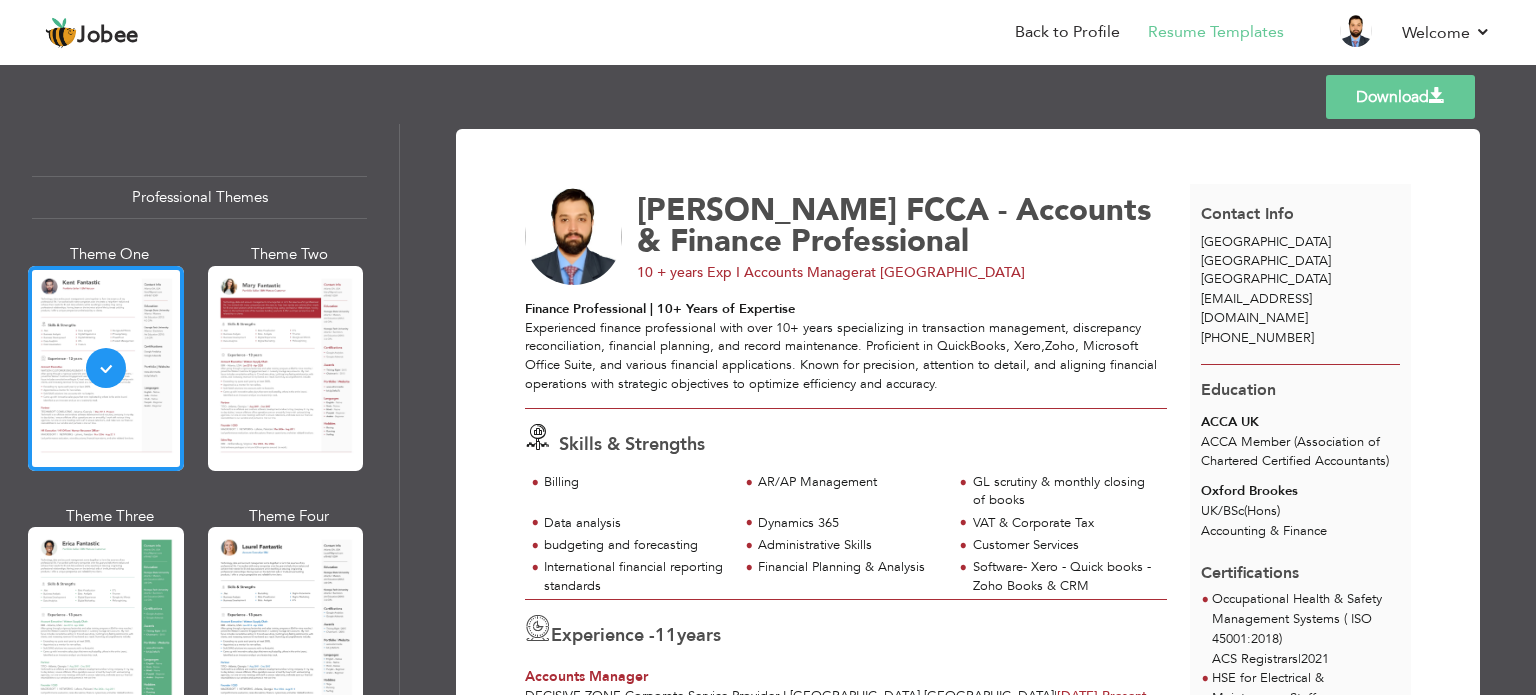 click on "Download" at bounding box center [1400, 97] 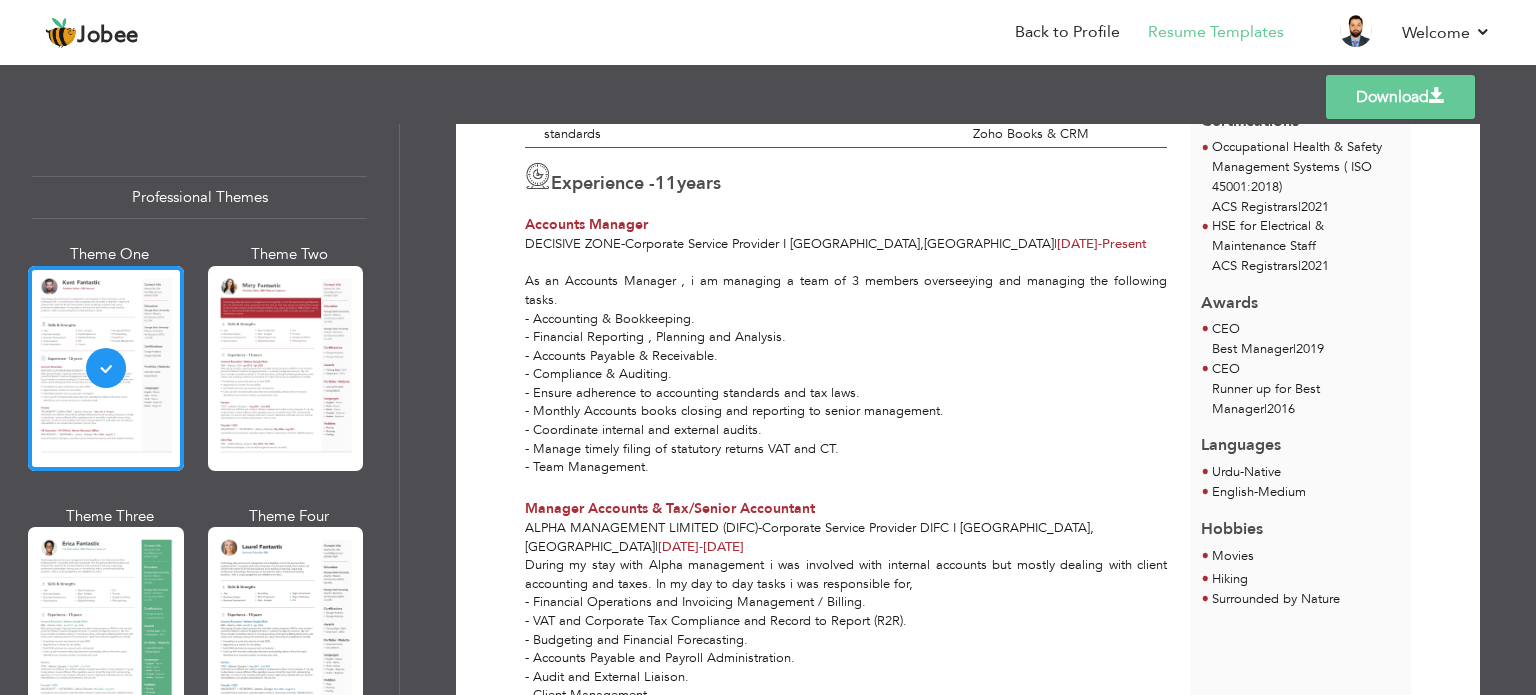 scroll, scrollTop: 333, scrollLeft: 0, axis: vertical 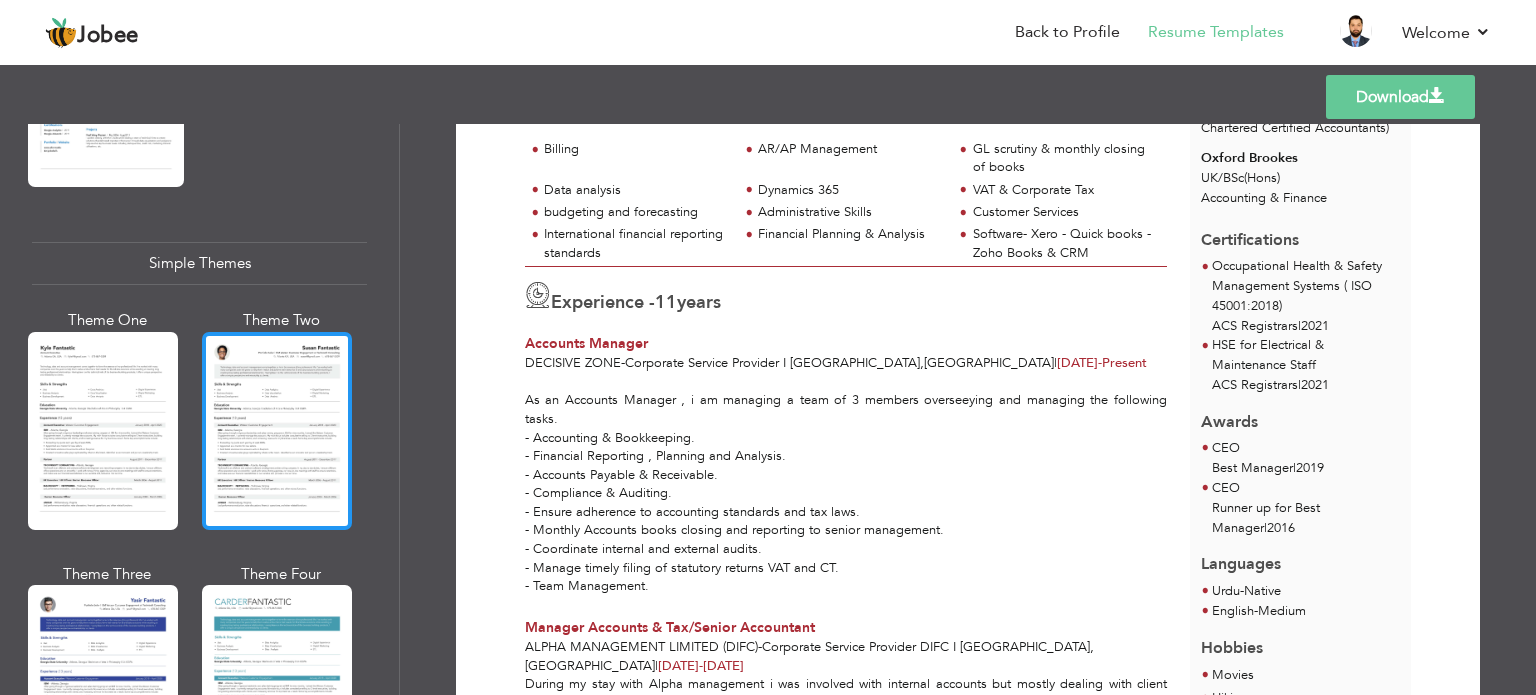 click at bounding box center [277, 431] 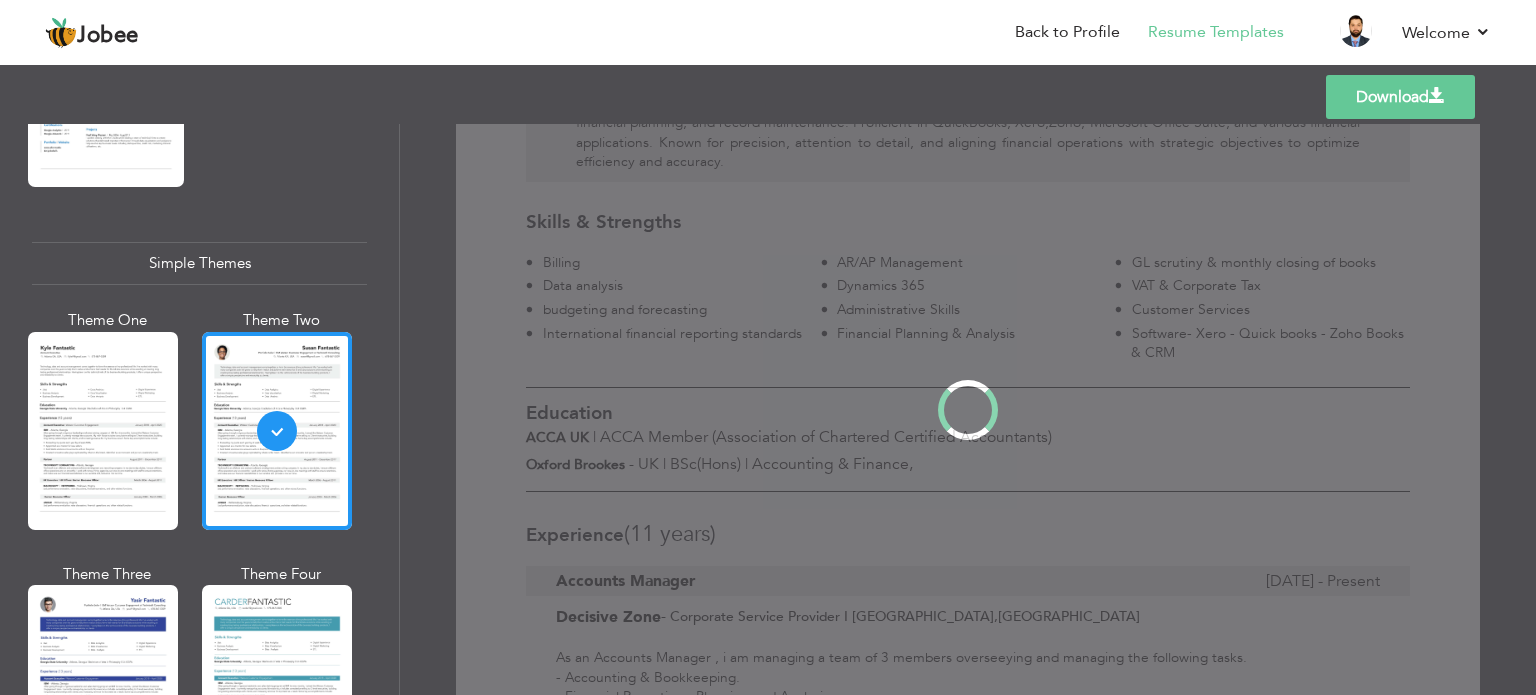 scroll, scrollTop: 0, scrollLeft: 0, axis: both 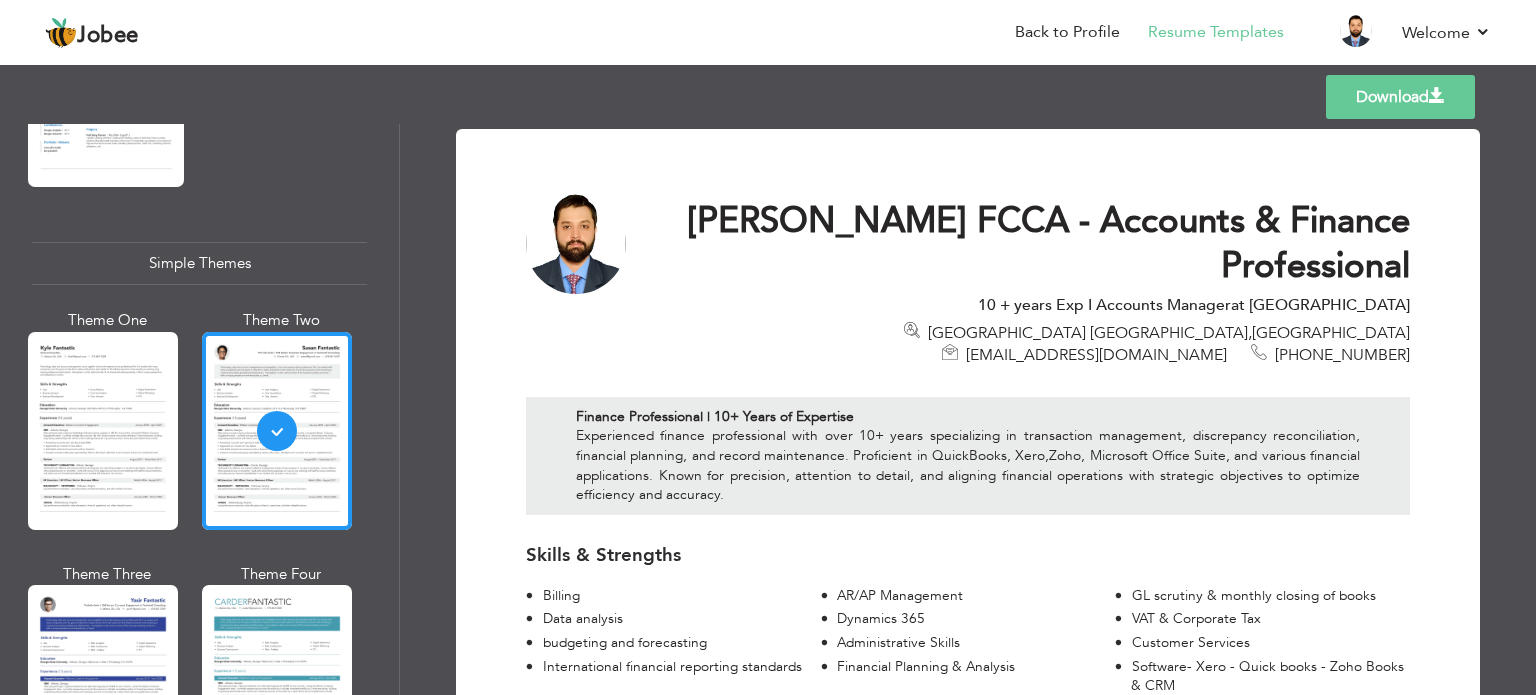 click on "Download" at bounding box center (1400, 97) 